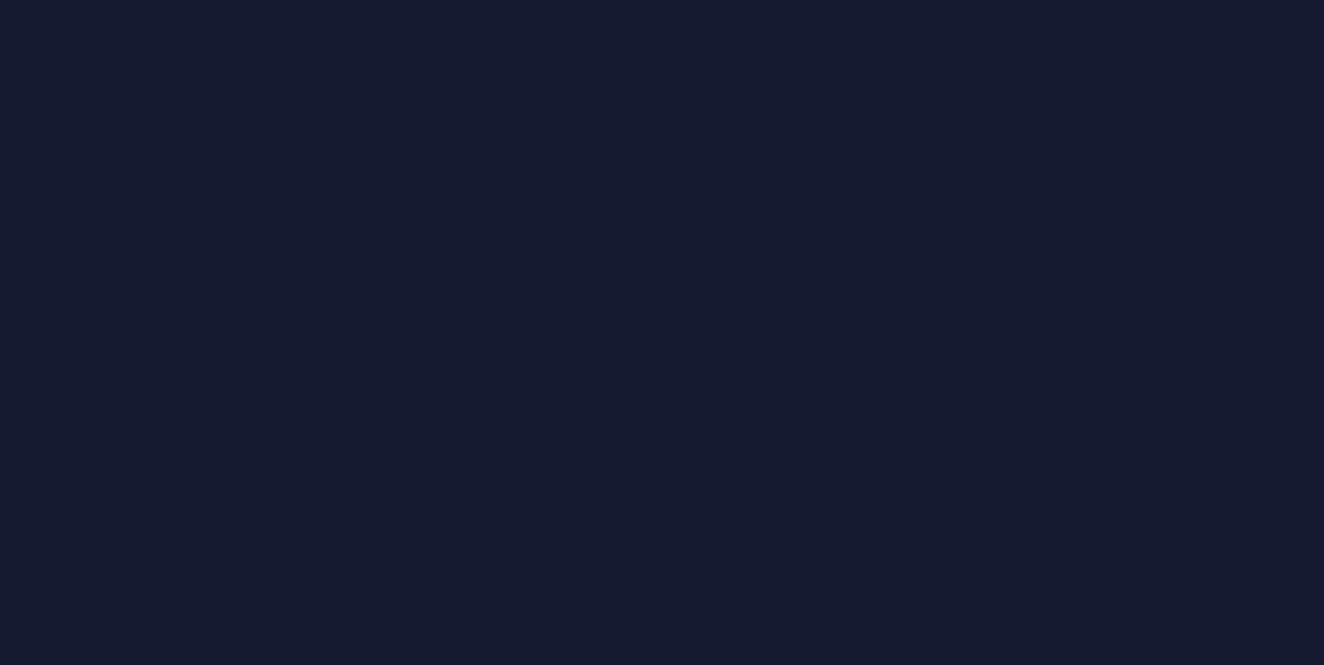 scroll, scrollTop: 0, scrollLeft: 0, axis: both 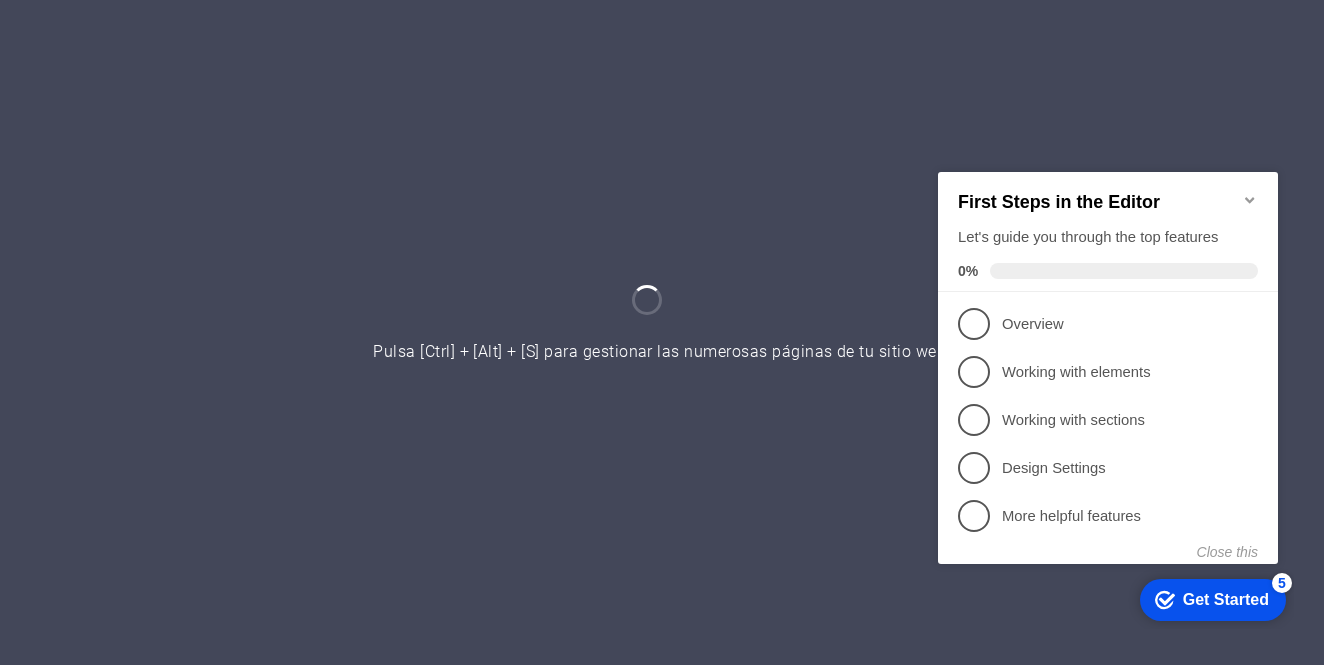 click 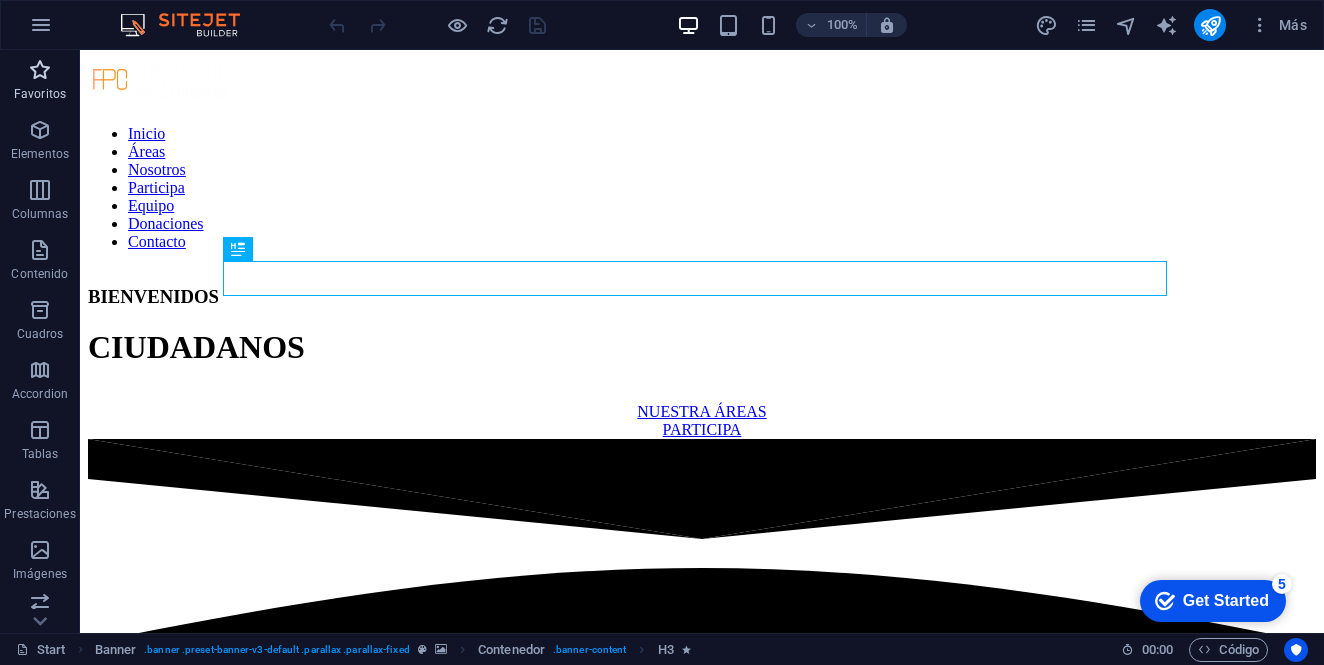 scroll, scrollTop: 0, scrollLeft: 0, axis: both 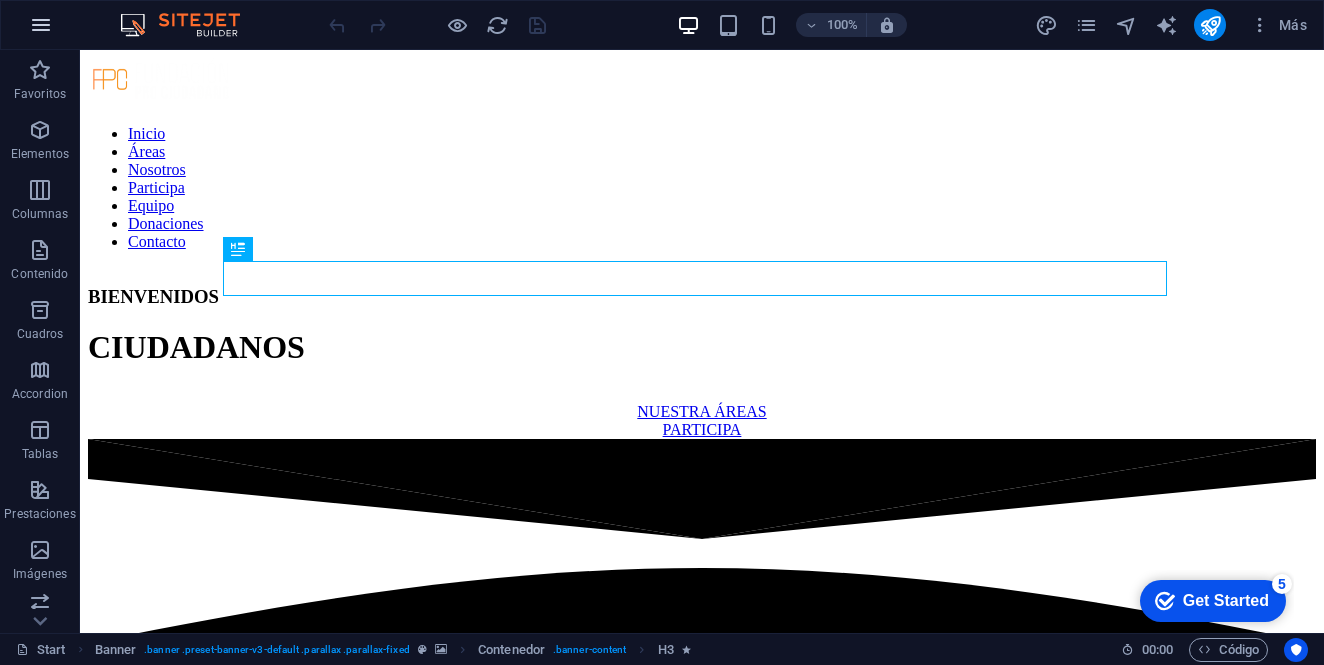 click at bounding box center [41, 25] 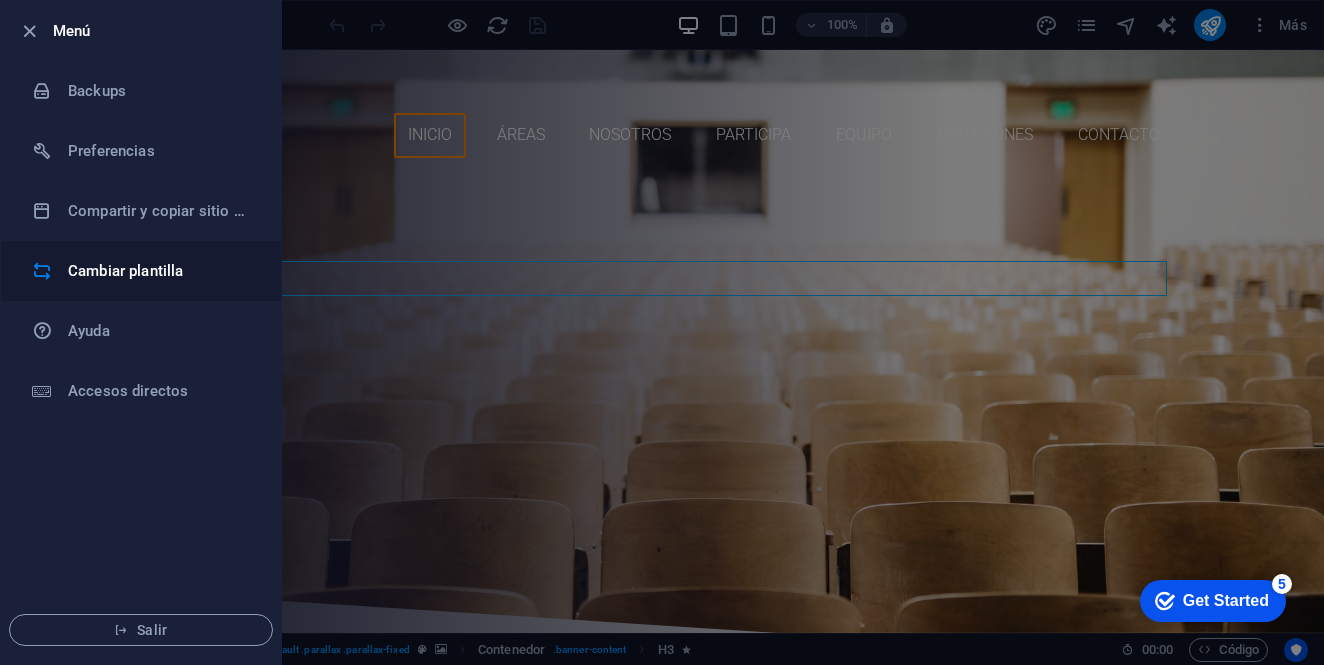 click on "Cambiar plantilla" at bounding box center [160, 271] 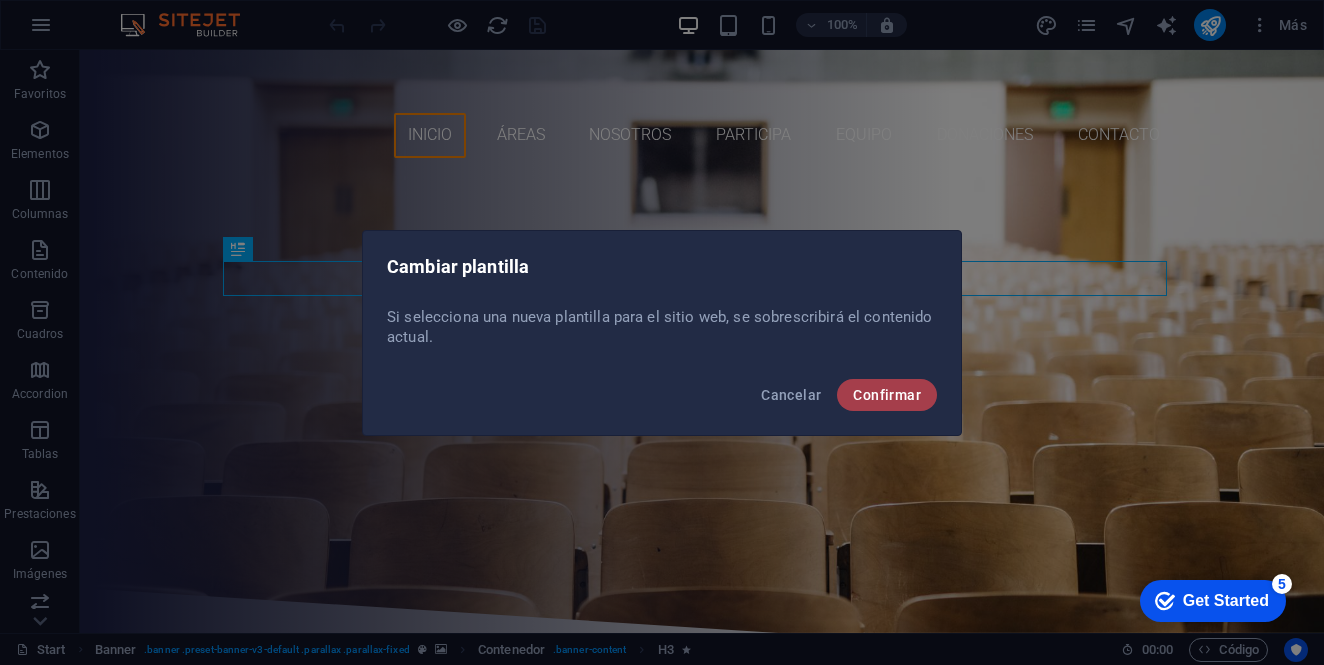 click on "Confirmar" at bounding box center [887, 395] 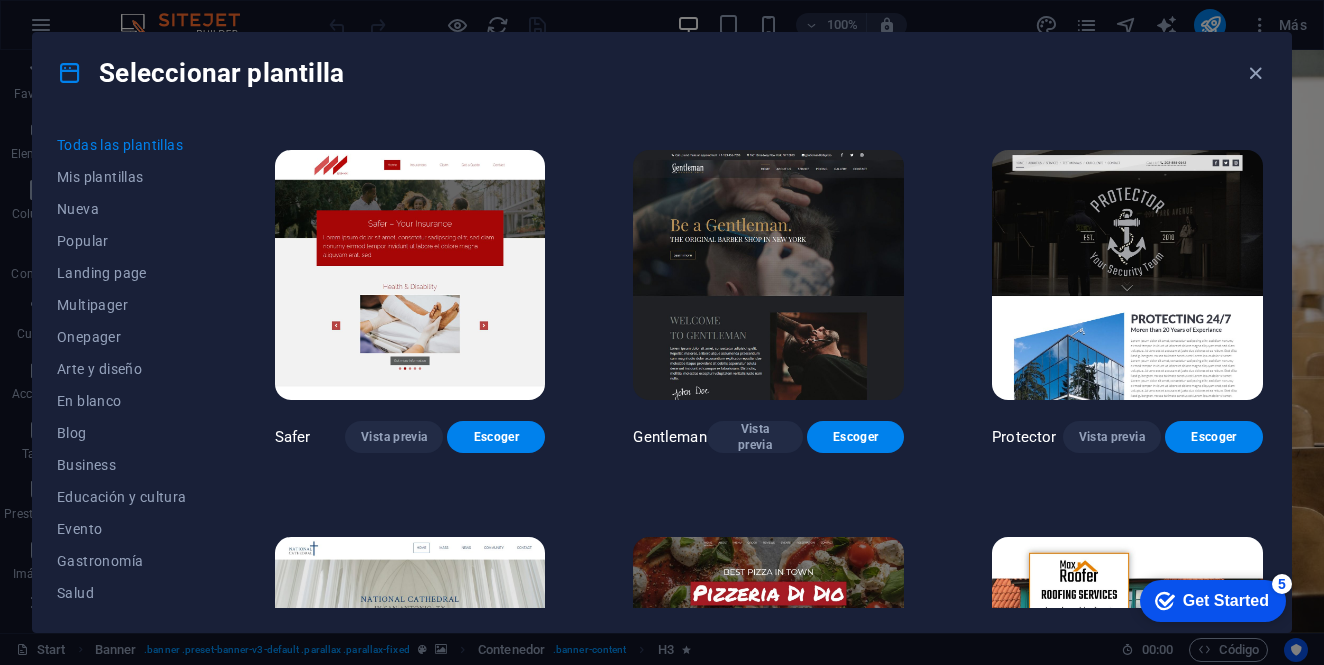 scroll, scrollTop: 7385, scrollLeft: 0, axis: vertical 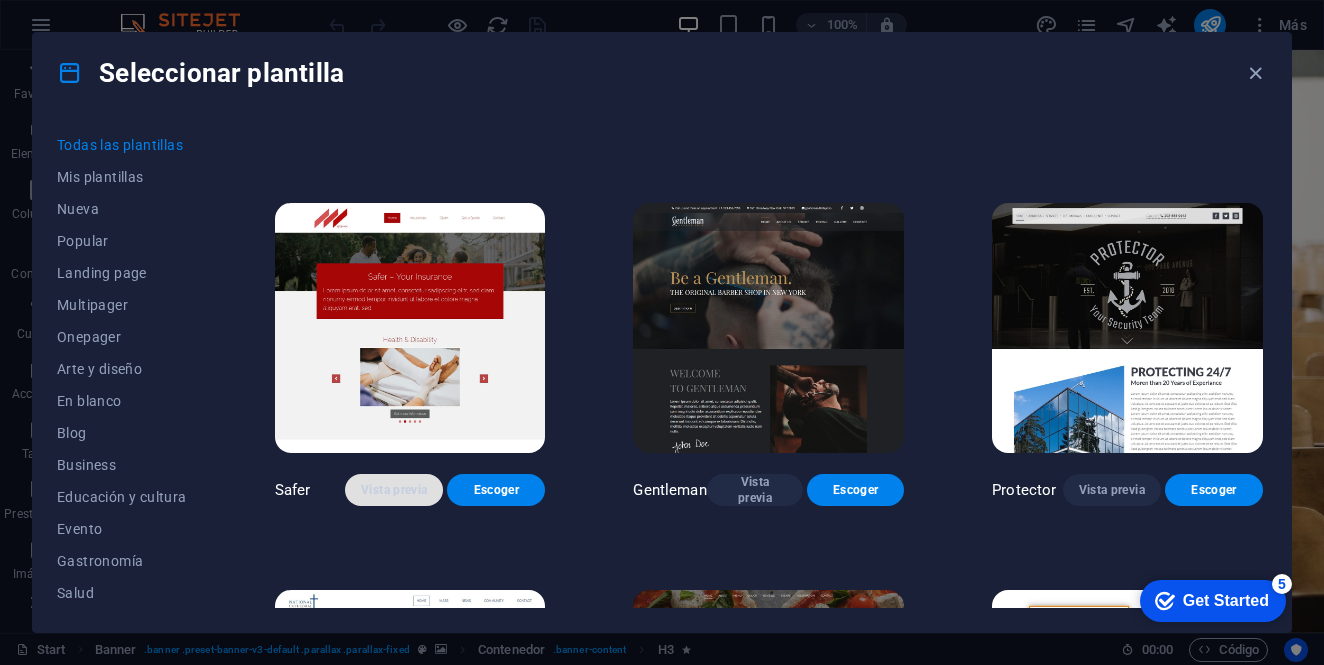 click on "Vista previa" at bounding box center [394, 490] 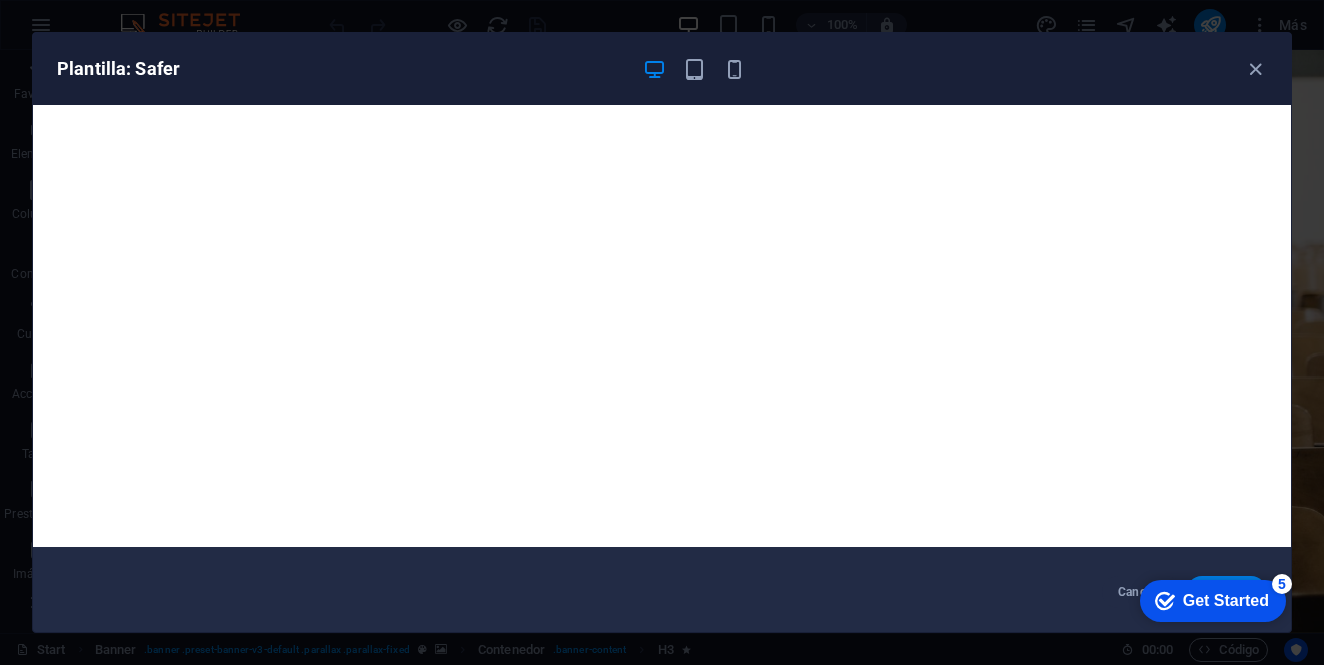 scroll, scrollTop: 0, scrollLeft: 0, axis: both 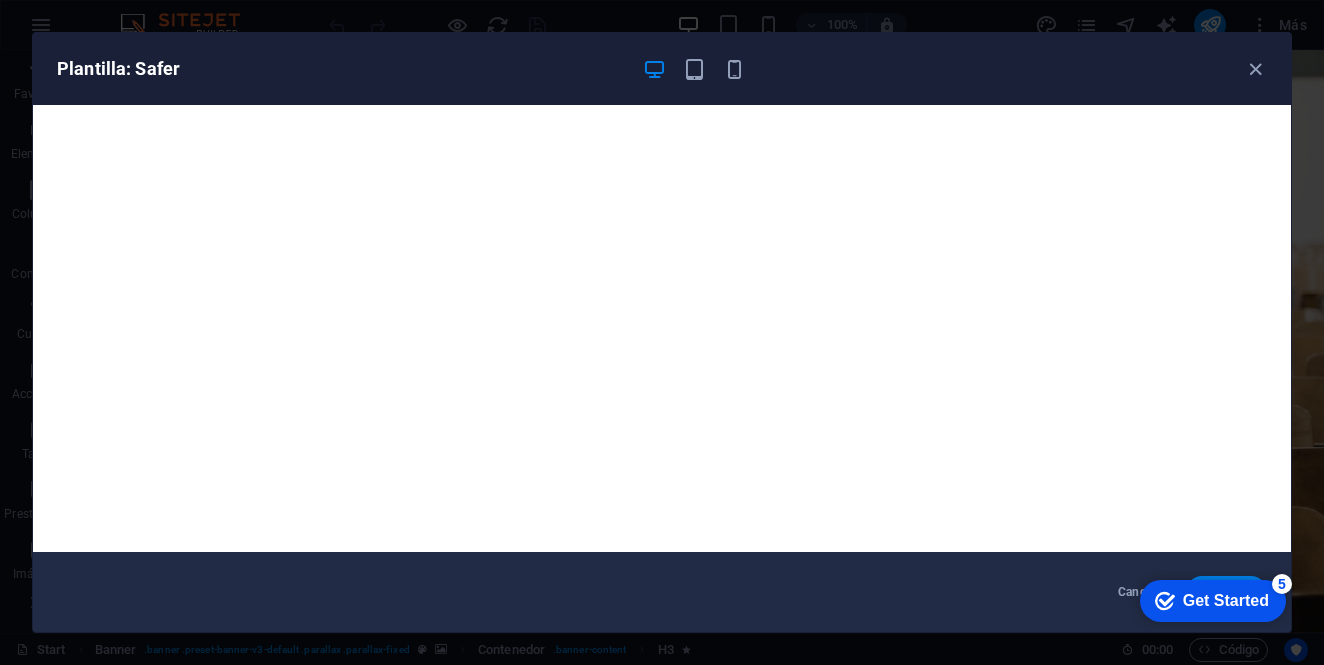 click at bounding box center (694, 69) 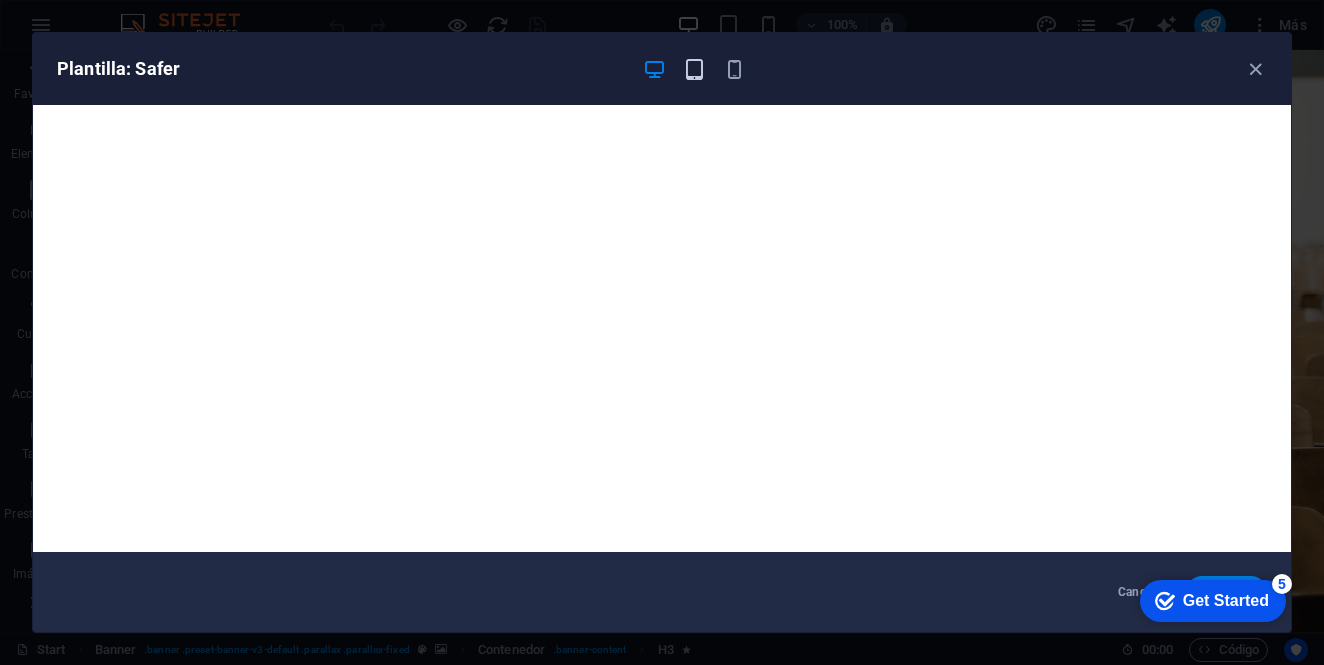 click at bounding box center [694, 69] 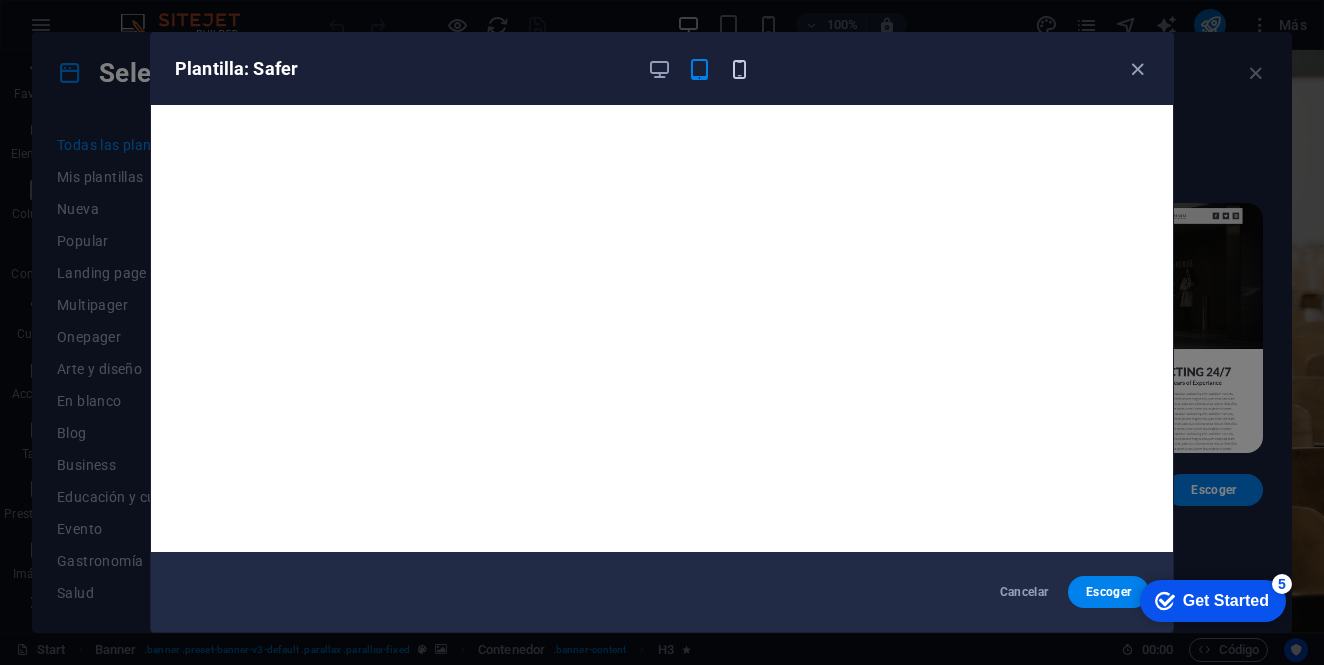 click at bounding box center (739, 69) 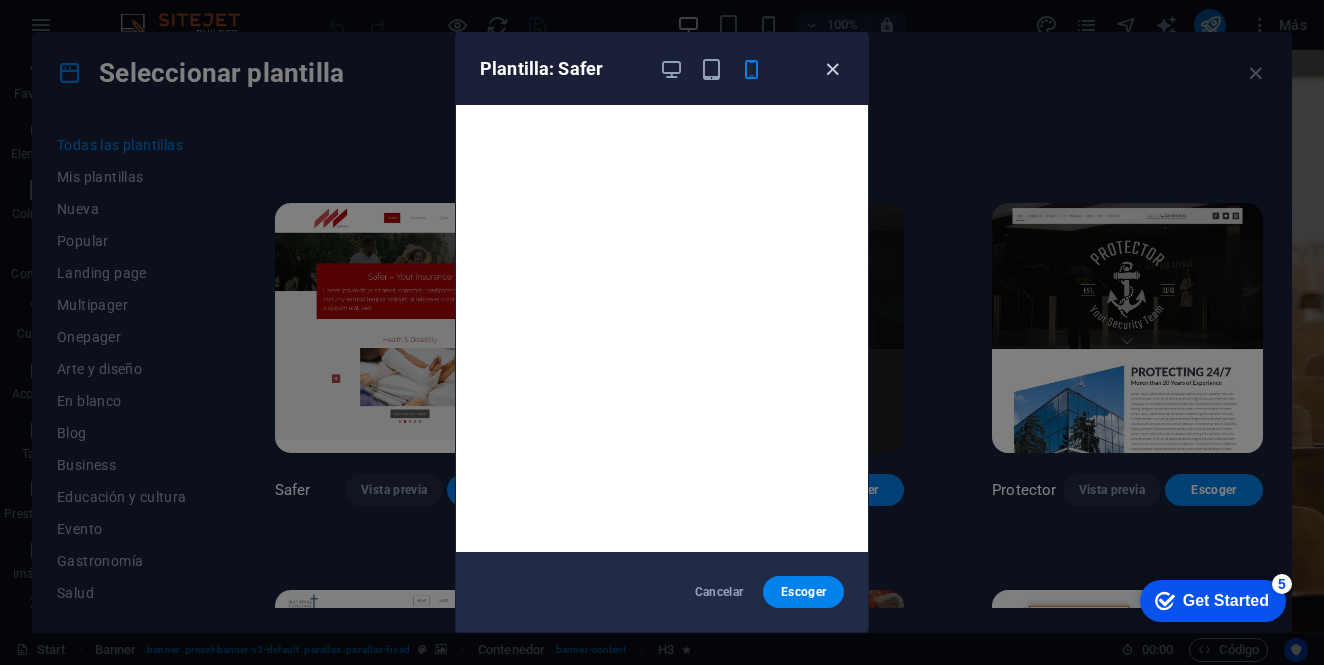 click at bounding box center [832, 69] 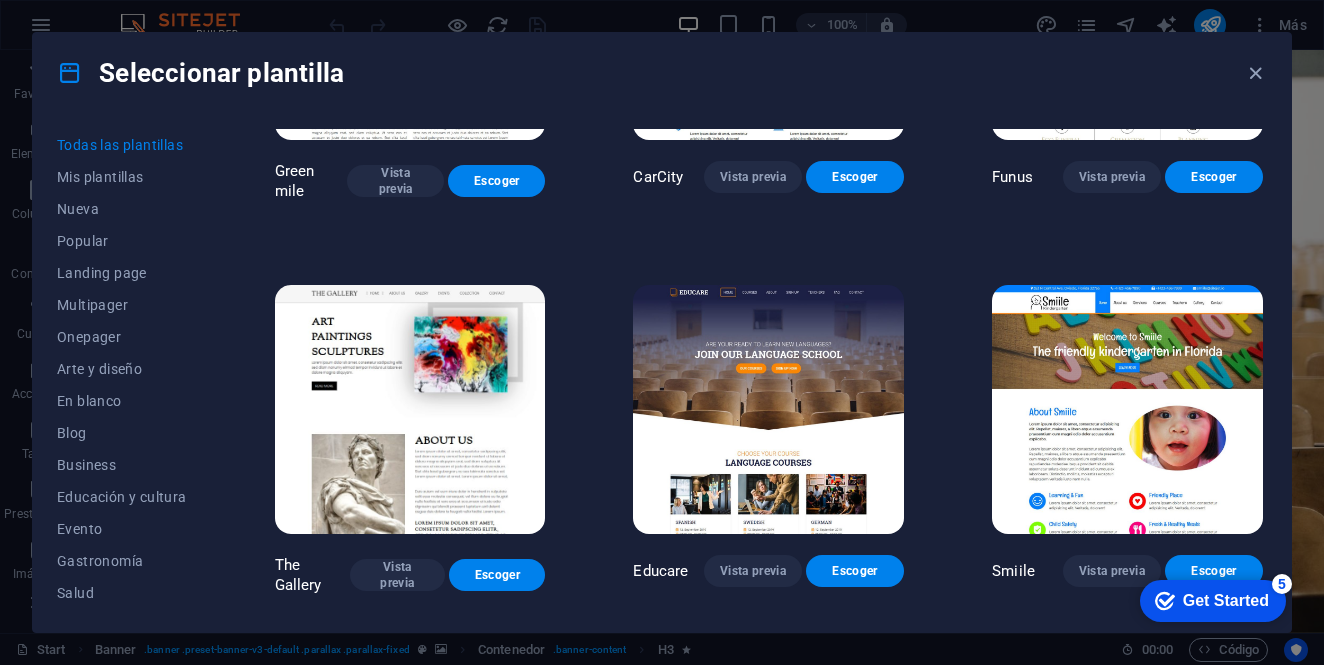 scroll, scrollTop: 11599, scrollLeft: 0, axis: vertical 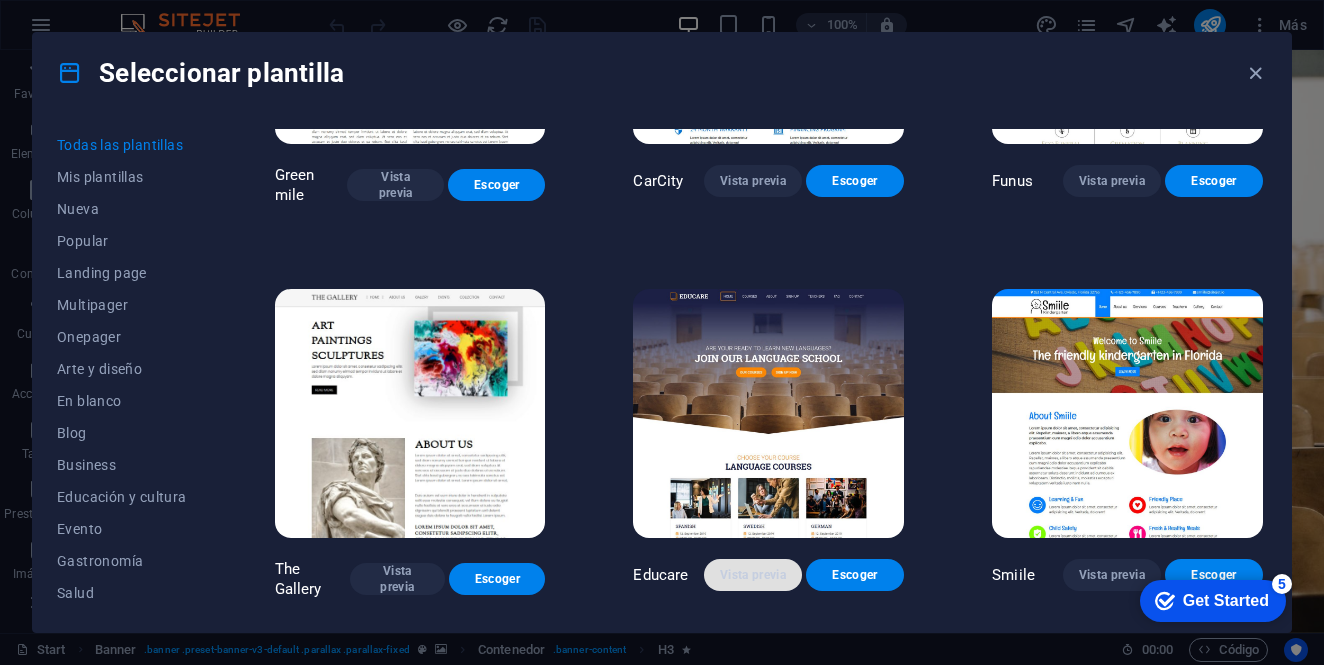 click on "Vista previa" at bounding box center (753, 575) 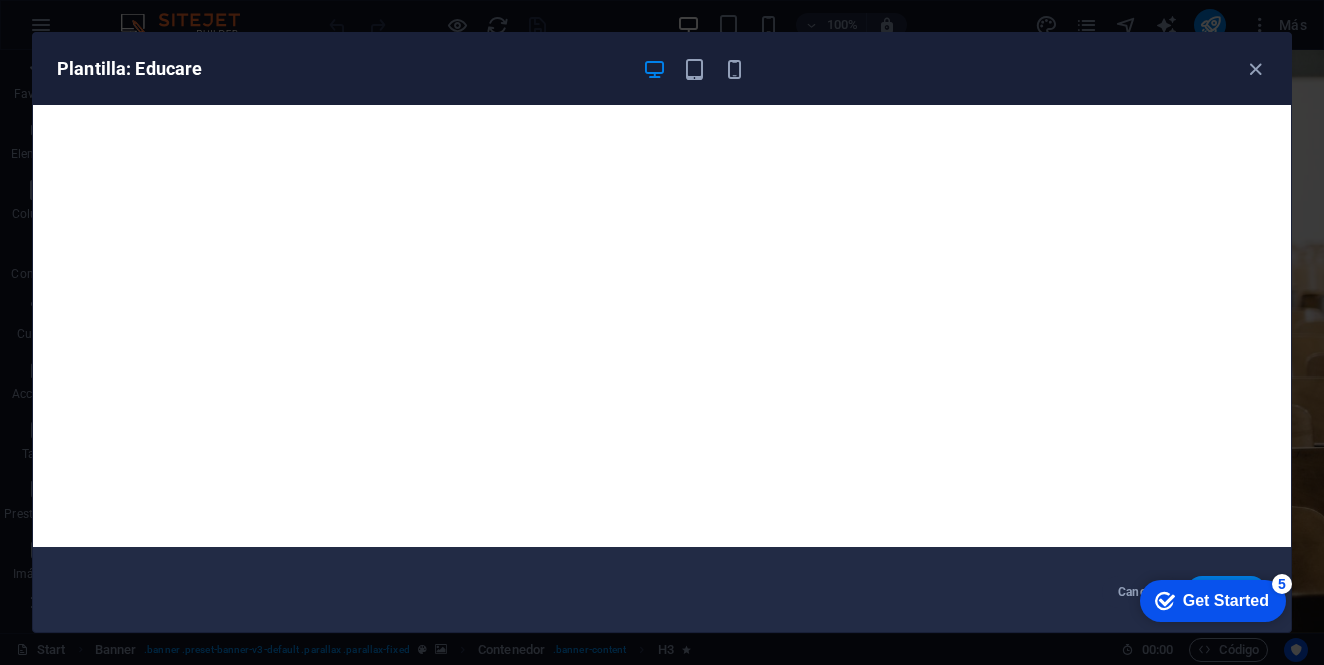 scroll, scrollTop: 0, scrollLeft: 0, axis: both 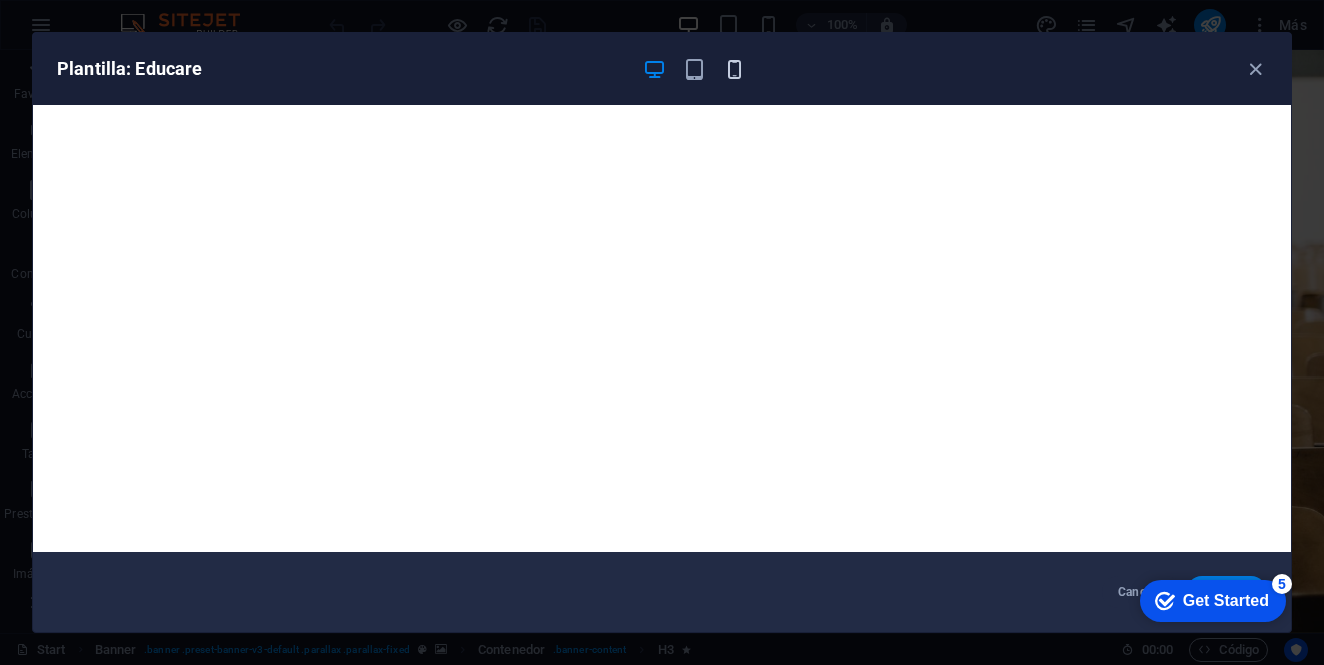click at bounding box center (734, 69) 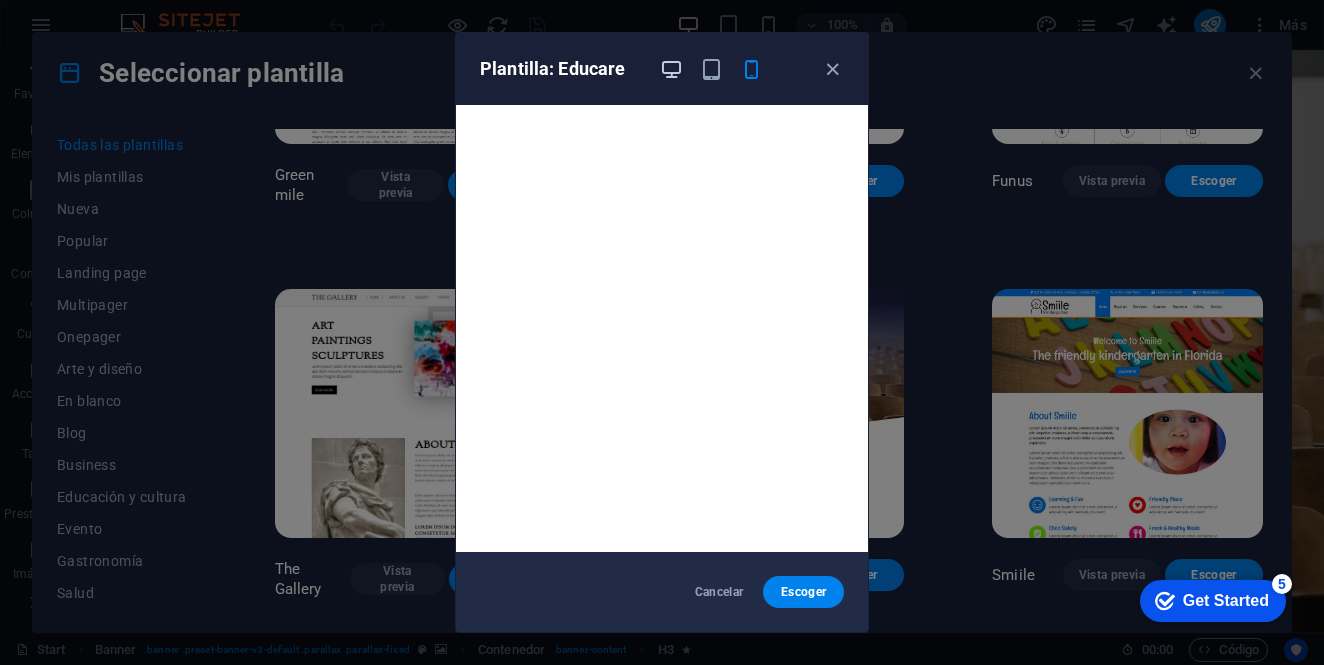 click at bounding box center [671, 69] 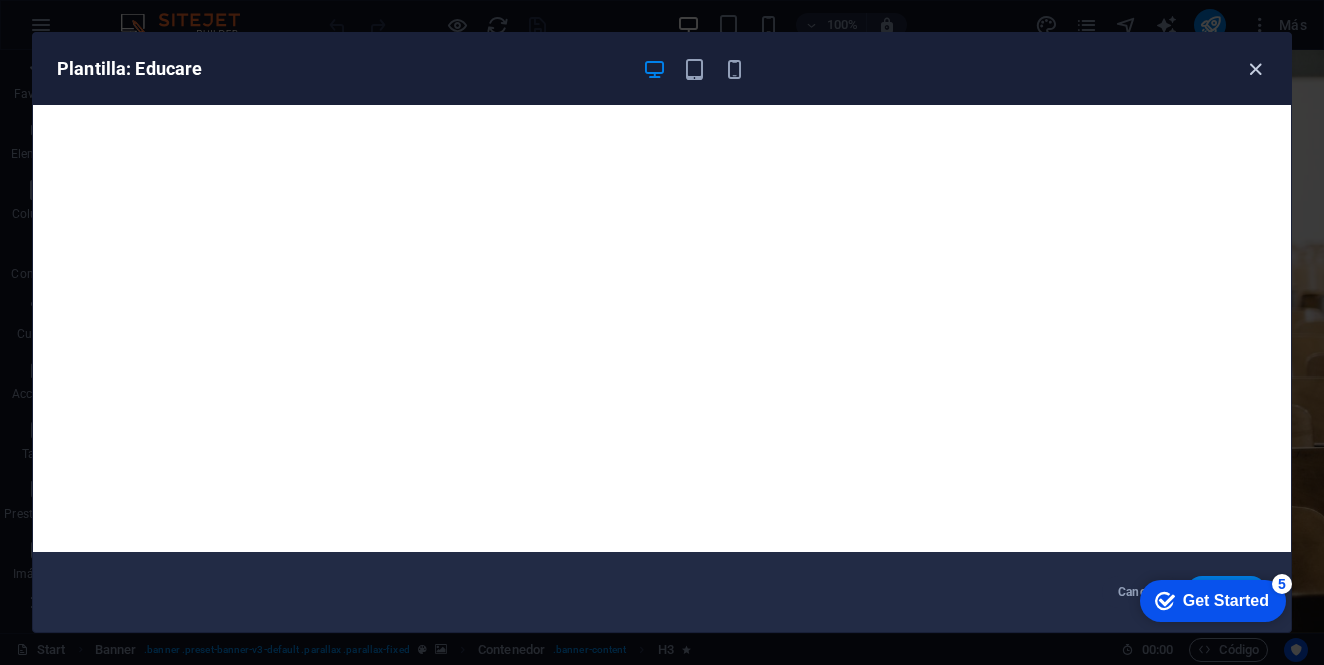 click at bounding box center (1255, 69) 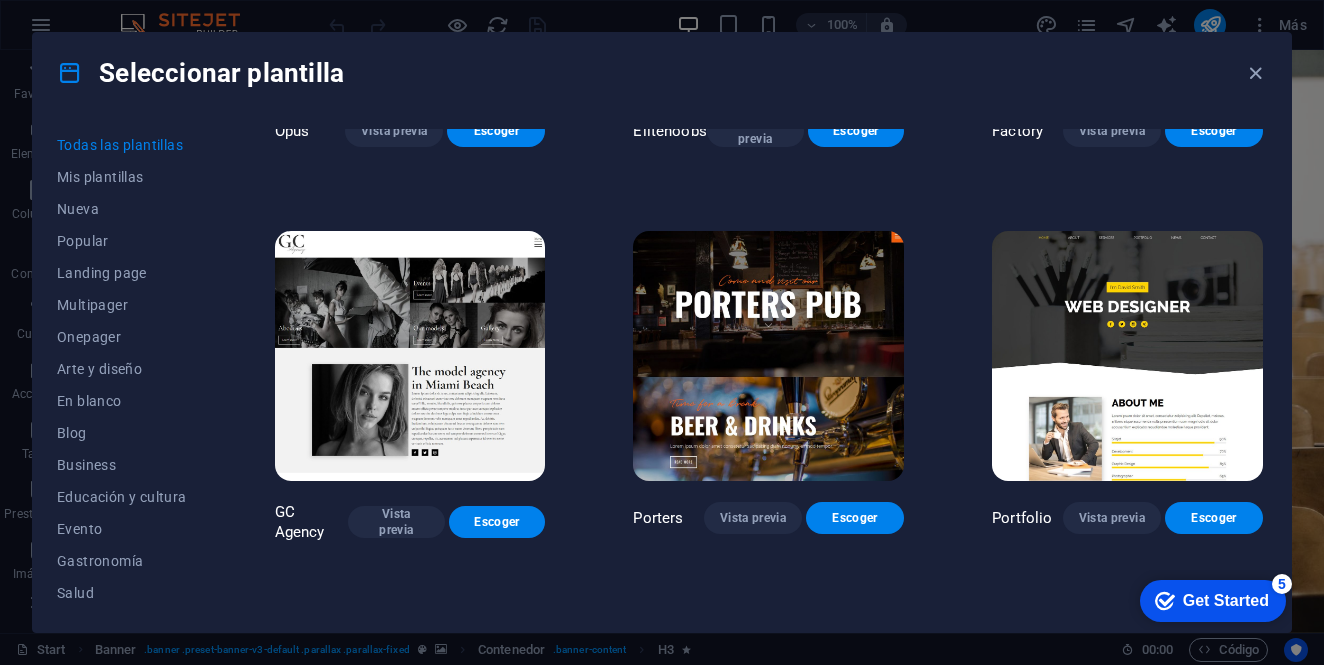 scroll, scrollTop: 13978, scrollLeft: 0, axis: vertical 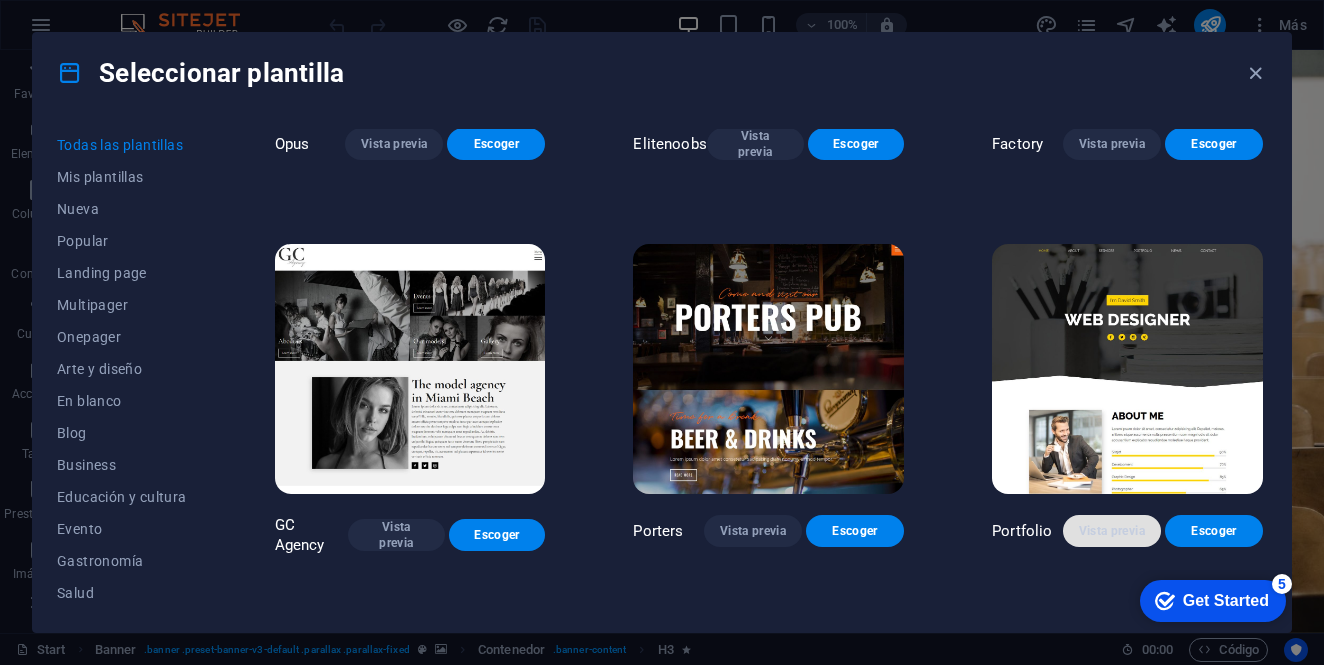 click on "Vista previa" at bounding box center [1112, 531] 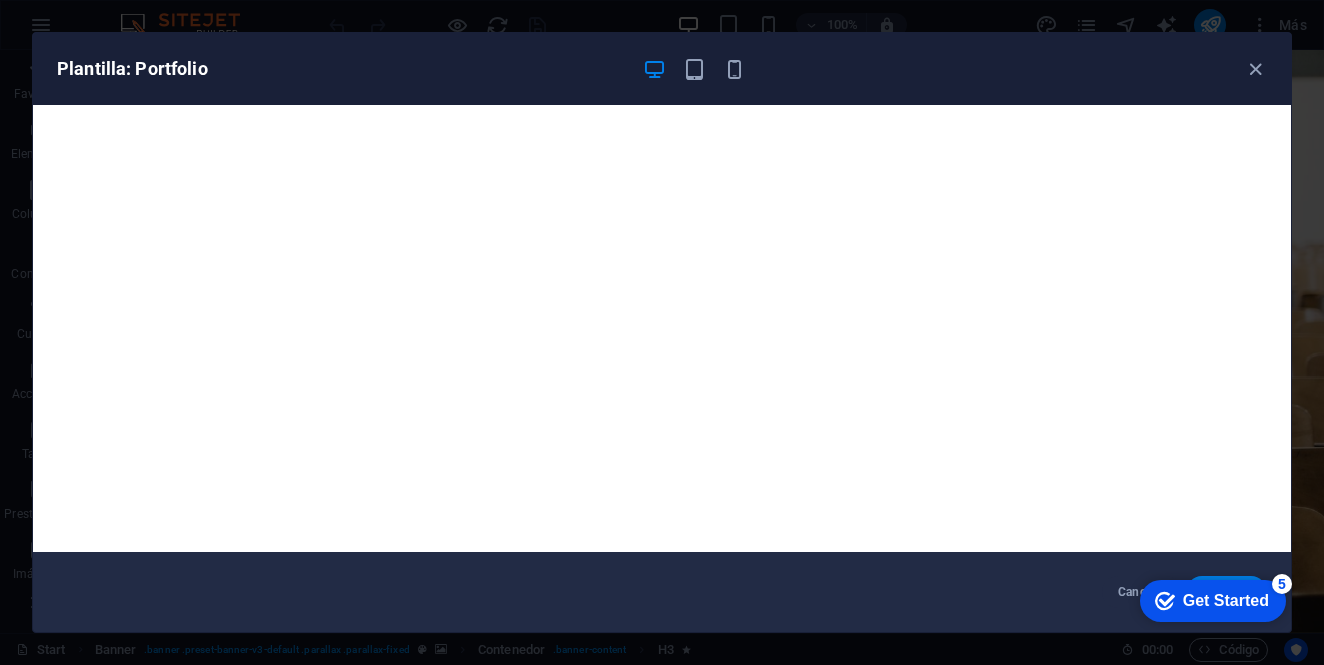 click on "Plantilla: Portfolio" at bounding box center [662, 69] 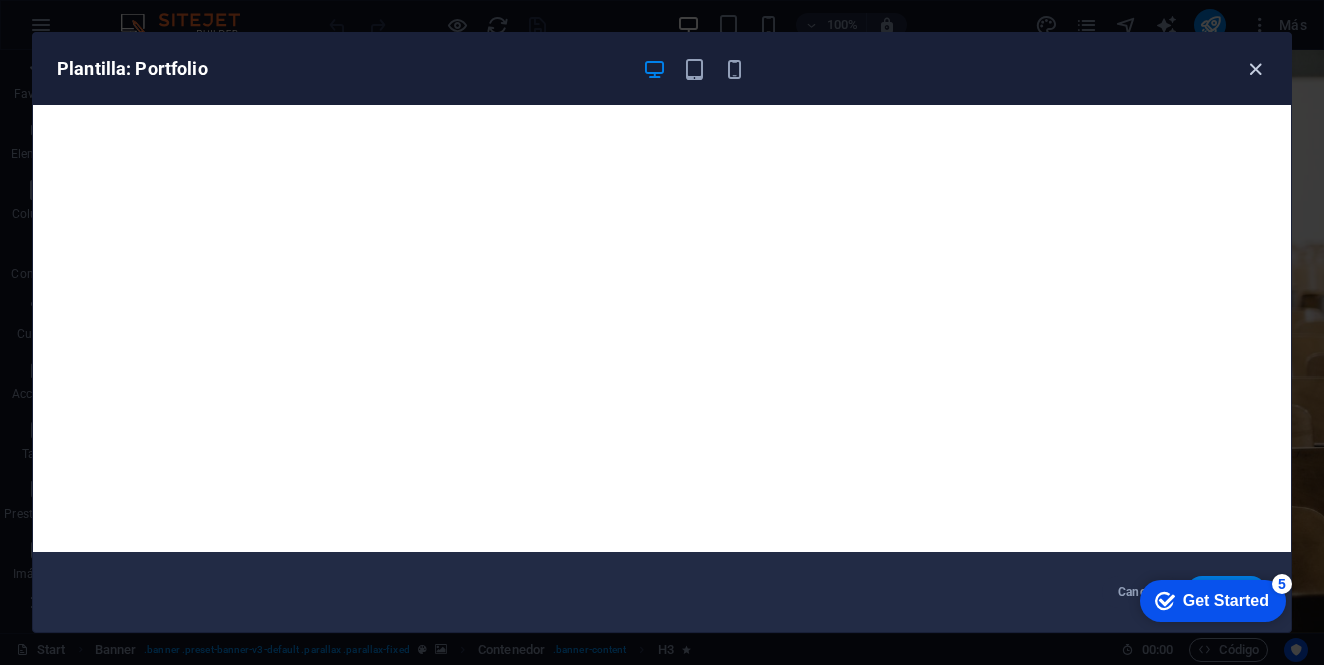 click at bounding box center [1255, 69] 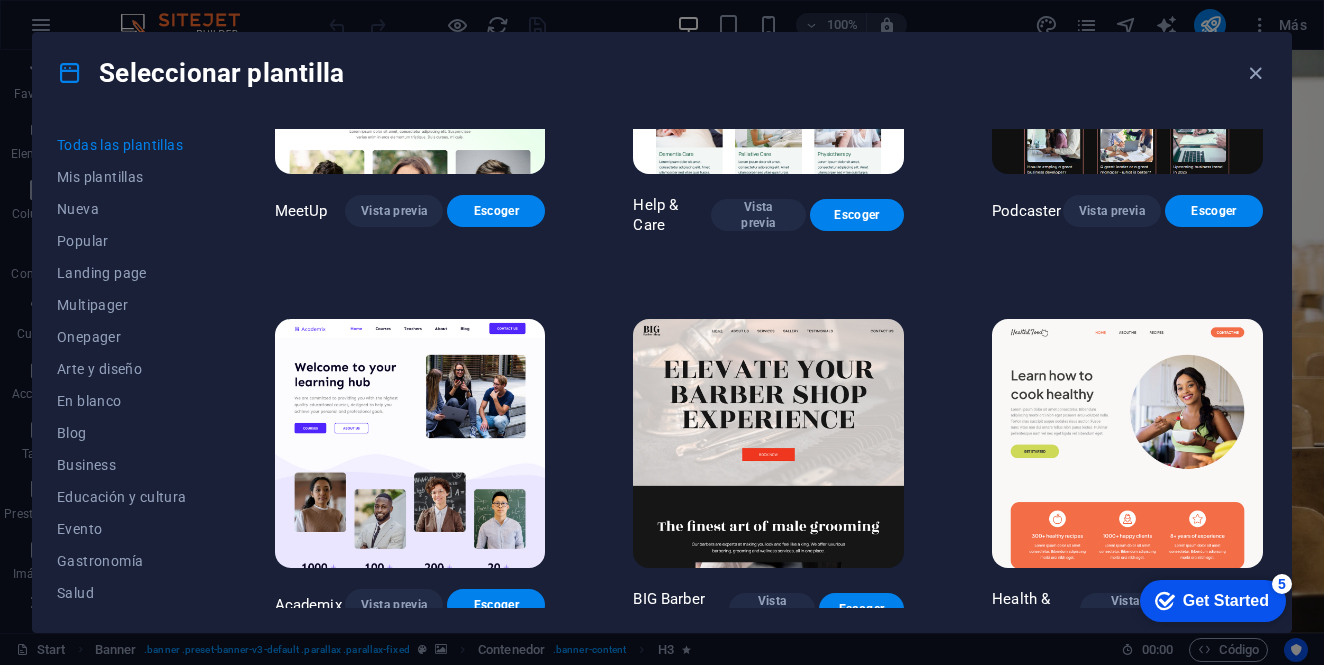 scroll, scrollTop: 1386, scrollLeft: 0, axis: vertical 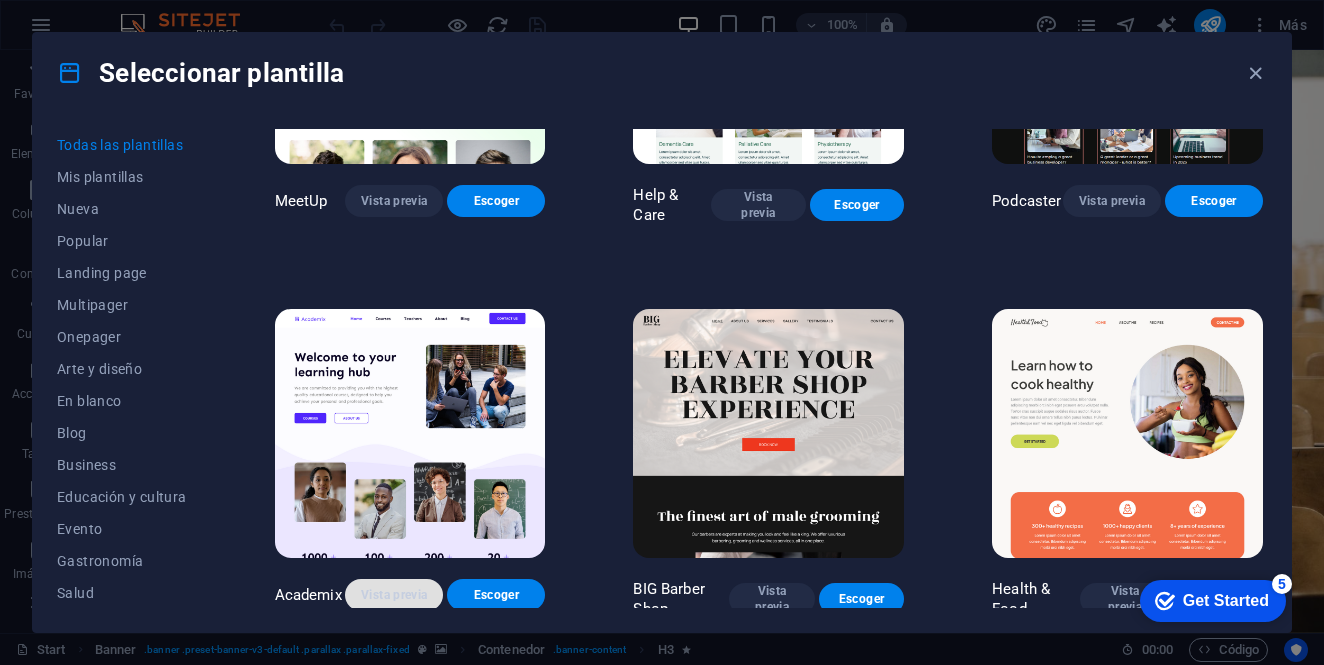 click on "Vista previa" at bounding box center [394, 595] 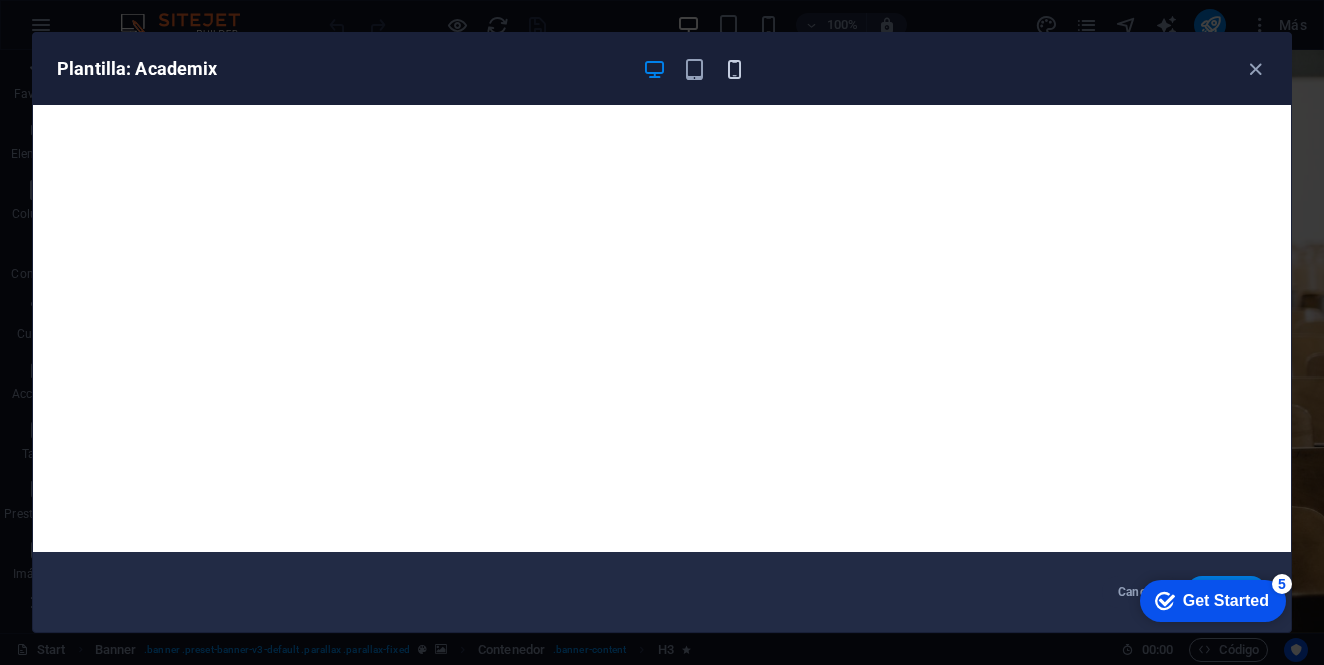 click at bounding box center (734, 69) 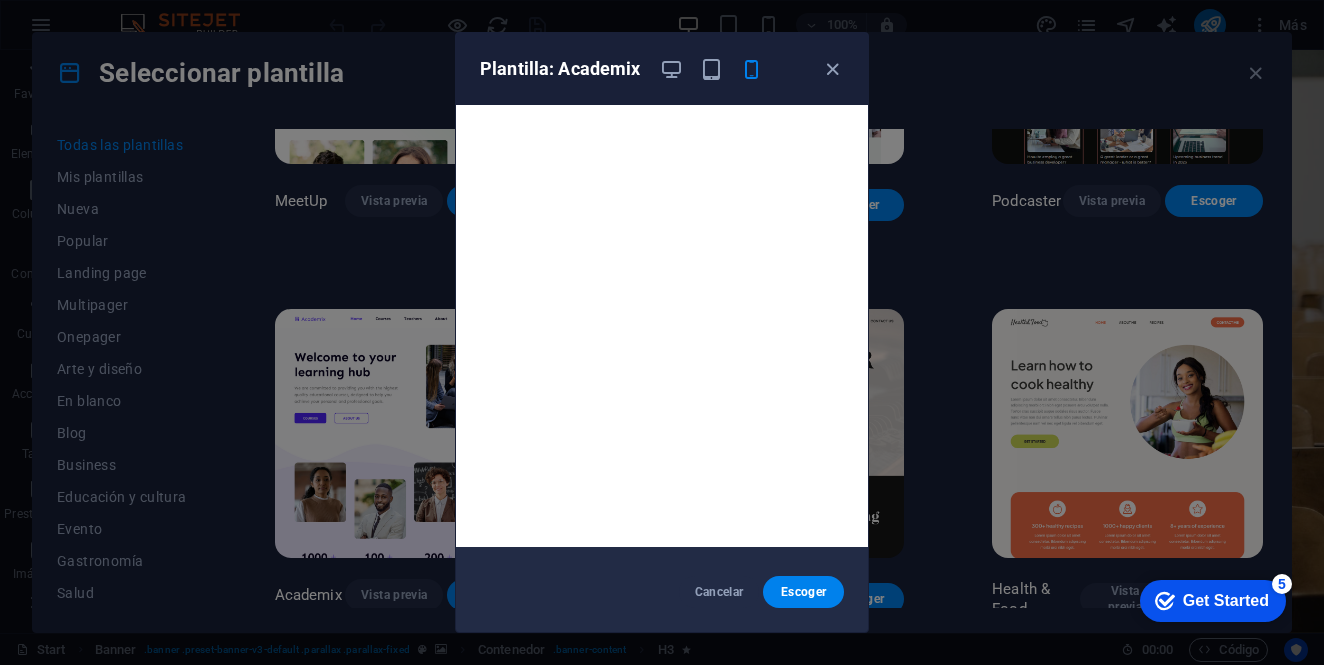 scroll, scrollTop: 0, scrollLeft: 0, axis: both 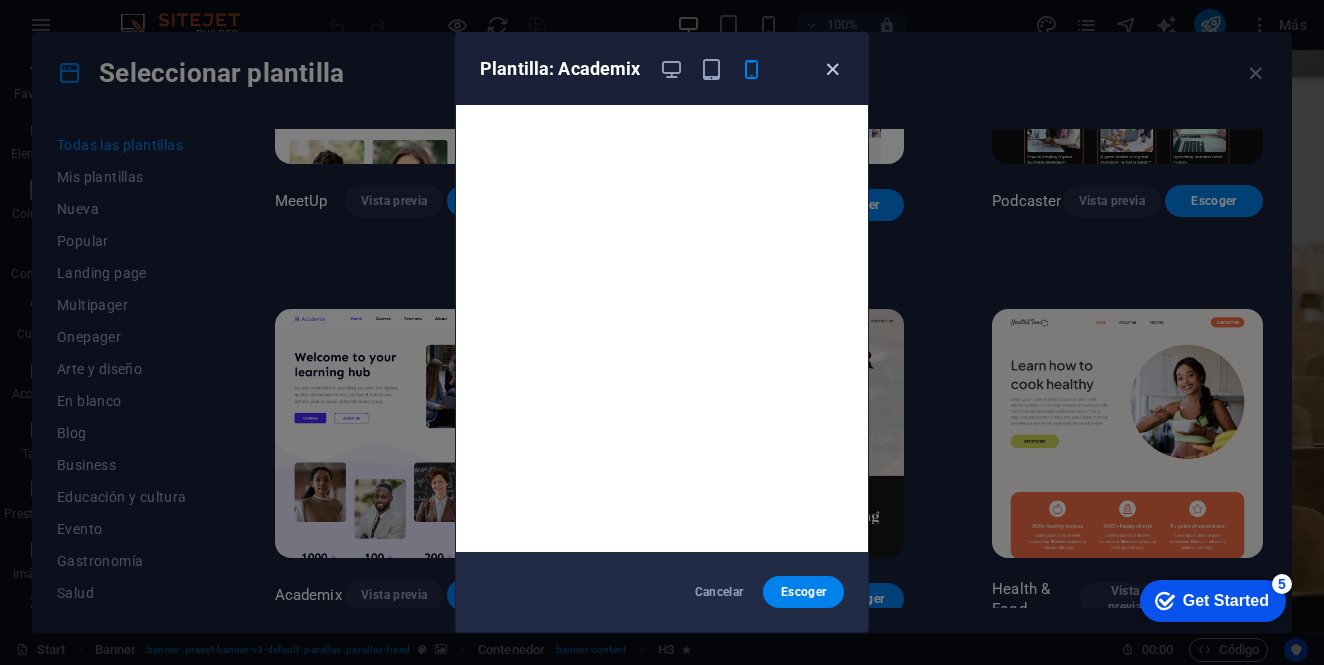 click at bounding box center [832, 69] 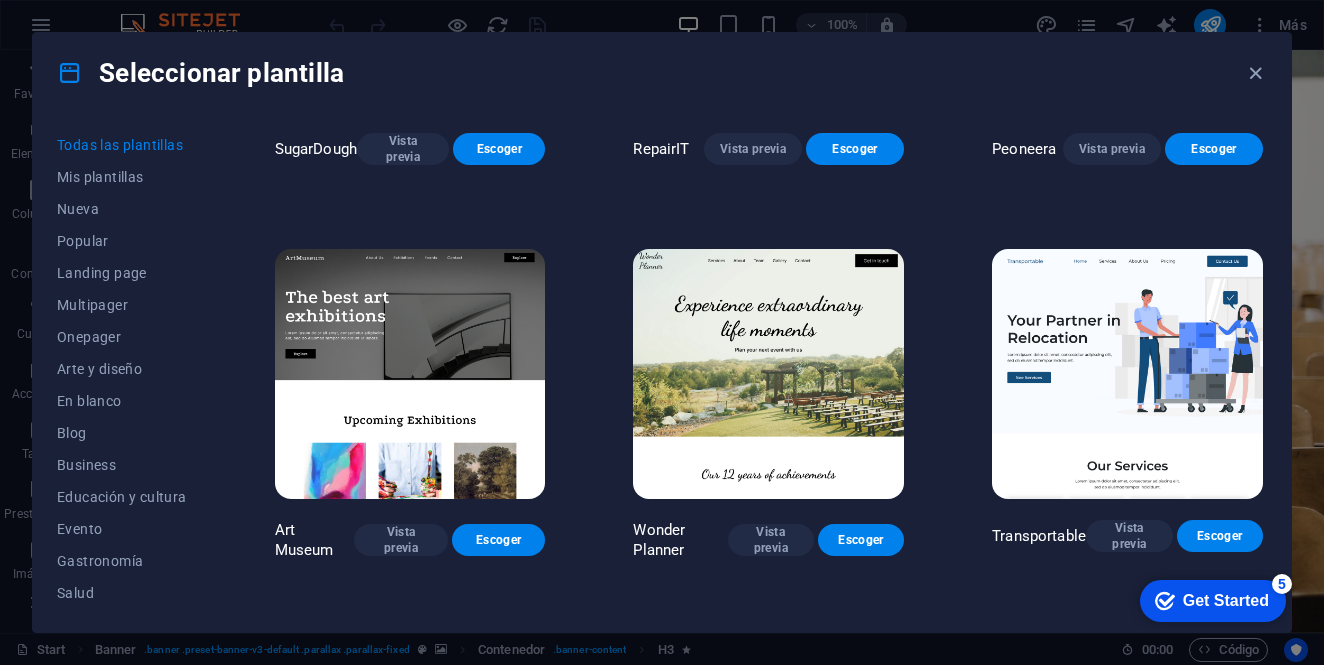 scroll, scrollTop: 0, scrollLeft: 0, axis: both 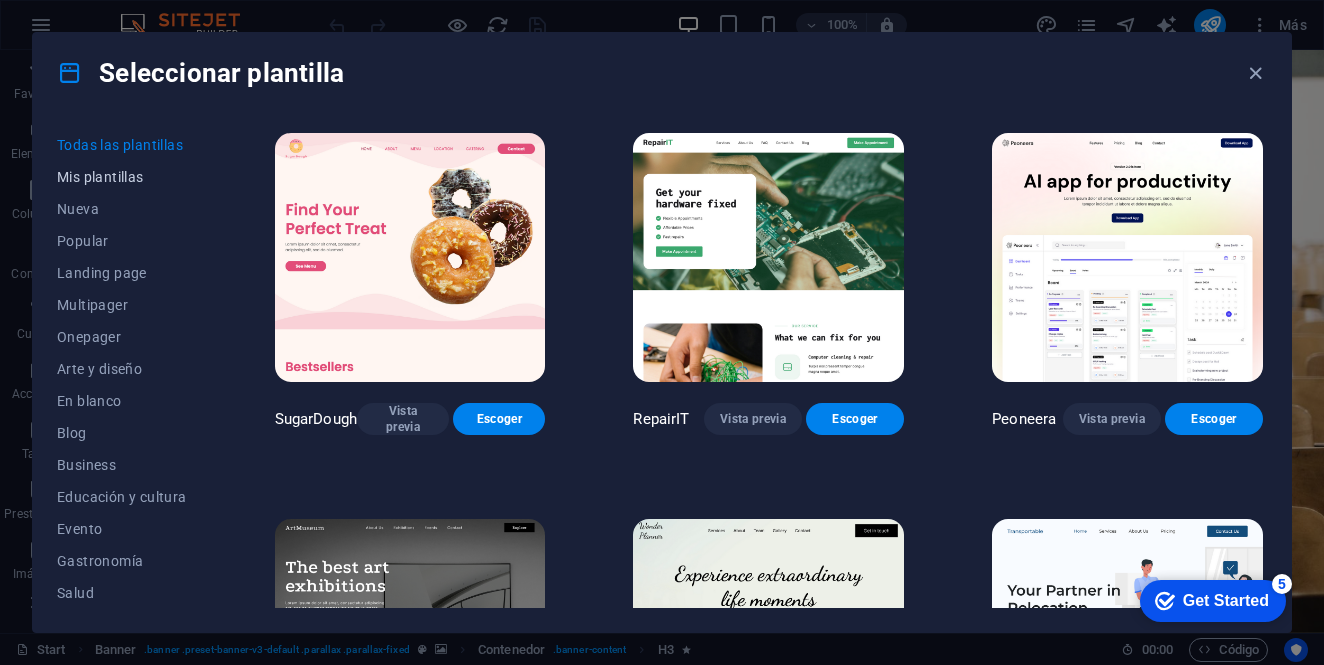 click on "Mis plantillas" at bounding box center [122, 177] 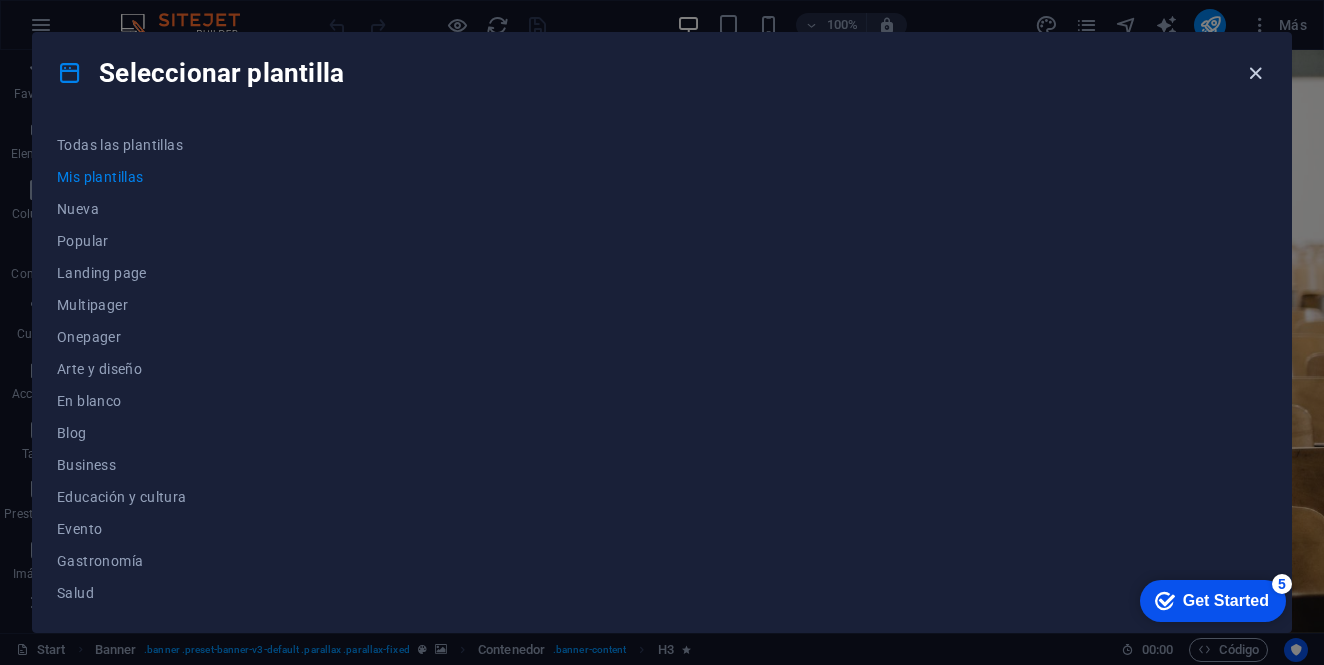 click at bounding box center (1255, 73) 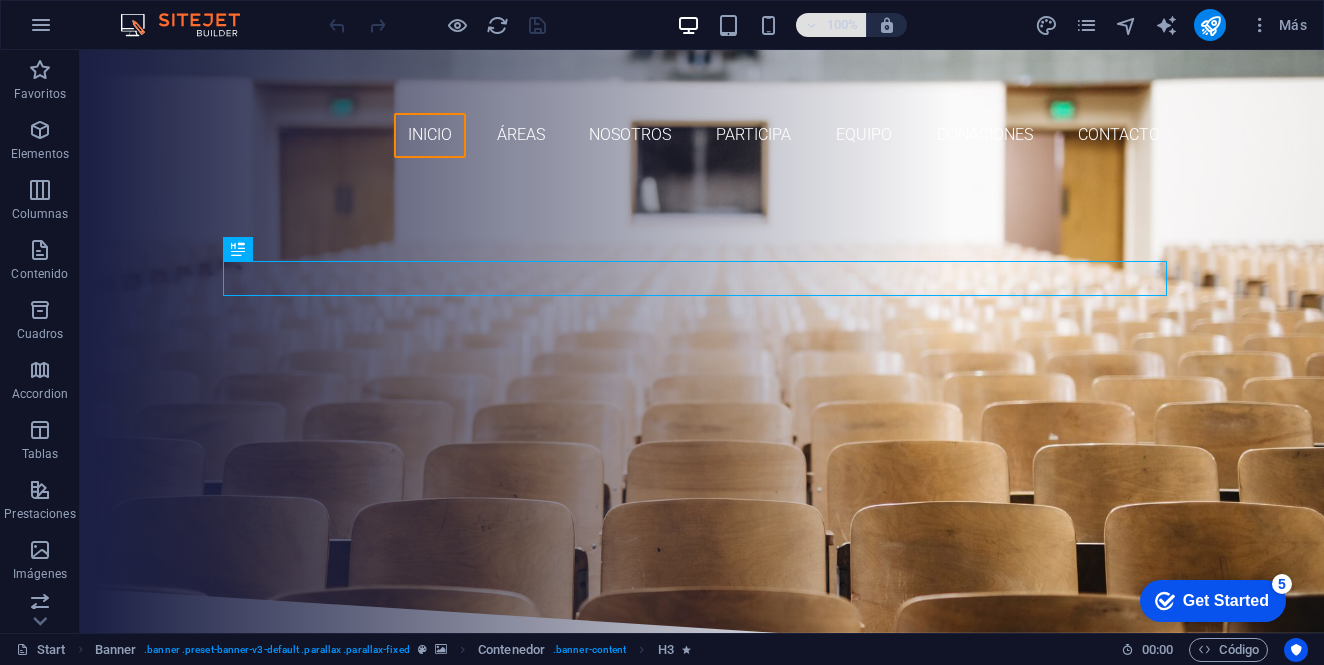 click on "100%" at bounding box center (842, 25) 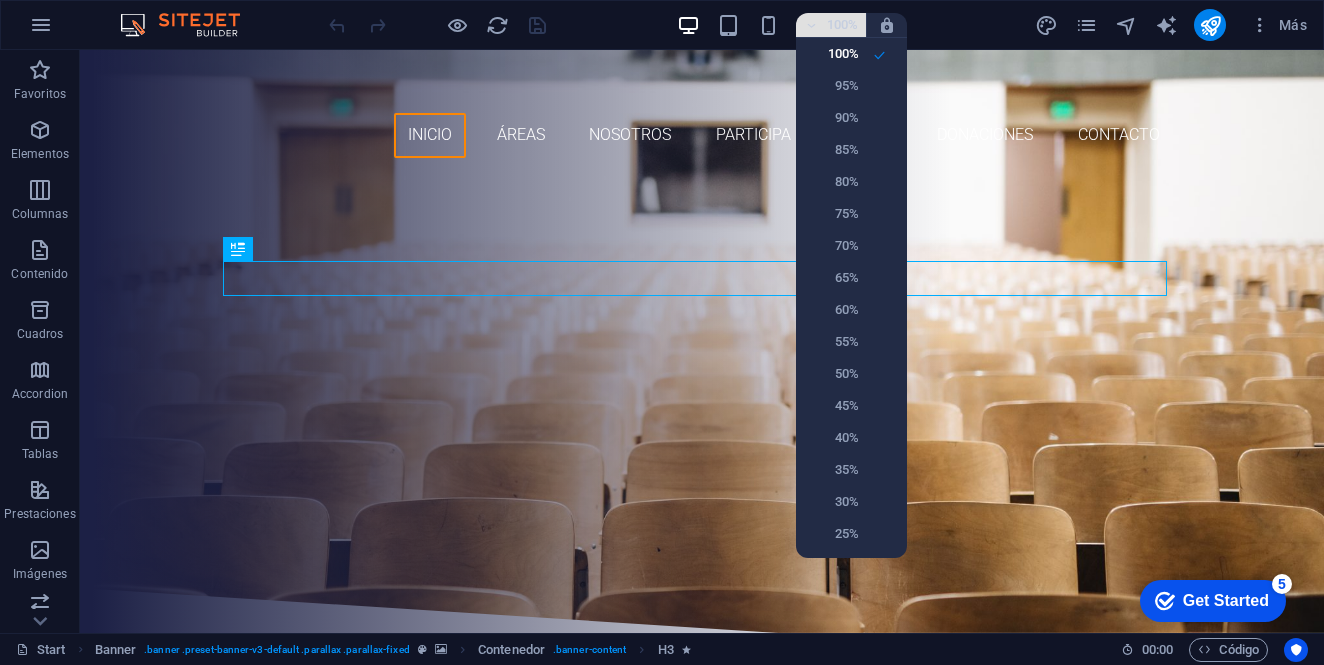 click at bounding box center [662, 332] 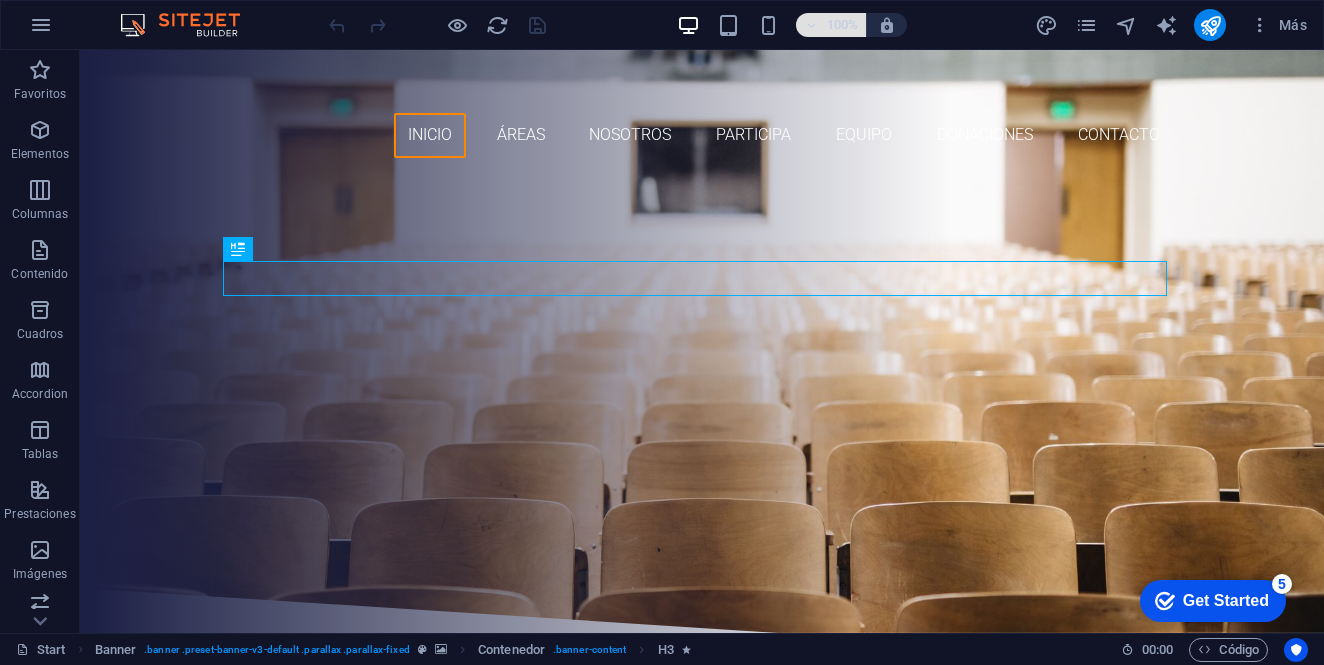 click on "100%" at bounding box center [842, 25] 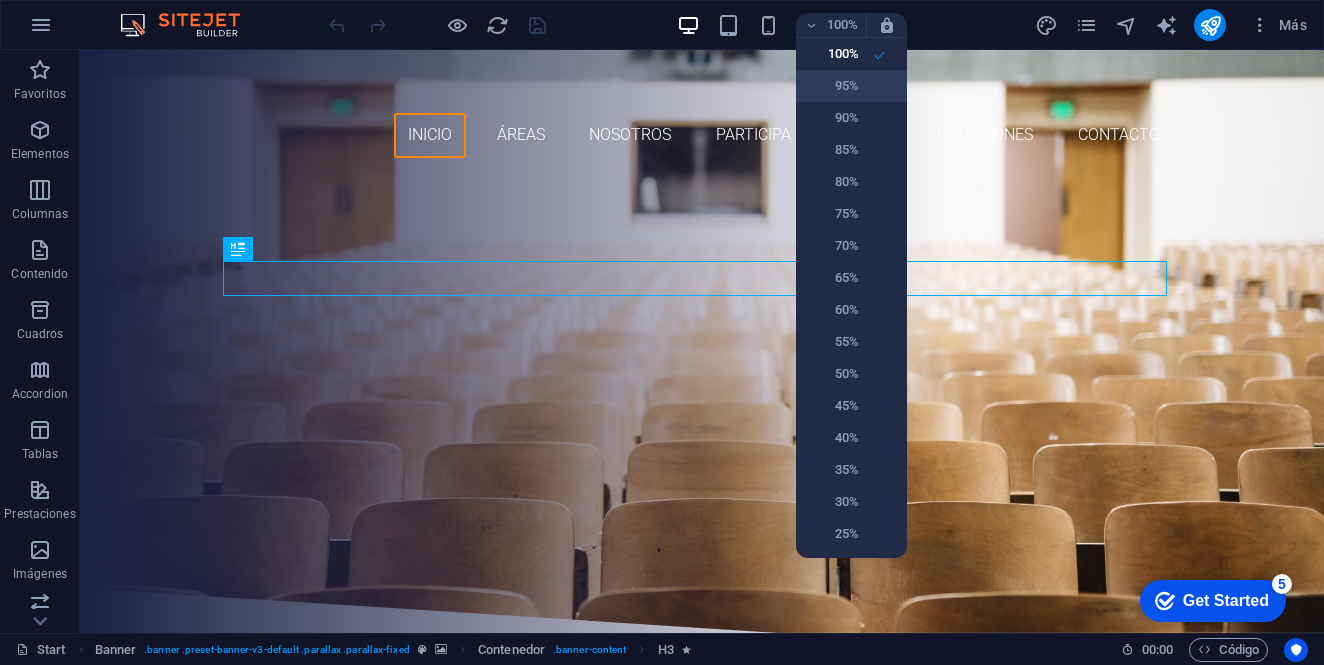 click on "95%" at bounding box center [833, 86] 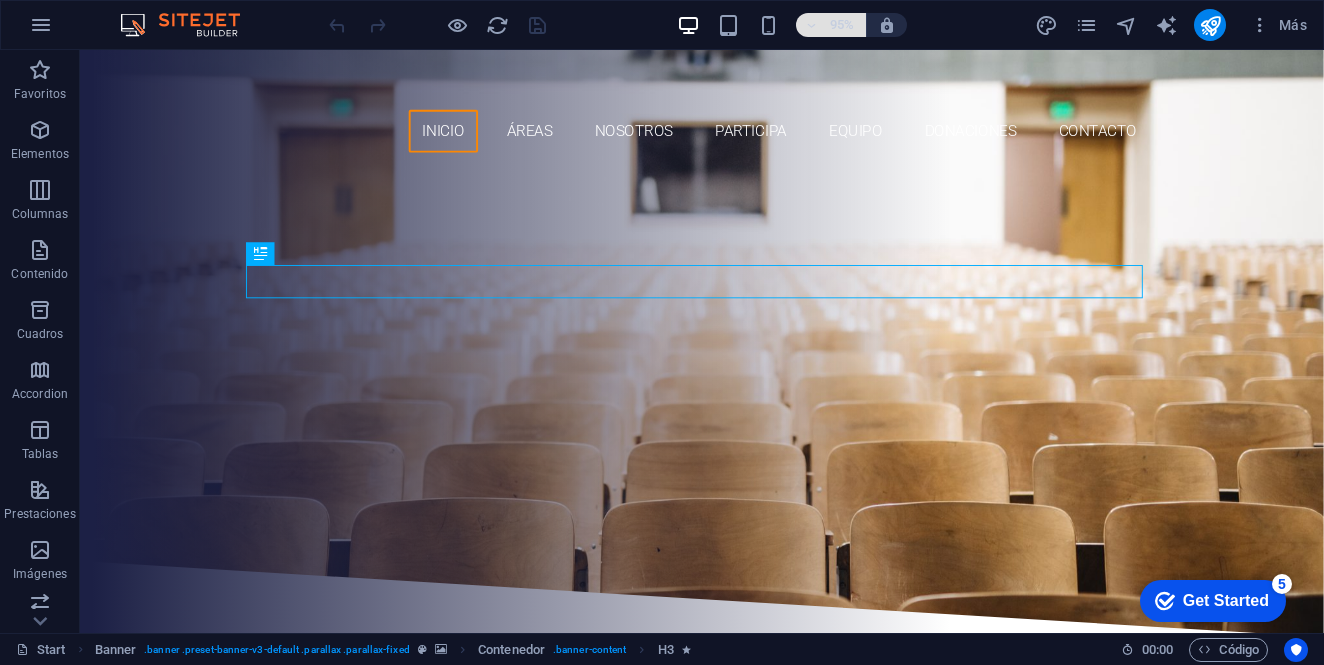 click on "95%" at bounding box center (842, 25) 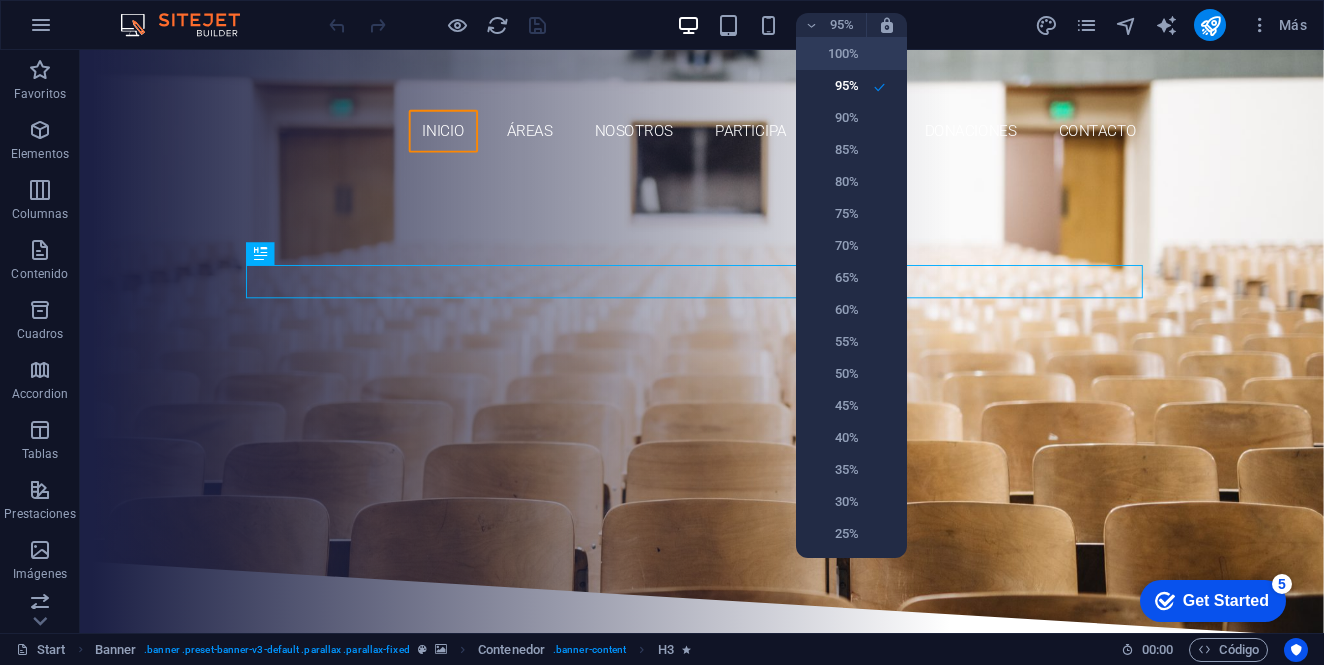 click on "100%" at bounding box center [833, 54] 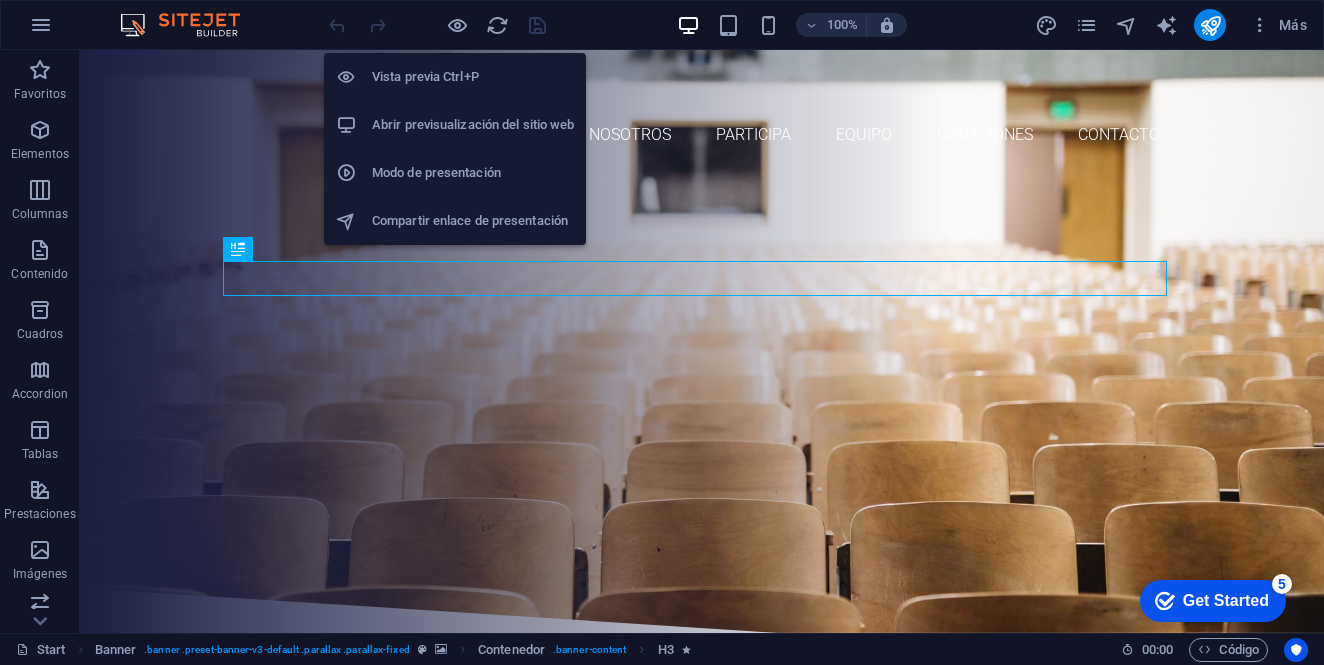 click on "Vista previa Ctrl+P" at bounding box center [473, 77] 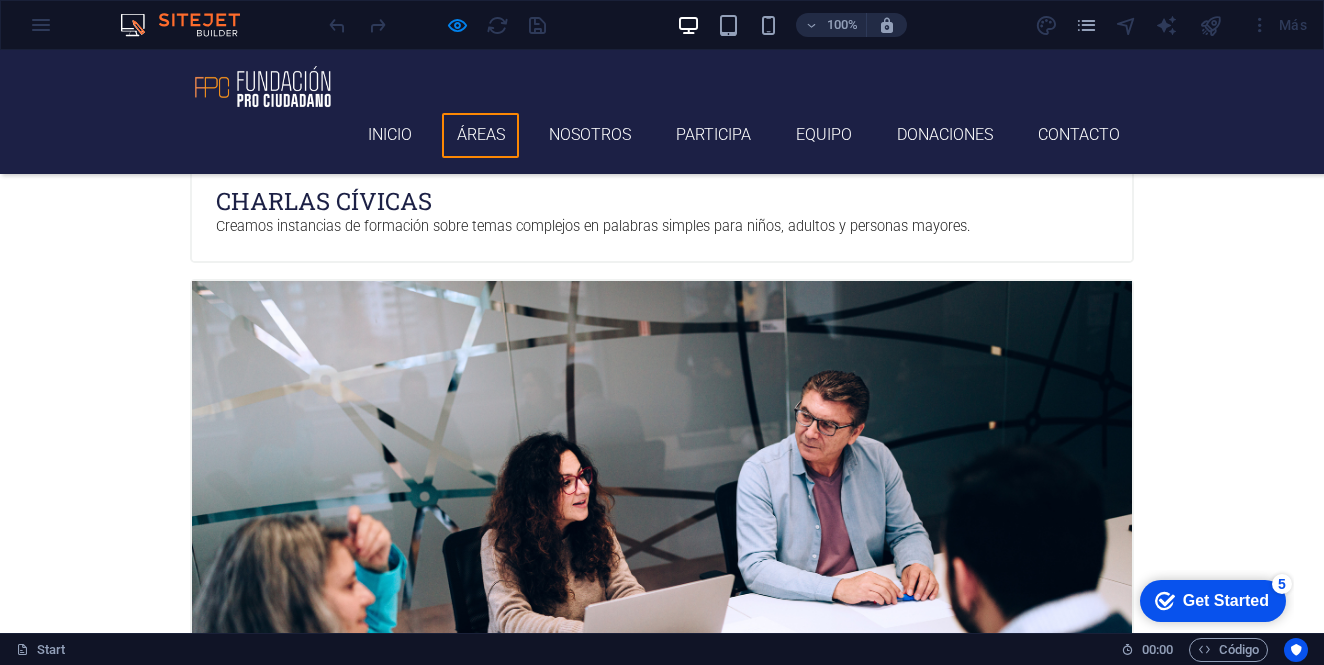 scroll, scrollTop: 985, scrollLeft: 0, axis: vertical 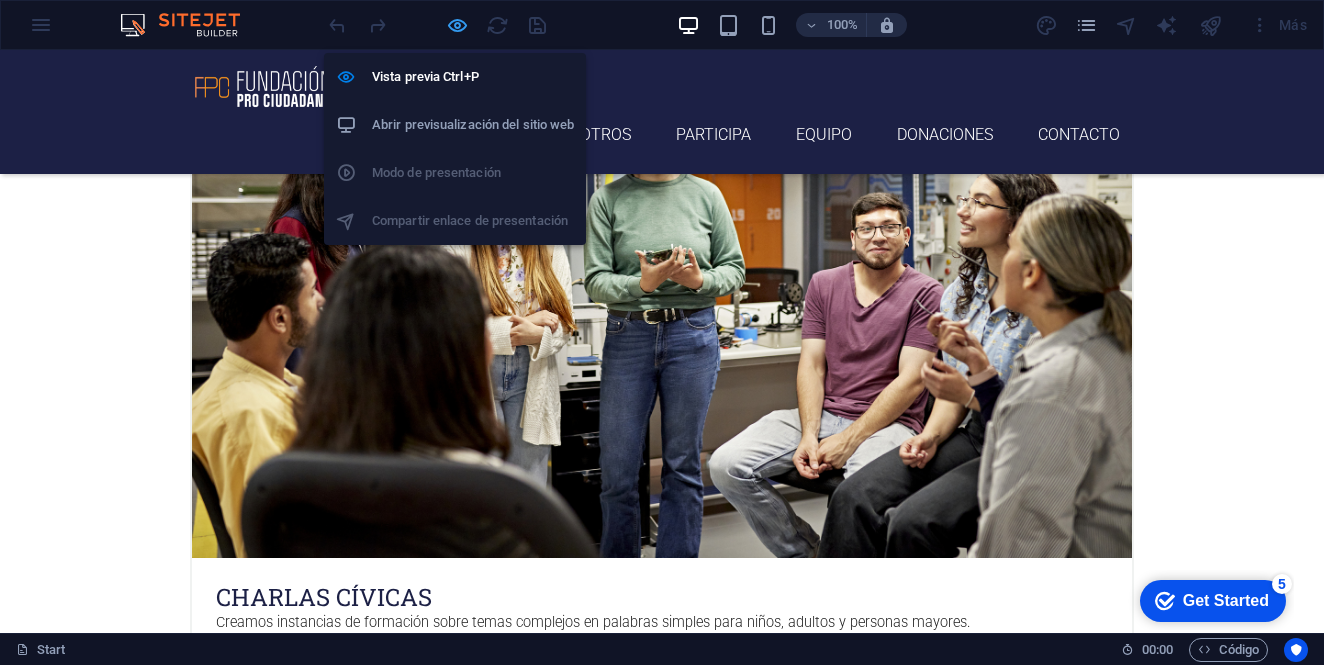 click at bounding box center (457, 25) 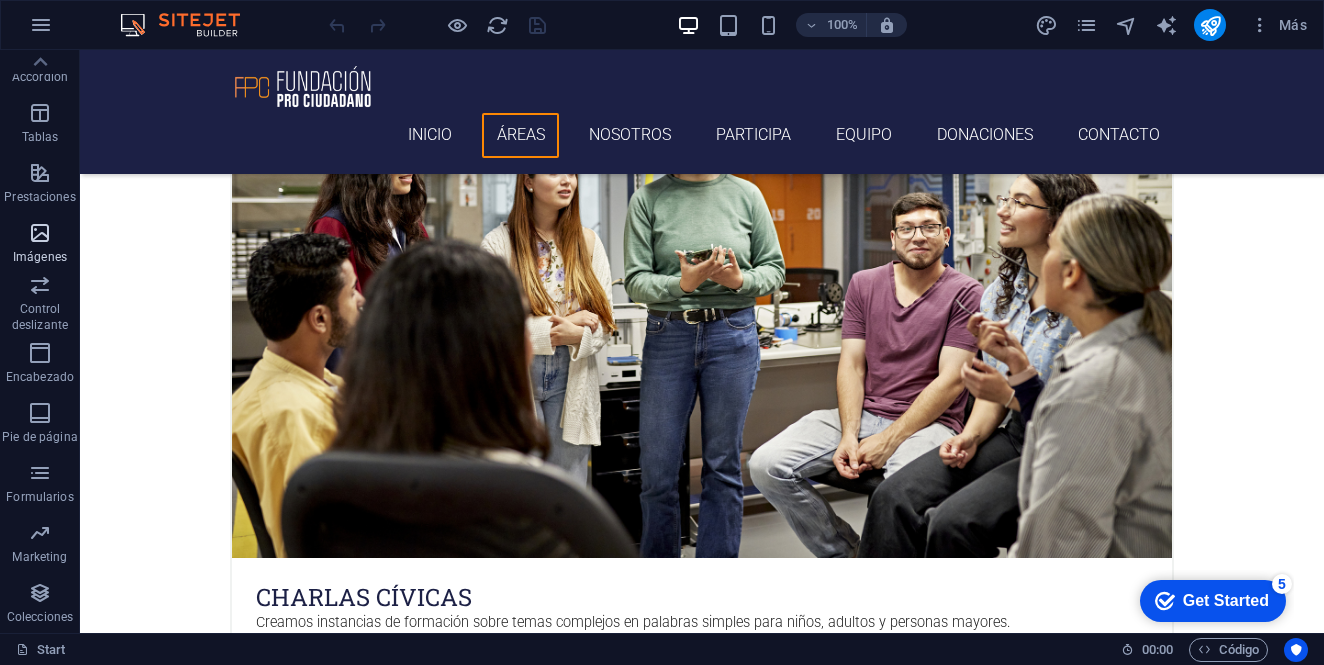 scroll, scrollTop: 0, scrollLeft: 0, axis: both 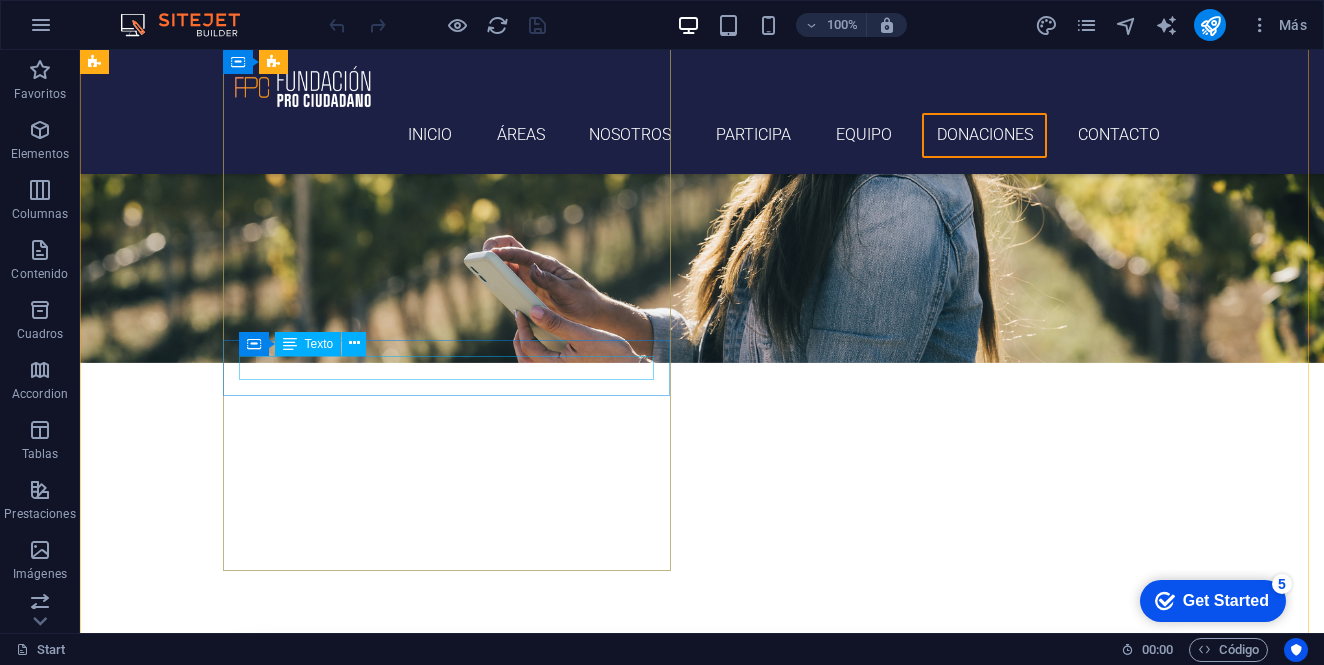 click on "Pronto contaremos con esta modalidad para donaciones" at bounding box center [568, 5397] 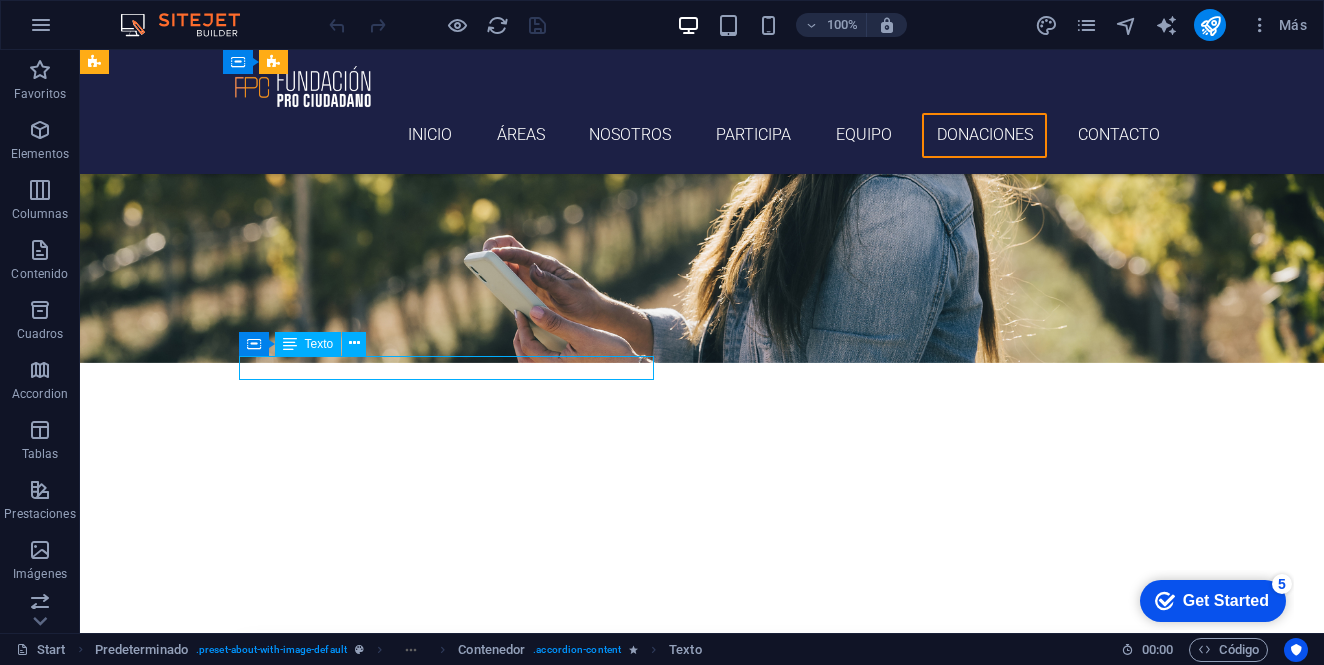 click on "Pronto contaremos con esta modalidad para donaciones" at bounding box center (568, 5397) 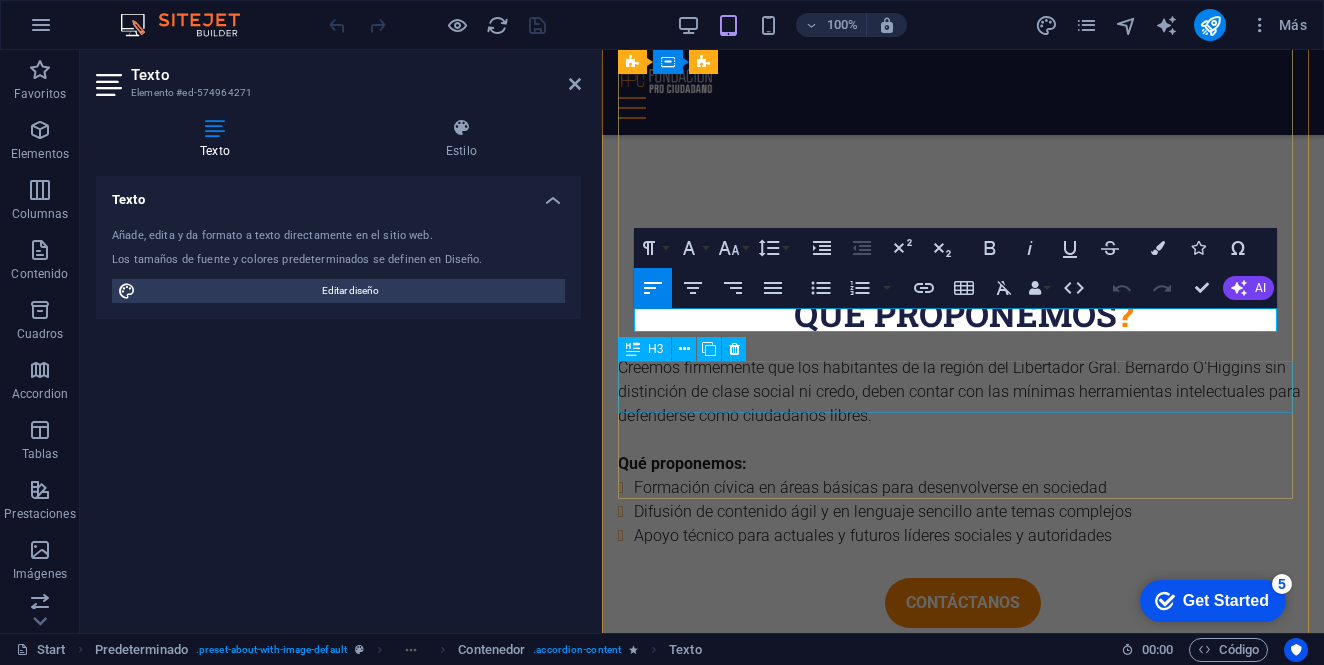 scroll, scrollTop: 8117, scrollLeft: 0, axis: vertical 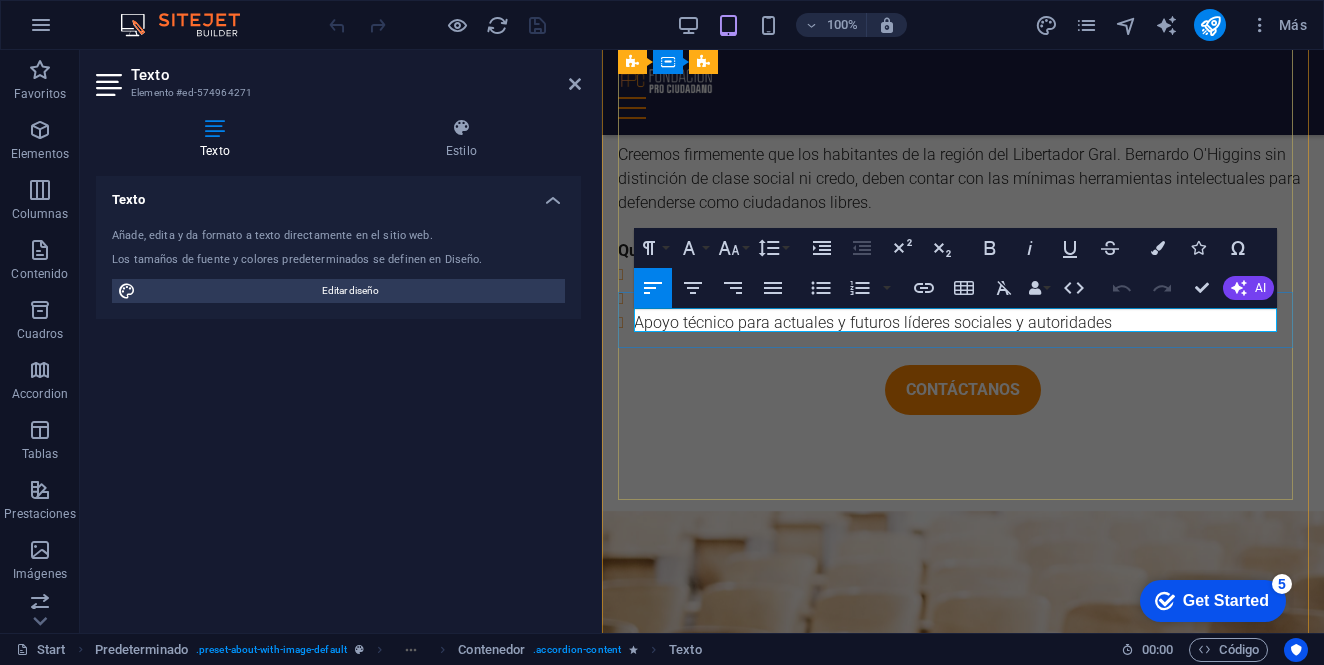 click on "Pronto contaremos con esta modalidad para donaciones" at bounding box center (963, 4297) 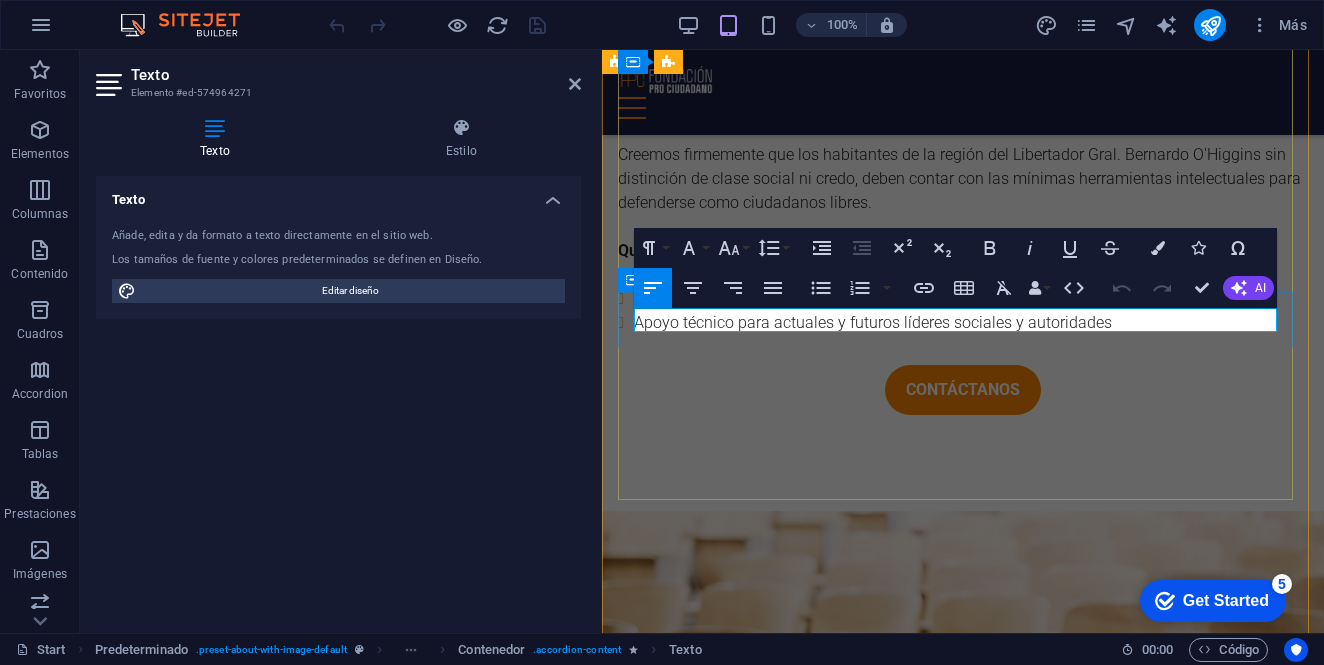 click on "Pronto contaremos con esta modalidad para donaciones" at bounding box center [963, 4297] 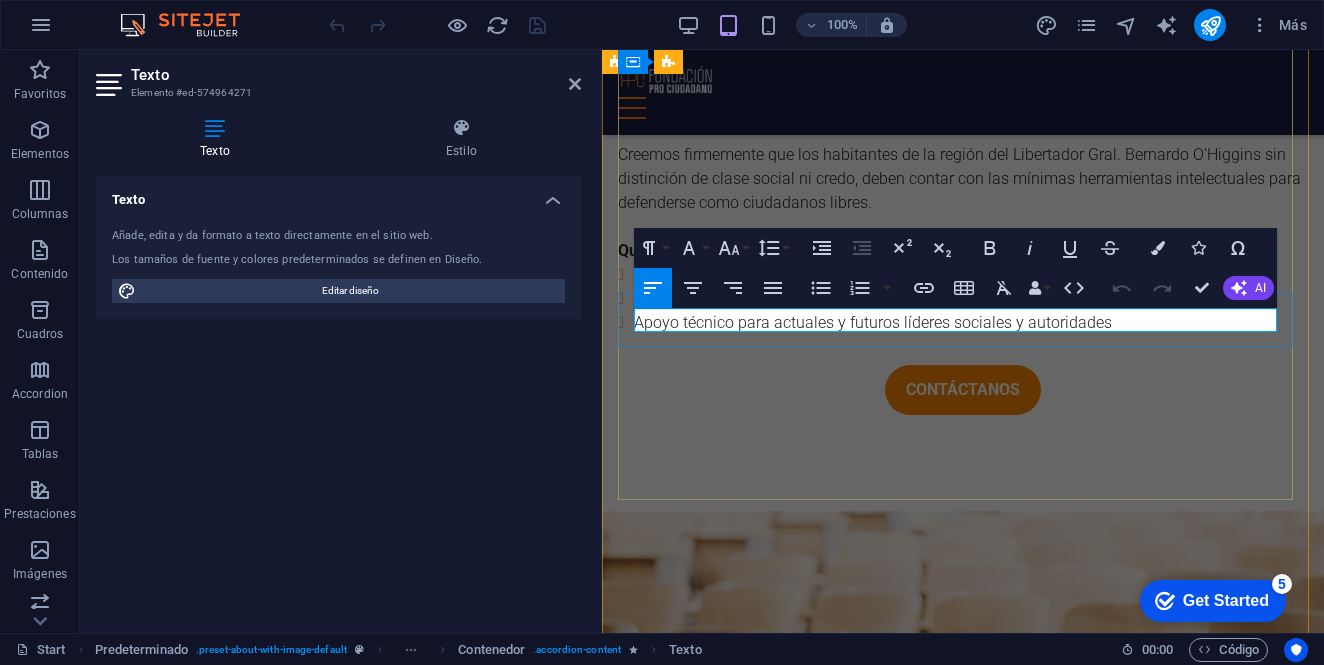 drag, startPoint x: 1039, startPoint y: 321, endPoint x: 635, endPoint y: 321, distance: 404 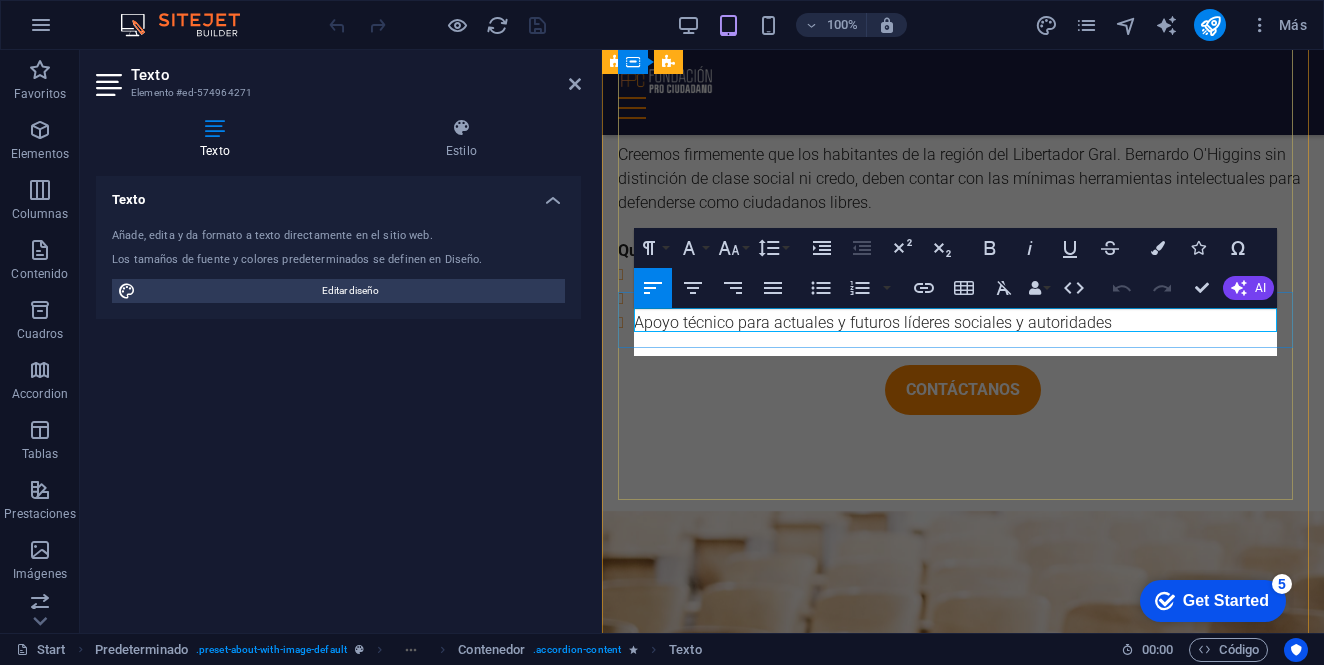 scroll, scrollTop: 1566, scrollLeft: 2, axis: both 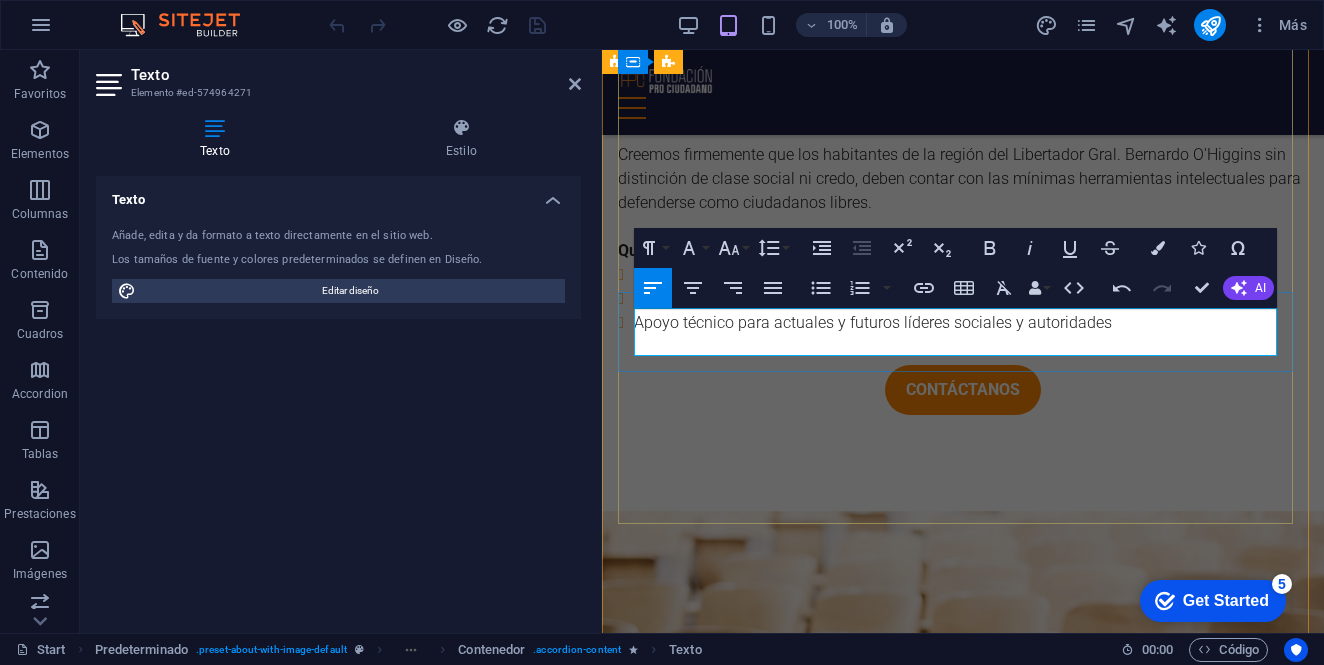 click on "Banco Estado Chequera Electrónica Nº Cuenta [ACCOUNT_NUMBER] RUT [RUT] [EMAIL]" at bounding box center (963, 4309) 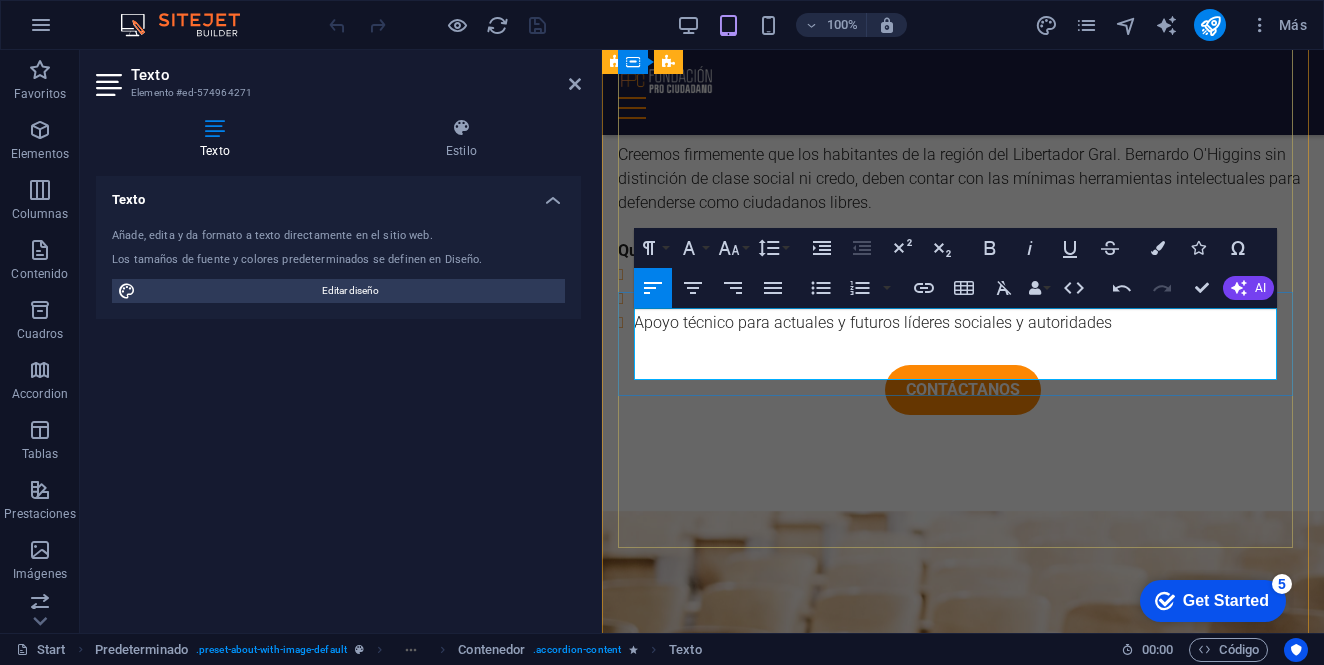 click on "Chequera Electrónica Nº Cuenta [ACCOUNT_NUMBER] RUT [RUT] [EMAIL]" at bounding box center (963, 4333) 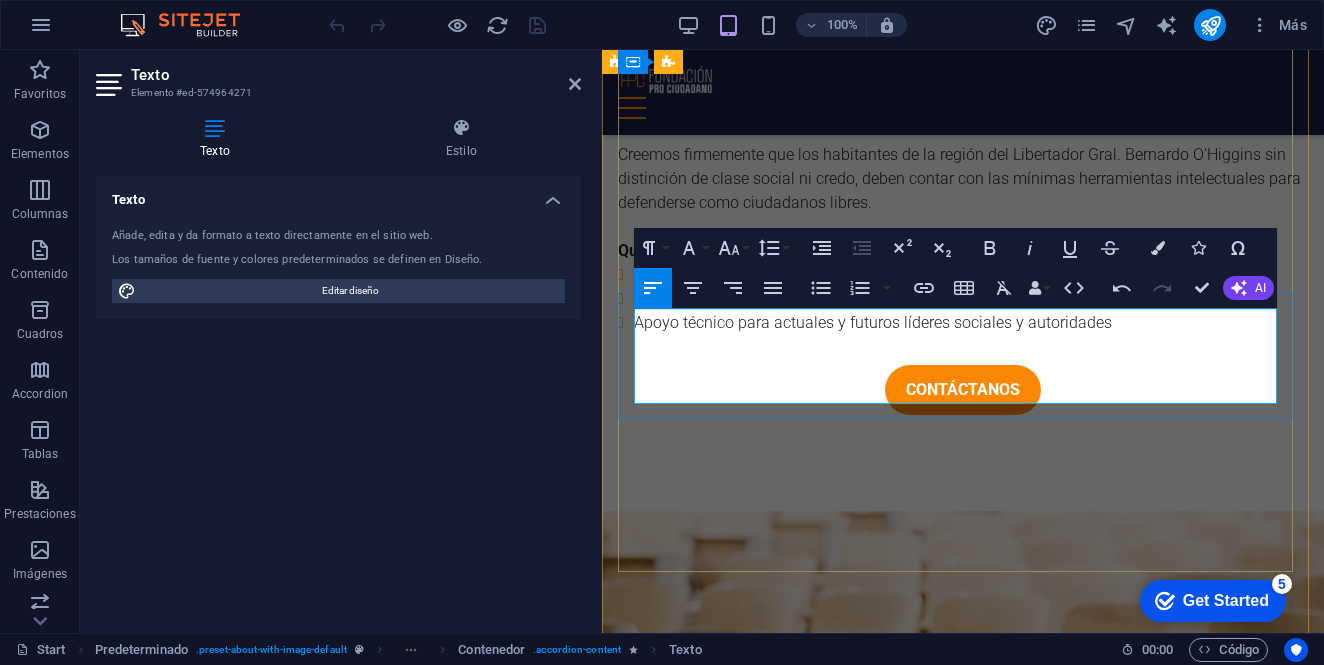 click on "aportes@fundacionprociudadano.cl" at bounding box center (834, 4368) 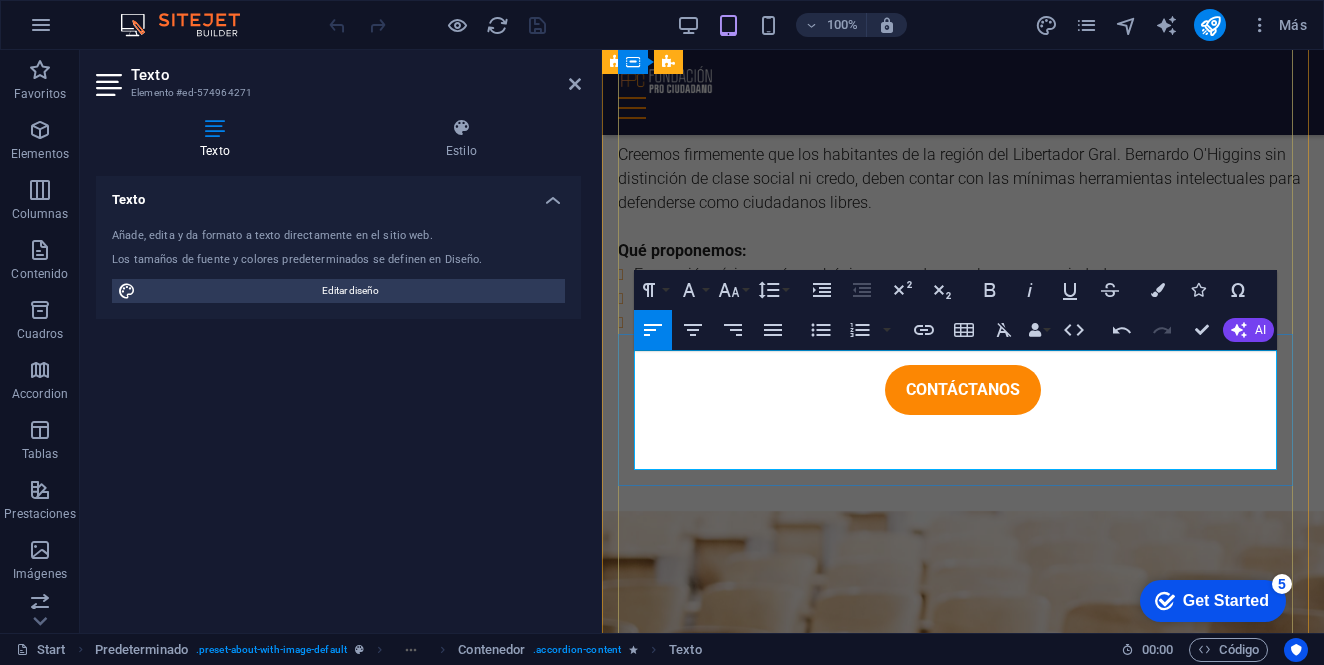 scroll, scrollTop: 8070, scrollLeft: 0, axis: vertical 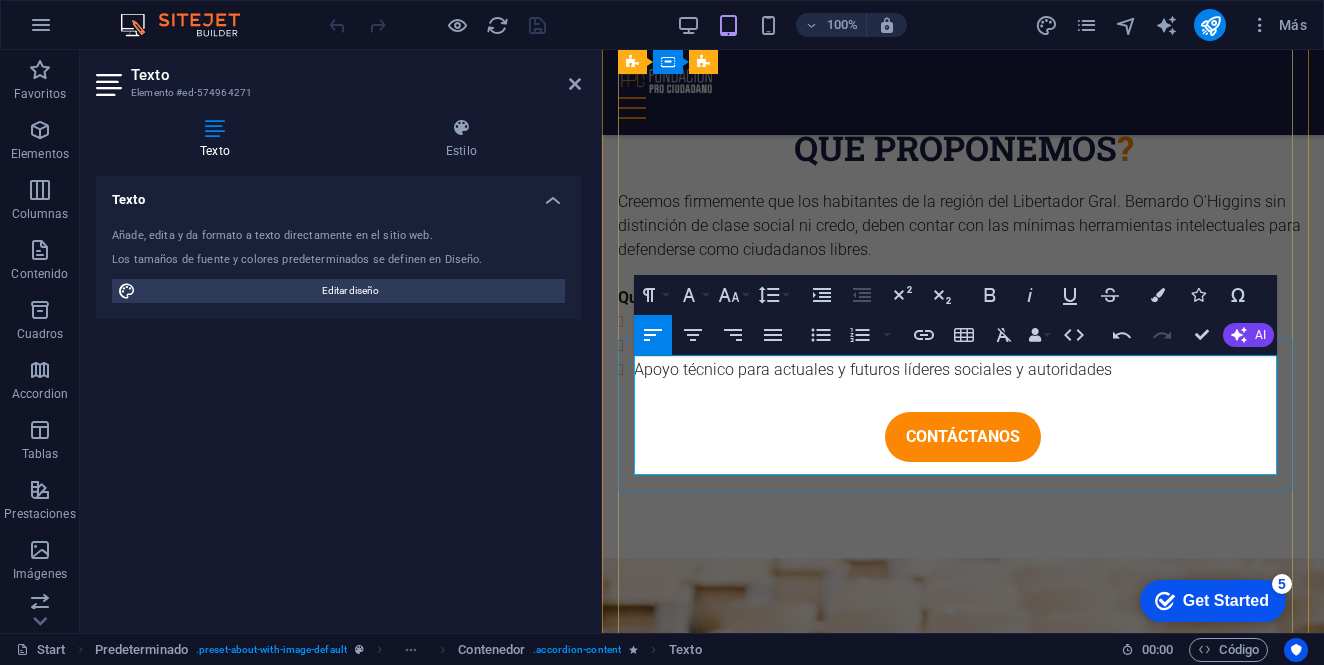 click on "Banco Estado" at bounding box center (963, 4344) 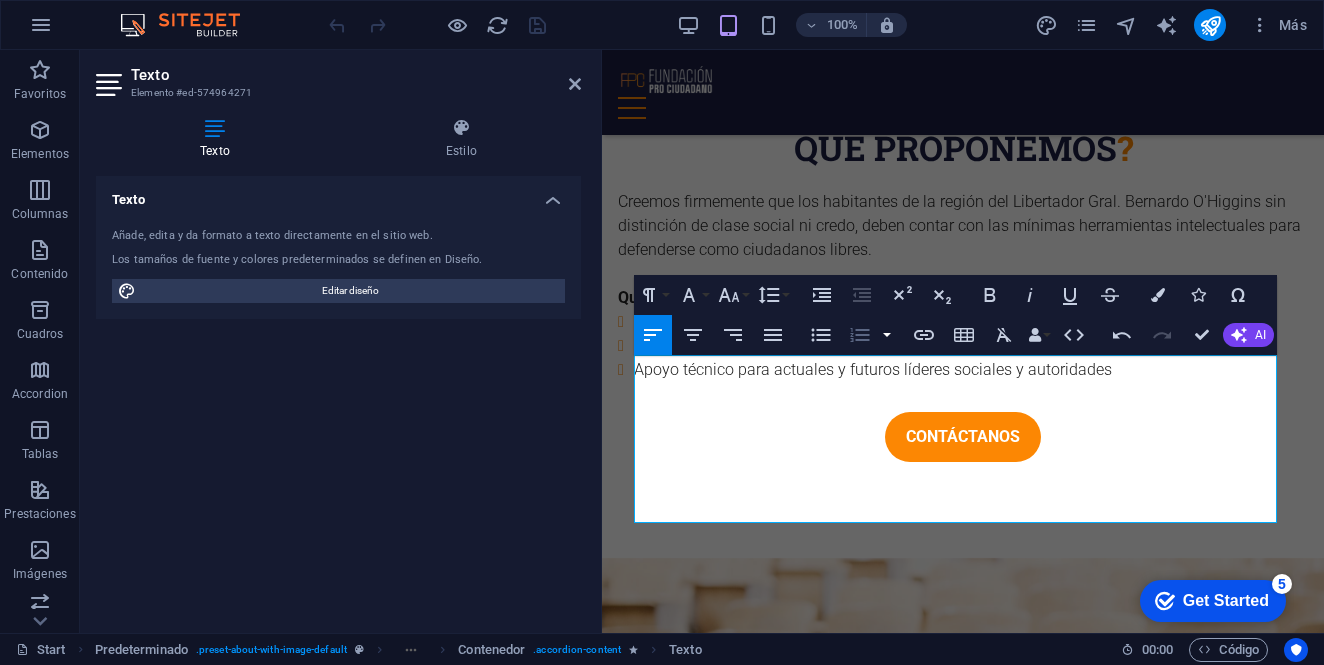 type 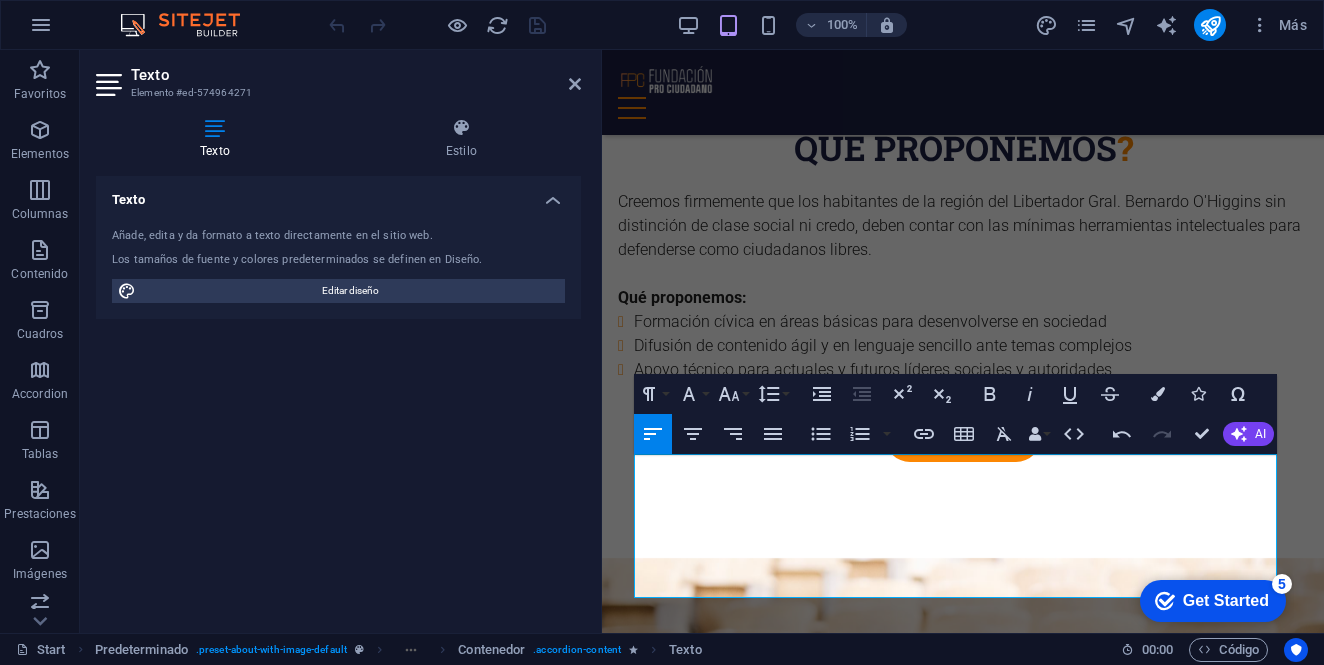 scroll, scrollTop: 7970, scrollLeft: 0, axis: vertical 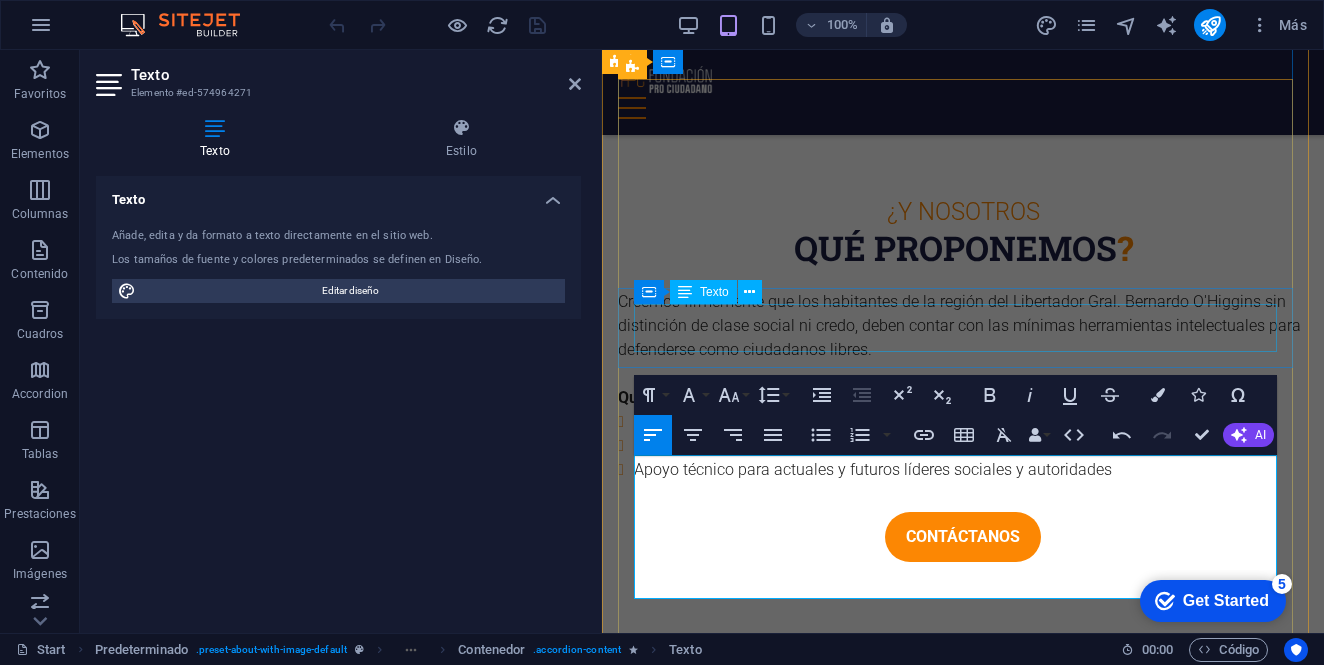 click on "Dona con tarjeta de débito o crédito por  única vez  desde $10.000 en dos simples pasos y con la seguridad del sistema Transbank  aquí" at bounding box center [963, 4311] 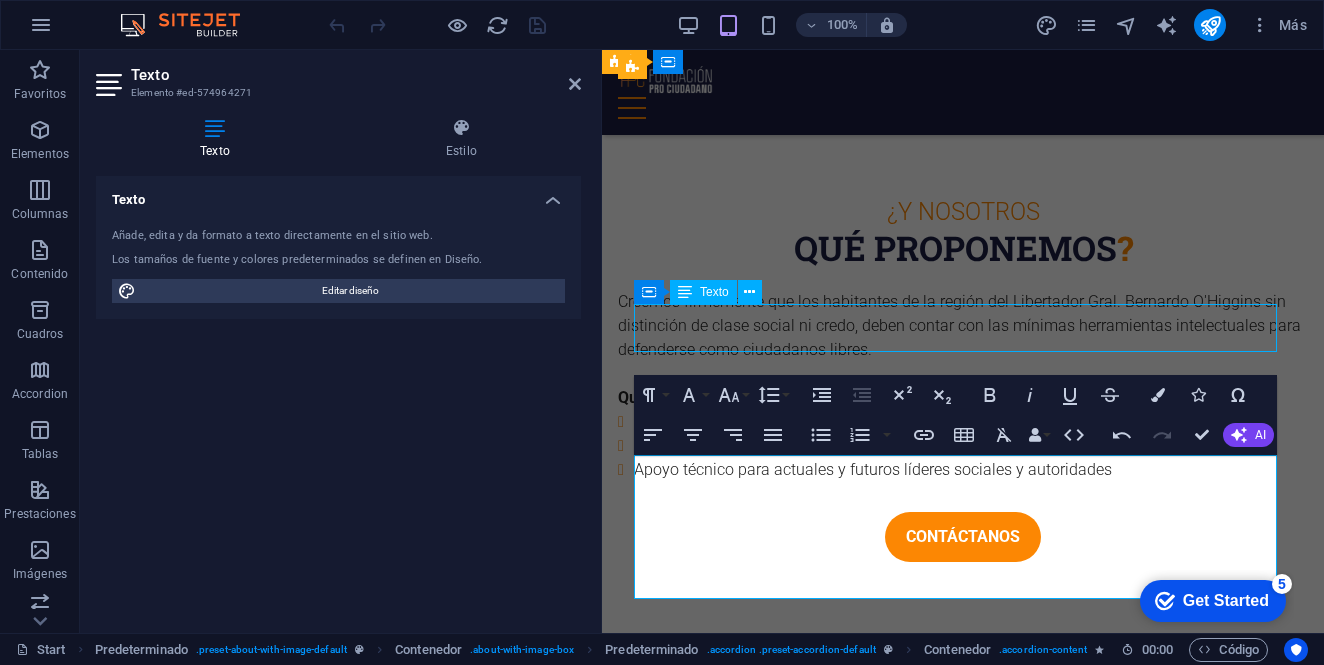 scroll, scrollTop: 7749, scrollLeft: 0, axis: vertical 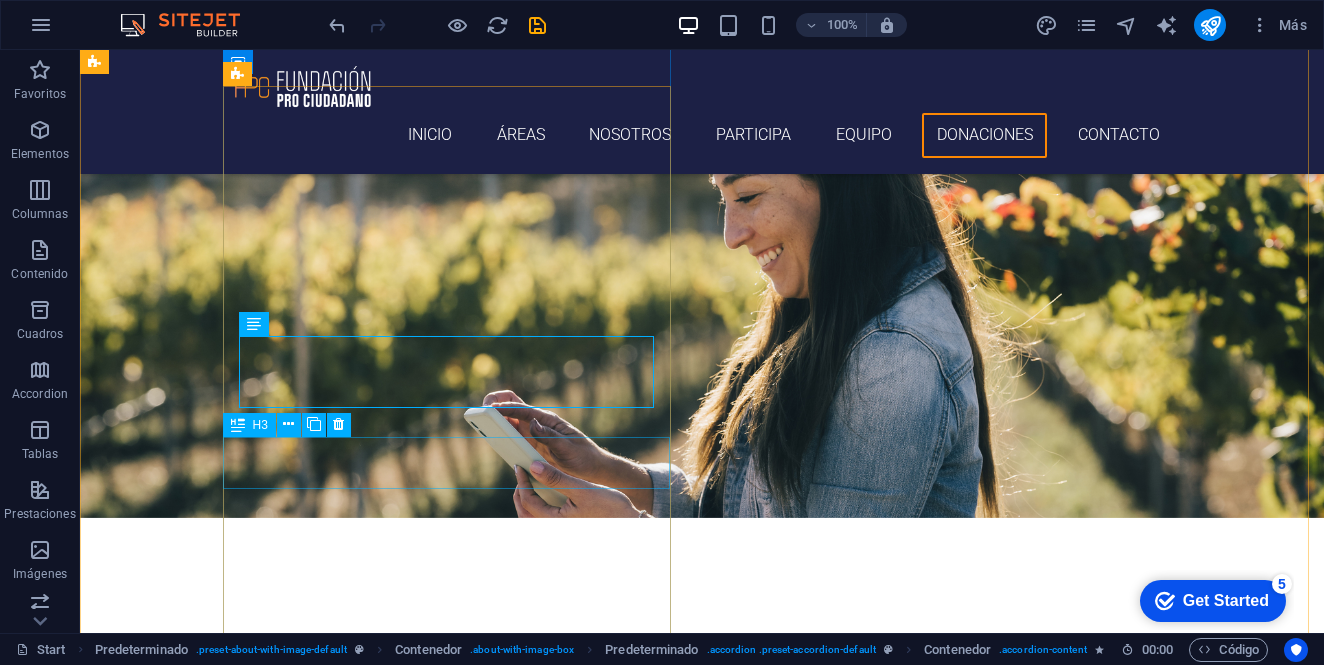click on "ley de donaciones" at bounding box center (568, 5491) 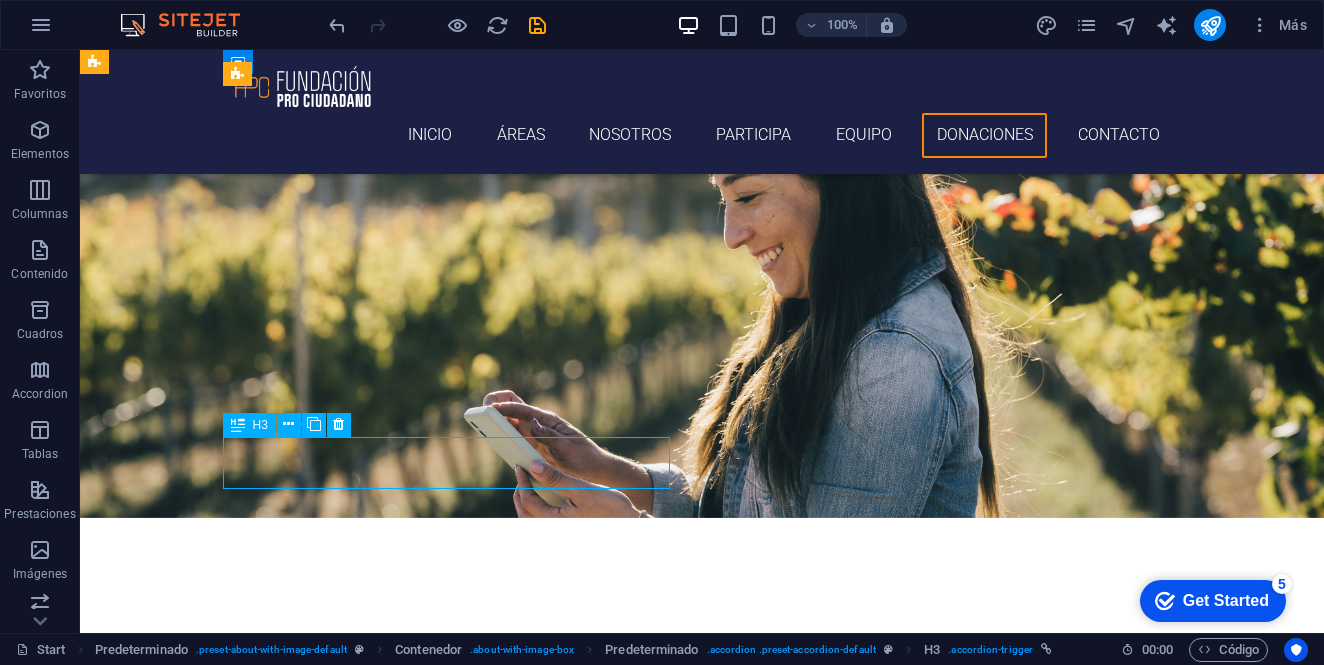 click on "ley de donaciones" at bounding box center (568, 5491) 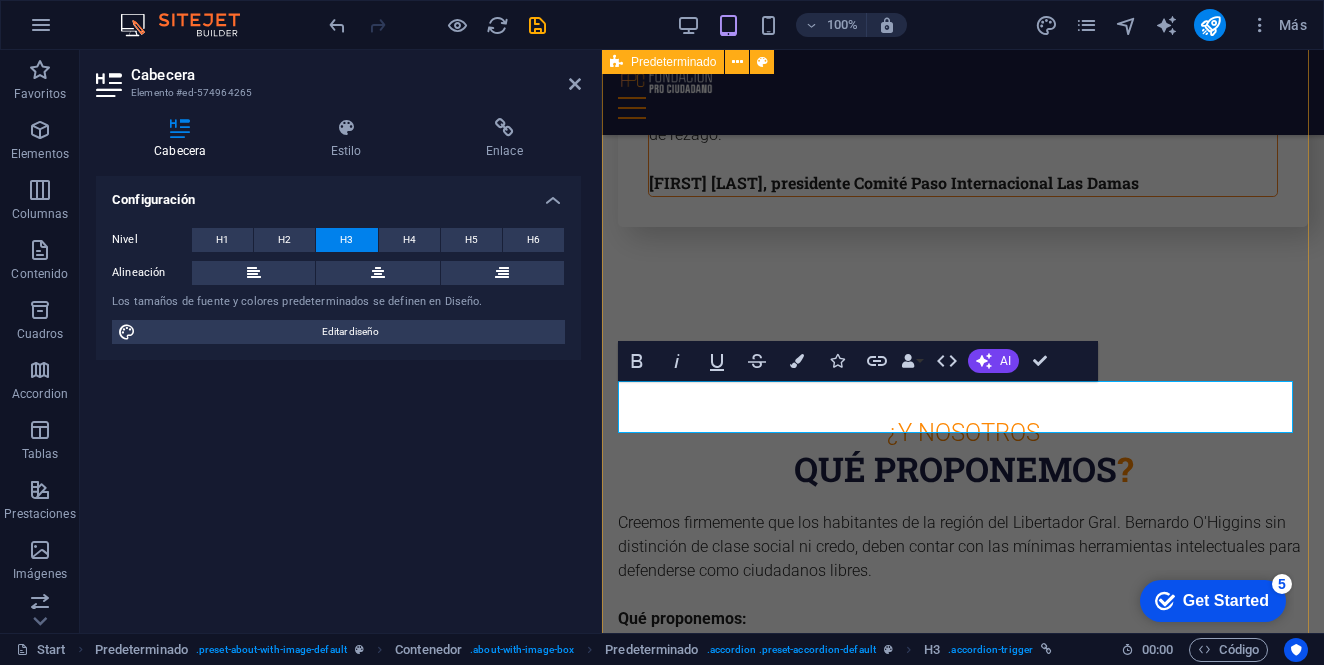 scroll, scrollTop: 7970, scrollLeft: 0, axis: vertical 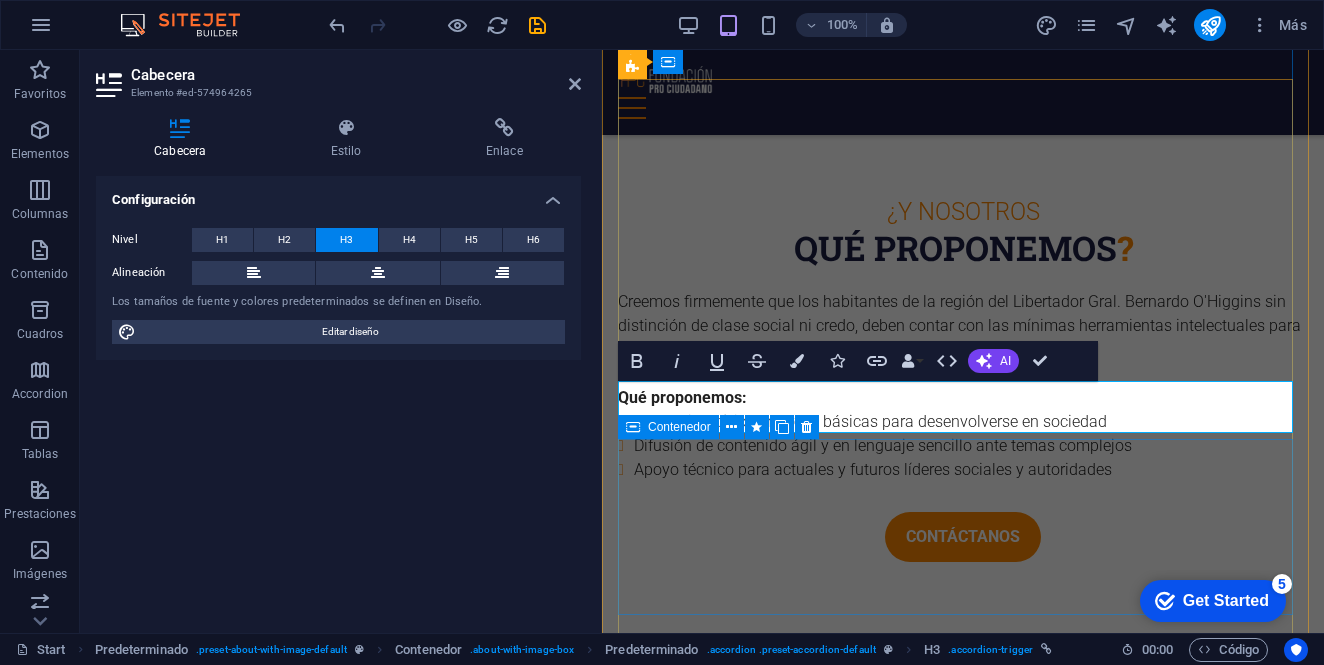 type 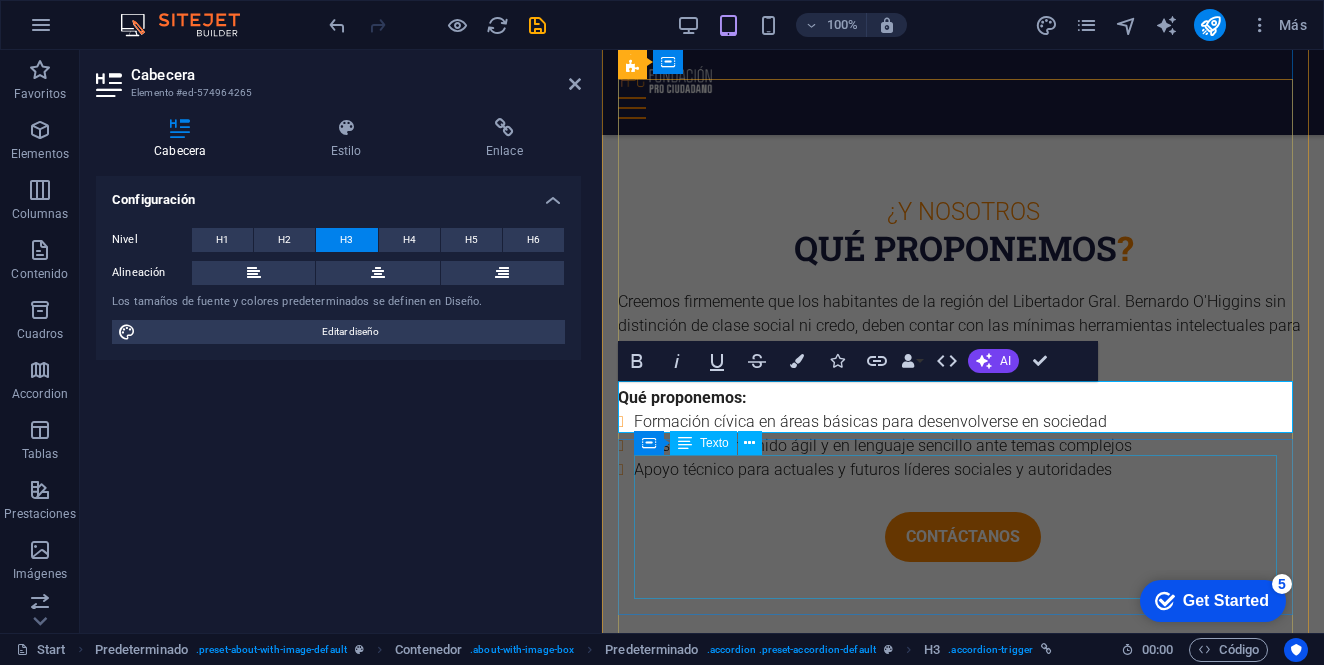 click on "Banco Estado Chequera Electrónica Nº Cuenta [ACCOUNT_NUMBER] RUT [RUT] [EMAIL]" at bounding box center (963, 4504) 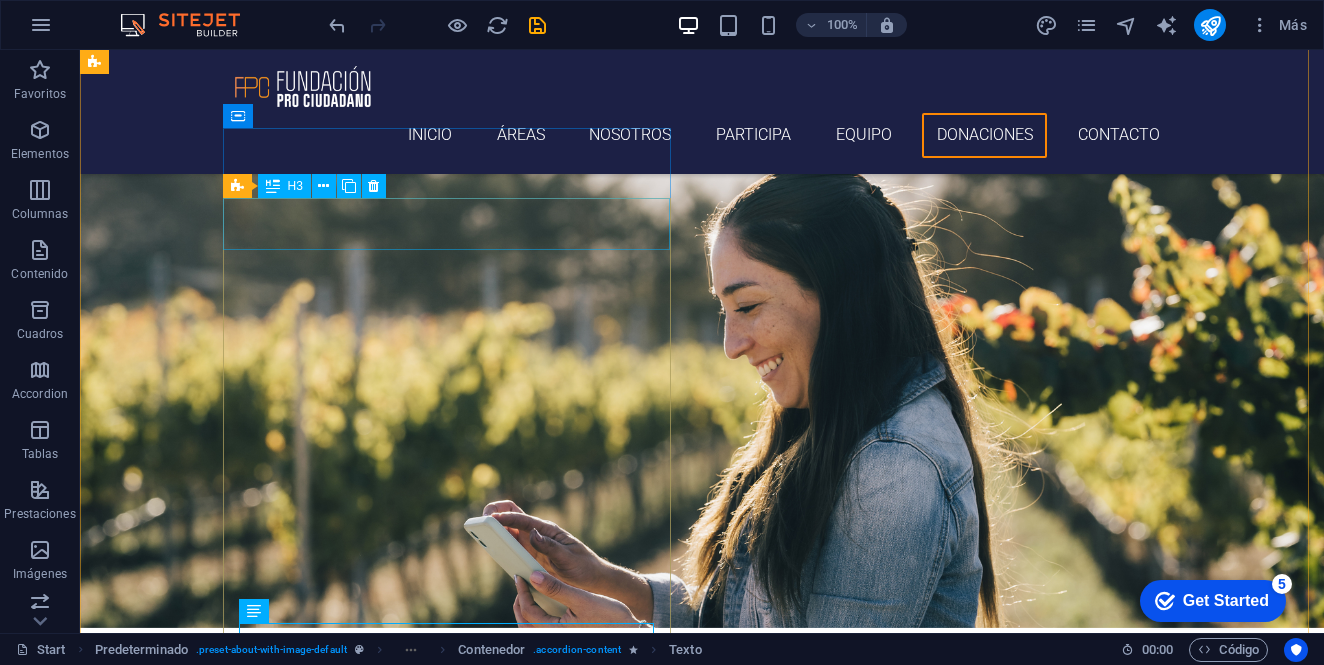 scroll, scrollTop: 7637, scrollLeft: 0, axis: vertical 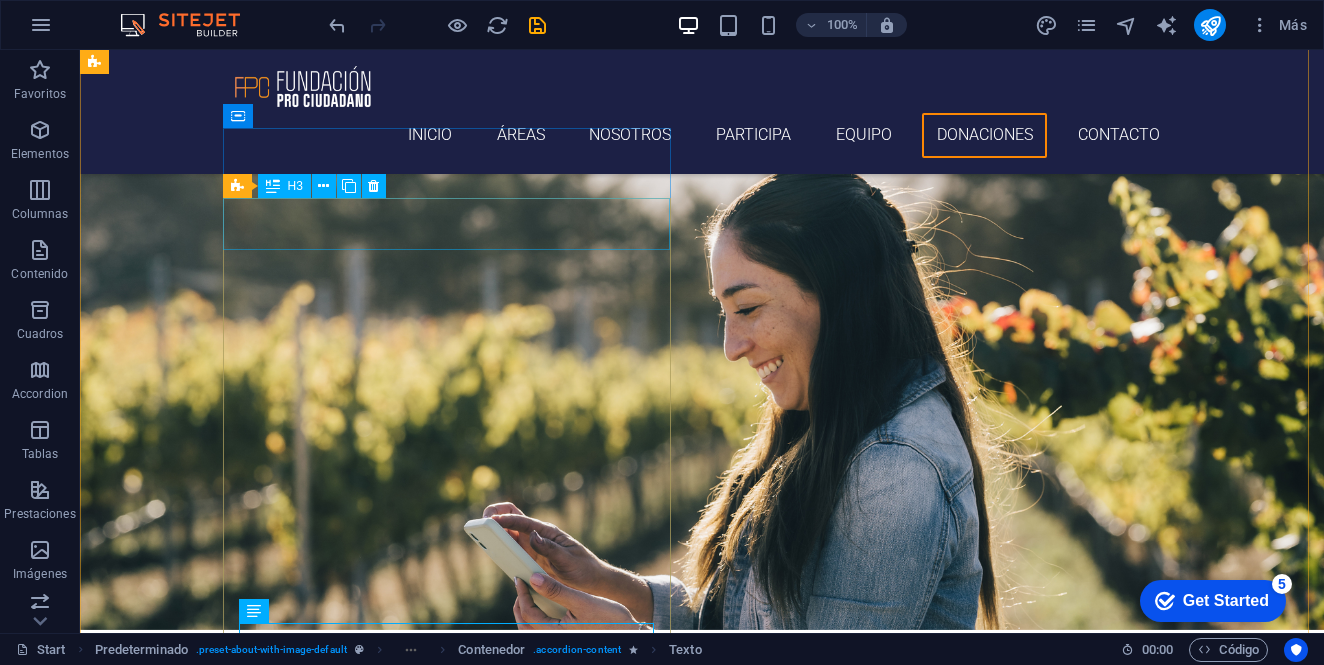 click on "aporta mensualmente" at bounding box center (568, 5338) 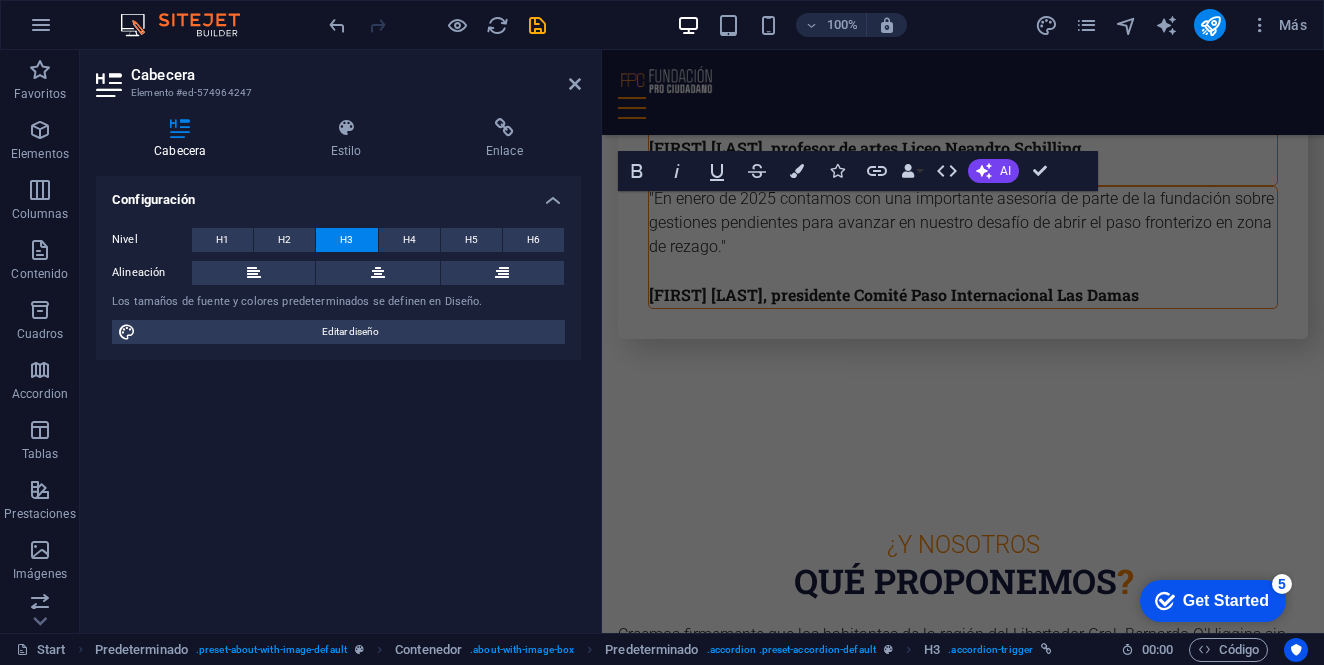 scroll, scrollTop: 7858, scrollLeft: 0, axis: vertical 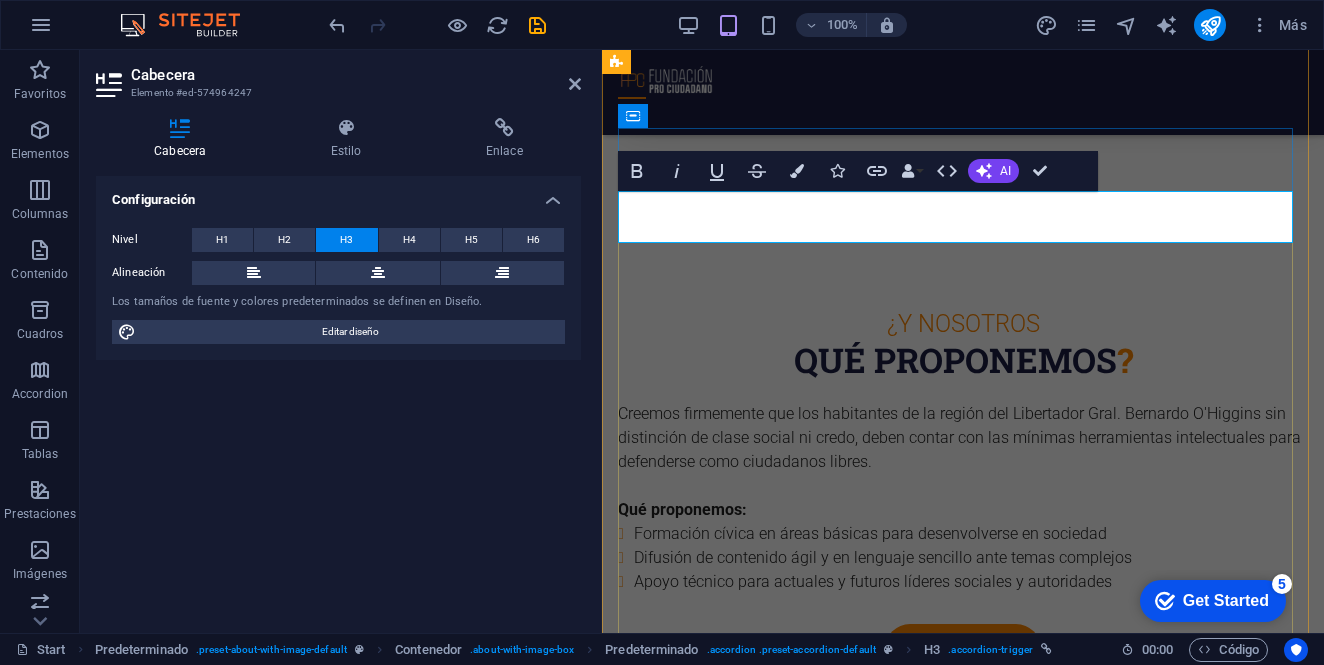 click on "aporta mensualmente" at bounding box center (963, 4206) 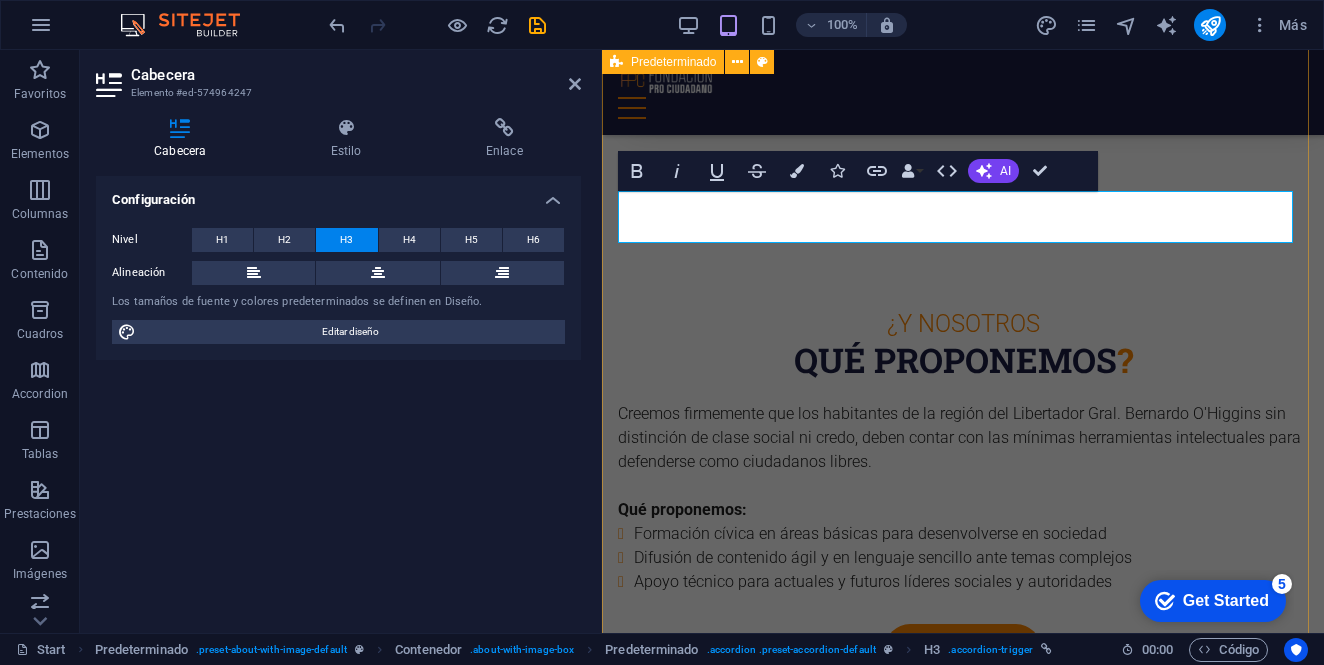 type 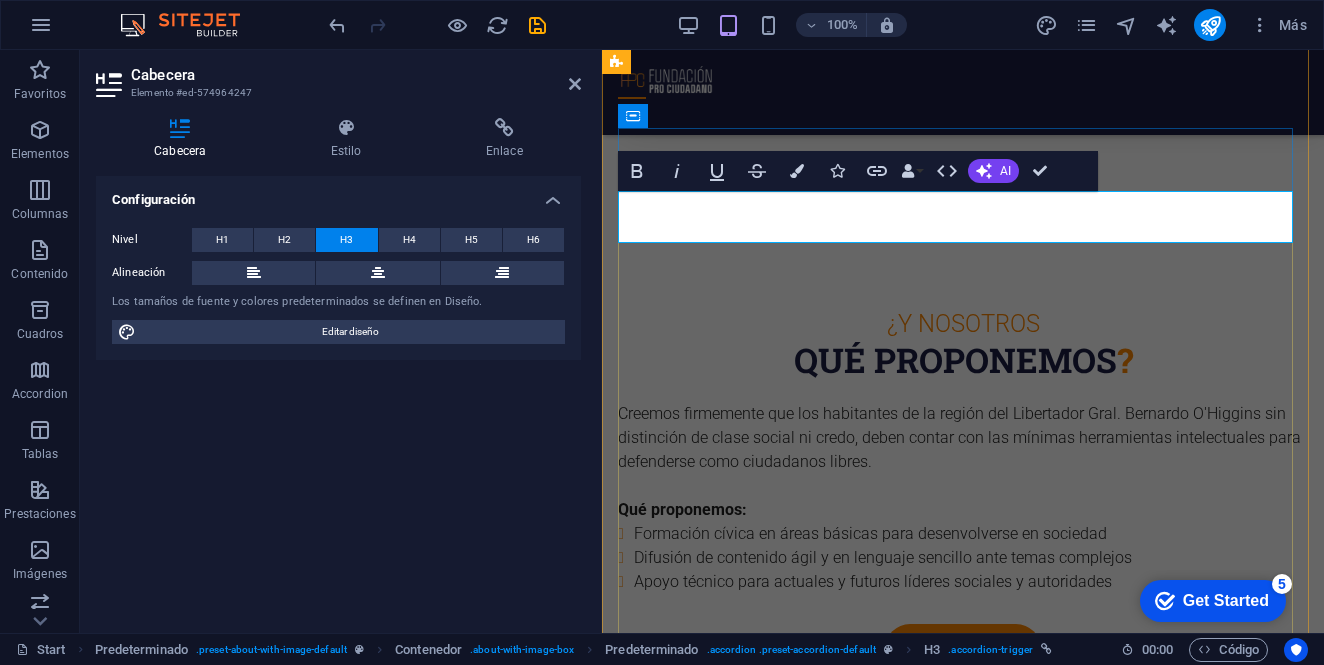 click on "suscripción mensualmente" at bounding box center (963, 4206) 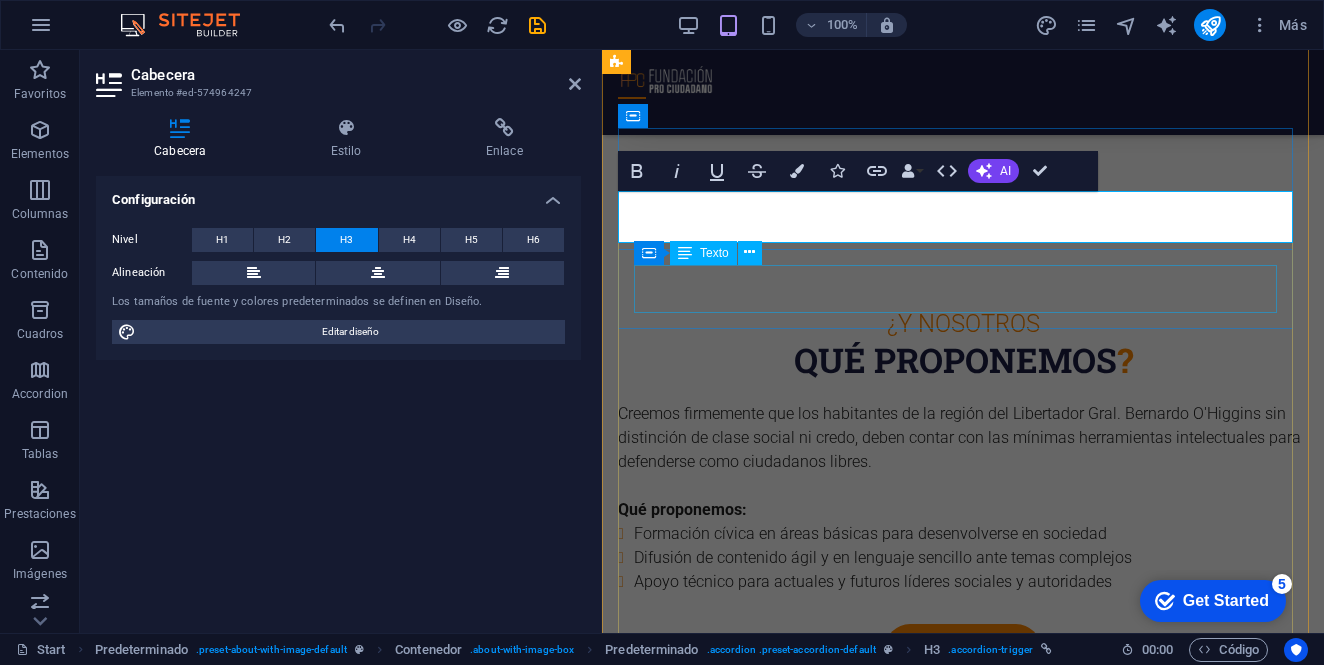 click on "Suscribe un monto mensual desde $2.000 que se descuentan vía Transbank en tu tarjeta de débito o crédito  aquí" at bounding box center (963, 4278) 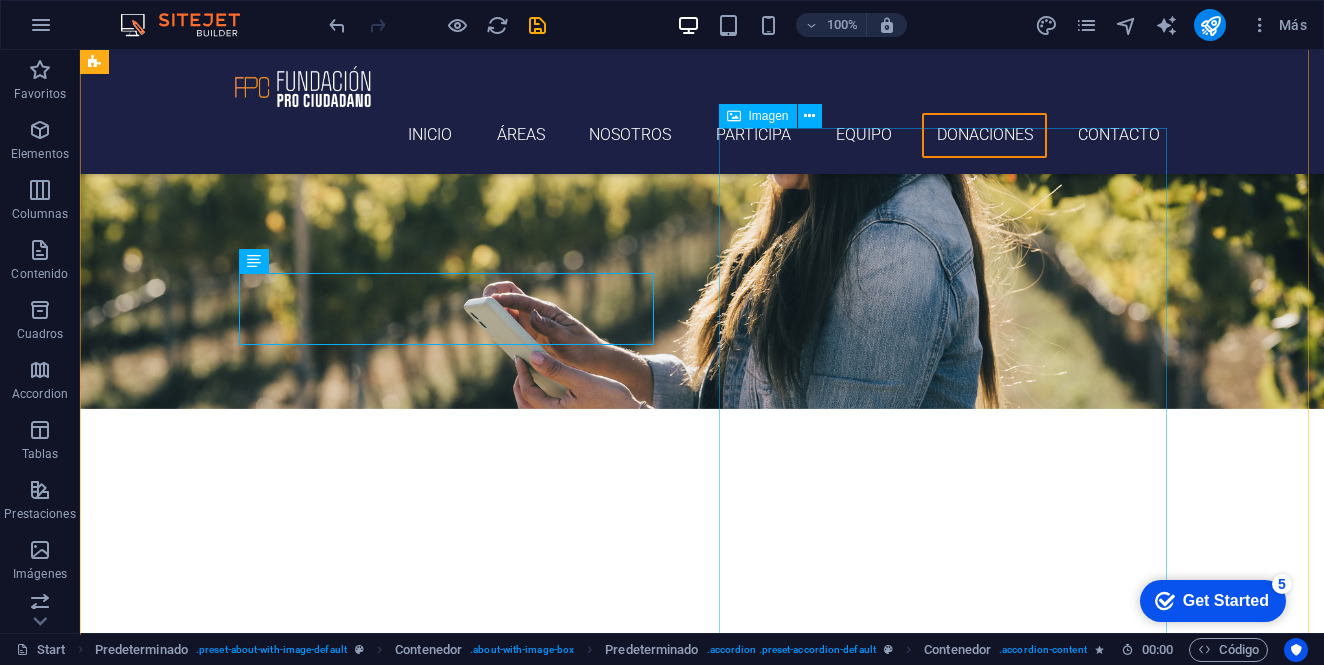 scroll, scrollTop: 7637, scrollLeft: 0, axis: vertical 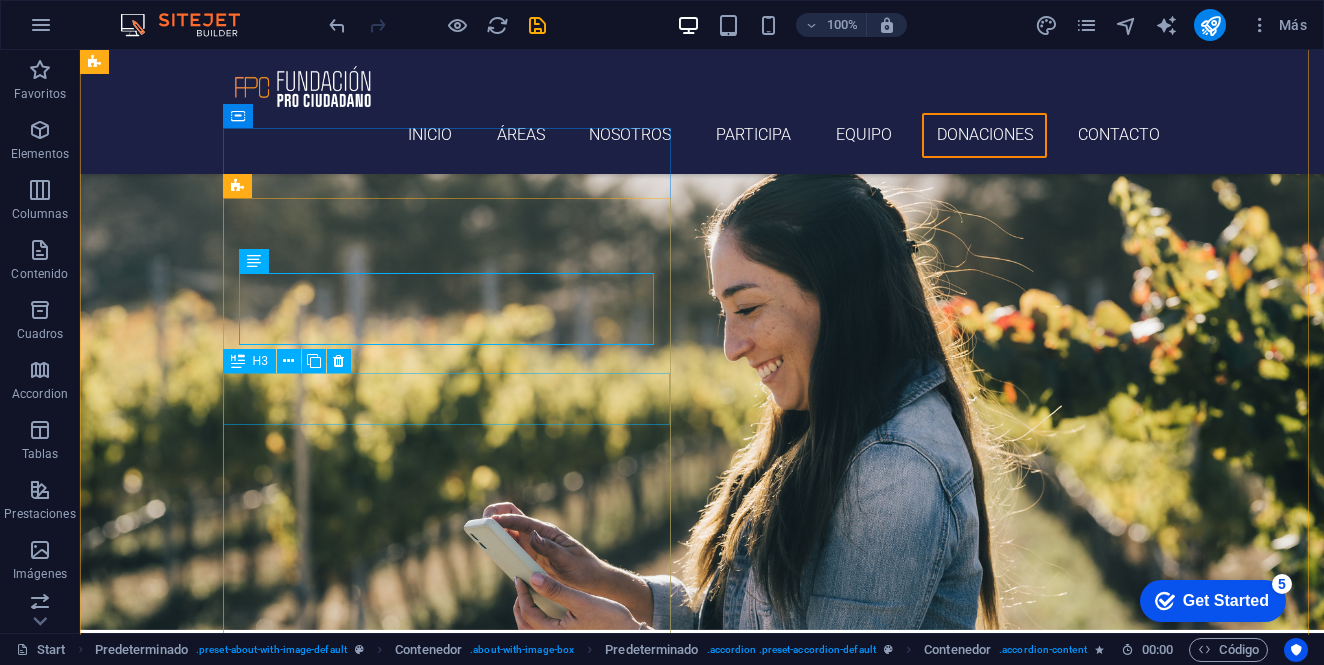 click on "aporta solo una vez" at bounding box center (568, 5459) 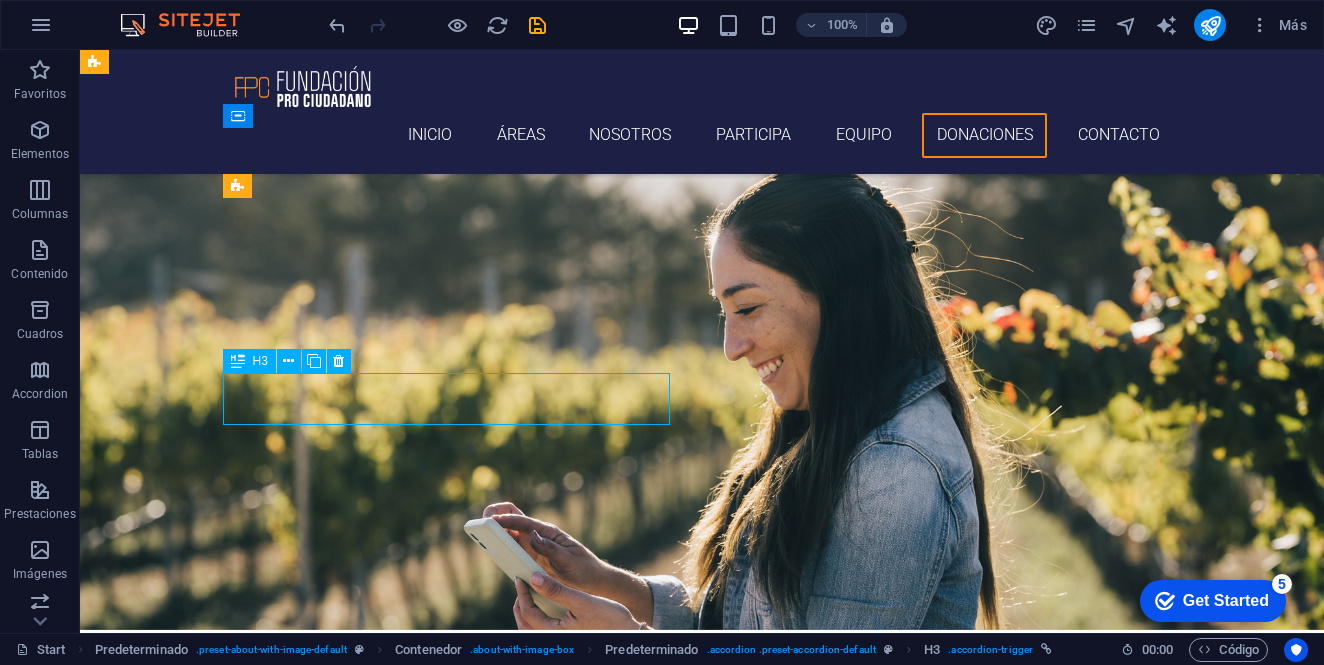 click on "aporta solo una vez" at bounding box center (568, 5459) 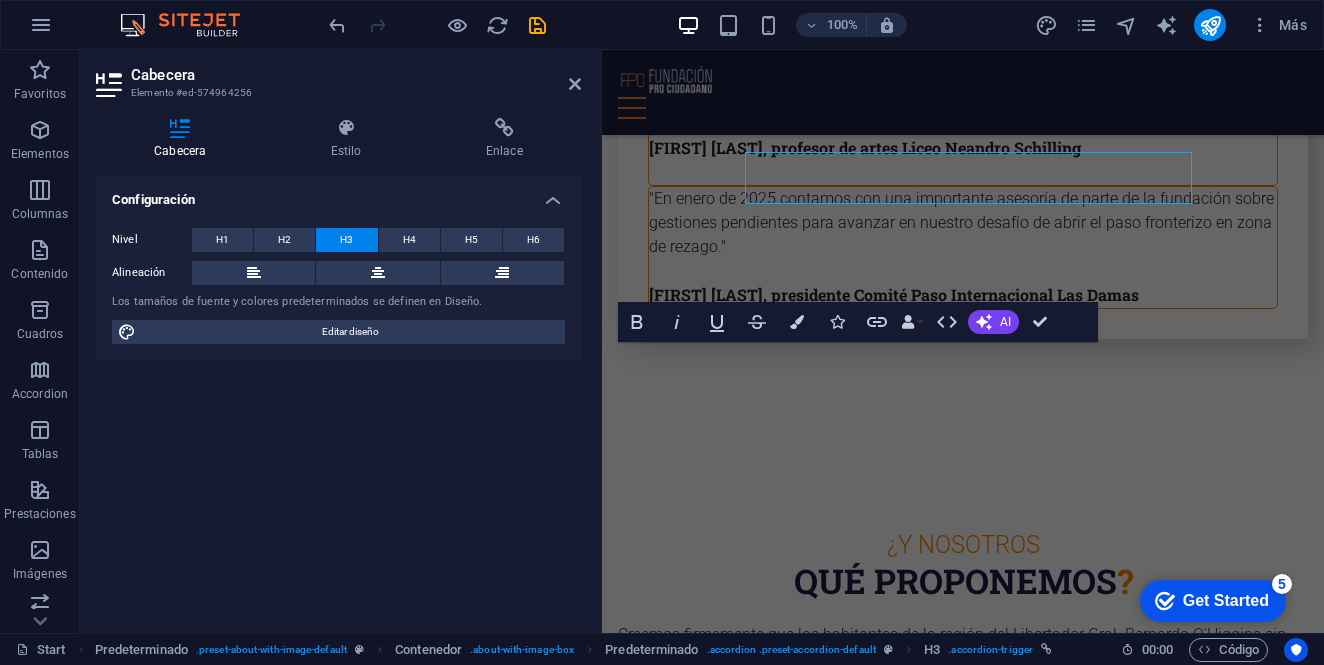 scroll, scrollTop: 7858, scrollLeft: 0, axis: vertical 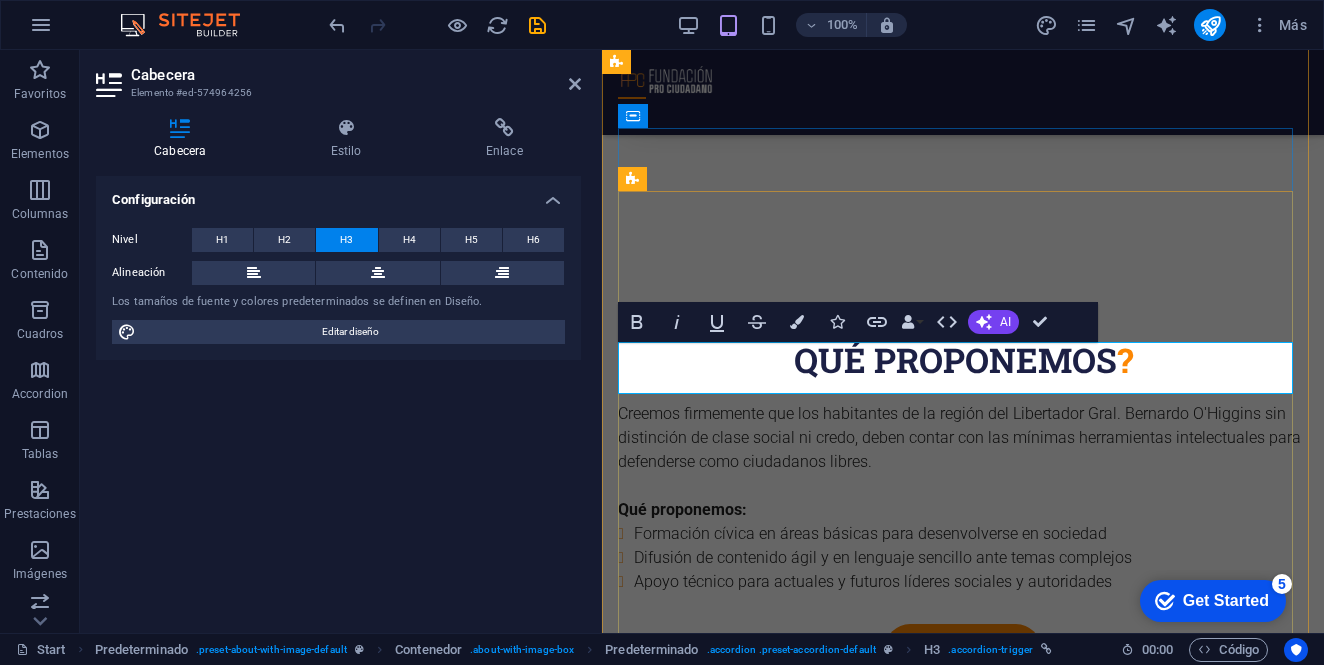 click on "aporta solo una vez" at bounding box center [963, 4351] 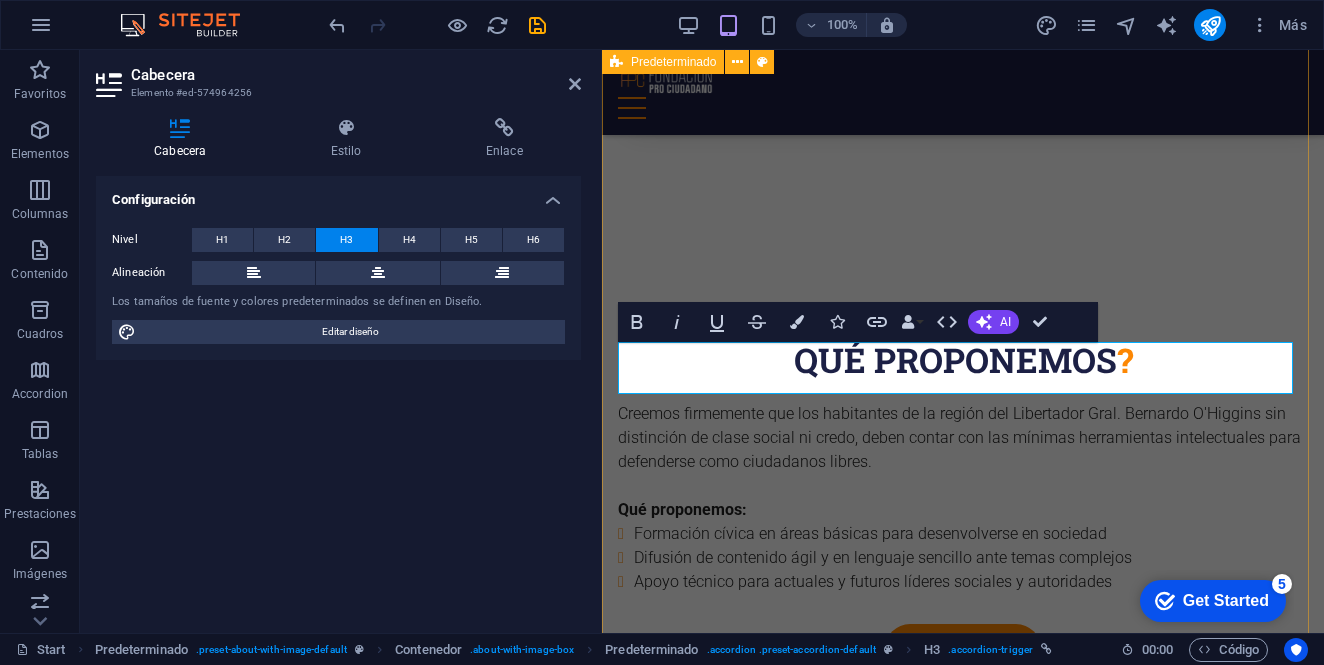 type 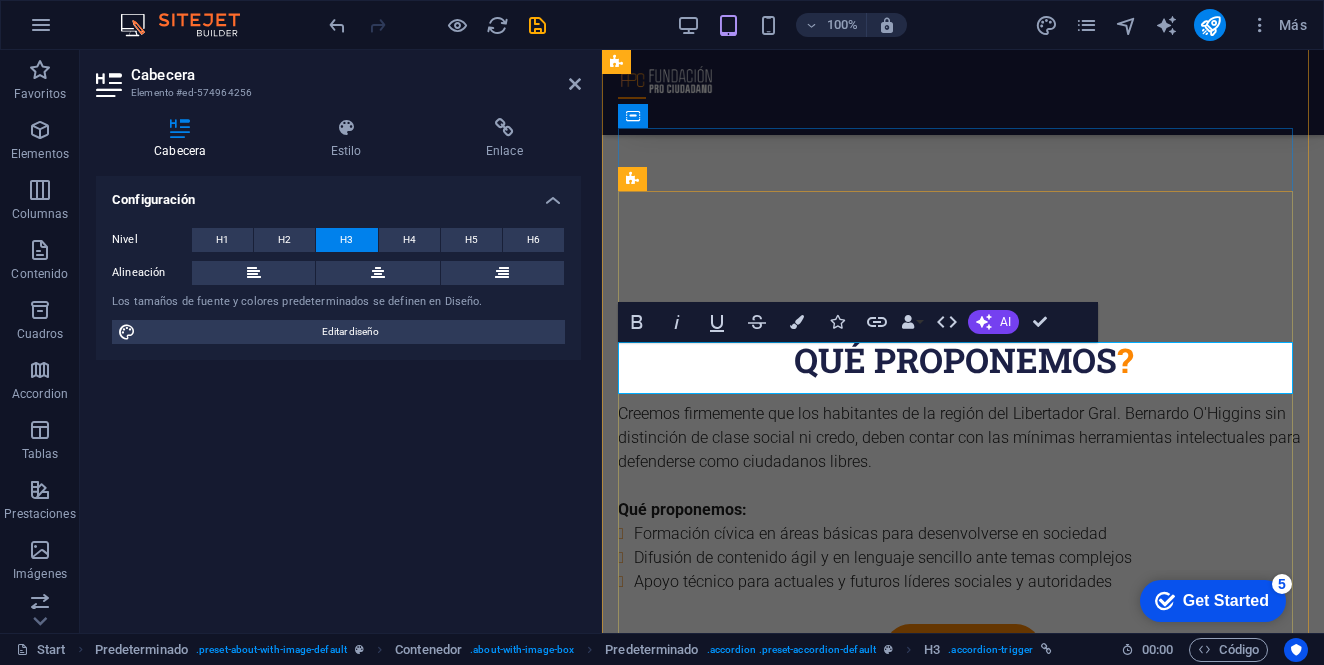drag, startPoint x: 699, startPoint y: 365, endPoint x: 765, endPoint y: 375, distance: 66.75328 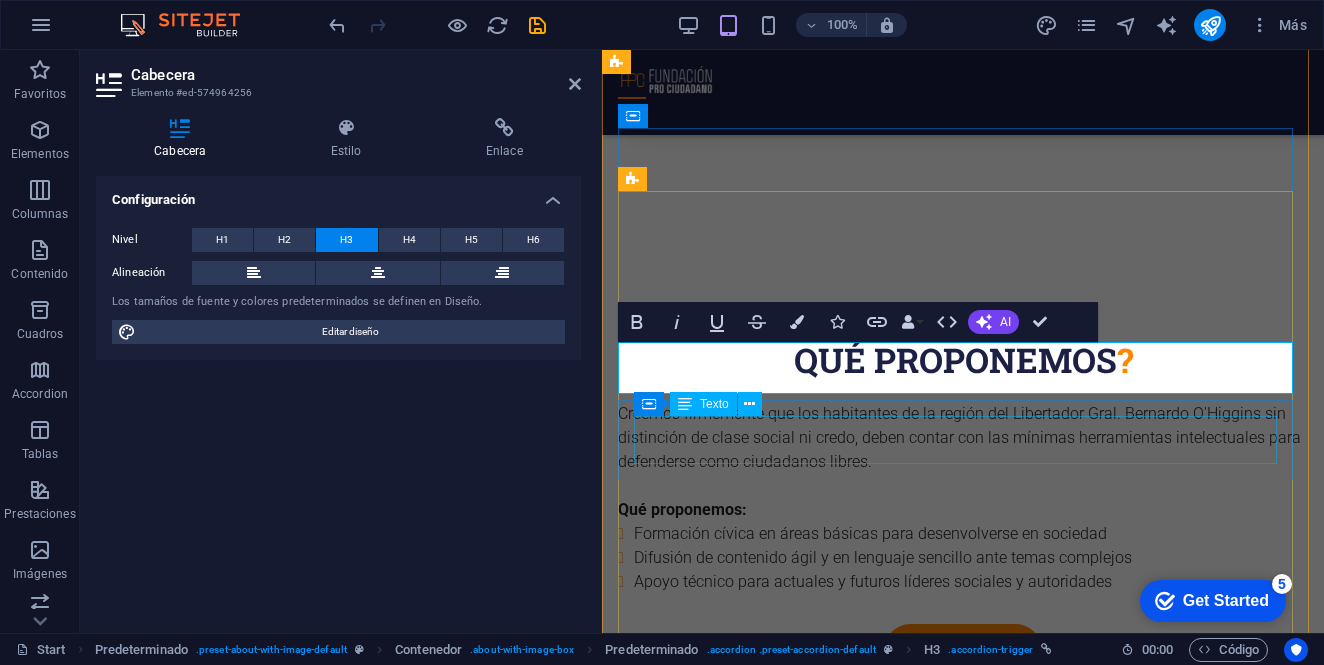 click on "Dona con tarjeta de débito o crédito por  única vez  desde $10.000 en dos simples pasos y con la seguridad del sistema Transbank  aquí" at bounding box center [963, 4423] 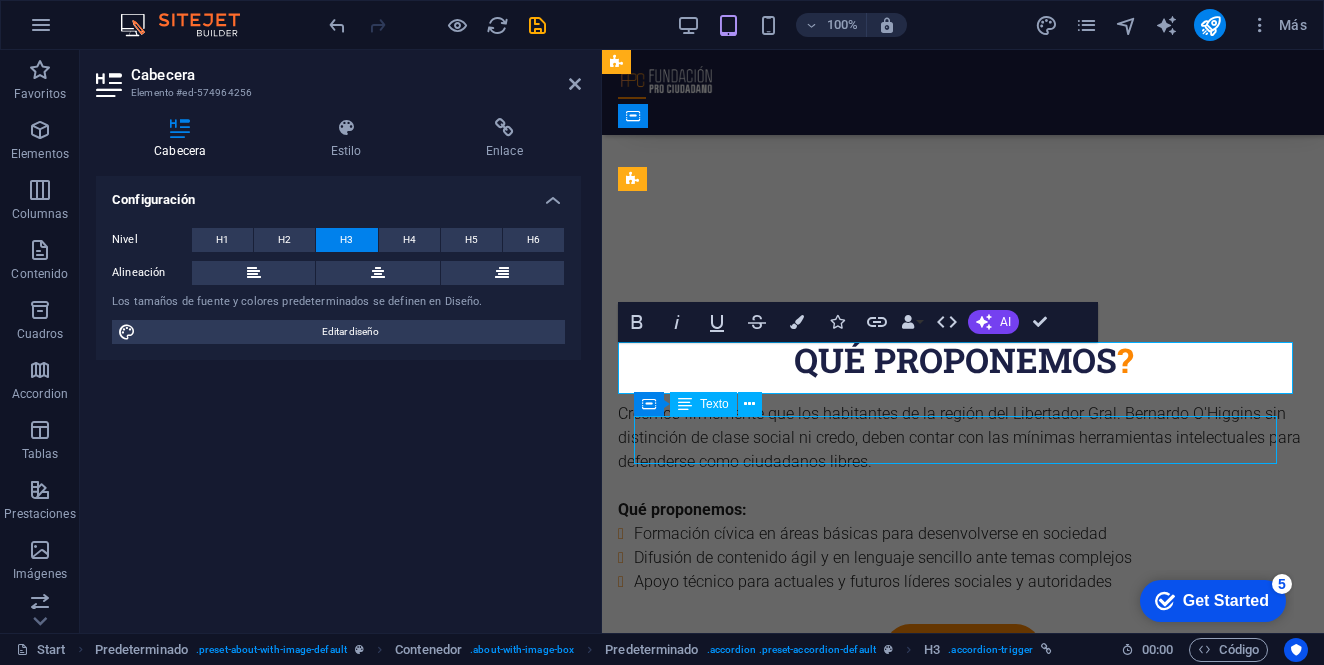 click on "Dona con tarjeta de débito o crédito por  única vez  desde $10.000 en dos simples pasos y con la seguridad del sistema Transbank  aquí" at bounding box center [963, 4423] 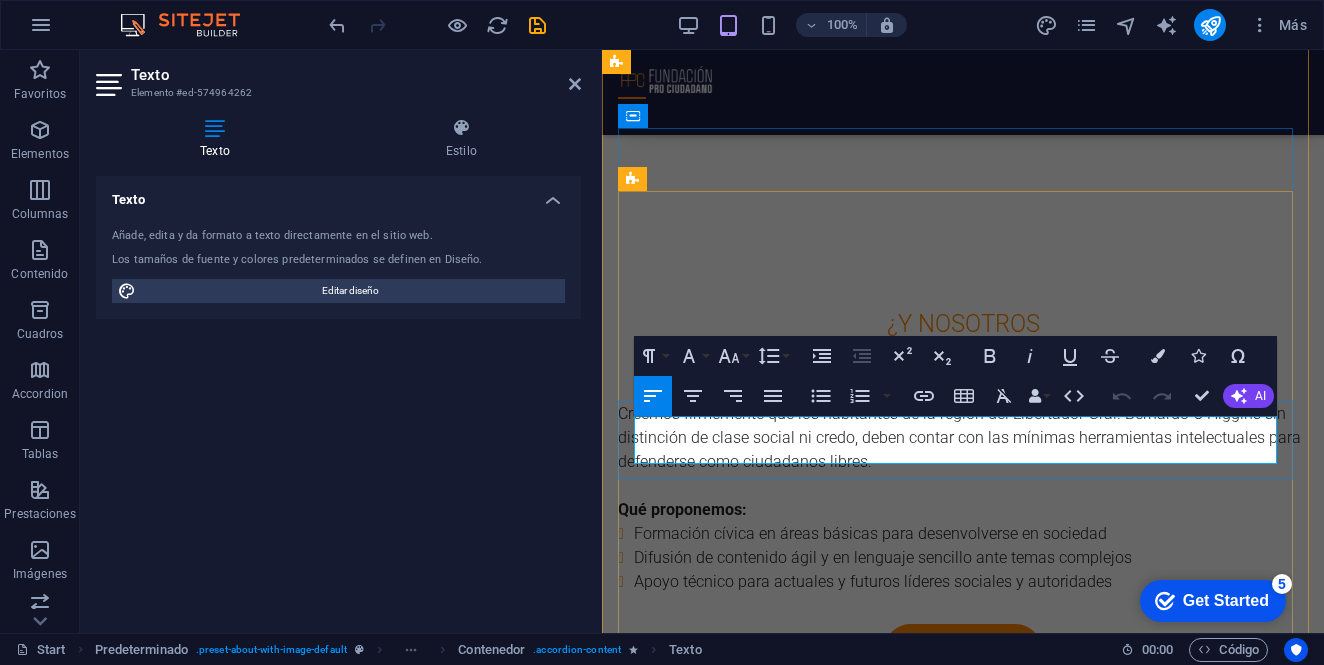 click on "Dona con tarjeta de débito o crédito por  única vez  desde $10.000 en dos simples pasos y con la seguridad del sistema Transbank  aquí" at bounding box center (963, 4423) 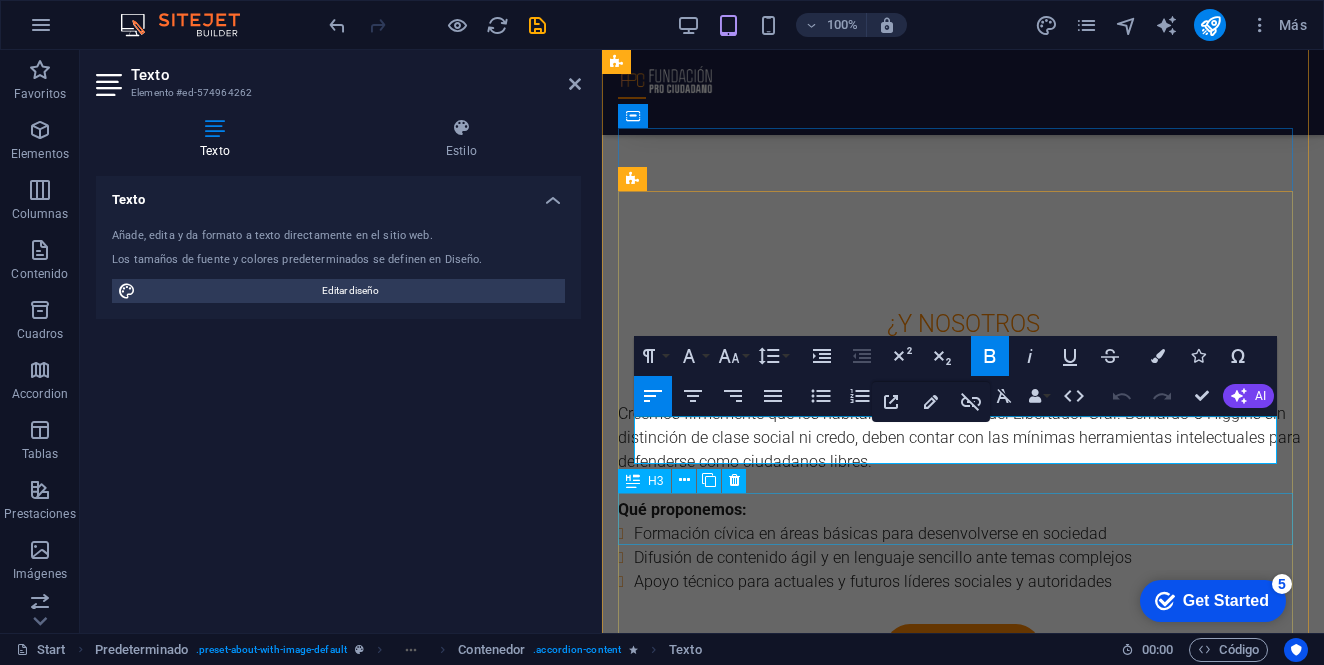 click on "transfiere" at bounding box center (963, 4496) 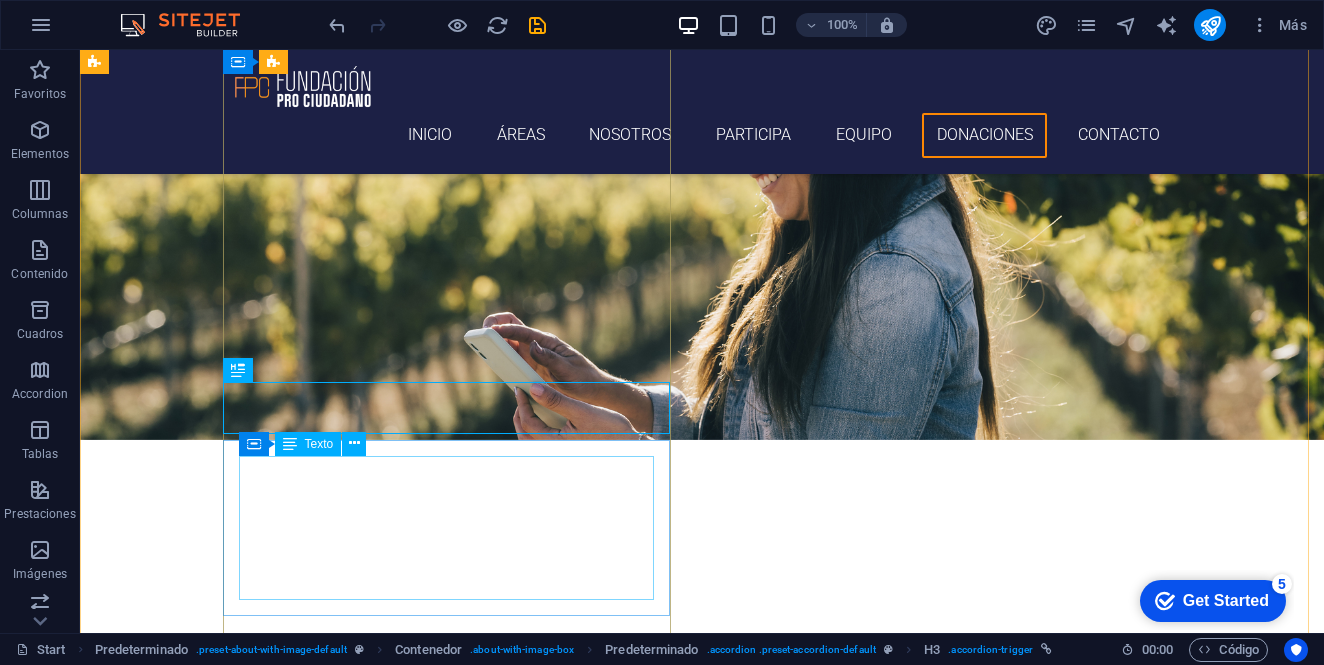 scroll, scrollTop: 7844, scrollLeft: 0, axis: vertical 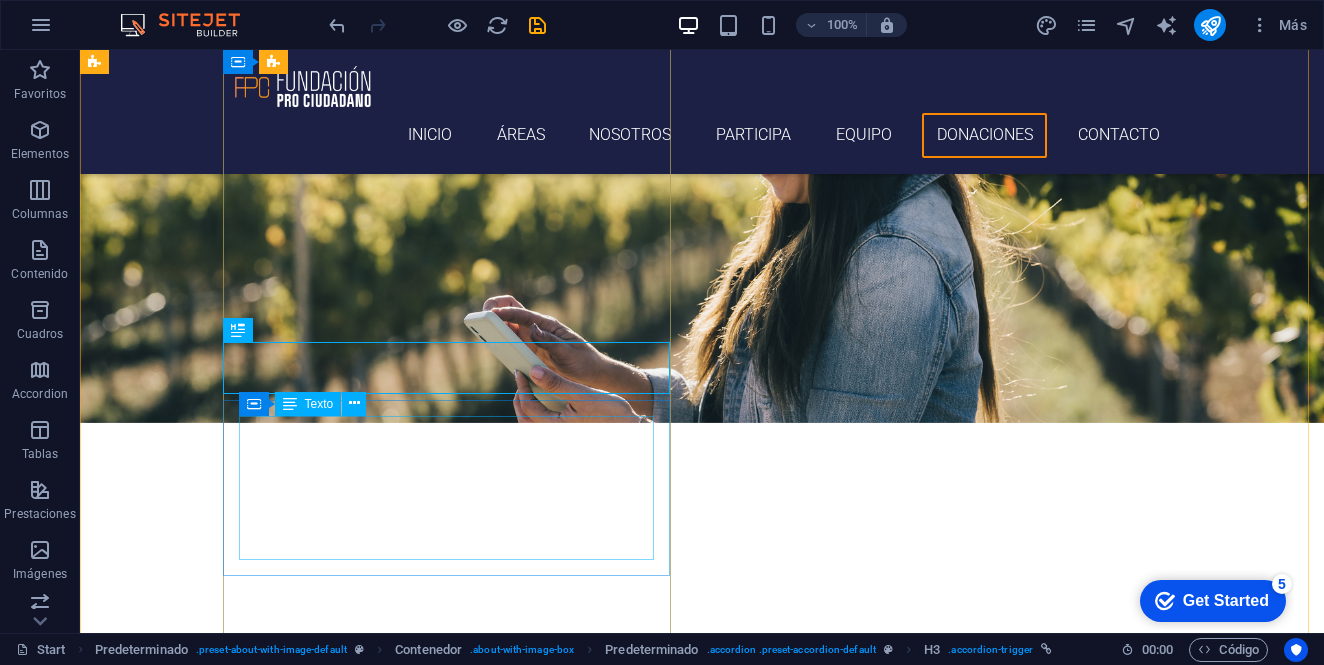 click on "Banco Estado Chequera Electrónica Nº Cuenta [ACCOUNT_NUMBER] RUT [RUT] [EMAIL]" at bounding box center [568, 5517] 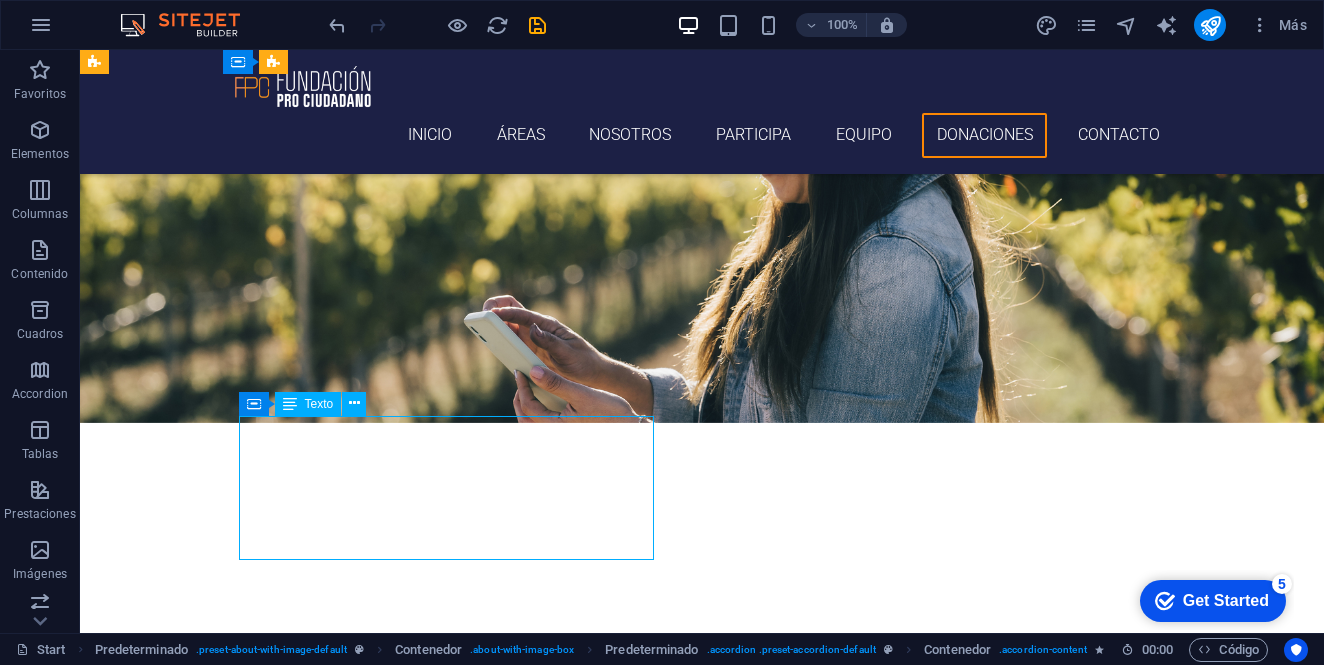 click on "Banco Estado Chequera Electrónica Nº Cuenta [ACCOUNT_NUMBER] RUT [RUT] [EMAIL]" at bounding box center [568, 5517] 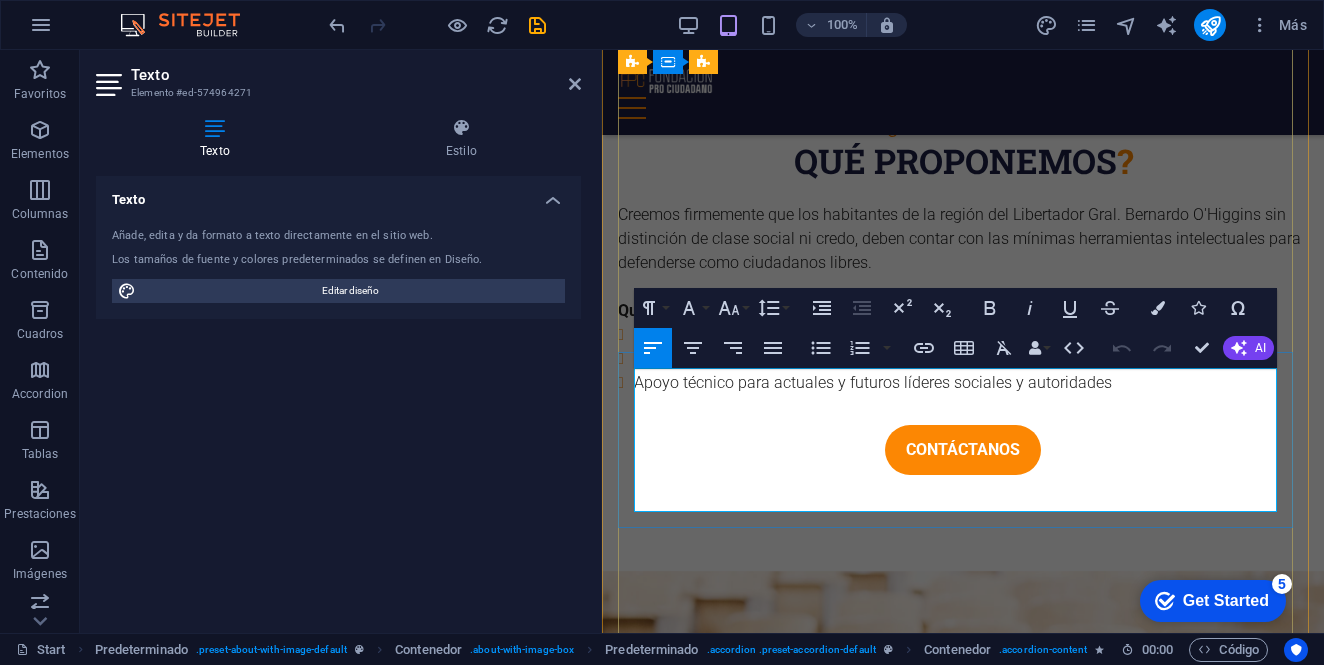 click on "Chequera Electrónica" at bounding box center [963, 4405] 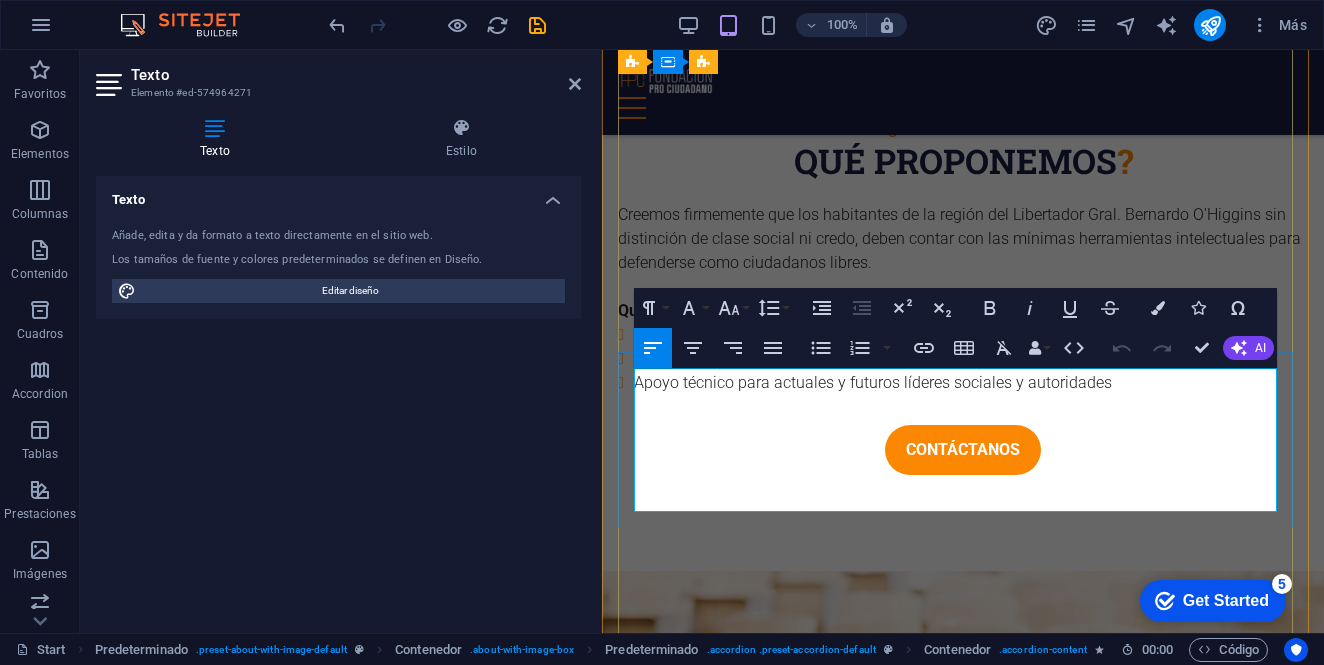 click on "Chequera Electrónica" at bounding box center [963, 4405] 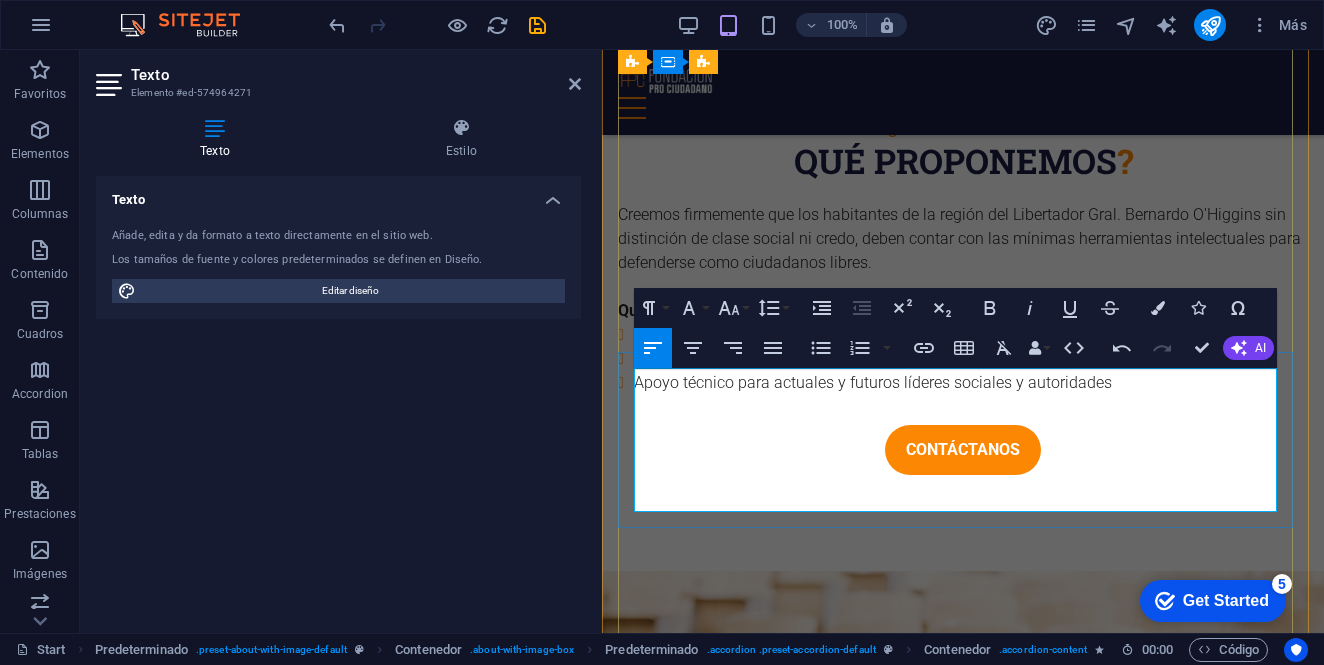 click on "Nº Cuenta [ACCOUNT_NUMBER]" at bounding box center (963, 4429) 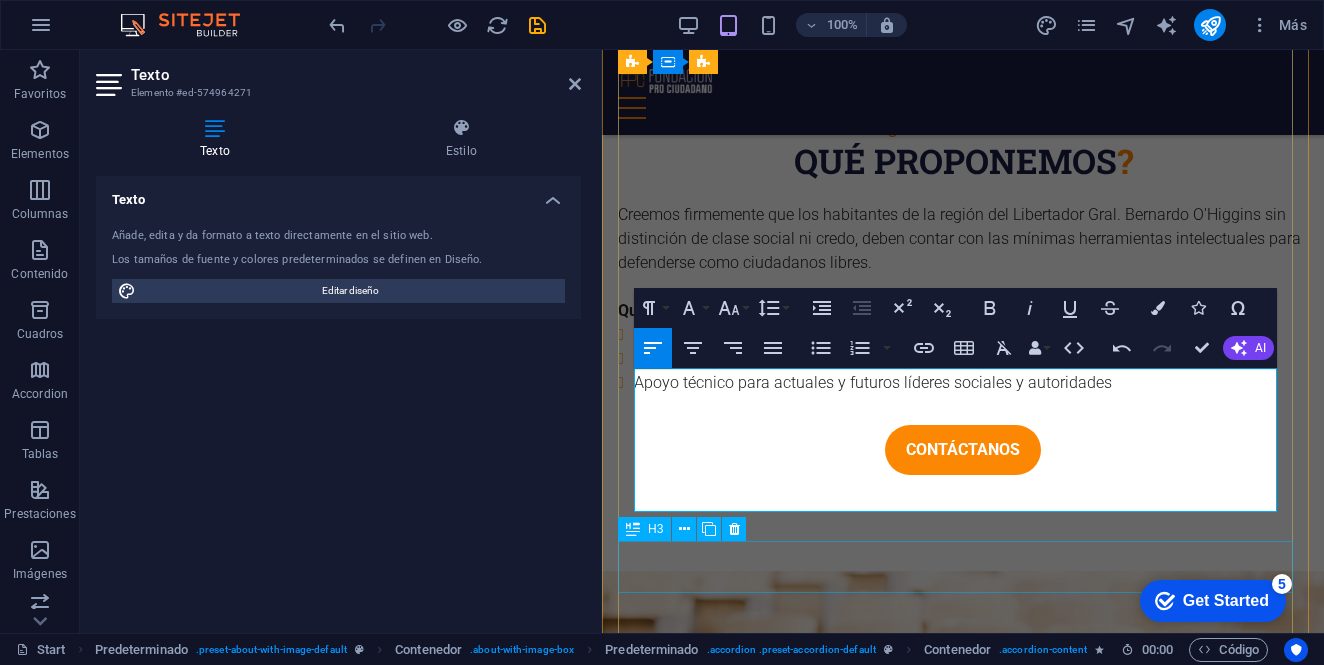 click on "dona trabajo voluntario" at bounding box center (963, 4537) 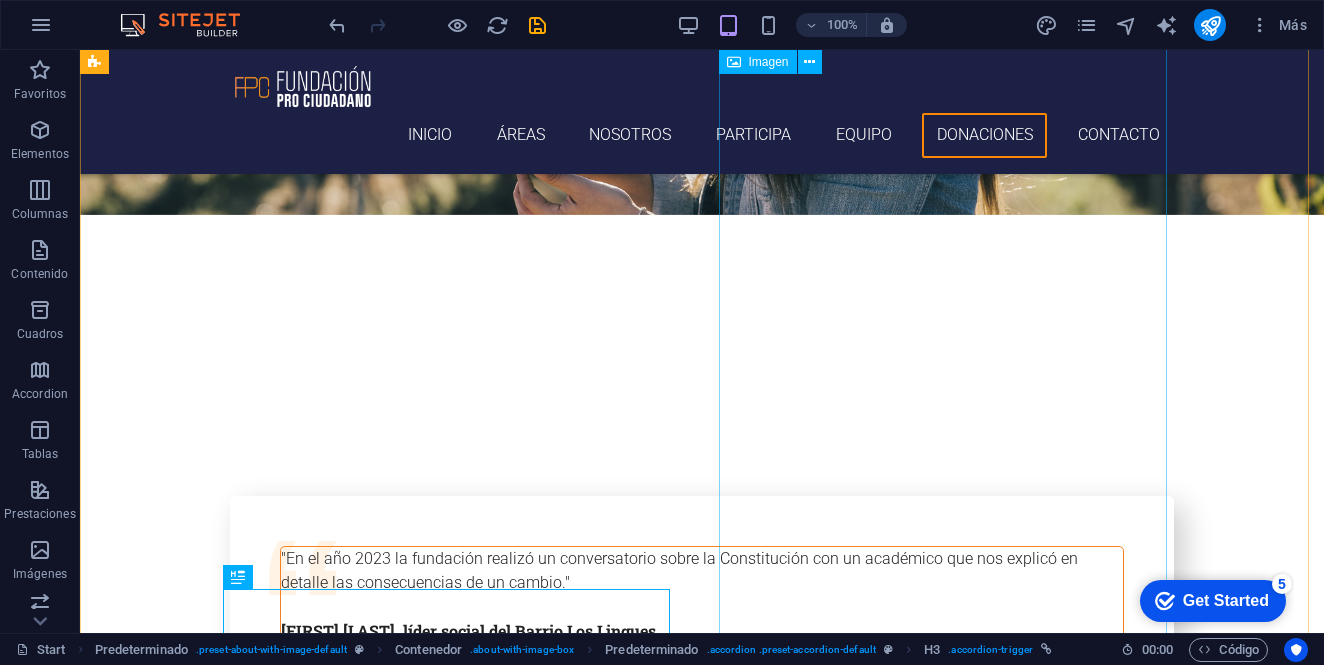 scroll, scrollTop: 7844, scrollLeft: 0, axis: vertical 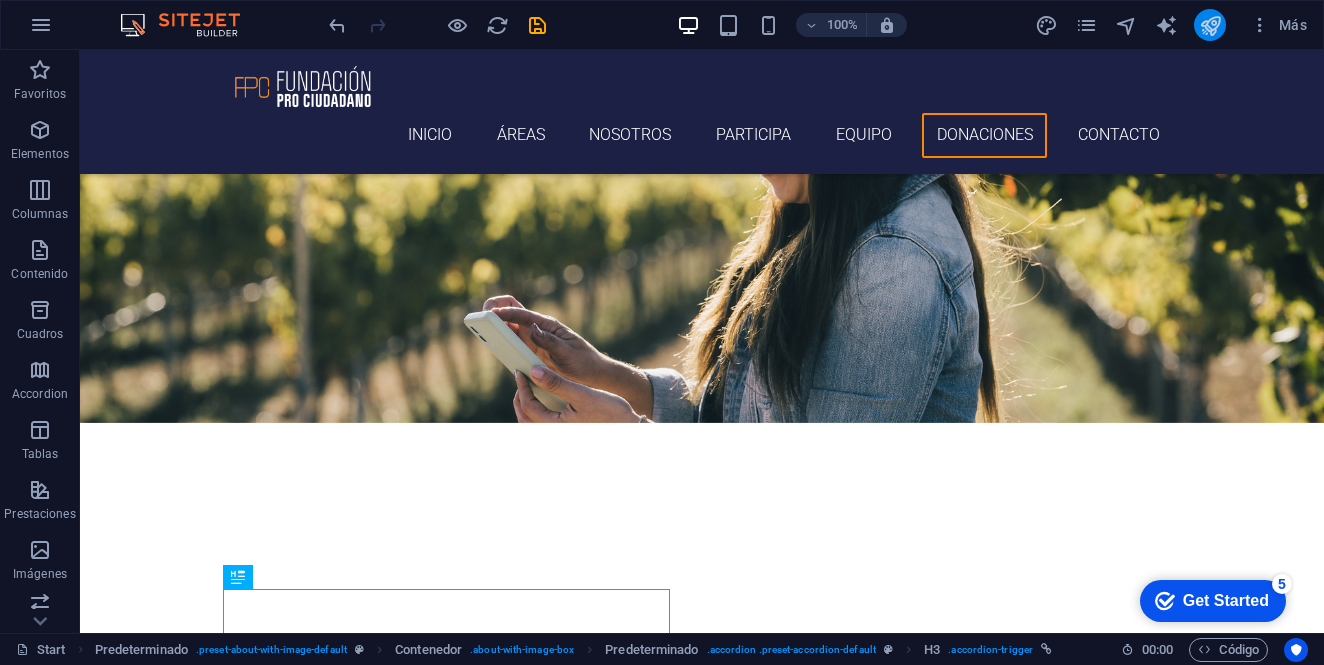 click at bounding box center (1210, 25) 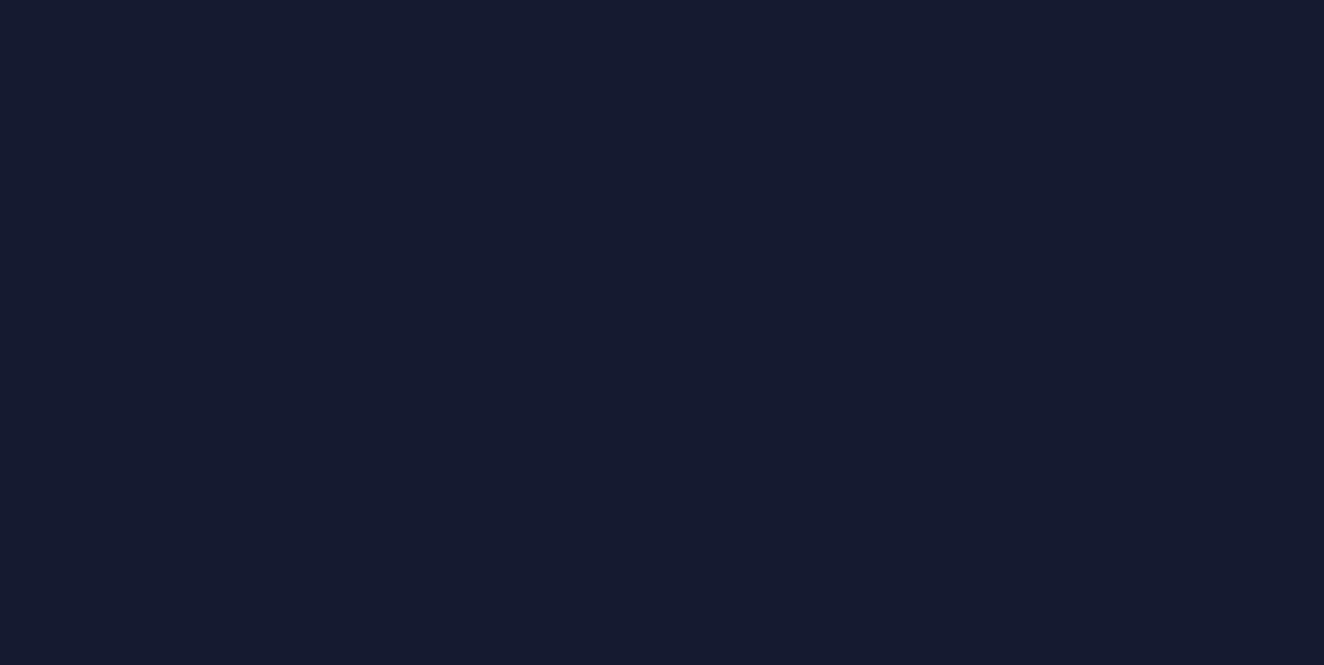scroll, scrollTop: 0, scrollLeft: 0, axis: both 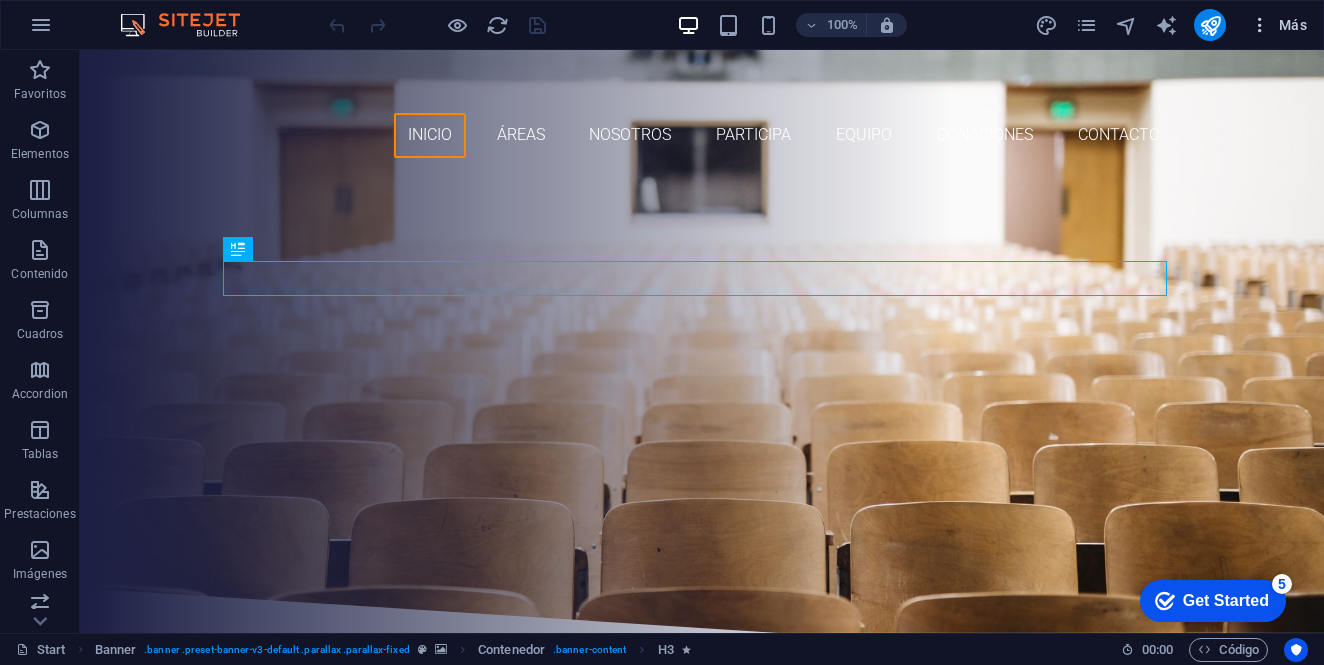 click on "Más" at bounding box center [1278, 25] 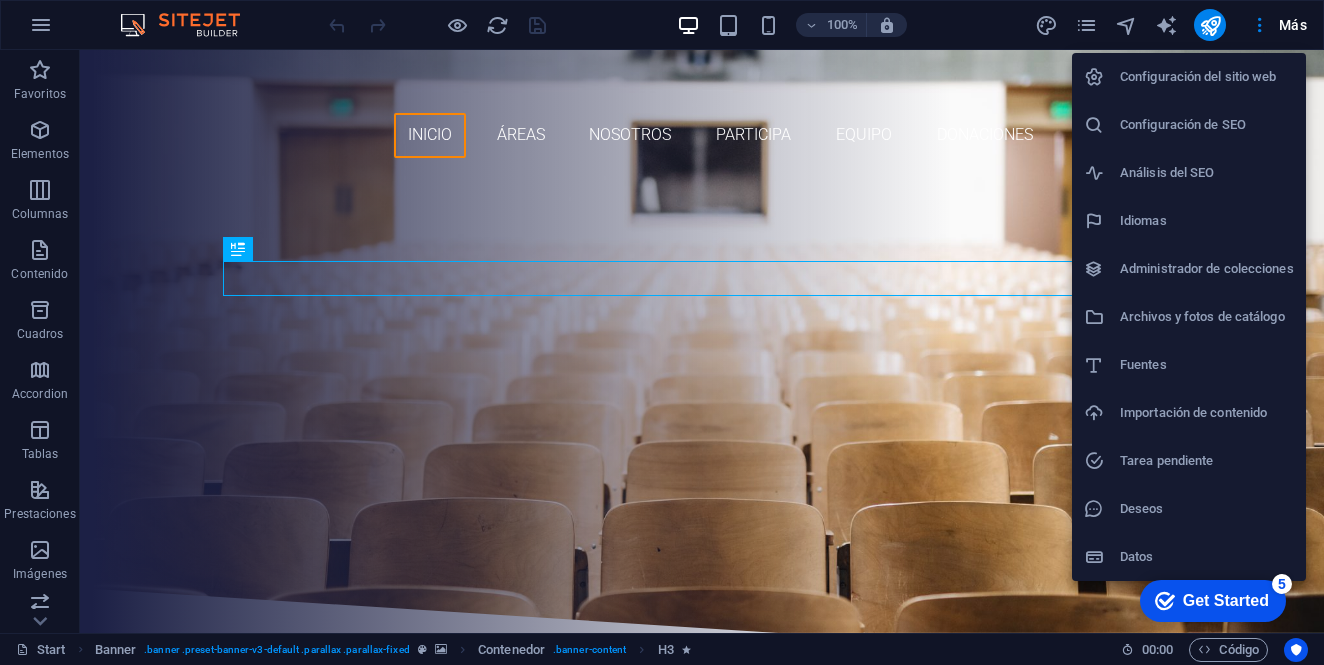 click at bounding box center [662, 332] 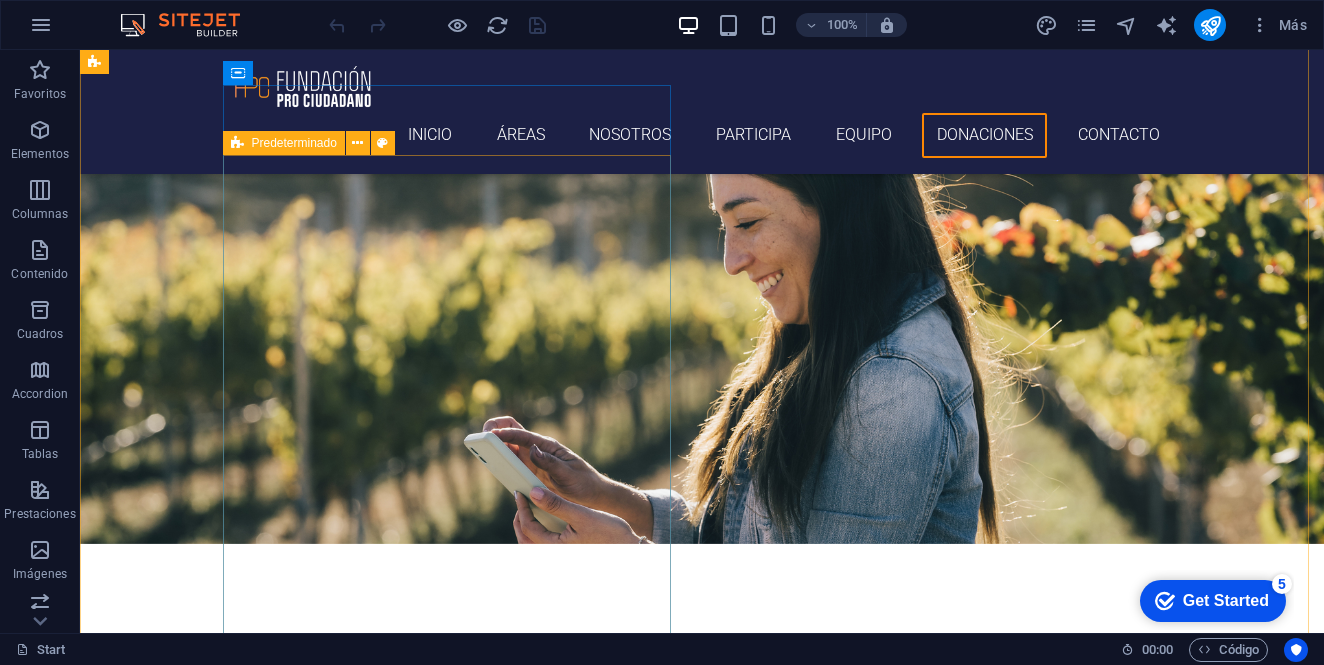scroll, scrollTop: 7675, scrollLeft: 0, axis: vertical 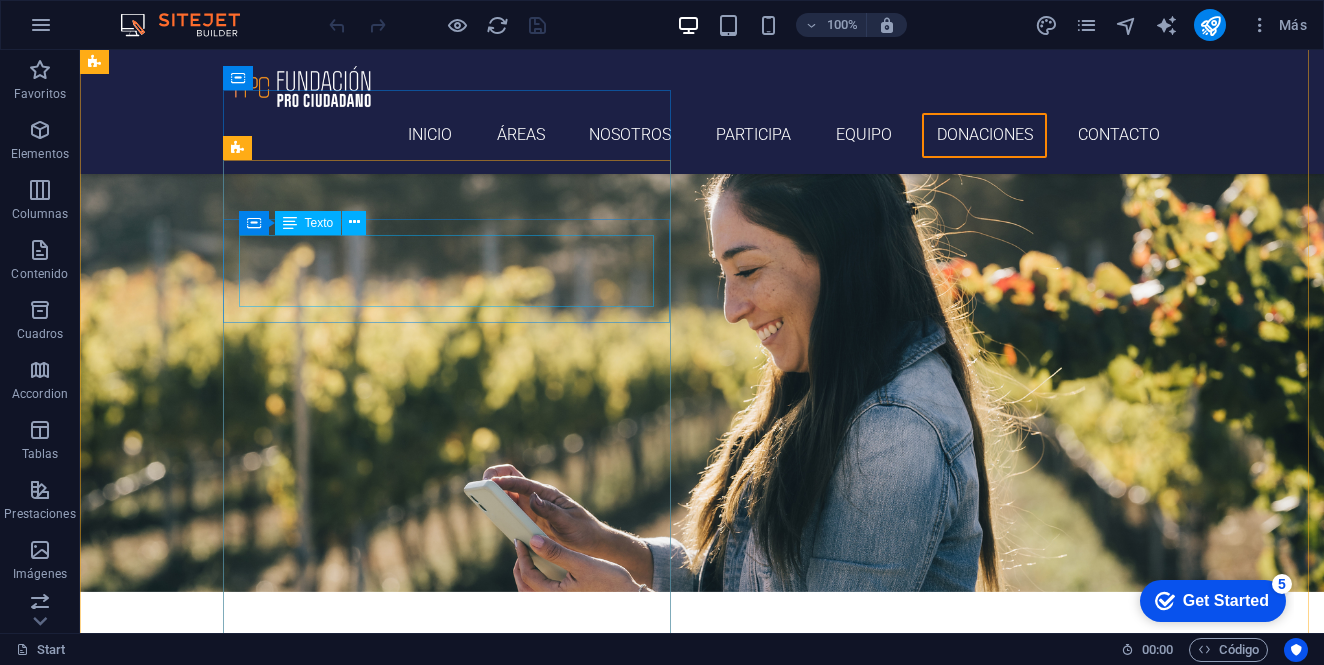 click on "Suscribe un monto mensual desde $2.000 que se descuentan vía Transbank en tu tarjeta de débito o crédito  aquí" at bounding box center (568, 5360) 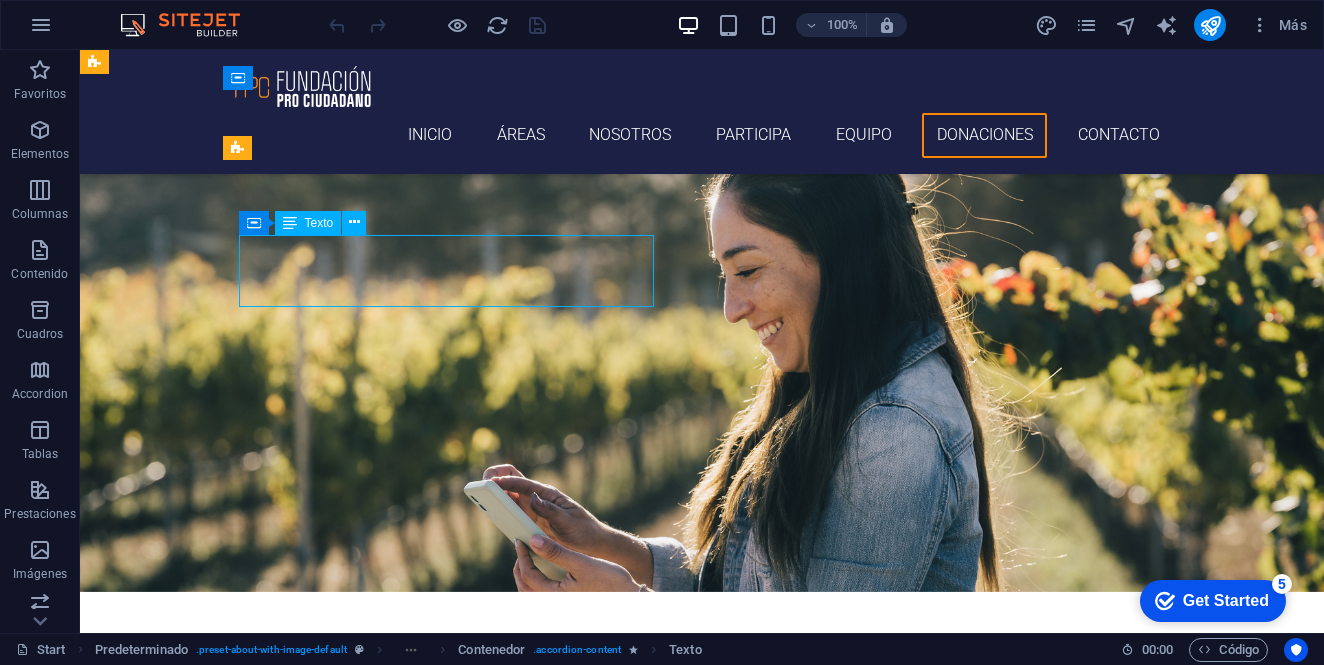 click on "Suscribe un monto mensual desde $2.000 que se descuentan vía Transbank en tu tarjeta de débito o crédito  aquí" at bounding box center (568, 5360) 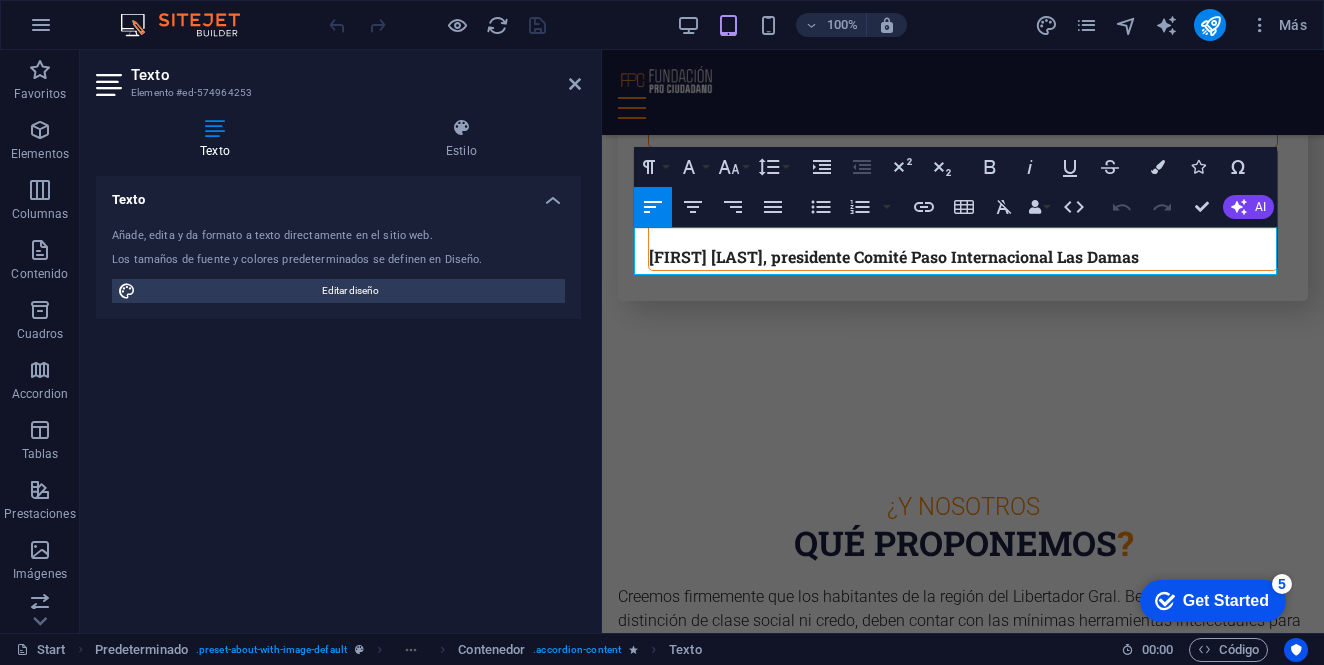 scroll, scrollTop: 7896, scrollLeft: 0, axis: vertical 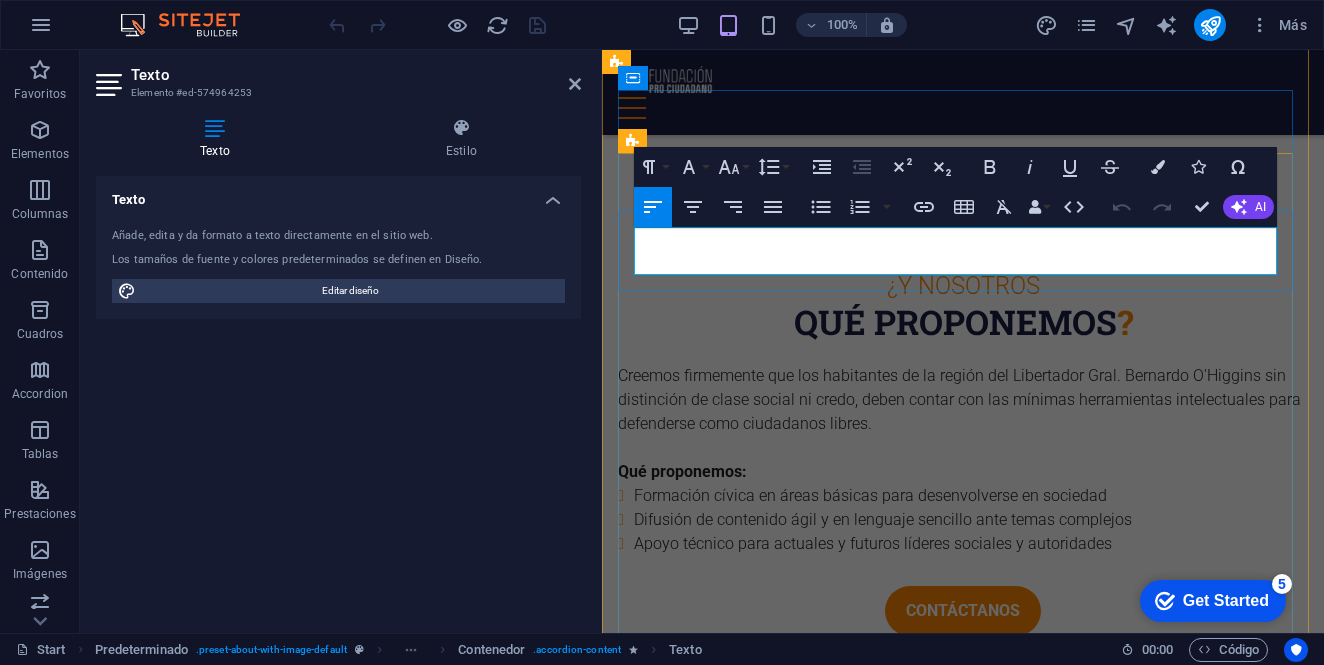 drag, startPoint x: 1069, startPoint y: 236, endPoint x: 965, endPoint y: 234, distance: 104.019226 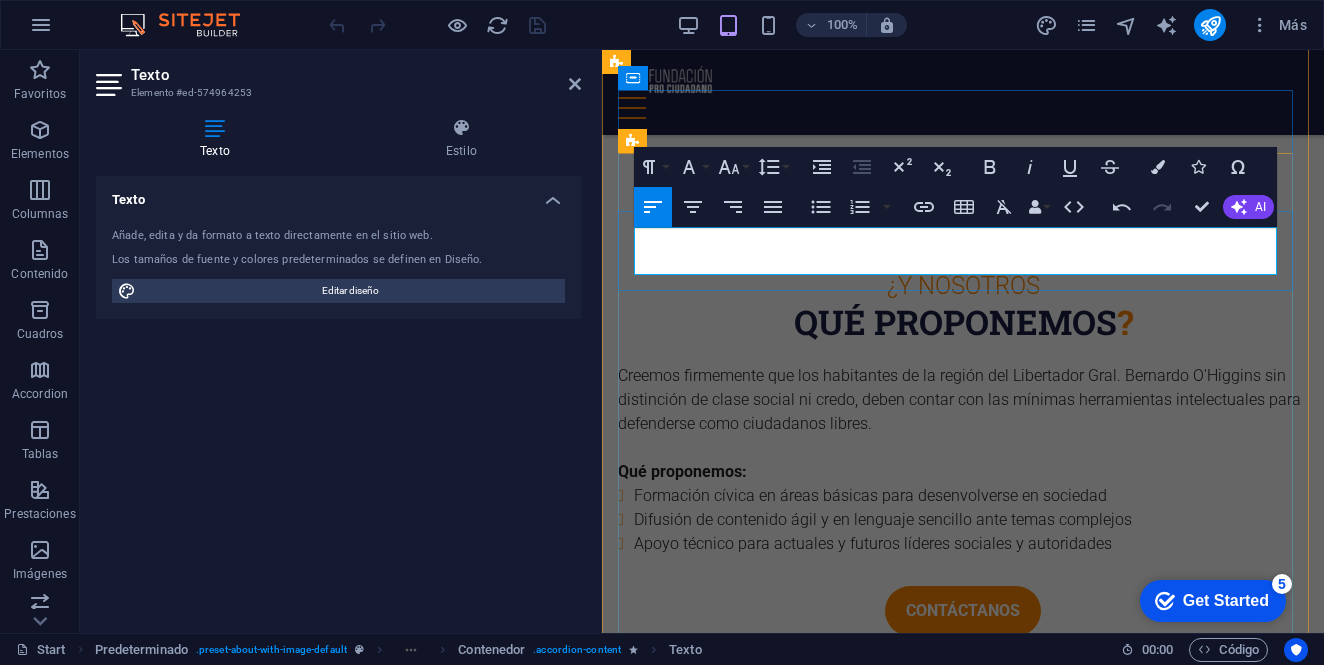 drag, startPoint x: 1065, startPoint y: 240, endPoint x: 1079, endPoint y: 241, distance: 14.035668 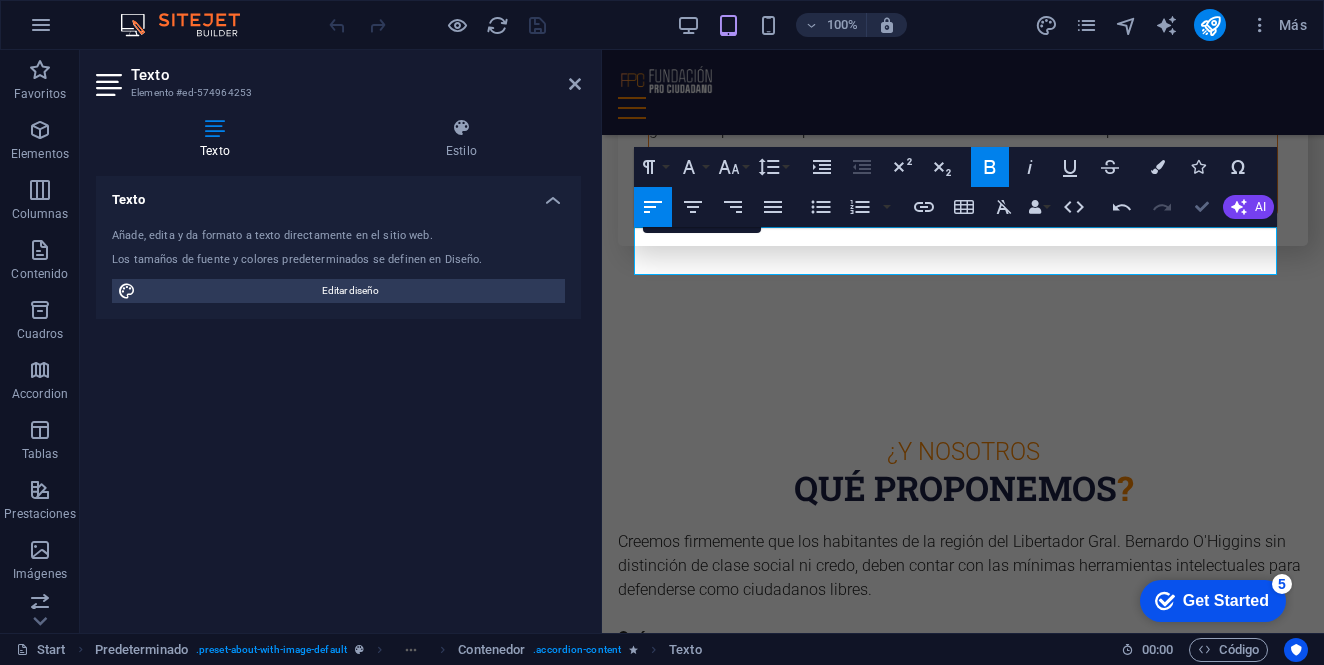 scroll, scrollTop: 7683, scrollLeft: 0, axis: vertical 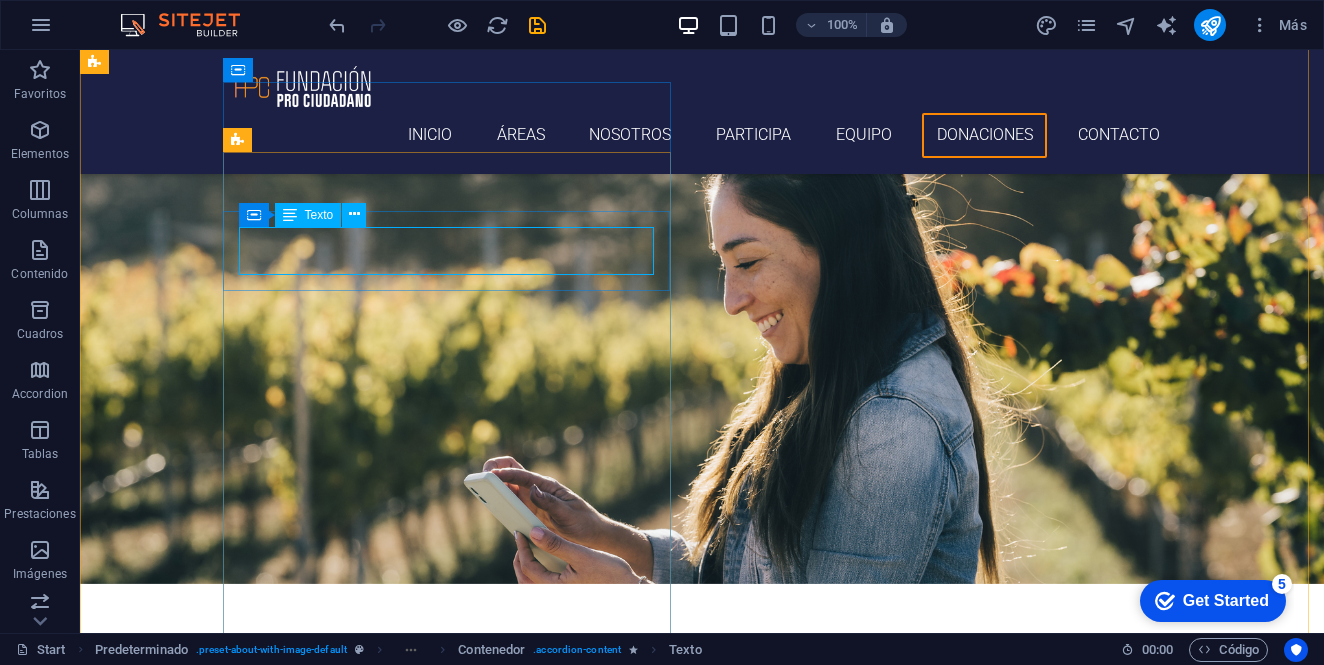 click on "Suscribe un monto mensual desde $2.000 que vía Transbank con tu tarjeta de débito o crédito  aquí" at bounding box center (568, 5352) 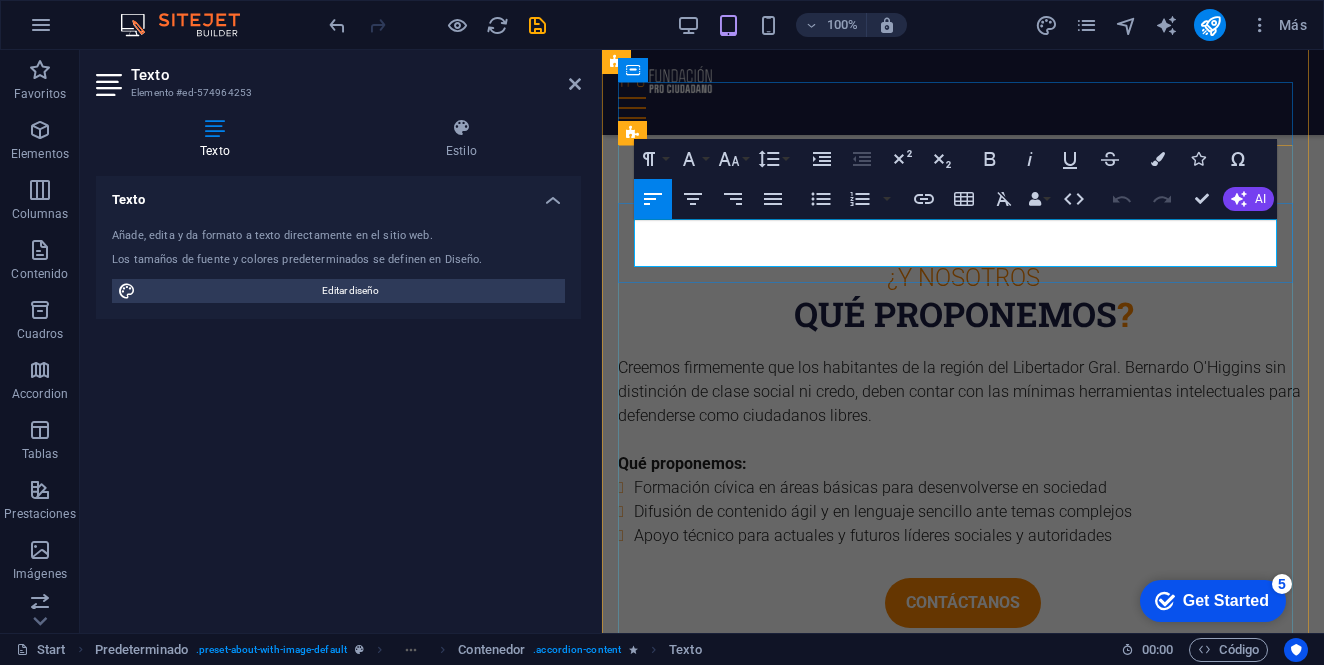 drag, startPoint x: 737, startPoint y: 258, endPoint x: 685, endPoint y: 257, distance: 52.009613 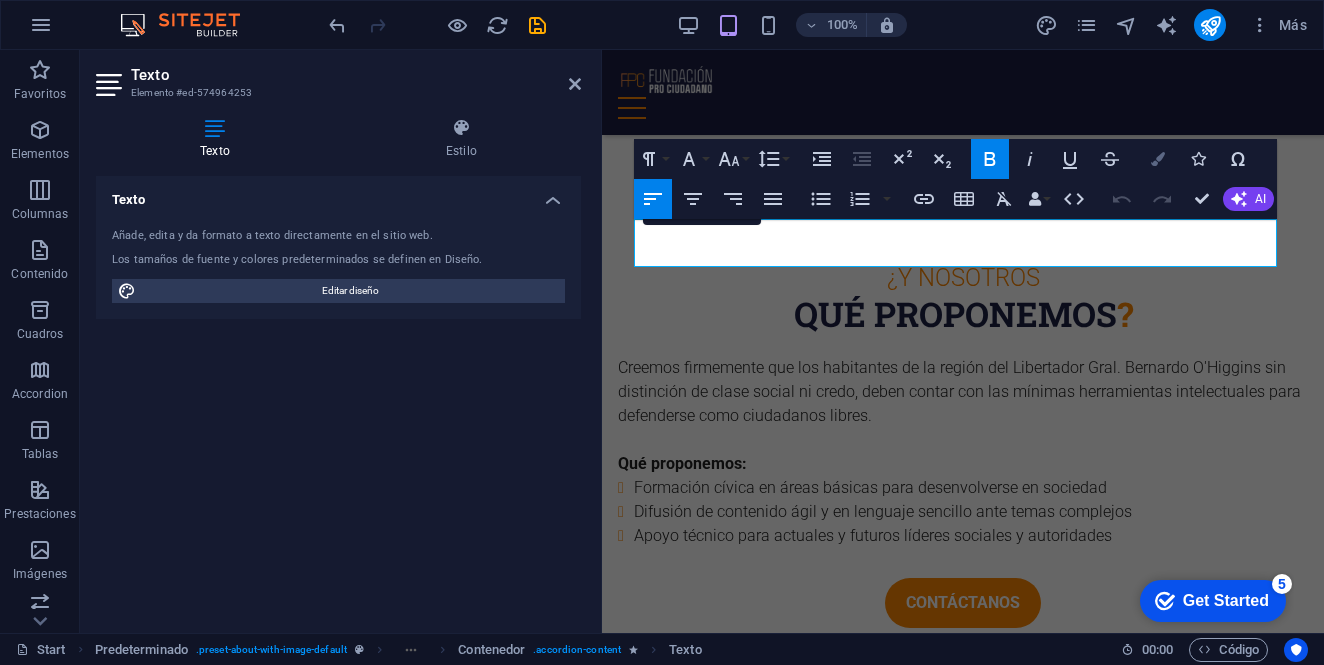 click on "Colors" at bounding box center [1158, 159] 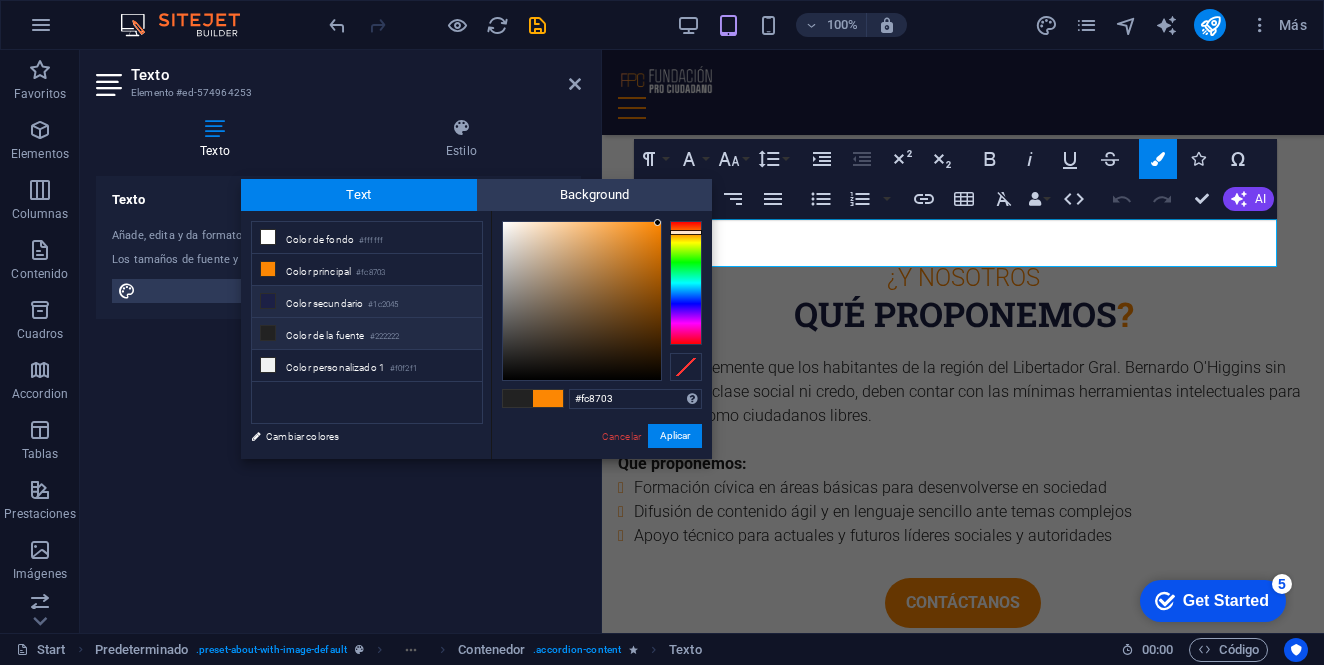 click on "Color secundario
#1c2045" at bounding box center [367, 302] 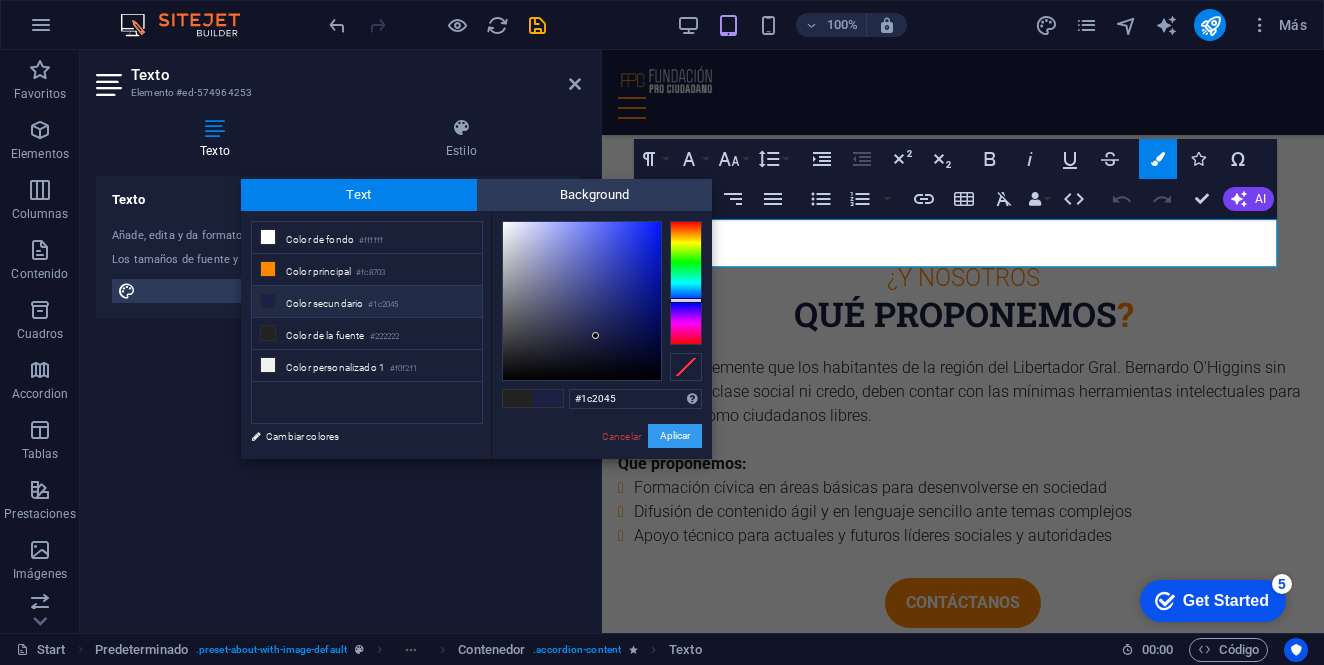 click on "Aplicar" at bounding box center [675, 436] 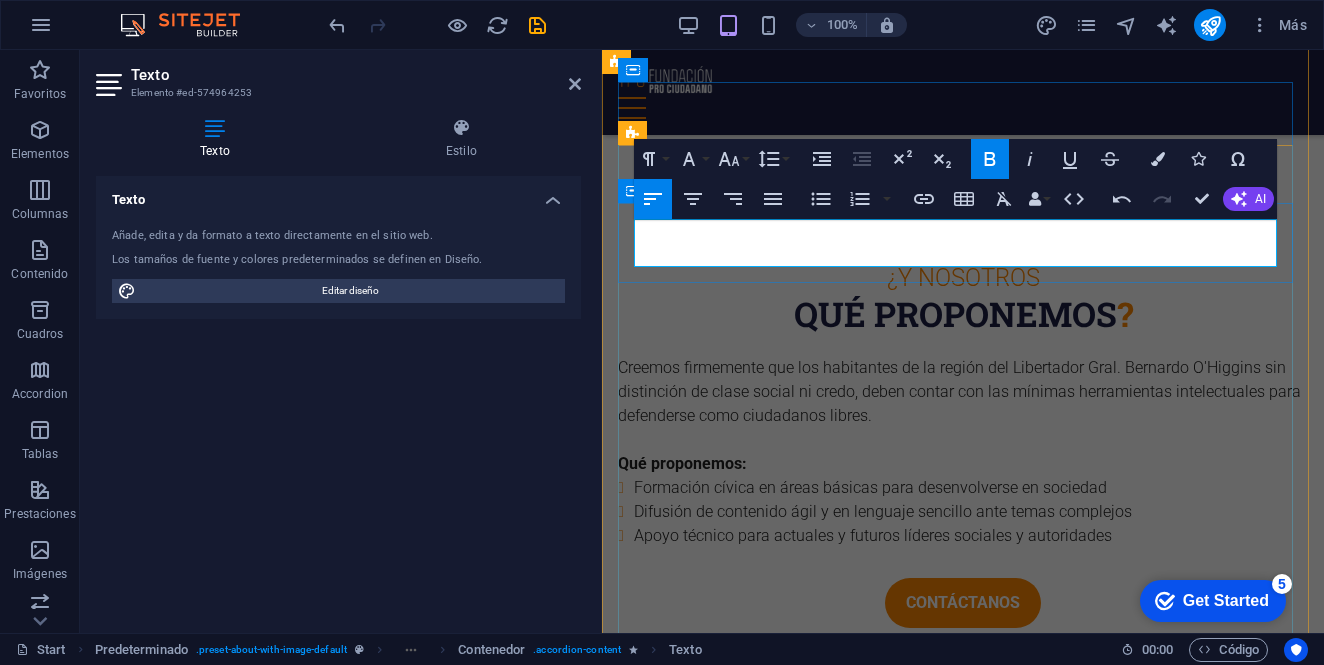 click on "Suscribe un monto mensual desde $2.000 que vía Transbank con tu tarjeta de débito o crédito  aquí" at bounding box center (963, 4232) 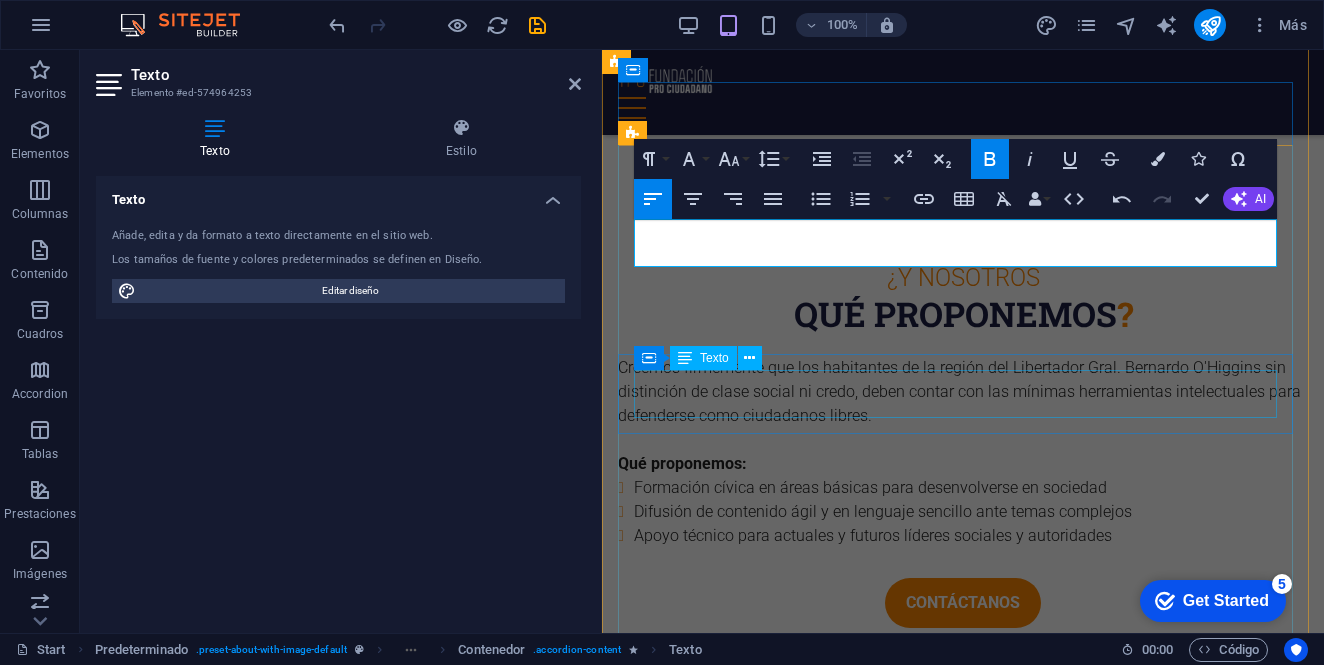 click on "Dona con tarjeta de débito o crédito por  única vez  desde $10.000 en dos simples pasos y con la seguridad del sistema Transbank  aquí" at bounding box center [963, 4377] 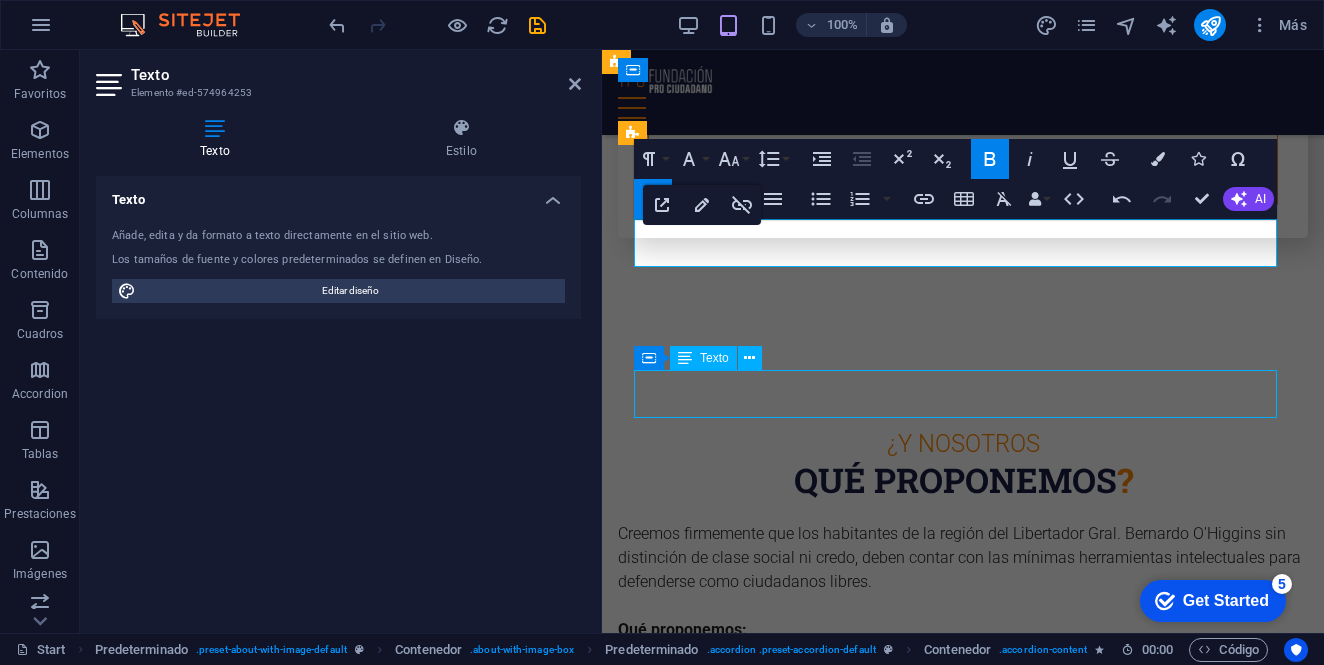 scroll, scrollTop: 7691, scrollLeft: 0, axis: vertical 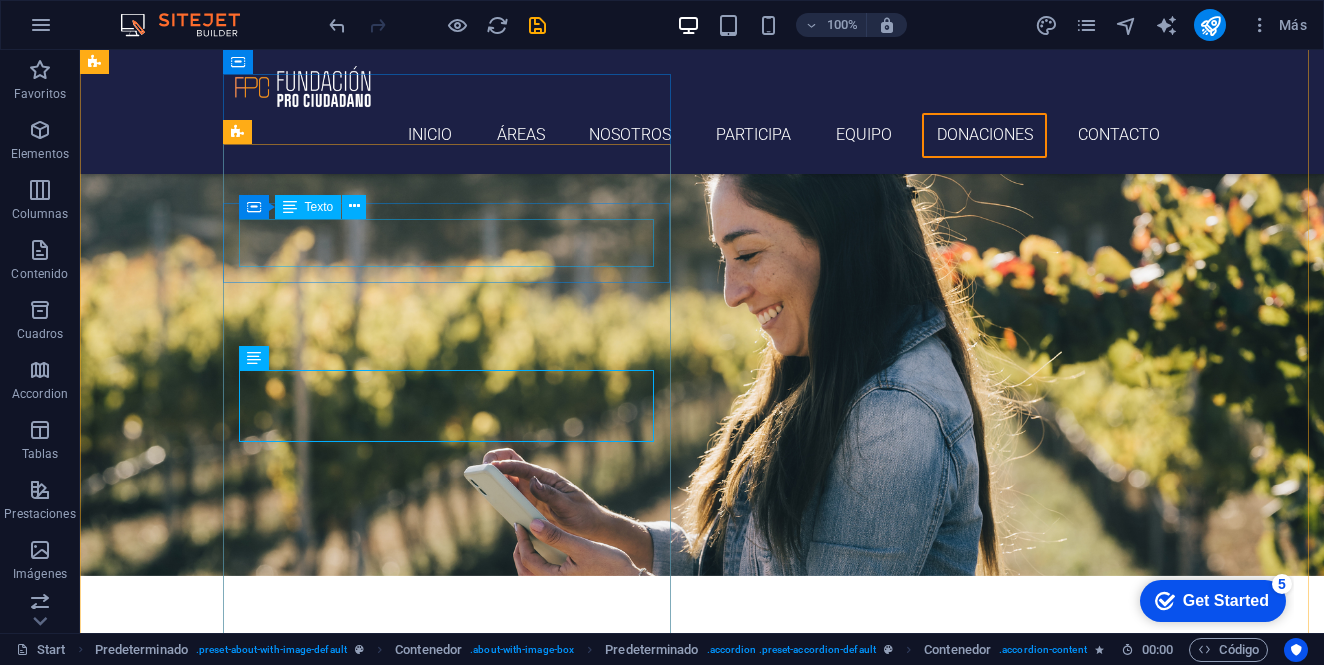 click on "Suscribe un monto mensual desde $2.000 que vía Transbank con tu tarjeta de débito o crédito  aquí" at bounding box center [568, 5344] 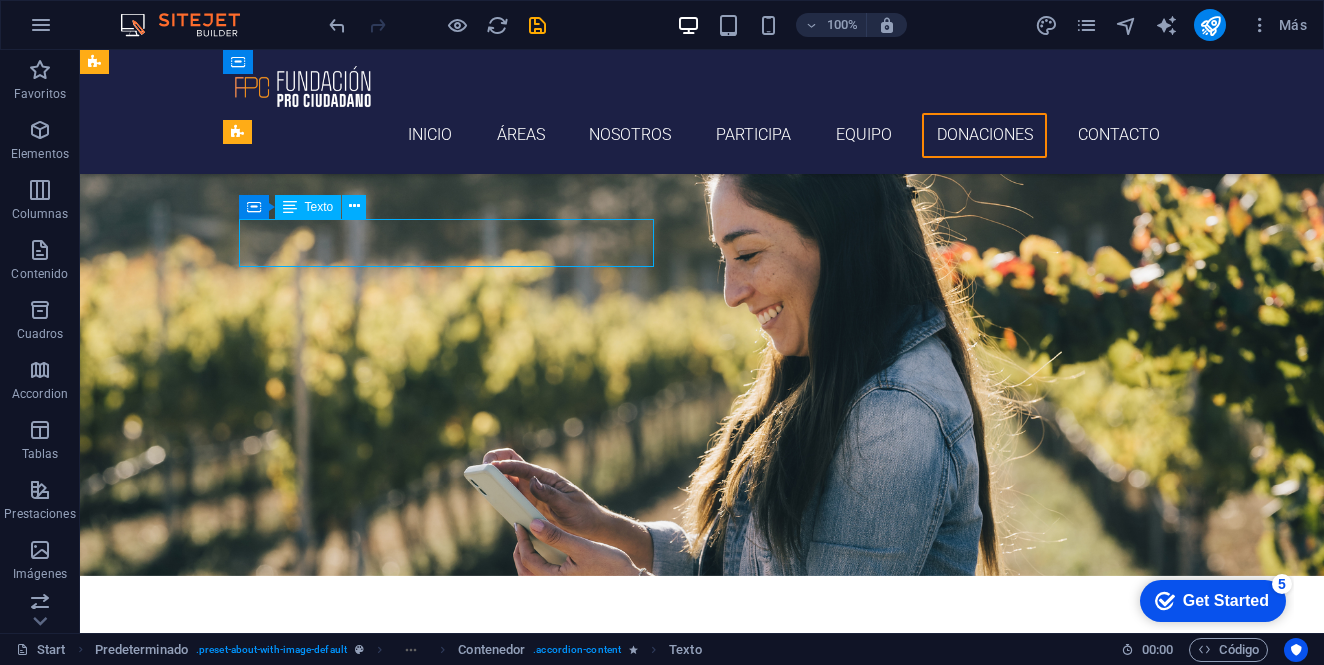 click on "Suscribe un monto mensual desde $2.000 que vía Transbank con tu tarjeta de débito o crédito  aquí" at bounding box center [568, 5344] 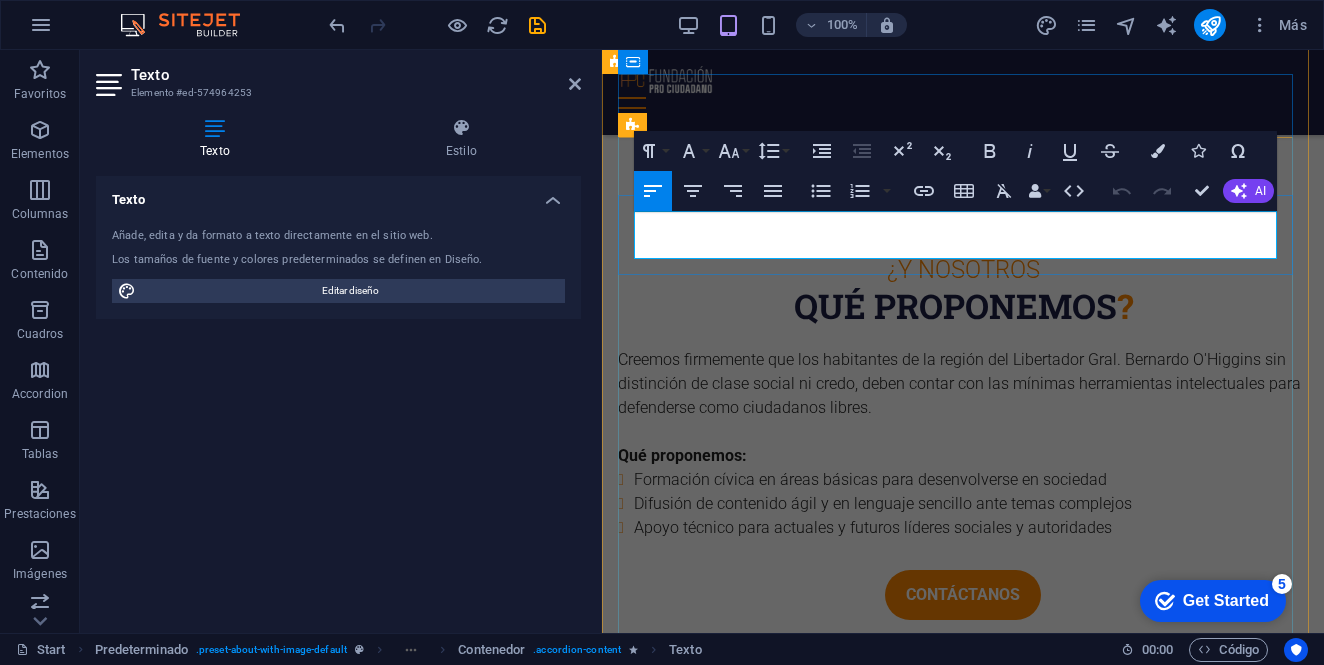 drag, startPoint x: 723, startPoint y: 248, endPoint x: 687, endPoint y: 244, distance: 36.221542 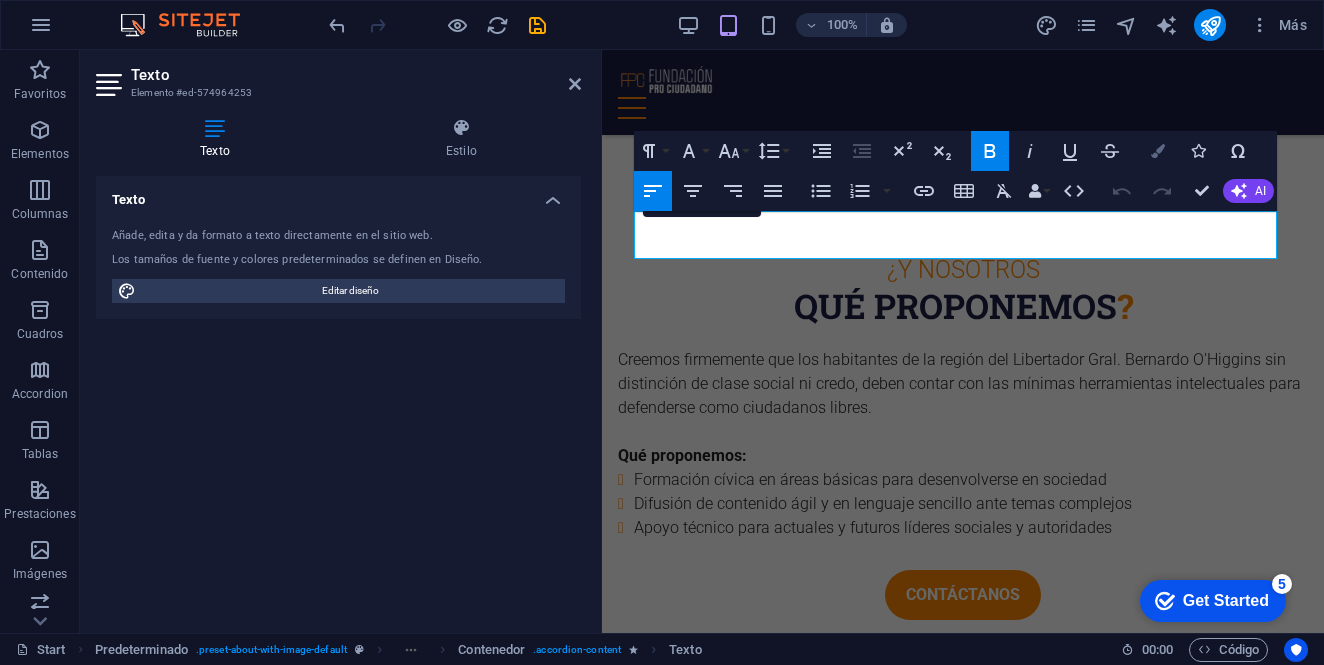 click at bounding box center [1158, 151] 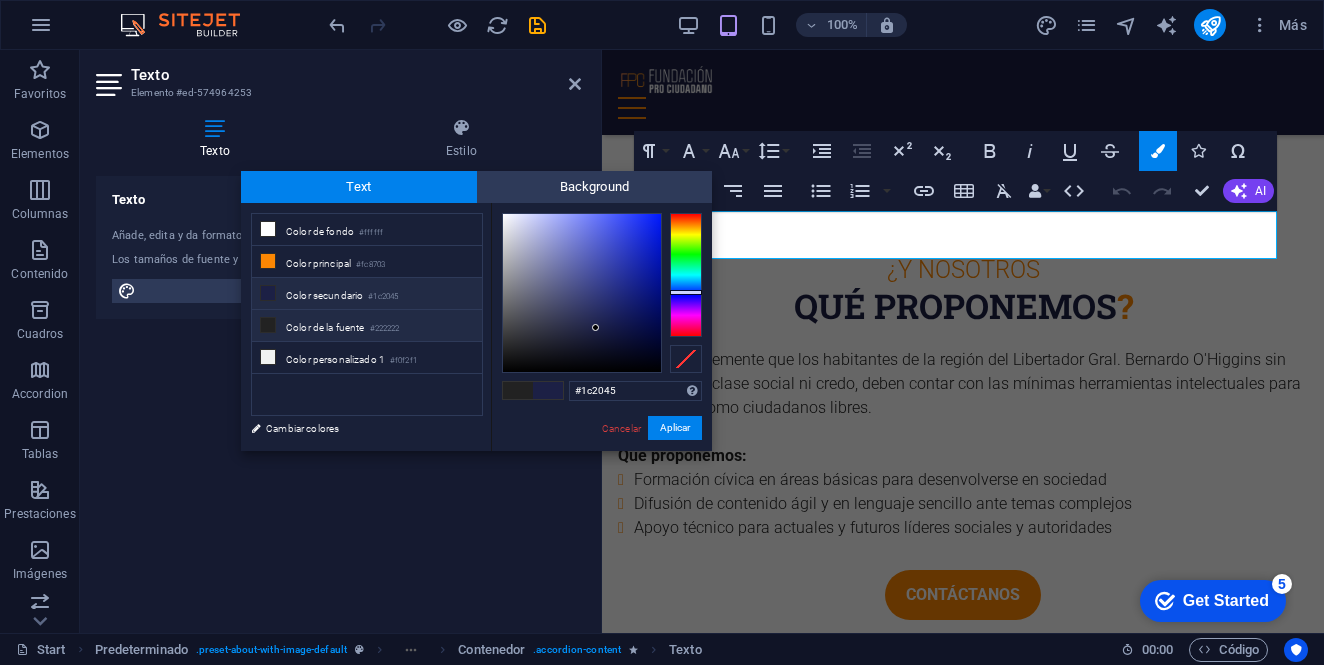 click on "Color secundario
#1c2045" at bounding box center (367, 294) 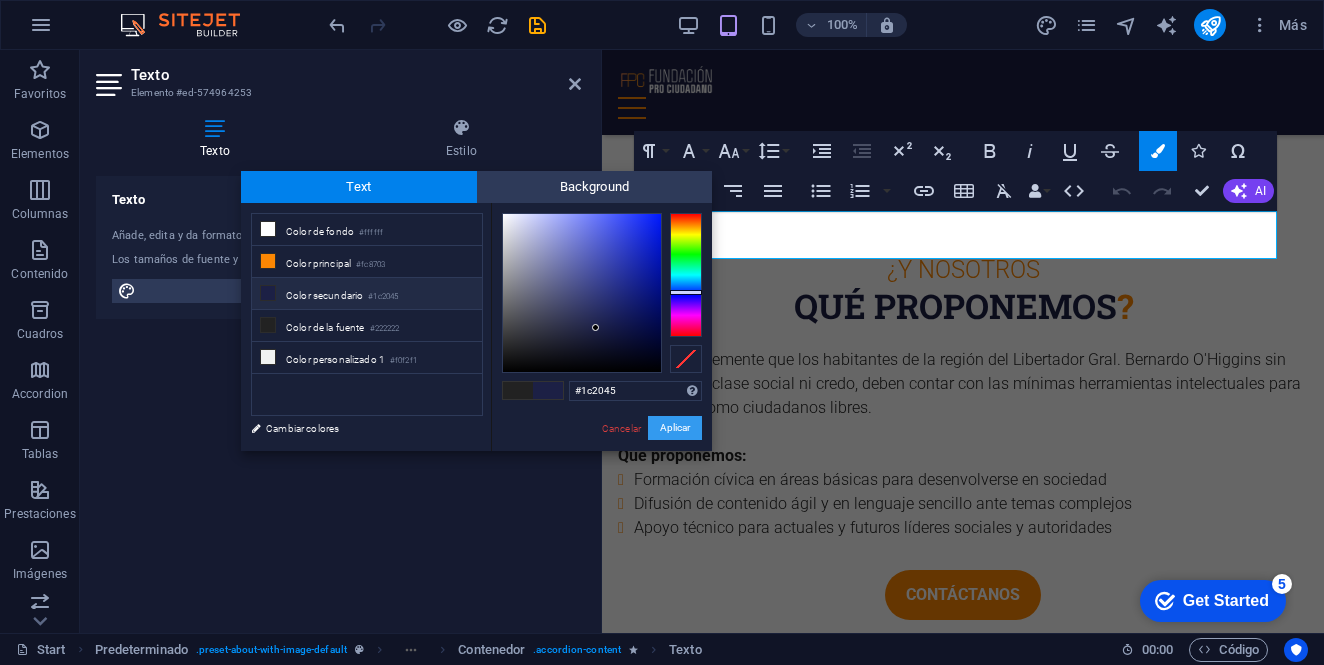 click on "Aplicar" at bounding box center [675, 428] 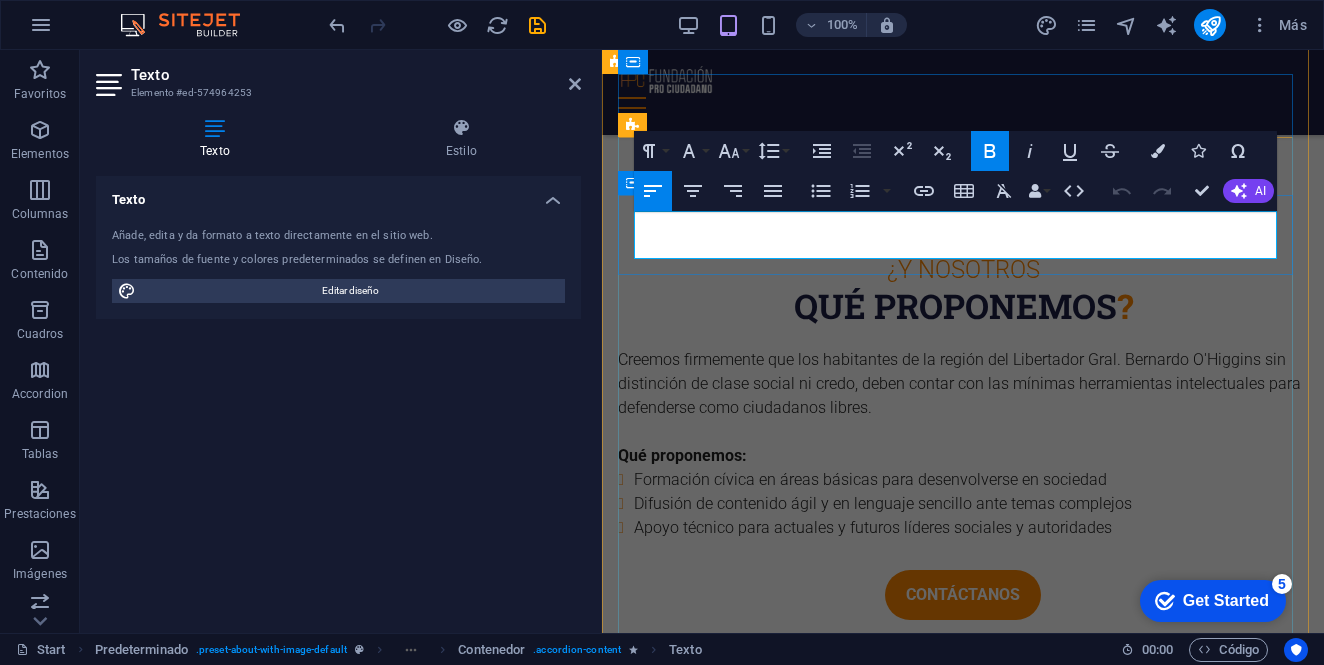 click on "Suscribe un monto mensual desde $2.000 que vía Transbank con tu tarjeta de débito o crédito  aquí" at bounding box center [963, 4224] 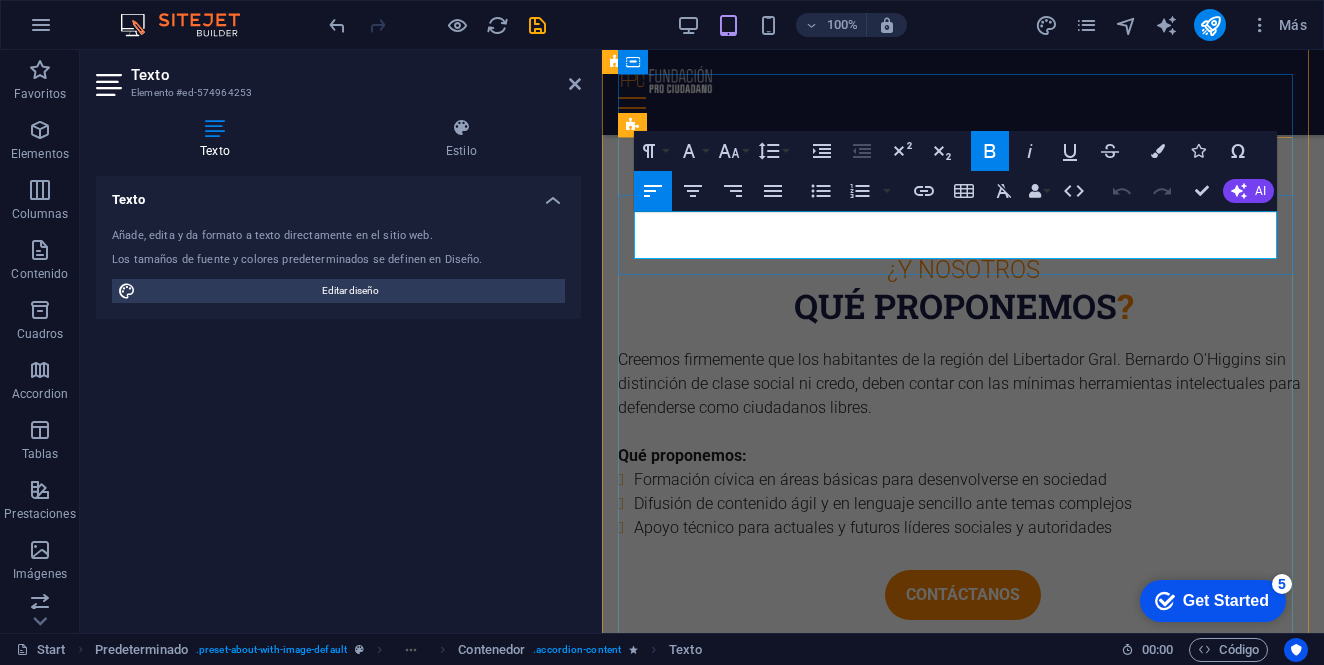 drag, startPoint x: 723, startPoint y: 237, endPoint x: 687, endPoint y: 240, distance: 36.124783 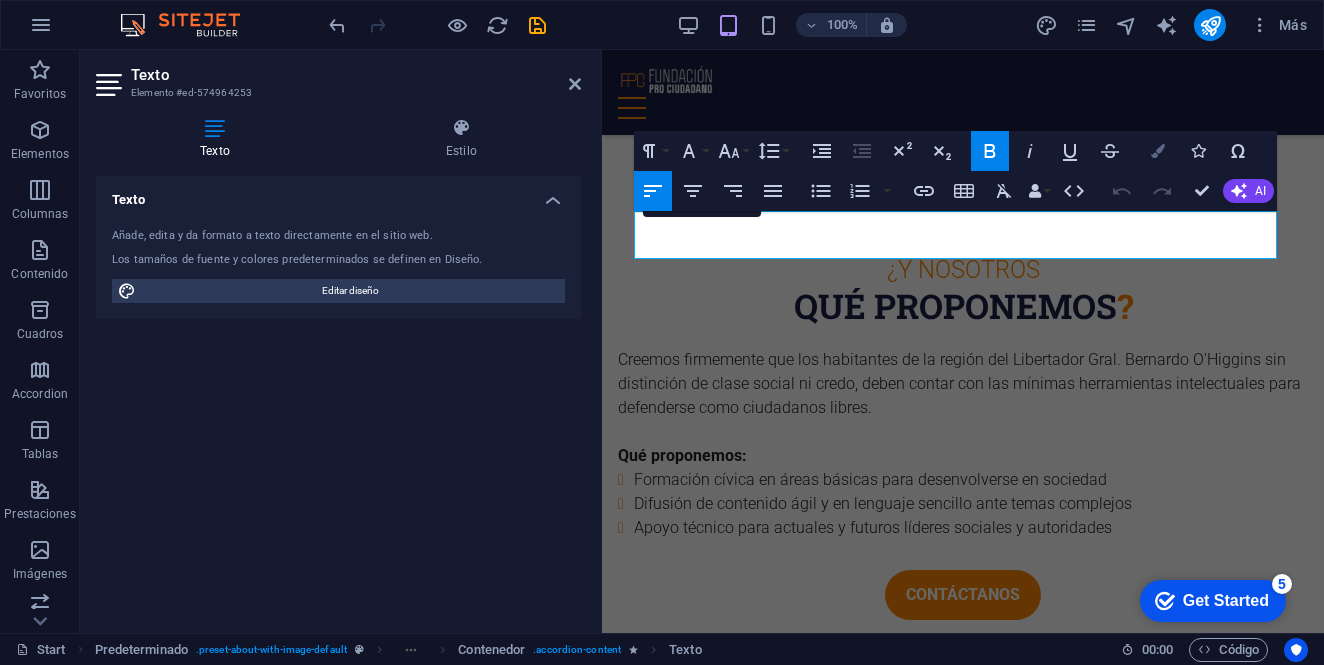 click at bounding box center [1158, 151] 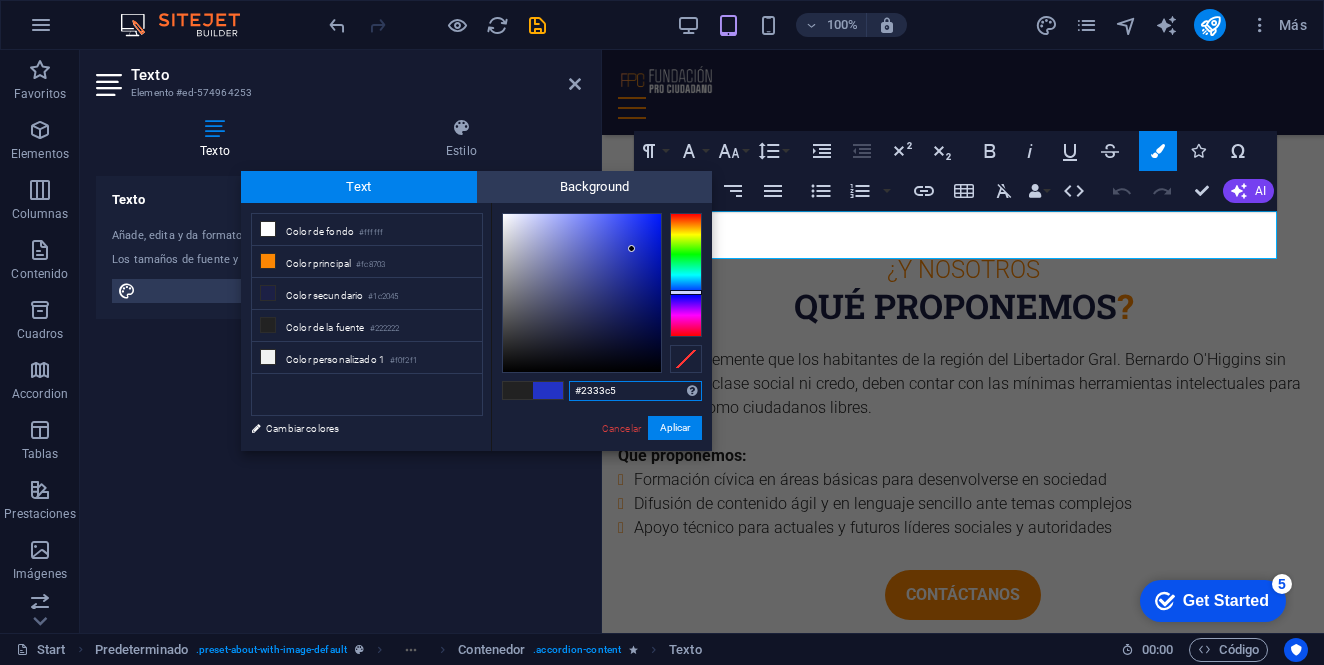click at bounding box center [582, 293] 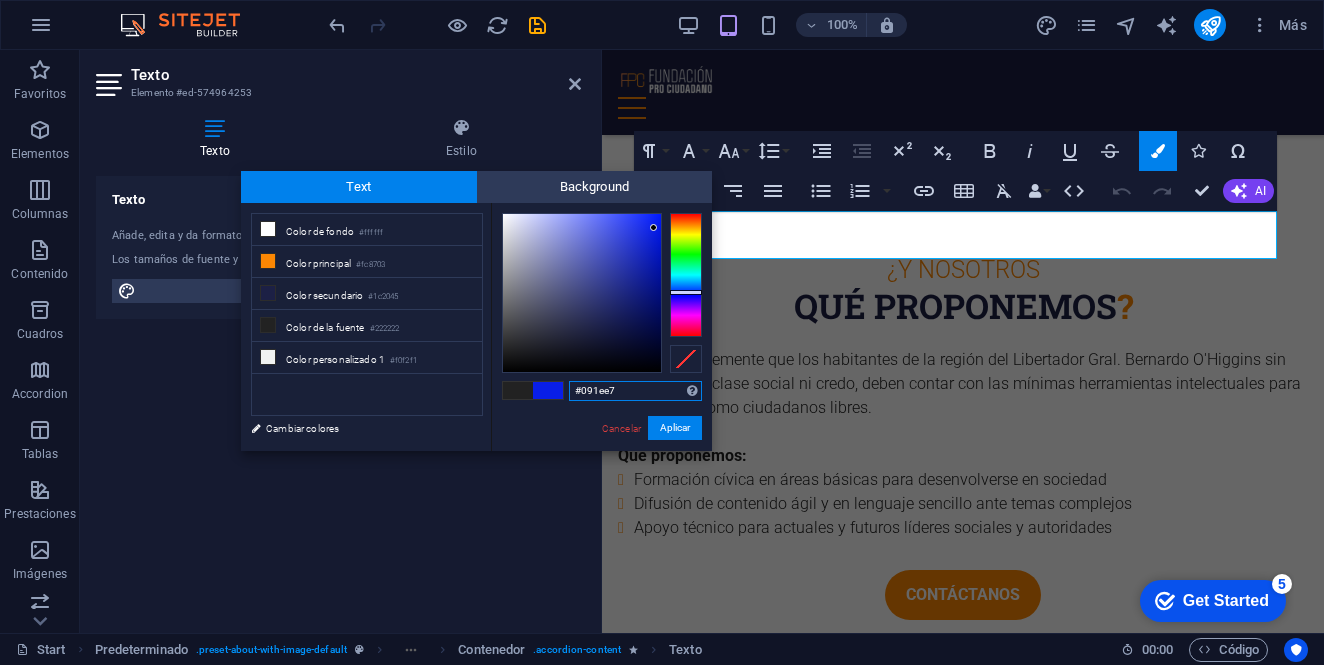 type on "#091fe8" 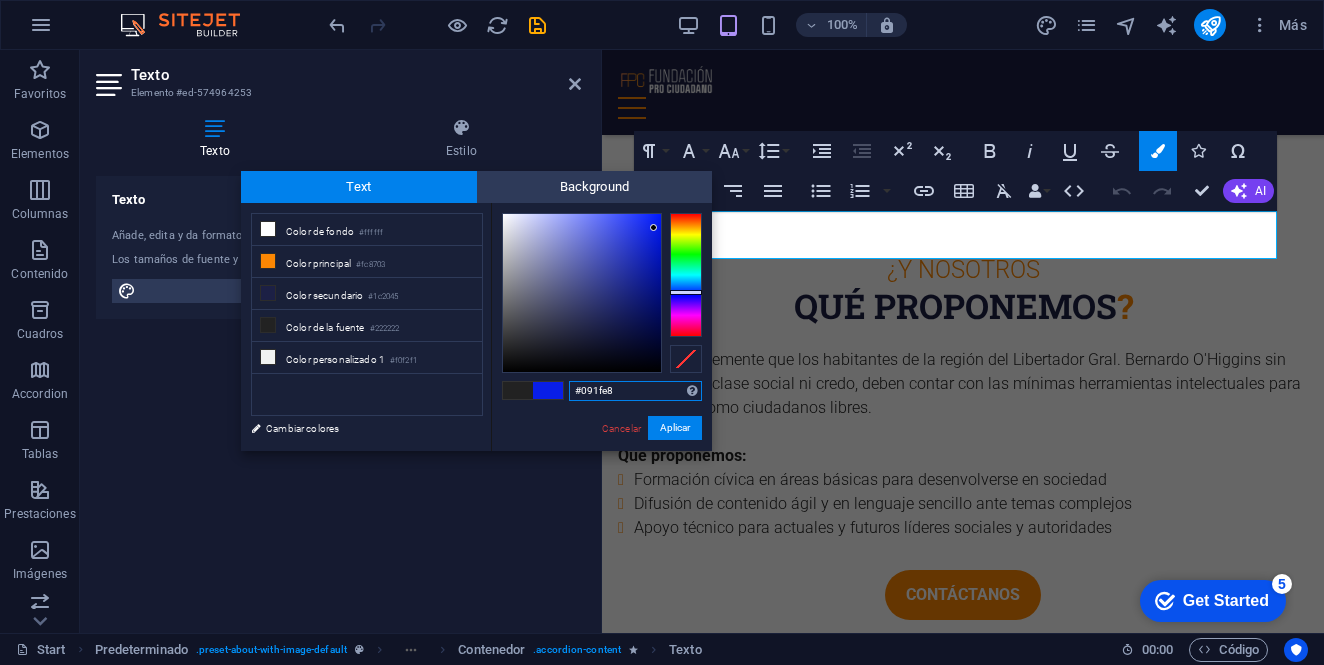 drag, startPoint x: 646, startPoint y: 239, endPoint x: 654, endPoint y: 227, distance: 14.422205 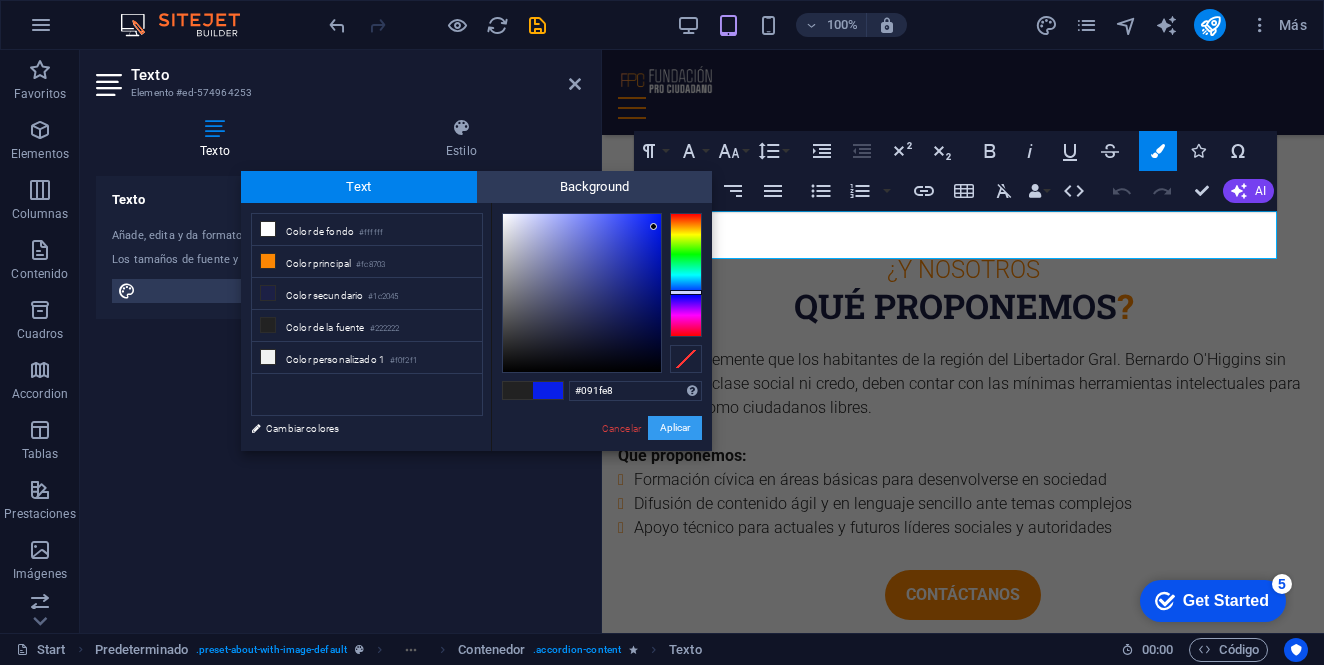 click on "Aplicar" at bounding box center (675, 428) 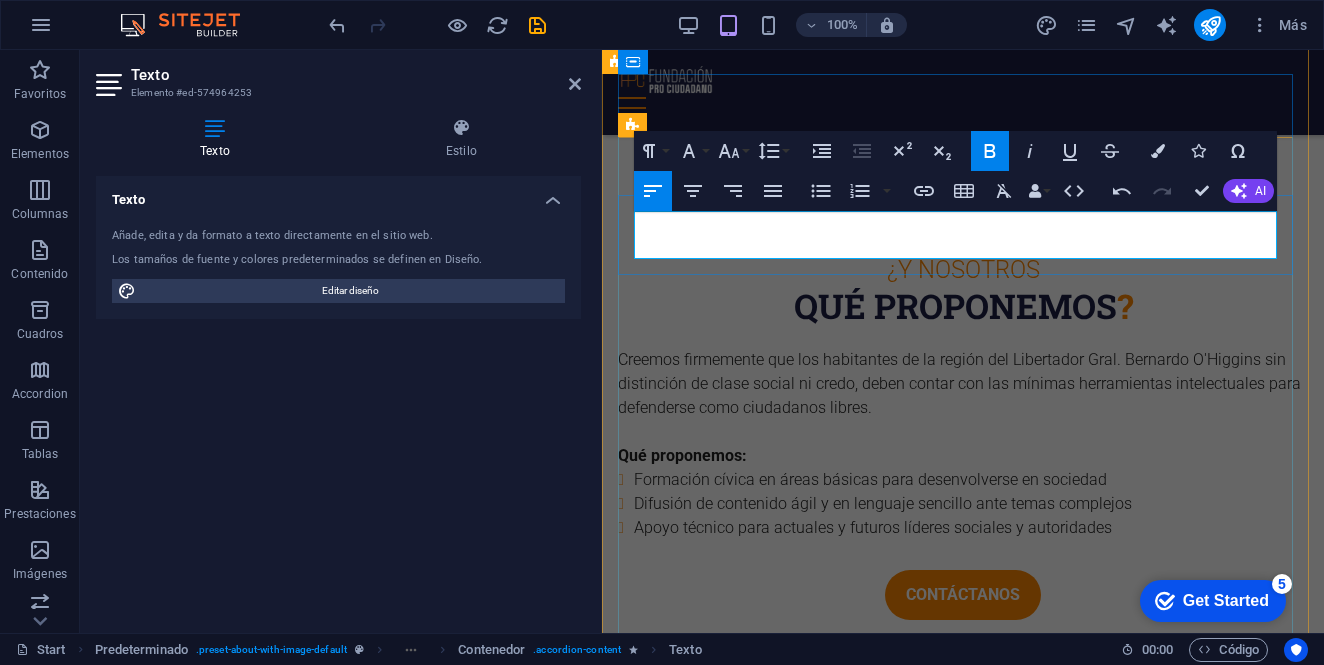 click on "Suscribe un monto mensual desde $2.000 que vía Transbank con tu tarjeta de débito o crédito  aquí" at bounding box center (963, 4224) 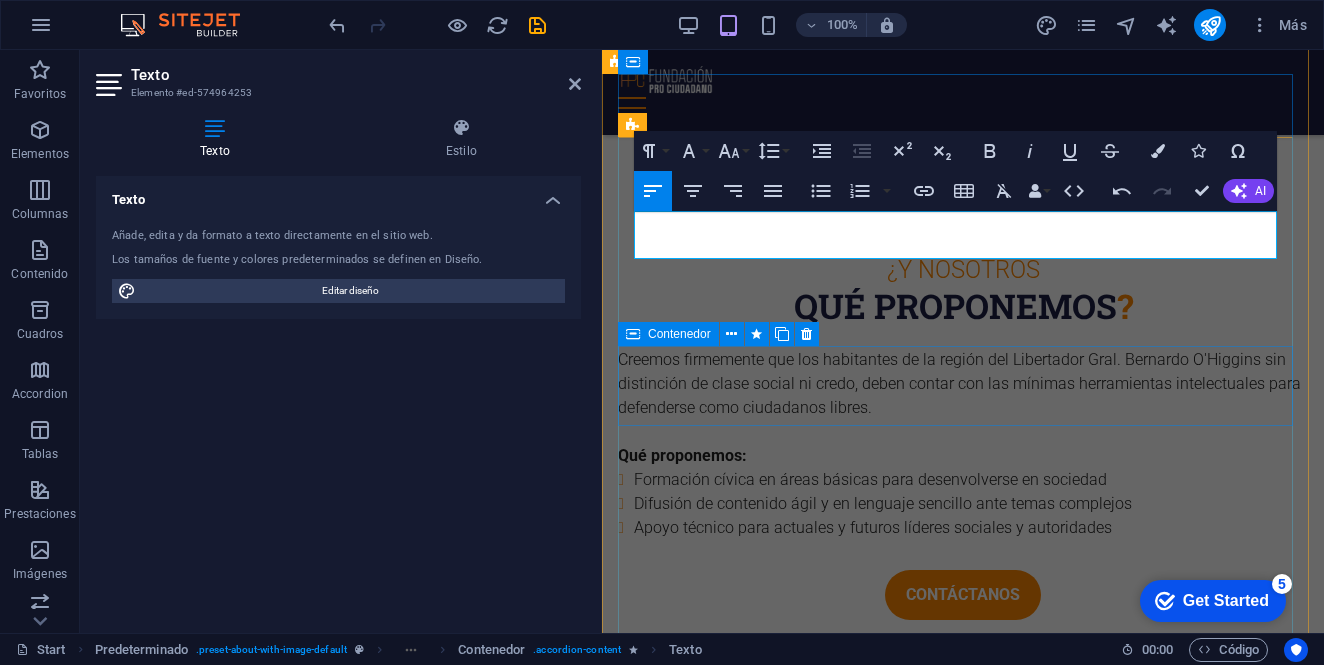 click on "Dona con tarjeta de débito o crédito por  única vez  desde $10.000 en dos simples pasos y con la seguridad del sistema Transbank  aquí" at bounding box center [963, 4369] 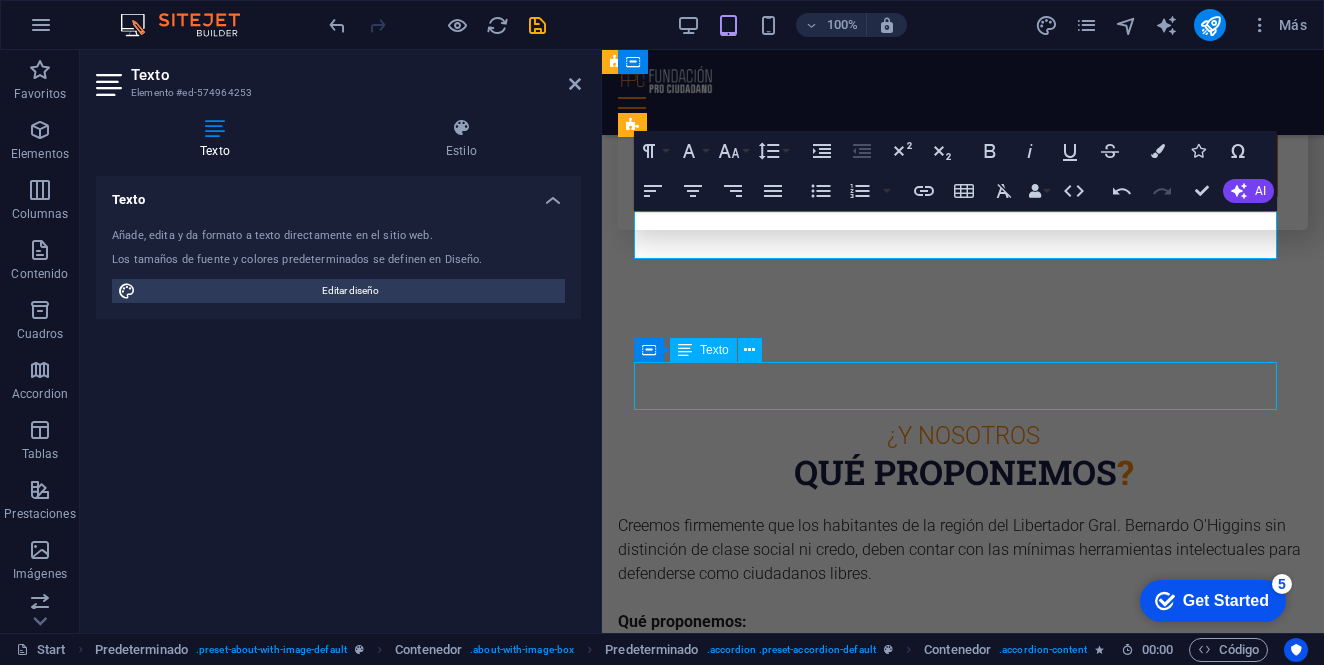 scroll, scrollTop: 7691, scrollLeft: 0, axis: vertical 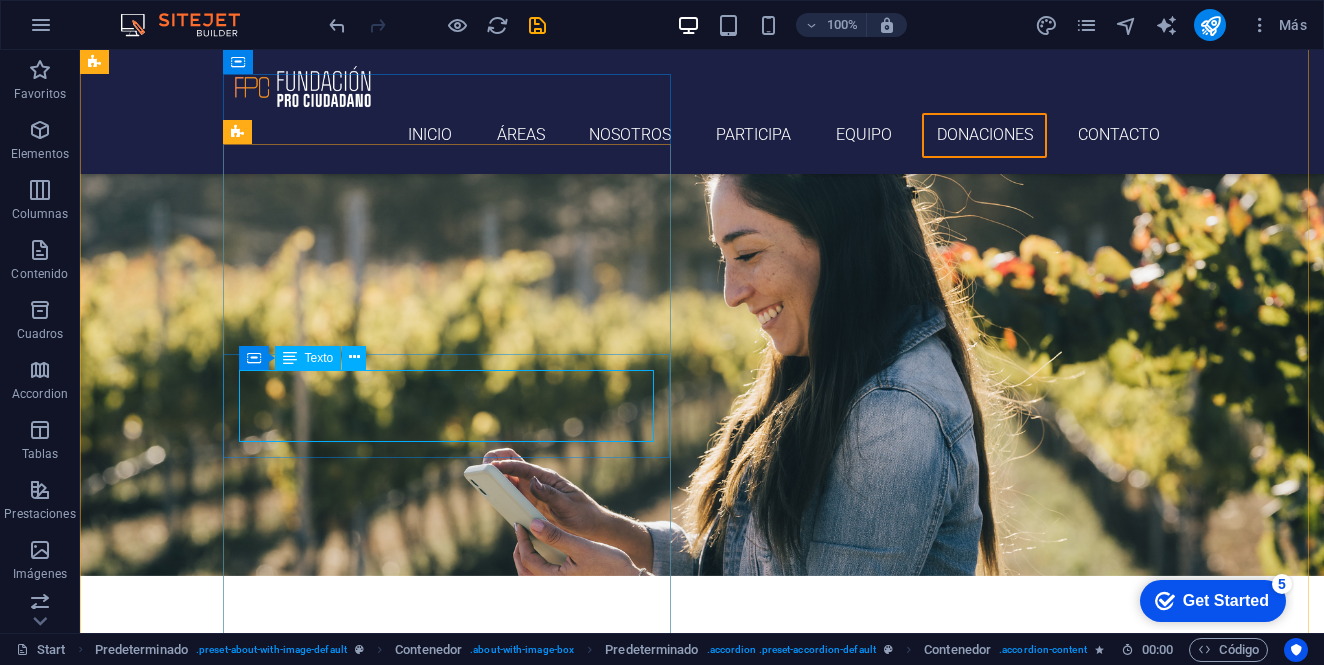 click on "Dona con tarjeta de débito o crédito por  única vez  desde $10.000 en dos simples pasos y con la seguridad del sistema Transbank  aquí" at bounding box center [568, 5477] 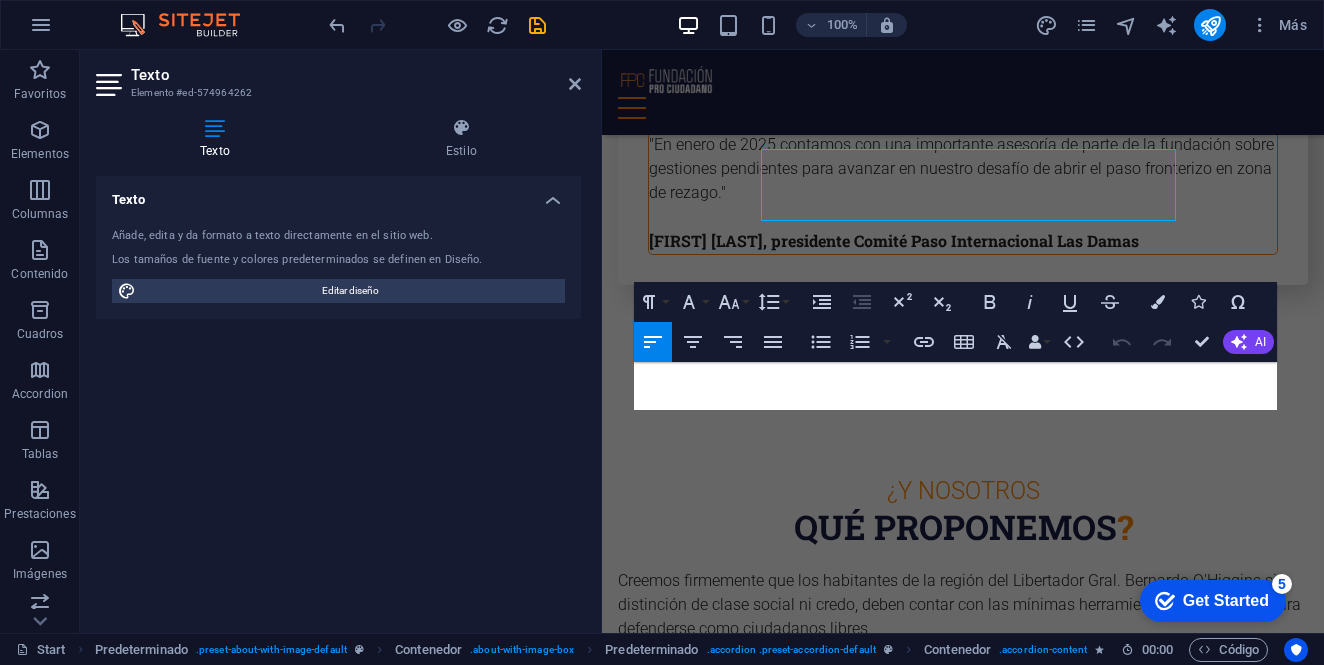 scroll, scrollTop: 7912, scrollLeft: 0, axis: vertical 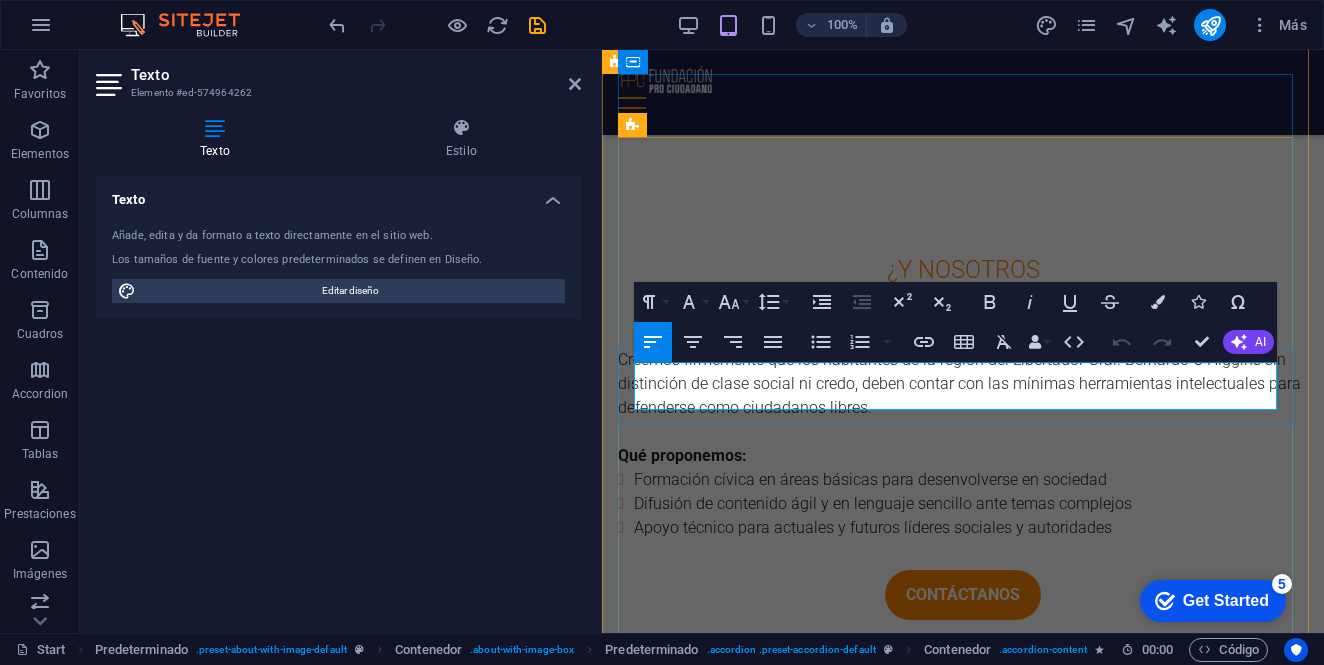 click on "Dona con tarjeta de débito o crédito por  única vez  desde $10.000 en dos simples pasos y con la seguridad del sistema Transbank  aquí" at bounding box center [963, 4369] 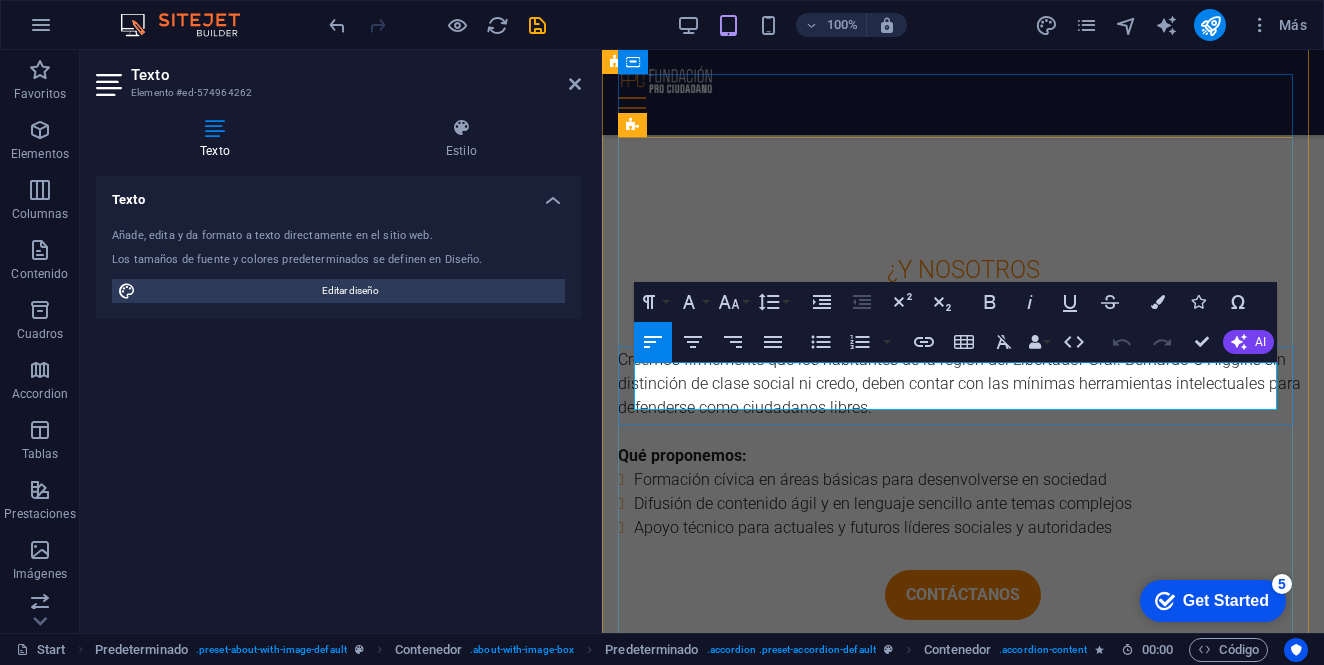 drag, startPoint x: 678, startPoint y: 372, endPoint x: 890, endPoint y: 370, distance: 212.00943 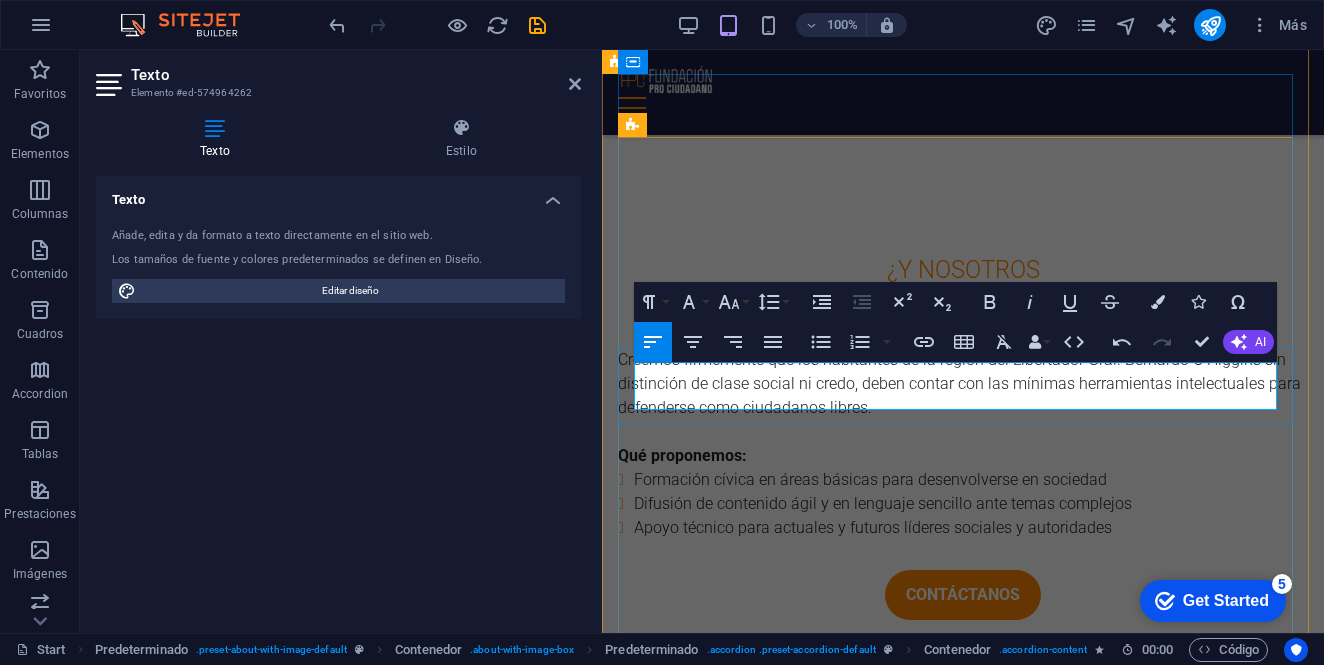 click on "Dona por  única vez  desde $10.000 en dos simples pasos y con la seguridad del sistema Transbank  aquí" at bounding box center (963, 4369) 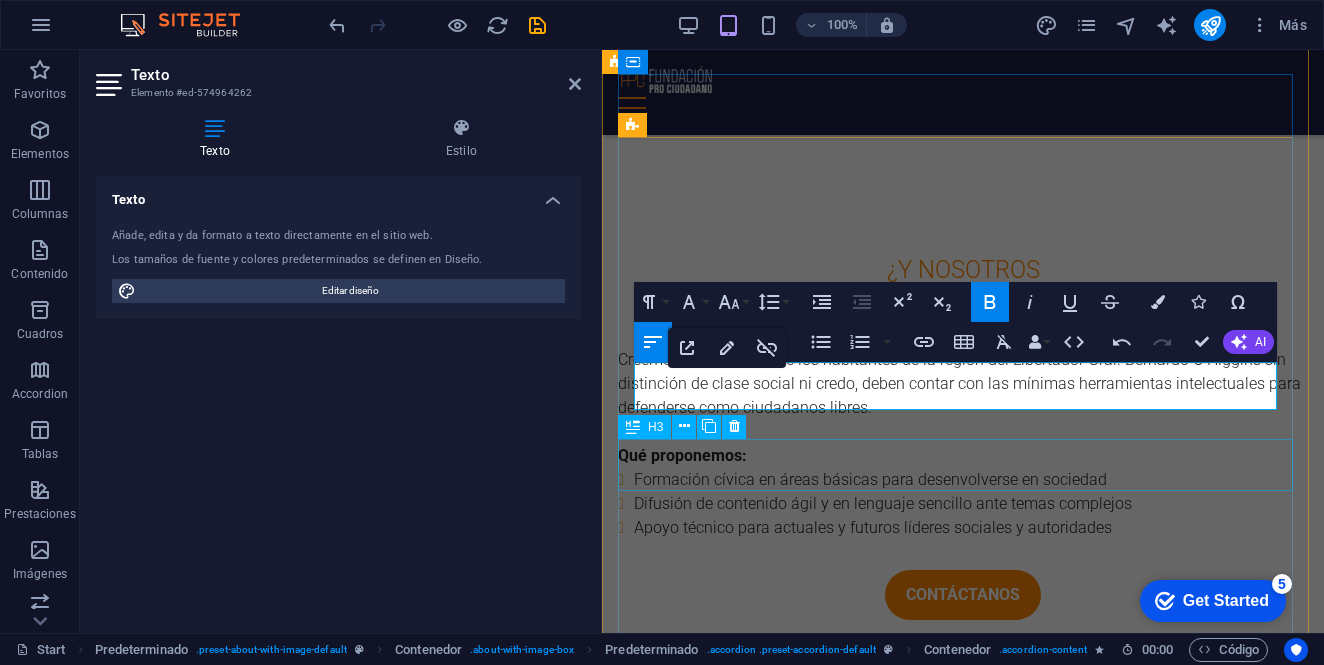 click on "transfiere" at bounding box center [963, 4442] 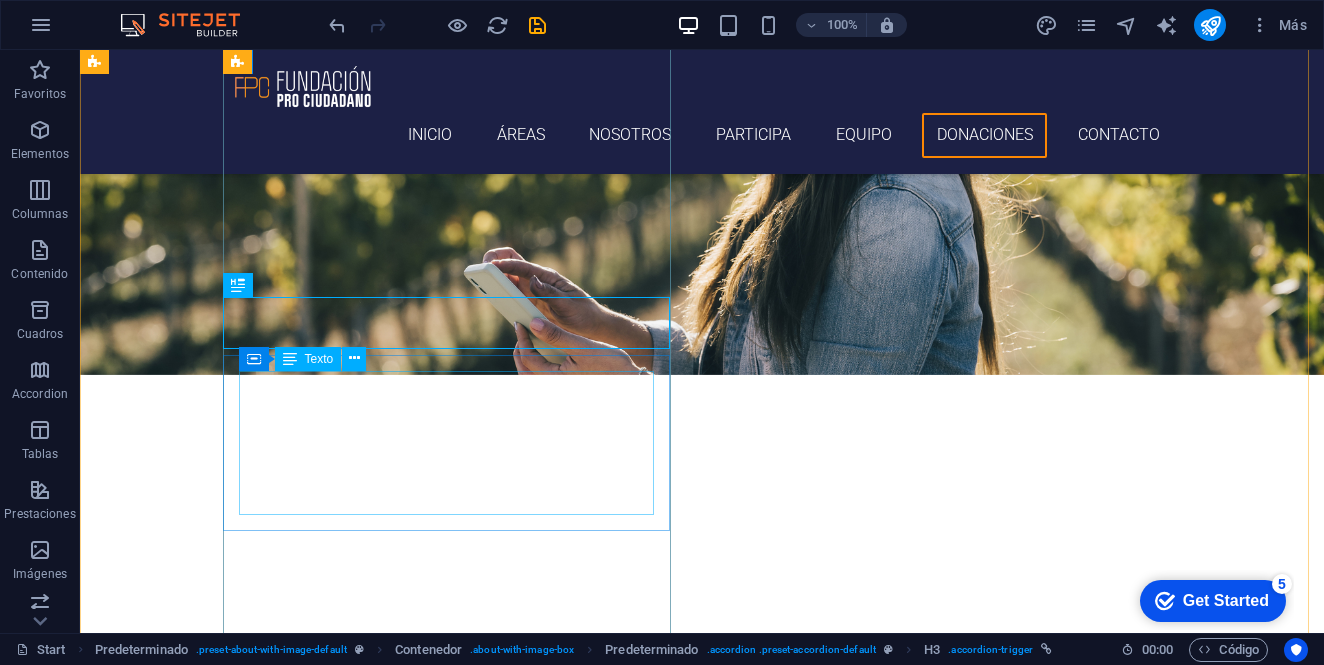 scroll, scrollTop: 7911, scrollLeft: 0, axis: vertical 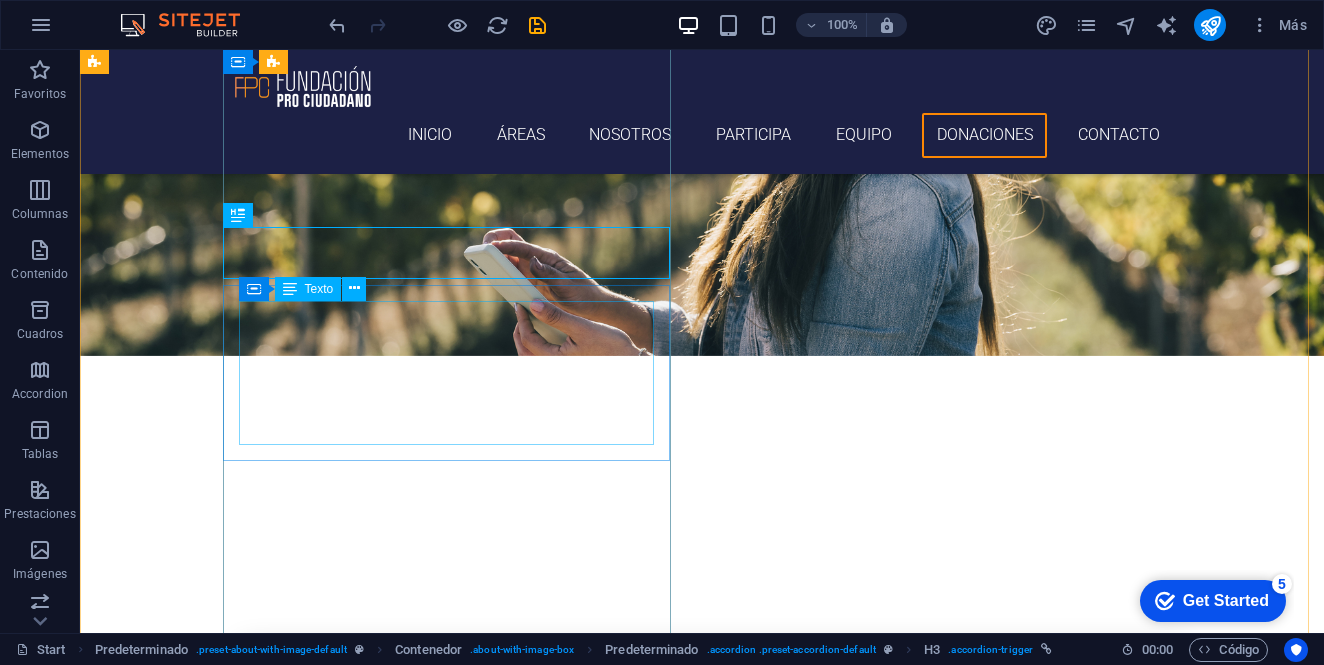 click on "Banco Estado Cuenta Corriente  Nº 41770911662  RUT 65.218.598-3  aportes@fundacionprociudadano.cl" at bounding box center (568, 5426) 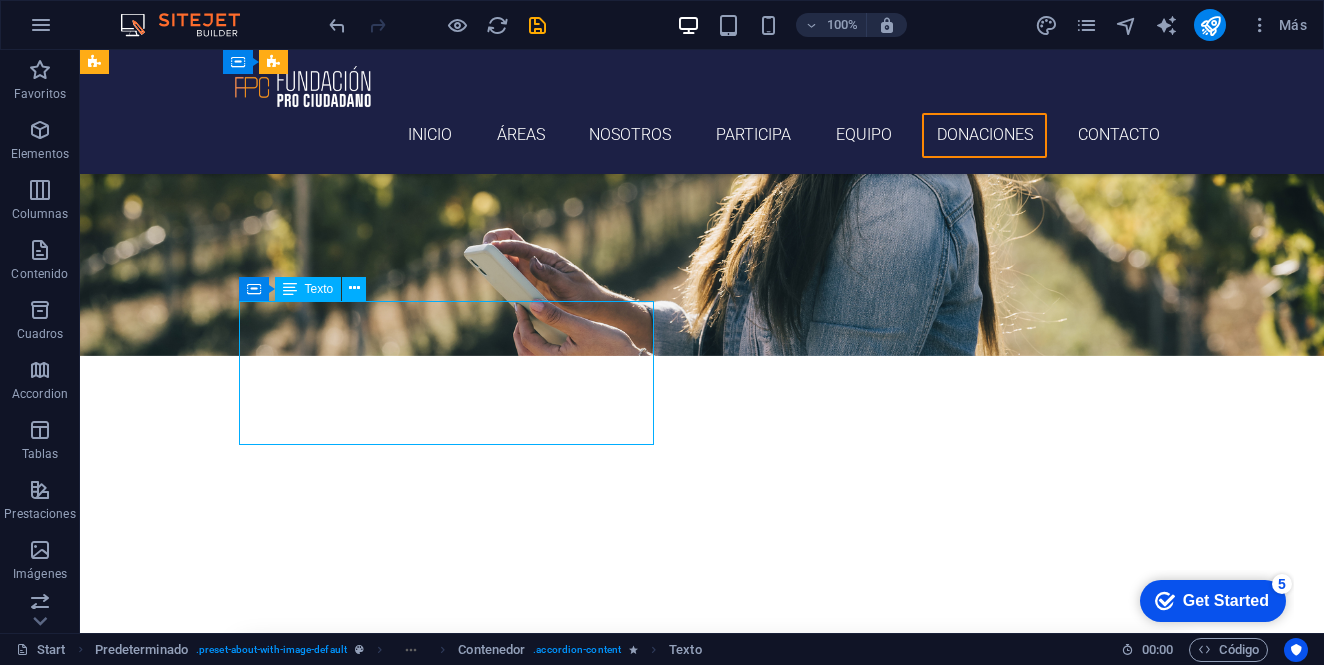 click on "Banco Estado Cuenta Corriente  Nº 41770911662  RUT 65.218.598-3  aportes@fundacionprociudadano.cl" at bounding box center [568, 5426] 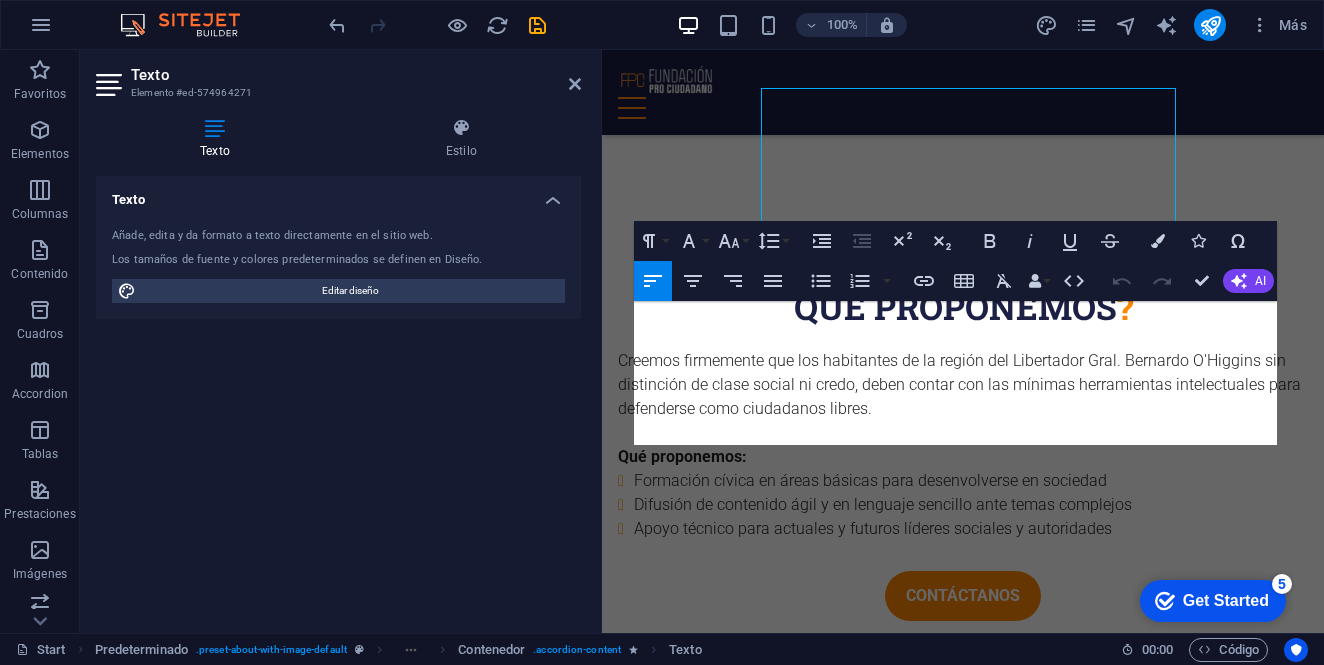 scroll, scrollTop: 8124, scrollLeft: 0, axis: vertical 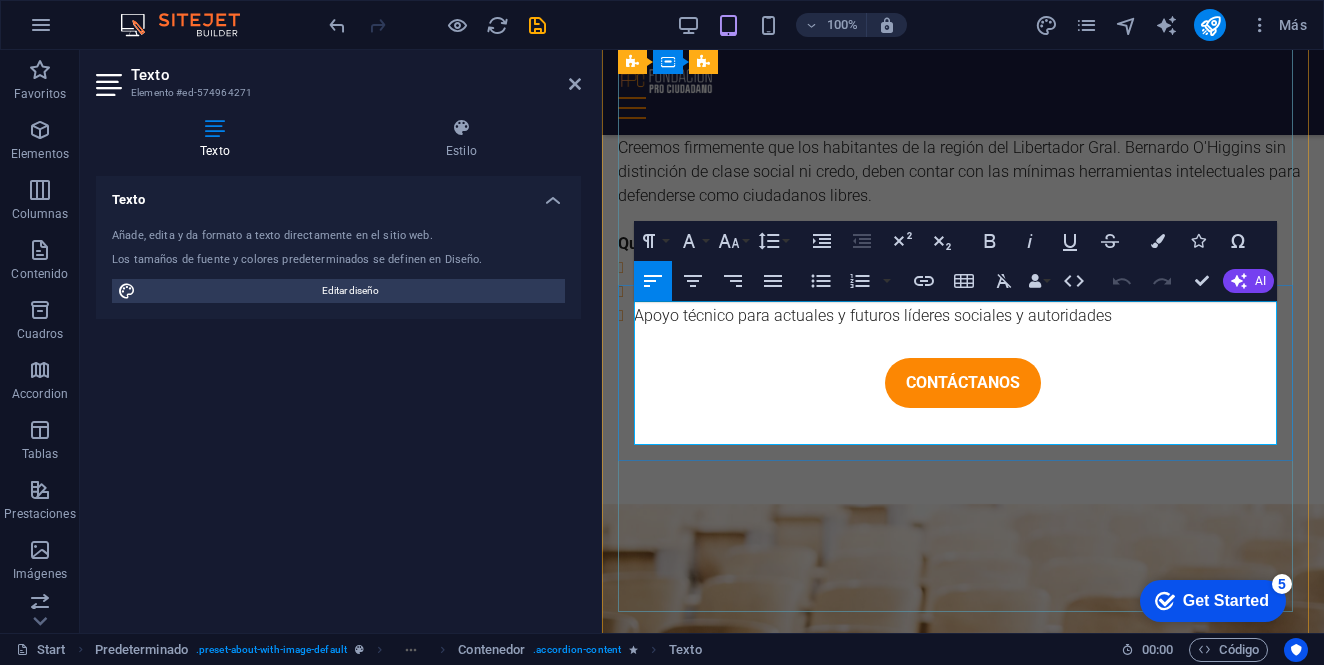 click on "Banco Estado" at bounding box center (963, 4314) 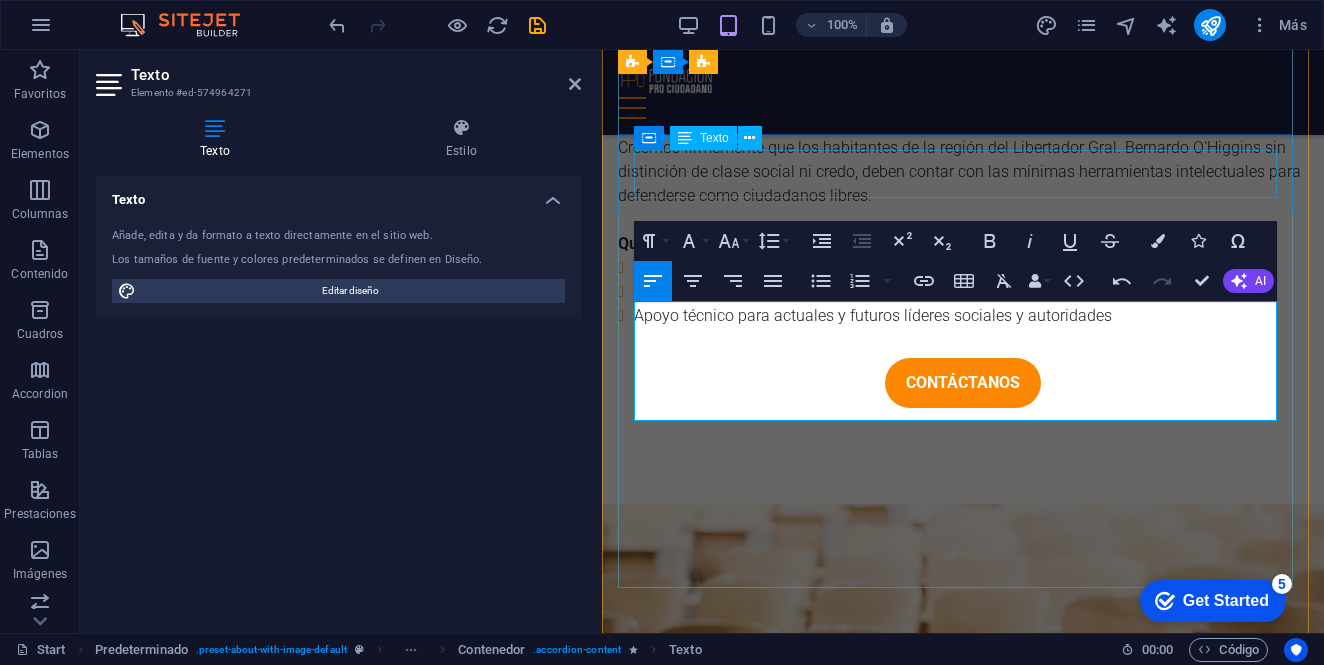 click on "Dona por  única vez  desde $10.000 en dos simples pasos y con la seguridad del sistema Transbank  aquí" at bounding box center [963, 4157] 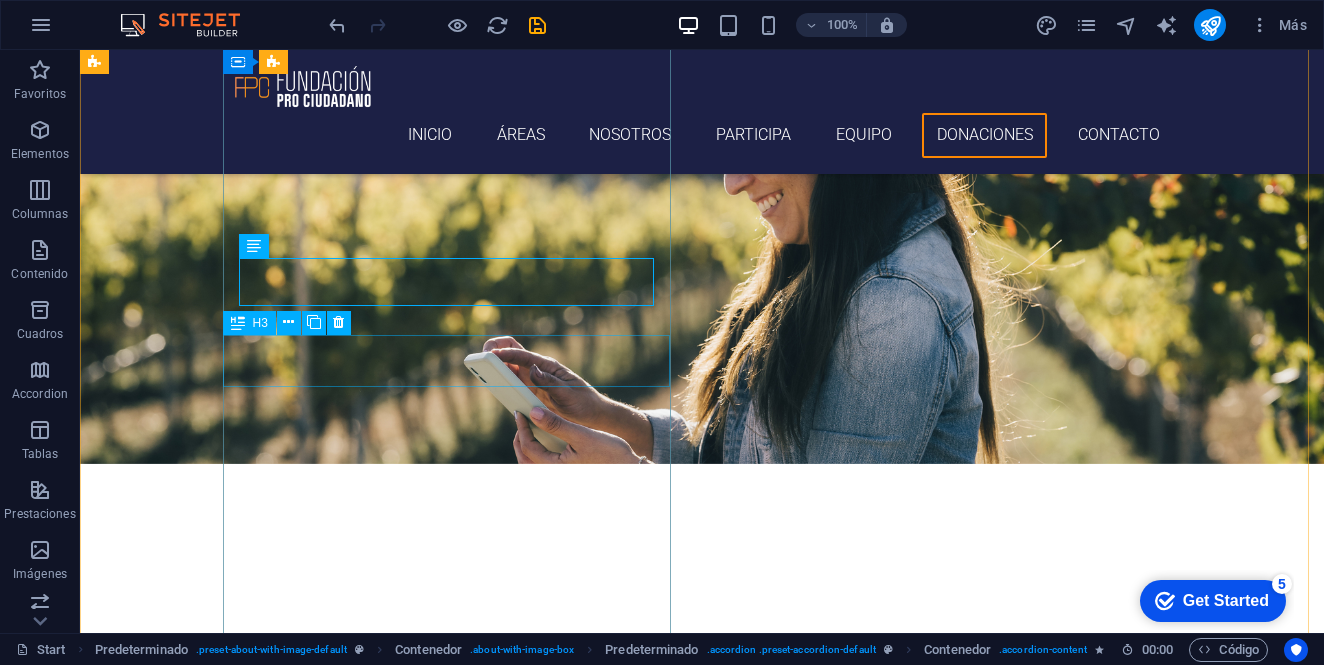 scroll, scrollTop: 7802, scrollLeft: 0, axis: vertical 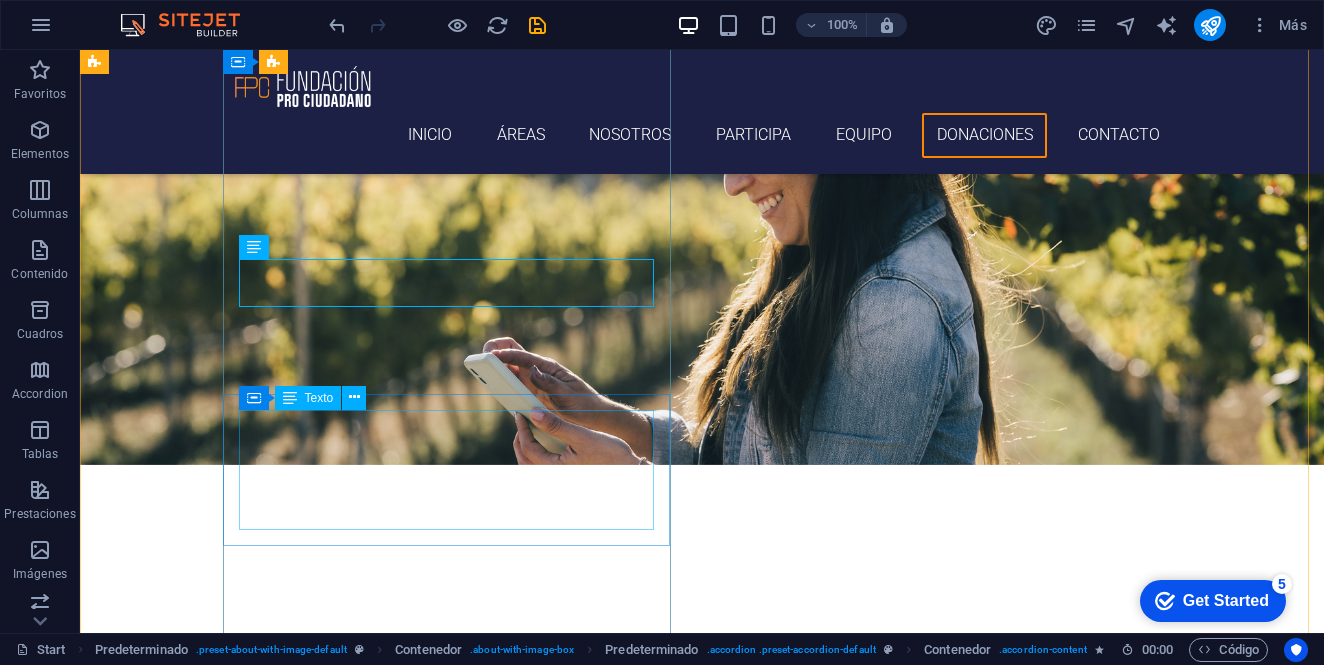 click on "Banco Estado Cuenta Corriente  Nº 41770911662  RUT 65.218.598-3  aportes@fundacionprociudadano.cl" at bounding box center (568, 5523) 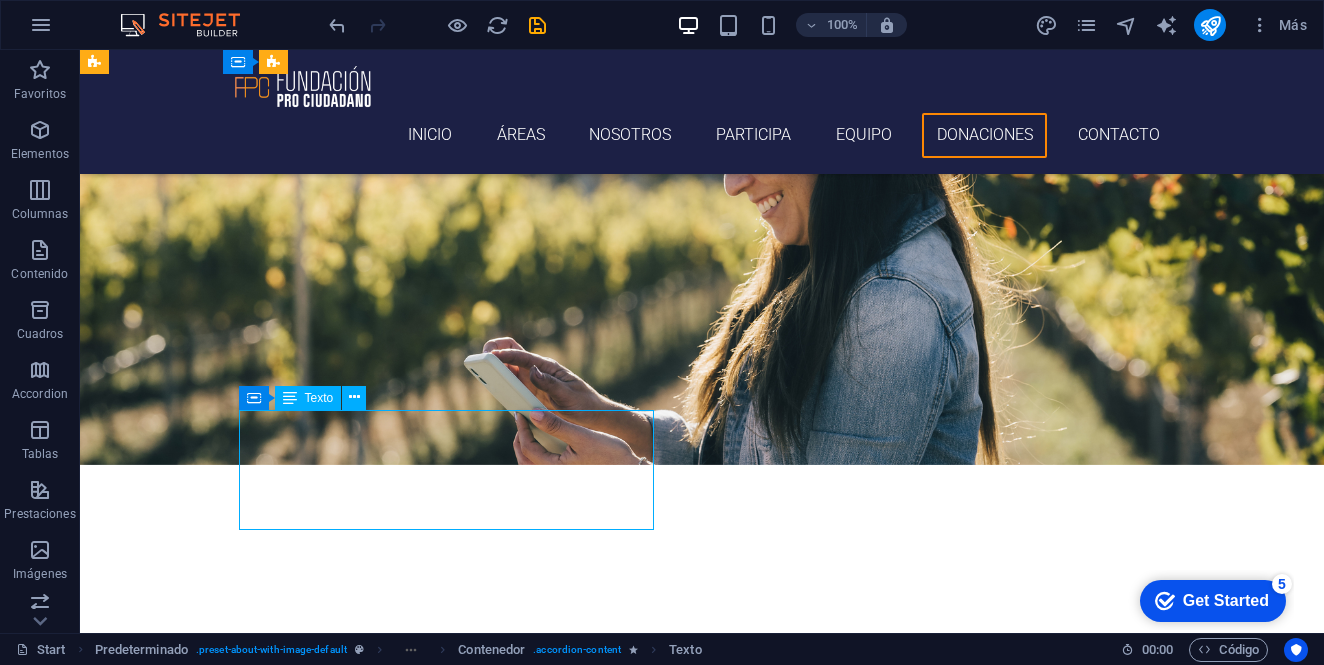 click on "Banco Estado Cuenta Corriente  Nº 41770911662  RUT 65.218.598-3  aportes@fundacionprociudadano.cl" at bounding box center [568, 5523] 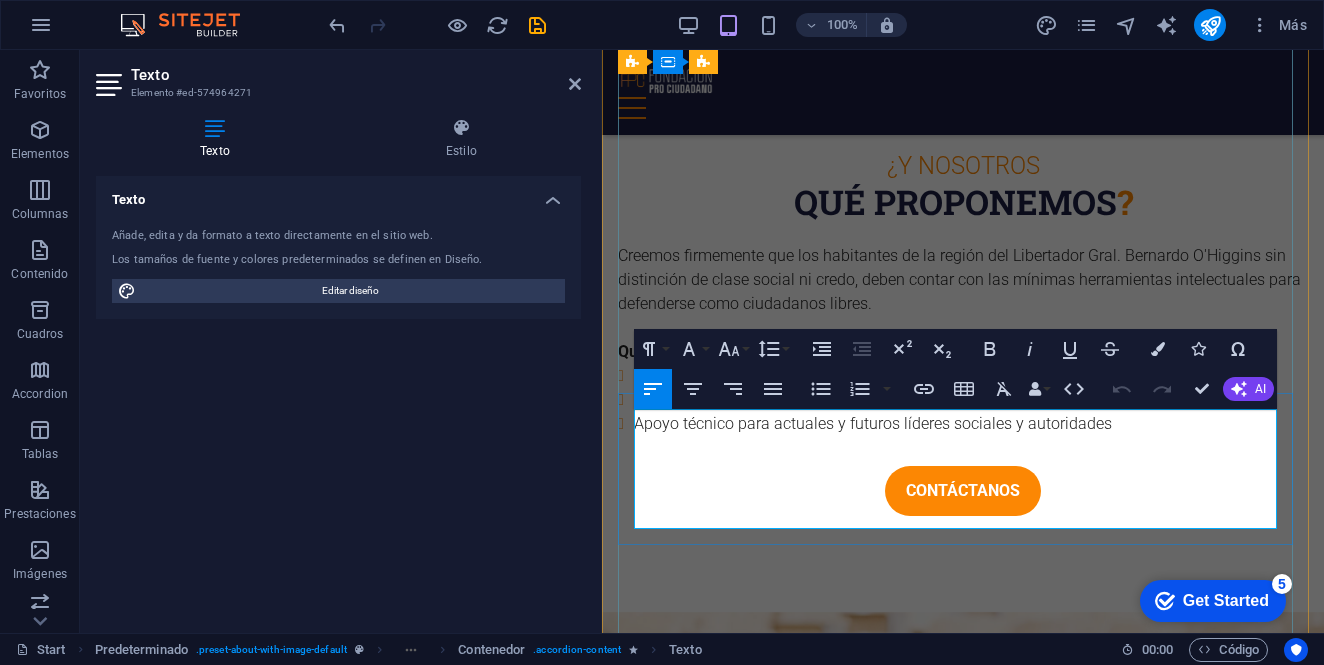 click on "Cuenta Corriente" at bounding box center [963, 4422] 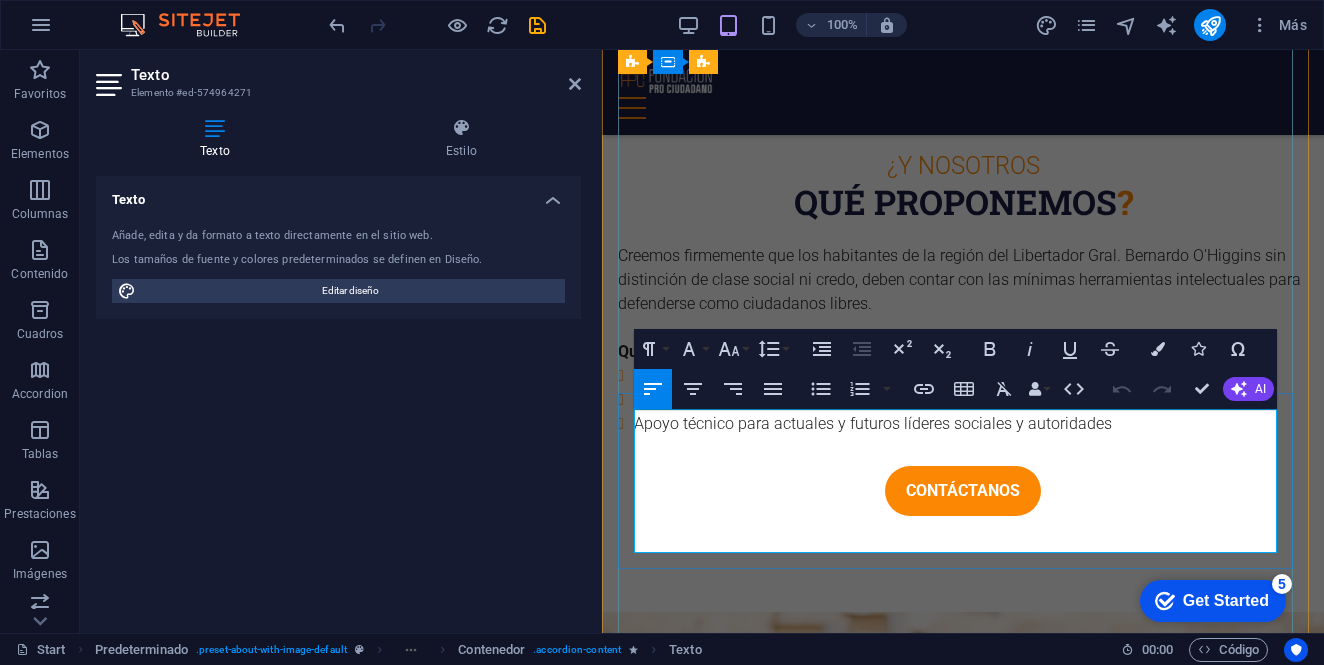 type 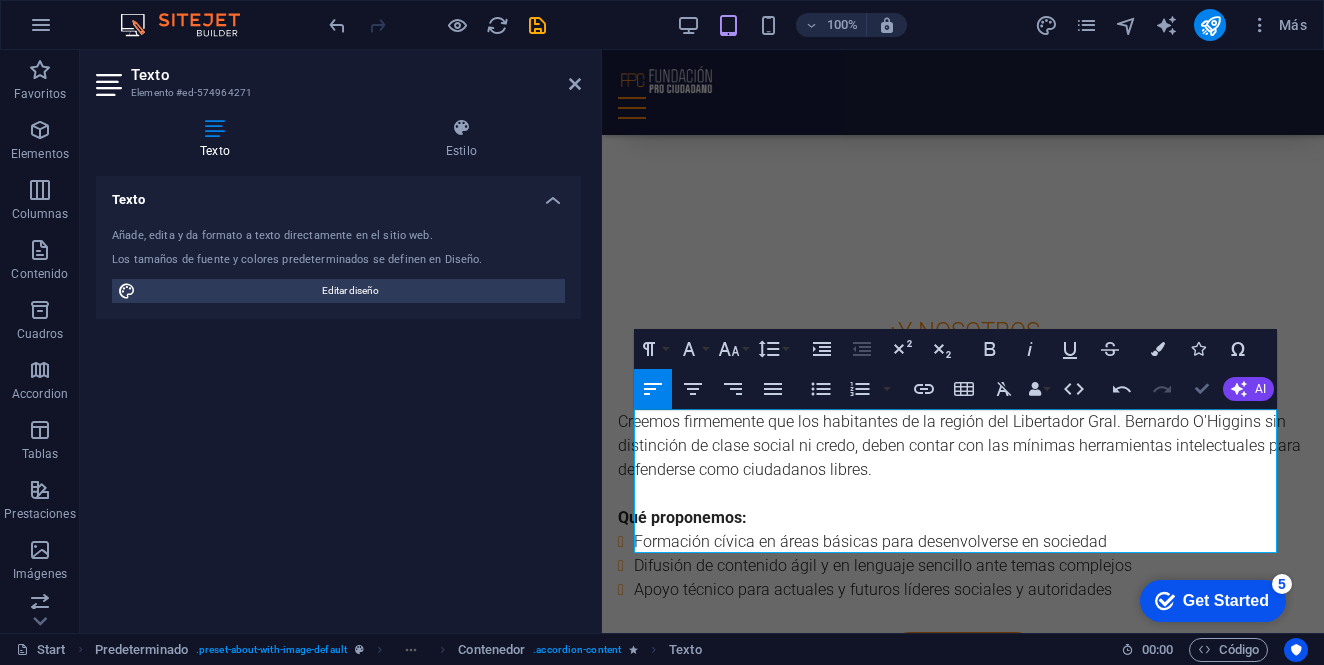 scroll, scrollTop: 7803, scrollLeft: 0, axis: vertical 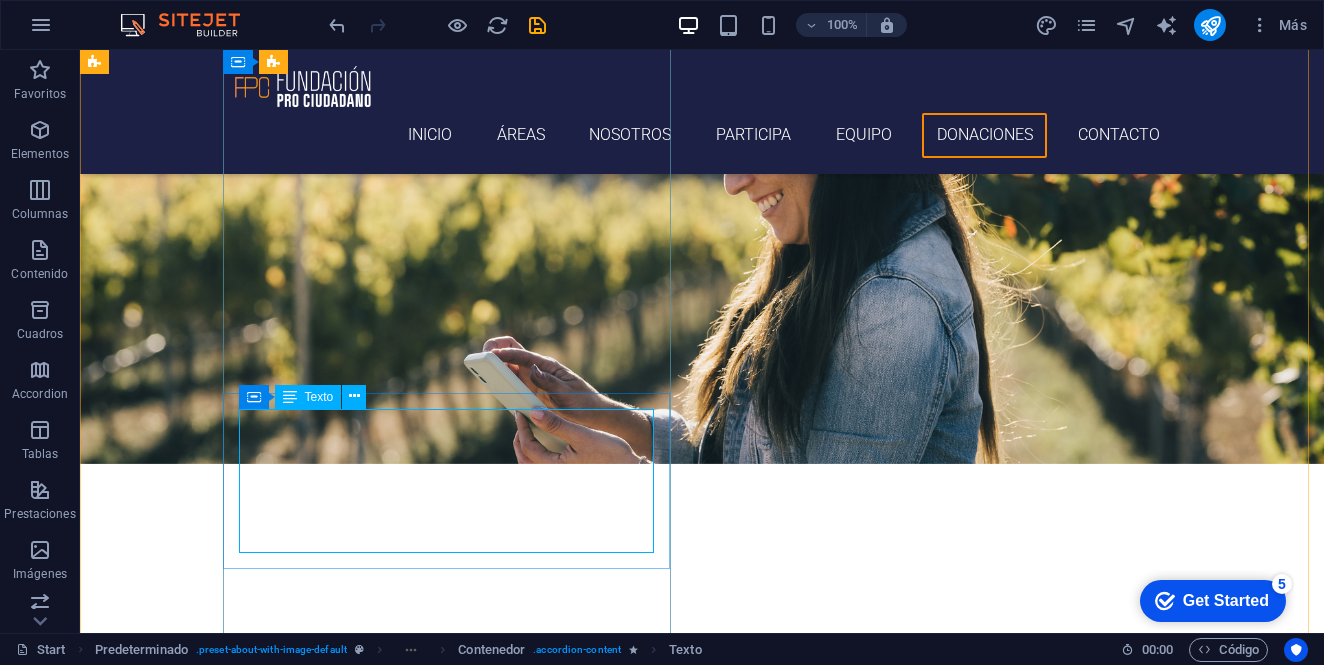 click on "Banco Estado Cuenta Corriente  Fundacion Pro Ciudadano Nº 41770911662  RUT 65.218.598-3  aportes@fundacionprociudadano.cl" at bounding box center [568, 5534] 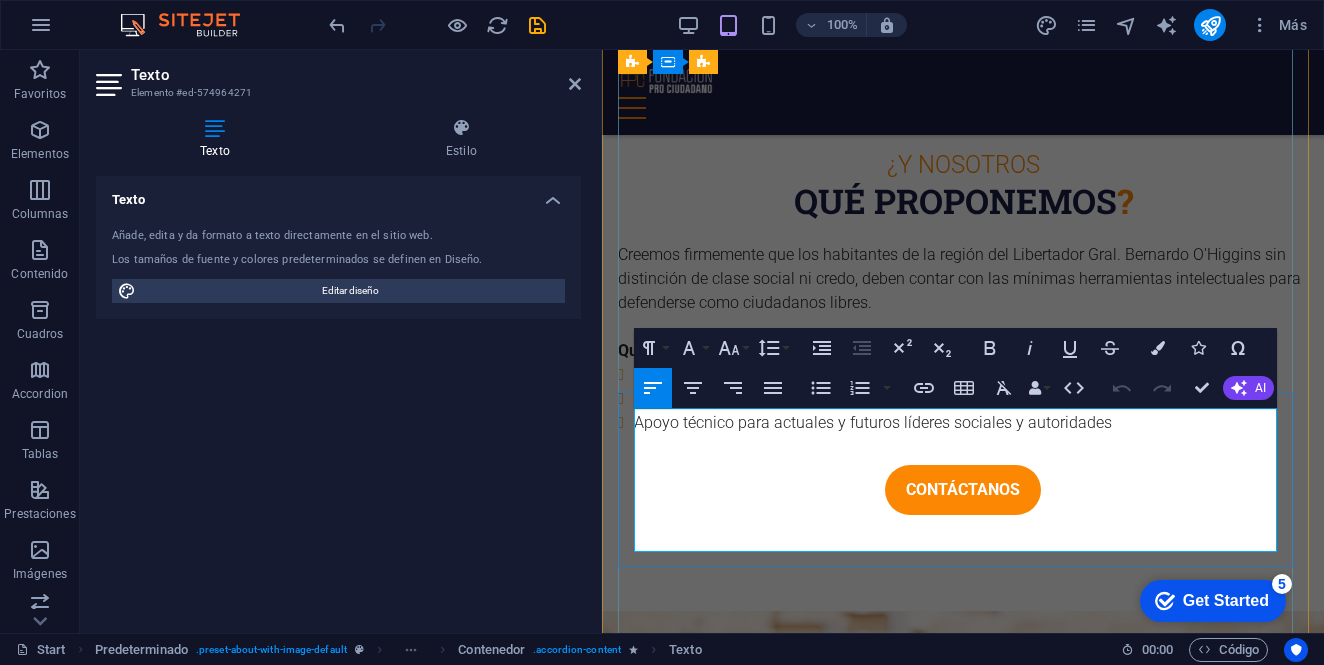 drag, startPoint x: 636, startPoint y: 465, endPoint x: 818, endPoint y: 474, distance: 182.2224 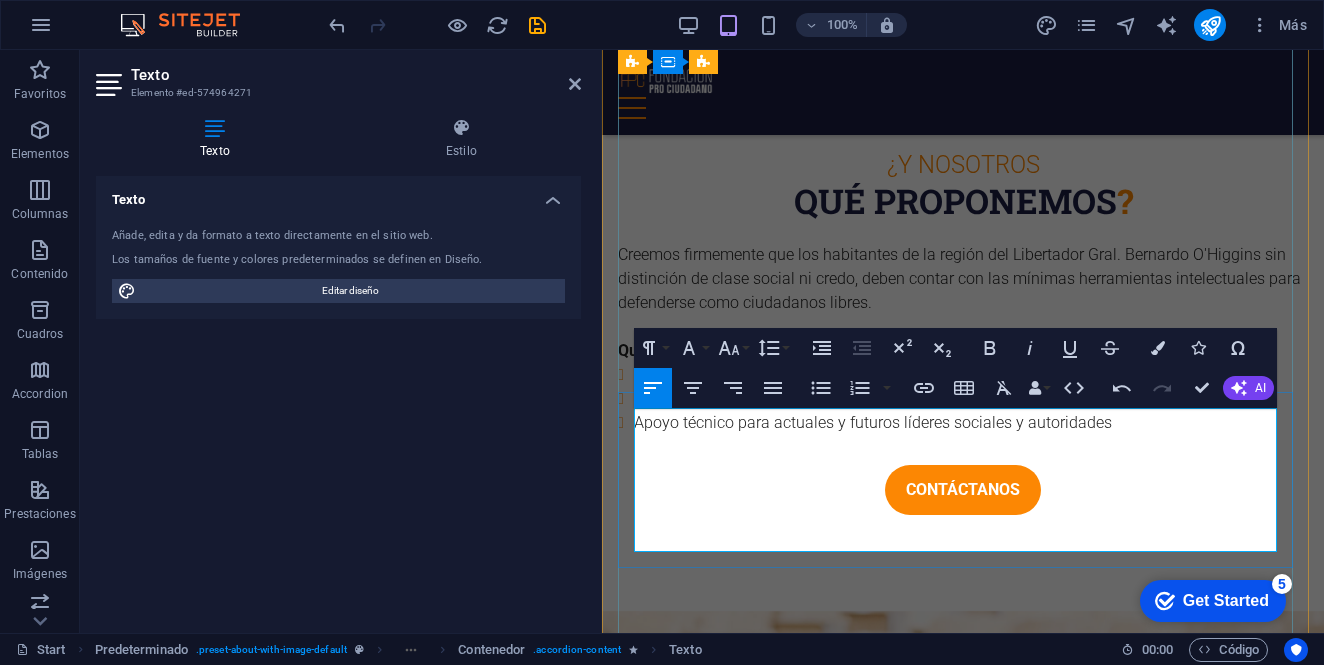 click on "Nº 41770911662" at bounding box center (963, 4469) 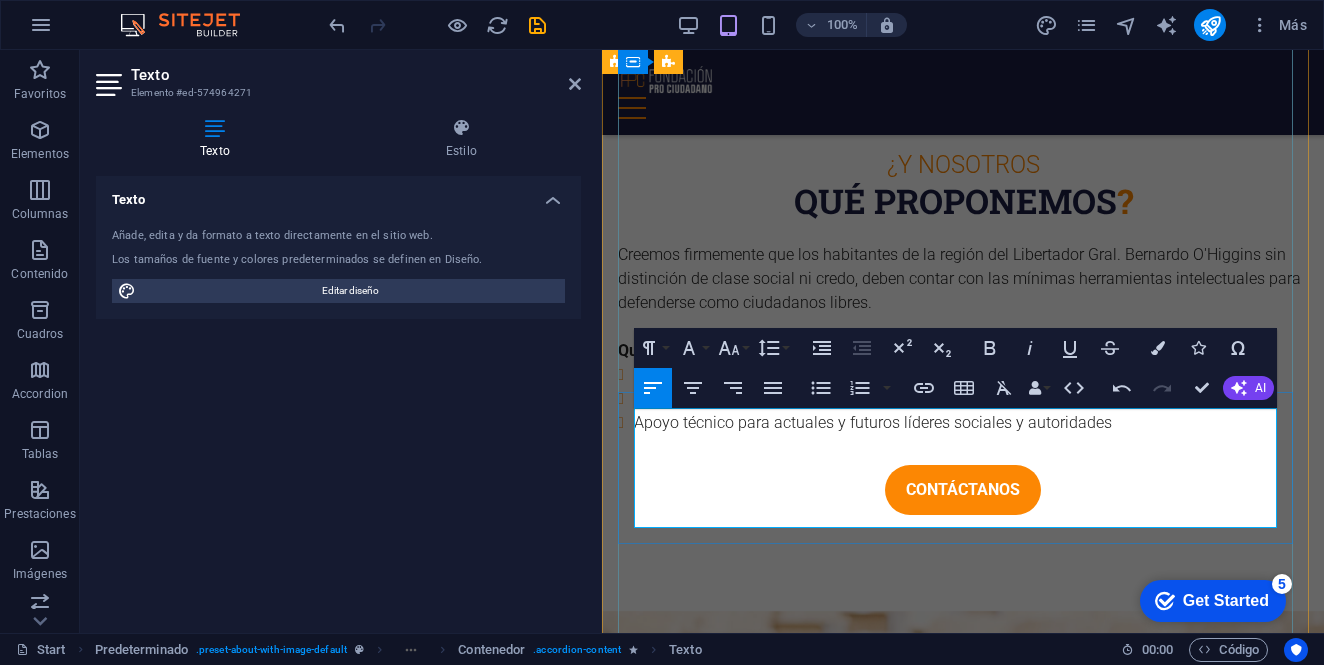 click on "RUT [RUT]" at bounding box center (963, 4469) 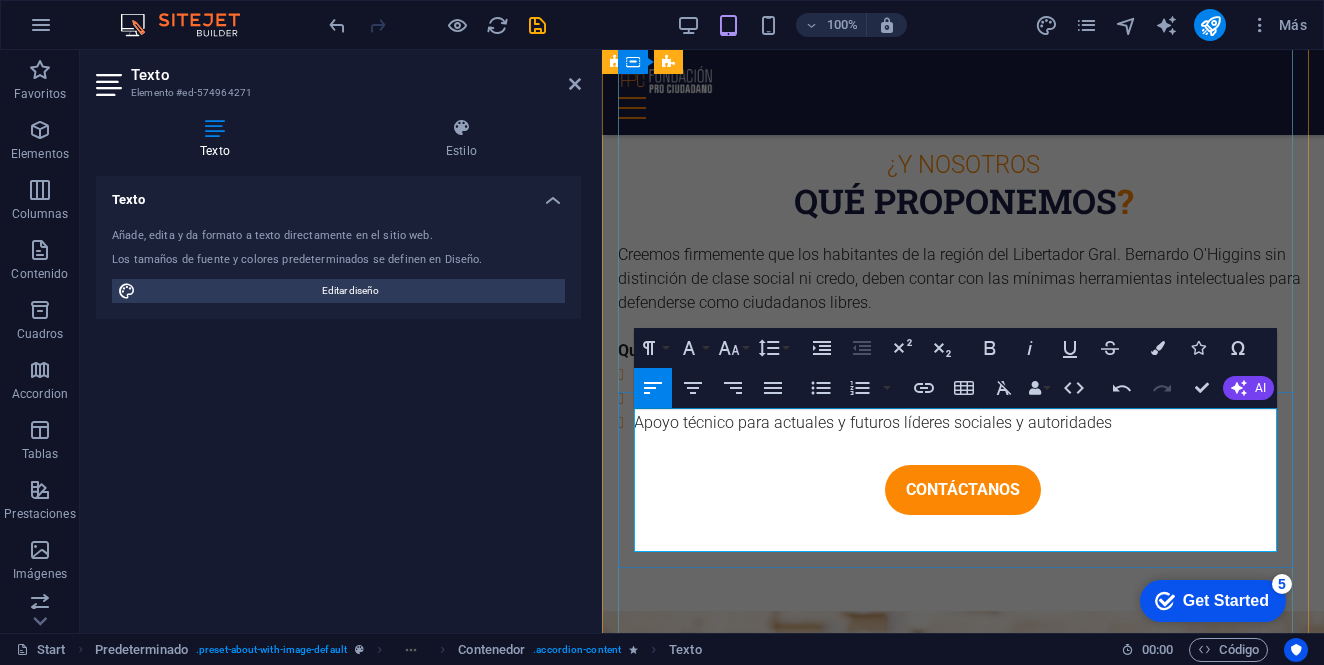 click at bounding box center [963, 4469] 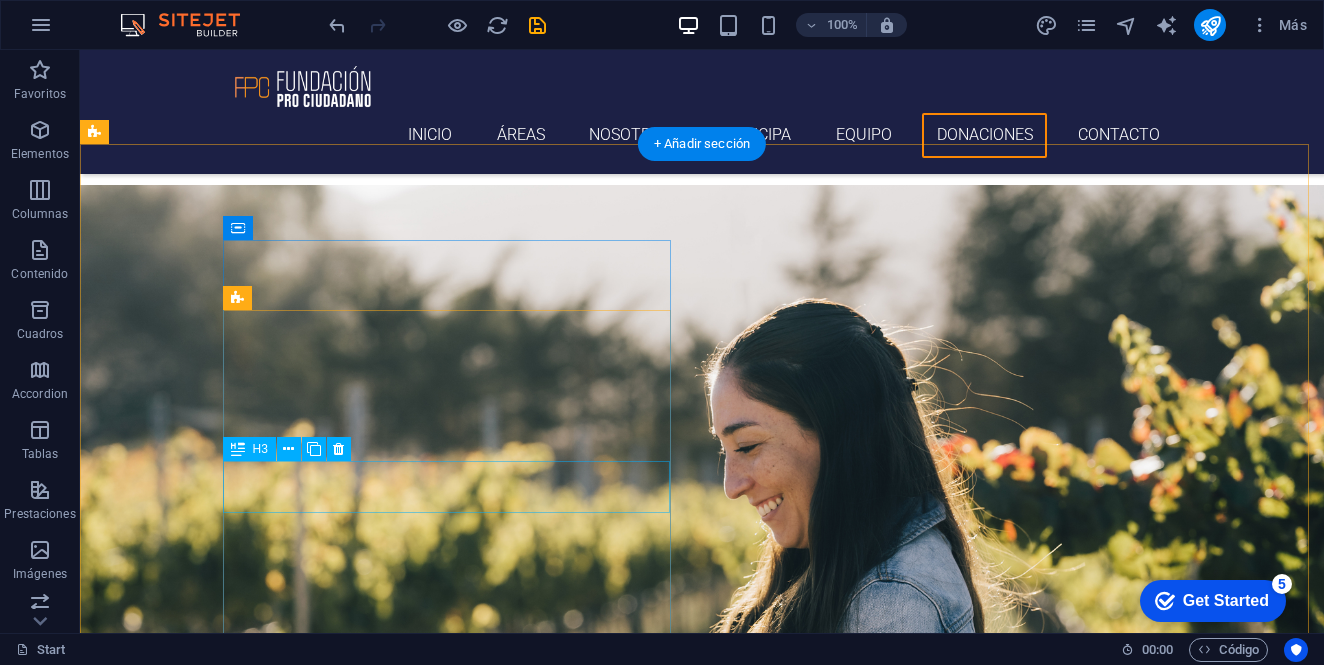 scroll, scrollTop: 7464, scrollLeft: 0, axis: vertical 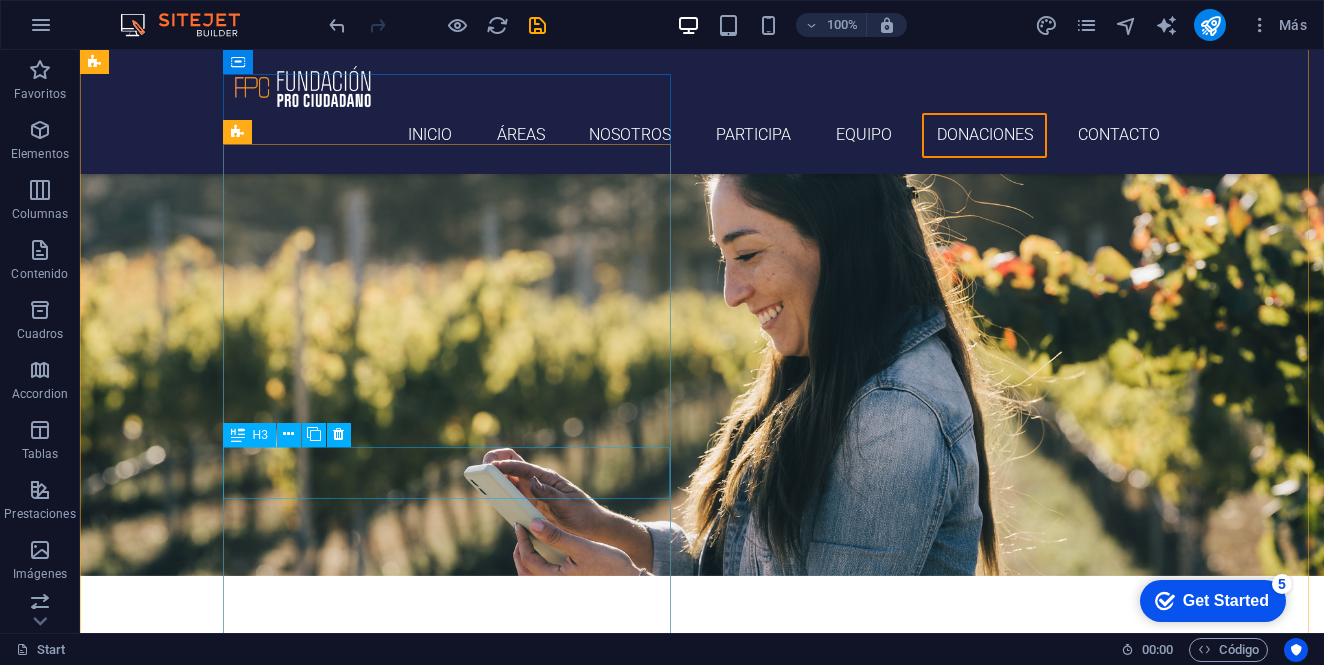 click on "transfiere" at bounding box center (568, 5525) 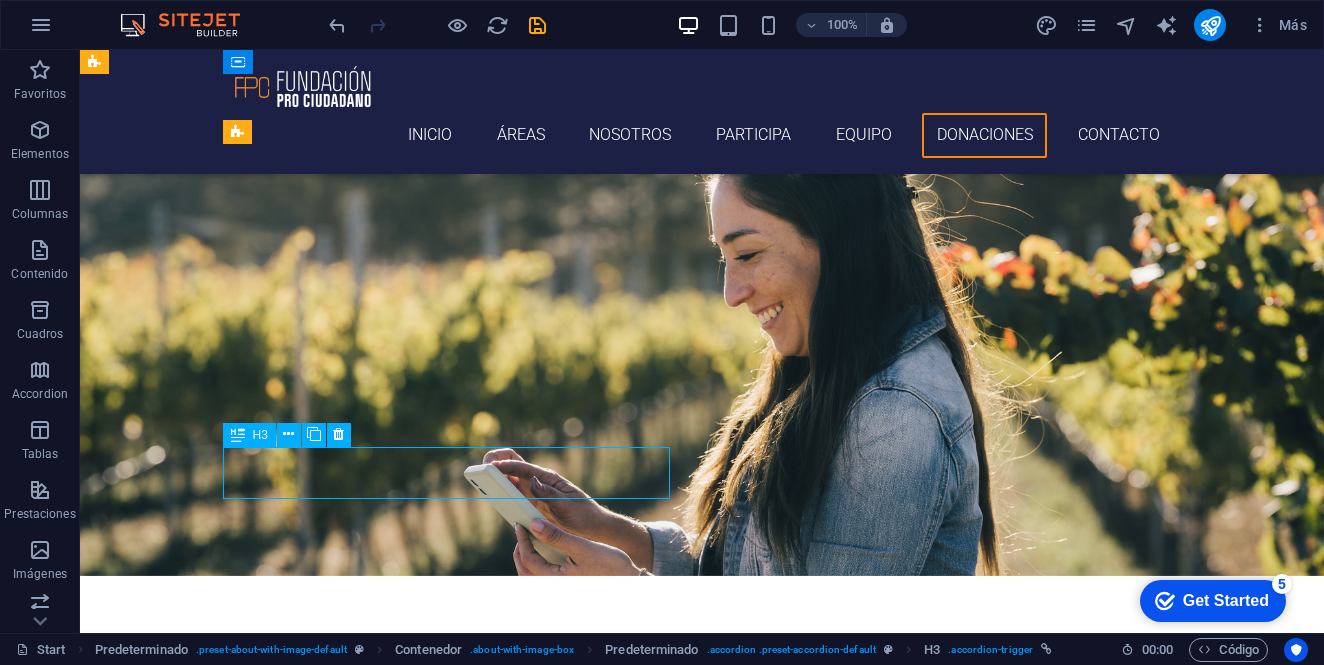 click on "transfiere" at bounding box center [568, 5525] 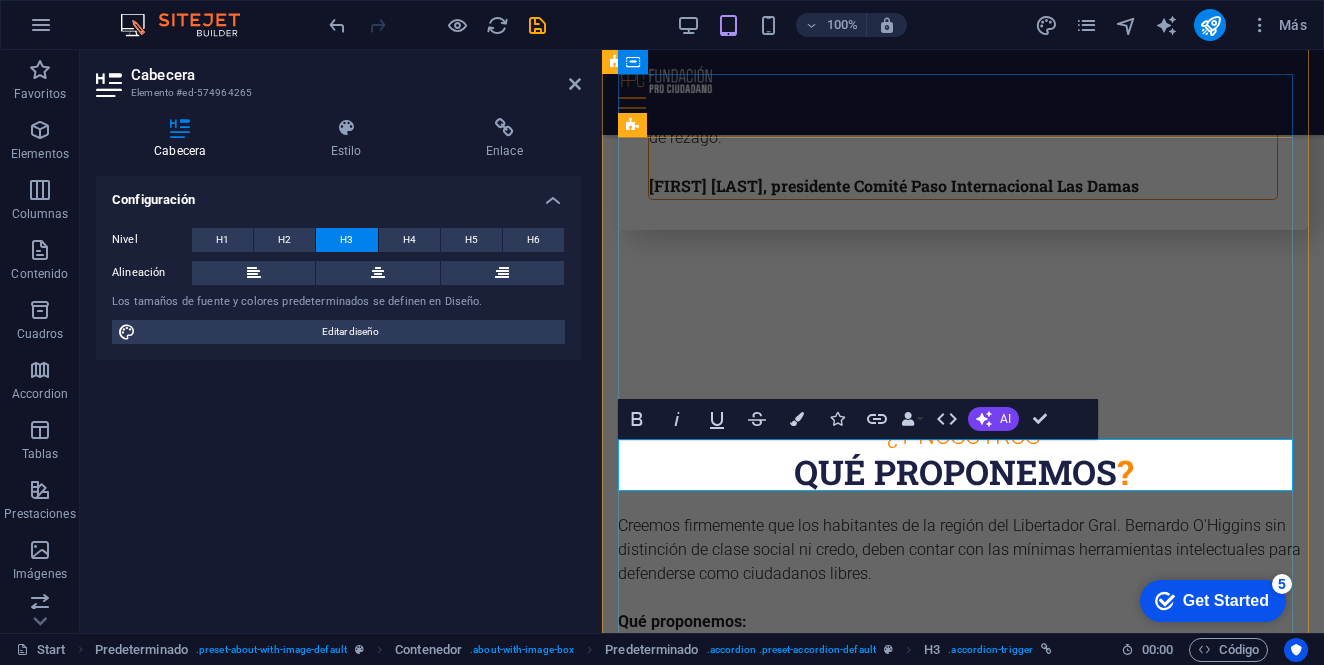 click on "transfiere" at bounding box center (963, 4481) 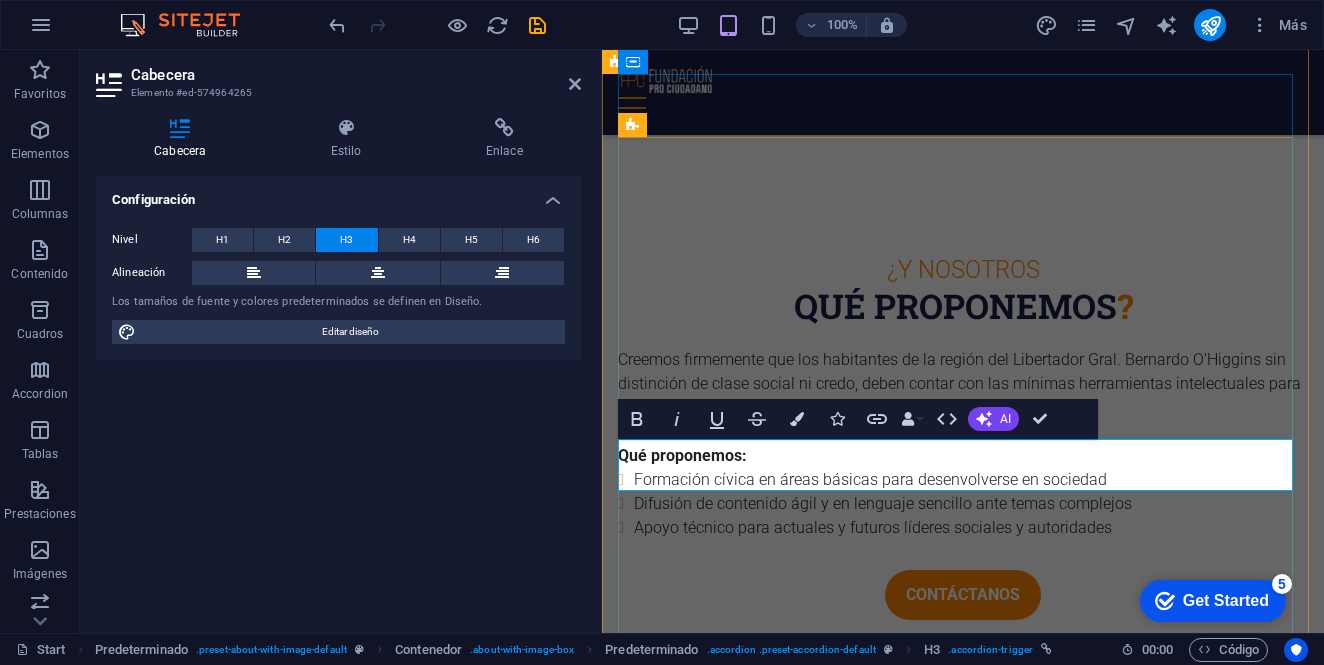 type 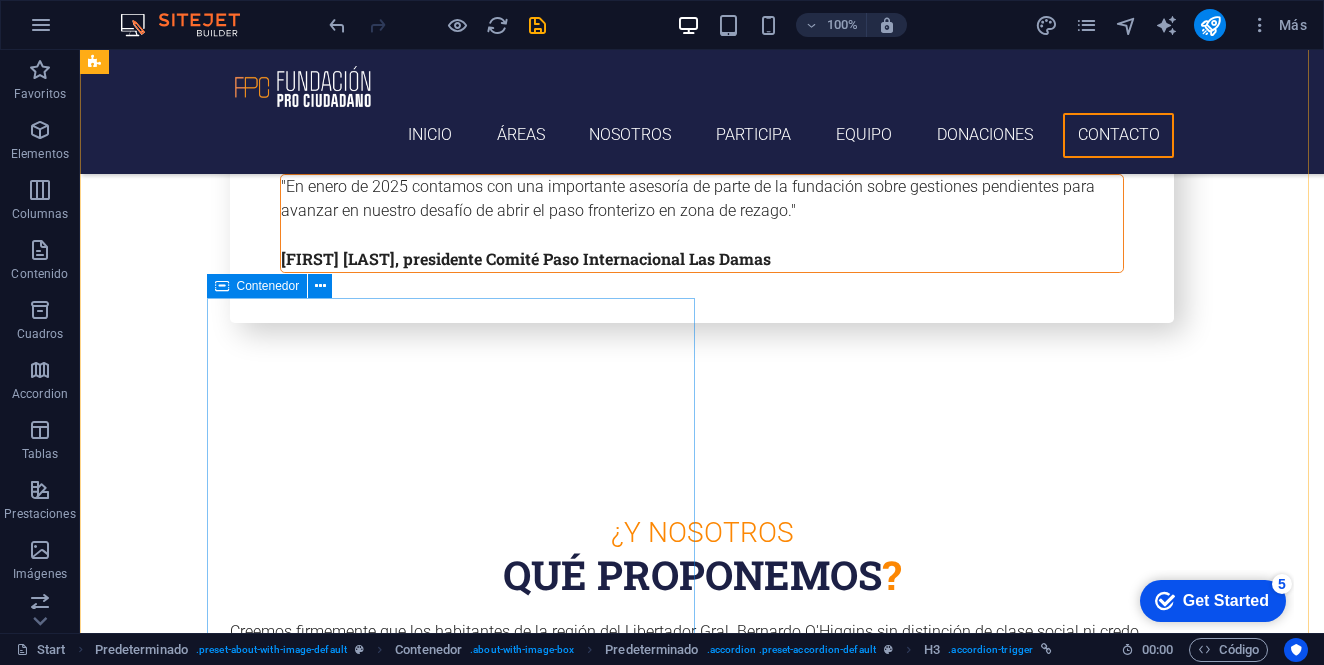 scroll, scrollTop: 8692, scrollLeft: 0, axis: vertical 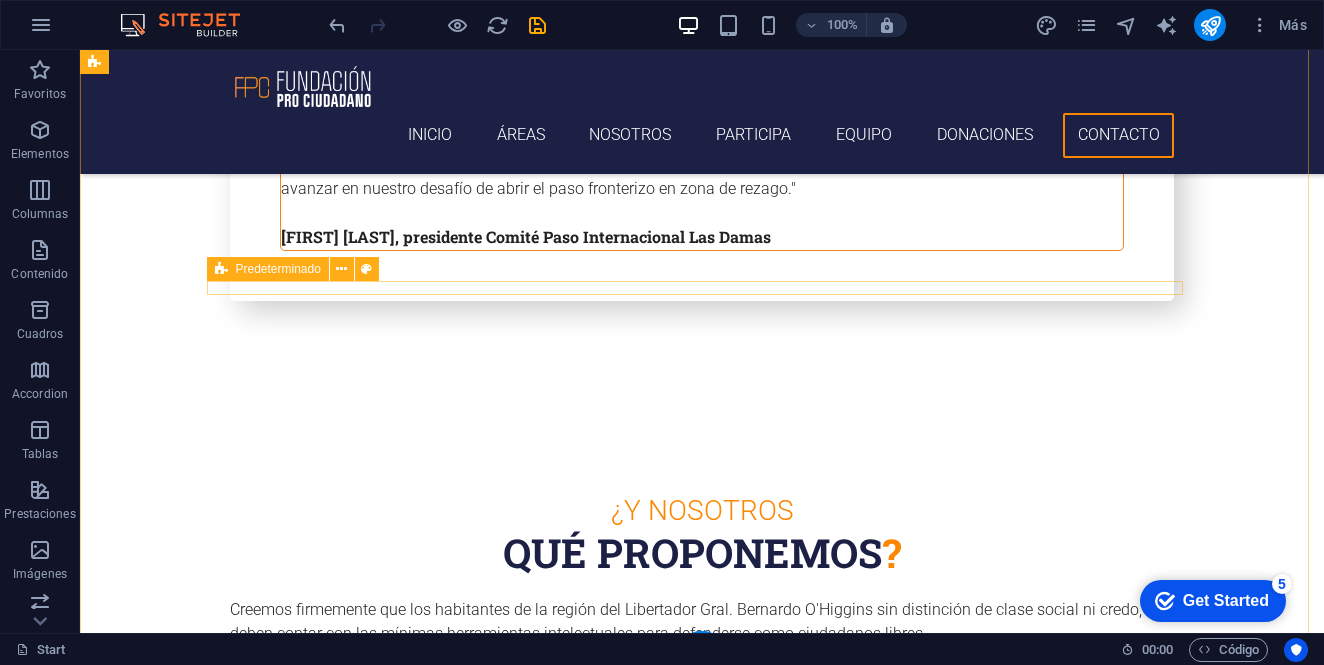 click at bounding box center (702, 5386) 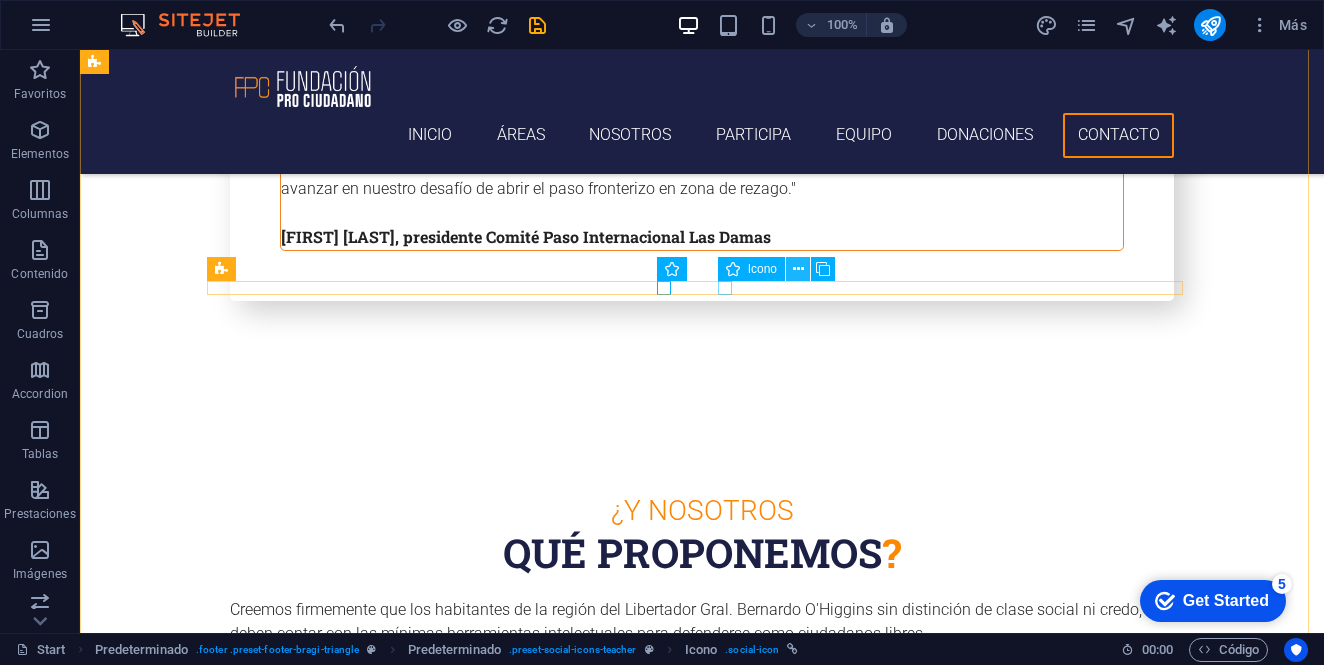 click at bounding box center [798, 269] 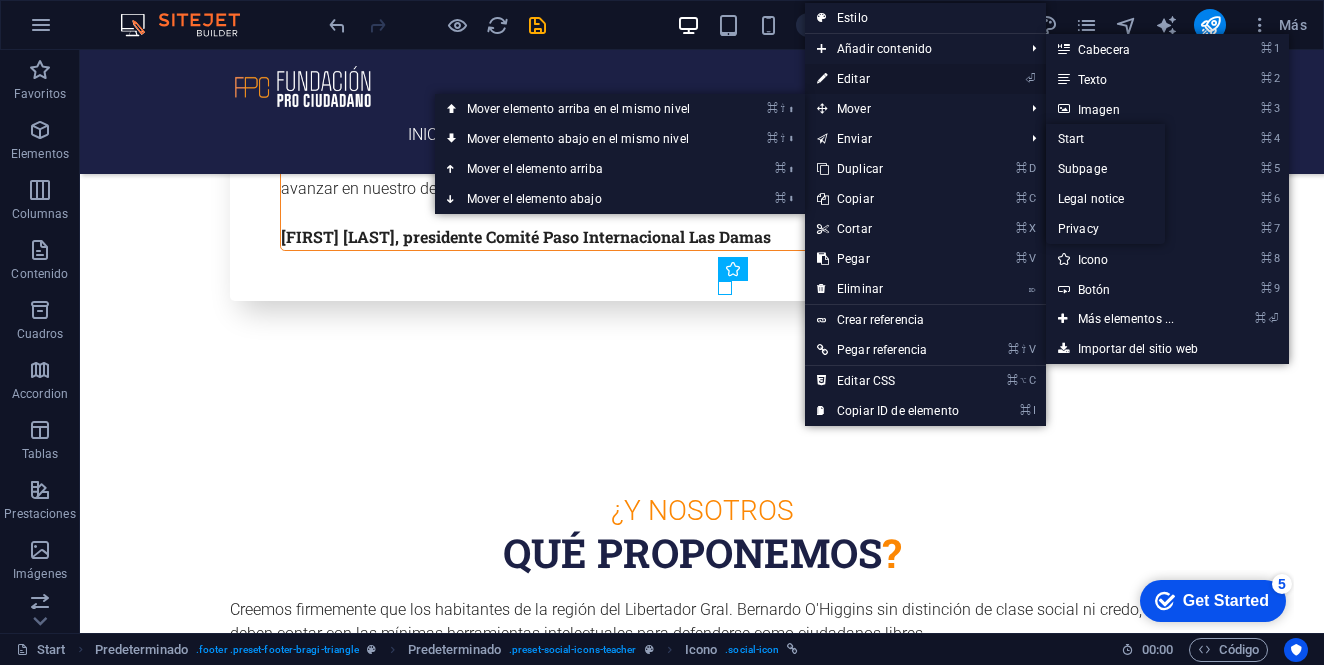 click on "⏎  Editar" at bounding box center [888, 79] 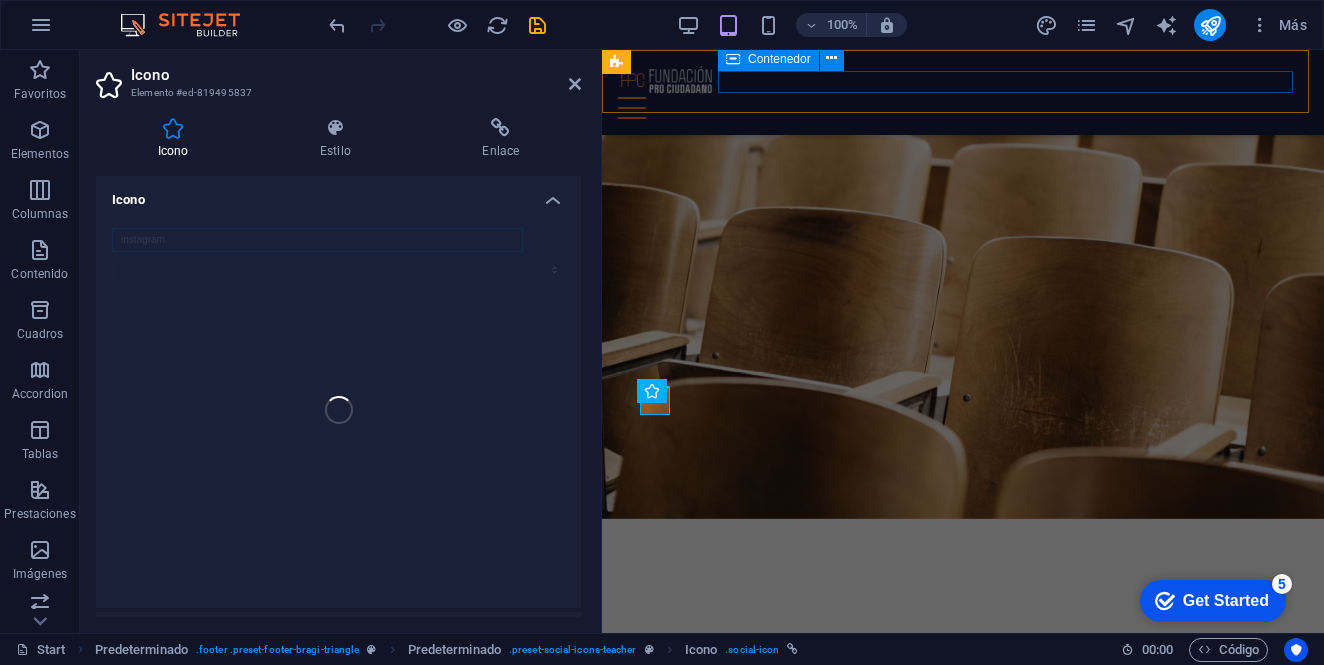 scroll, scrollTop: 9372, scrollLeft: 0, axis: vertical 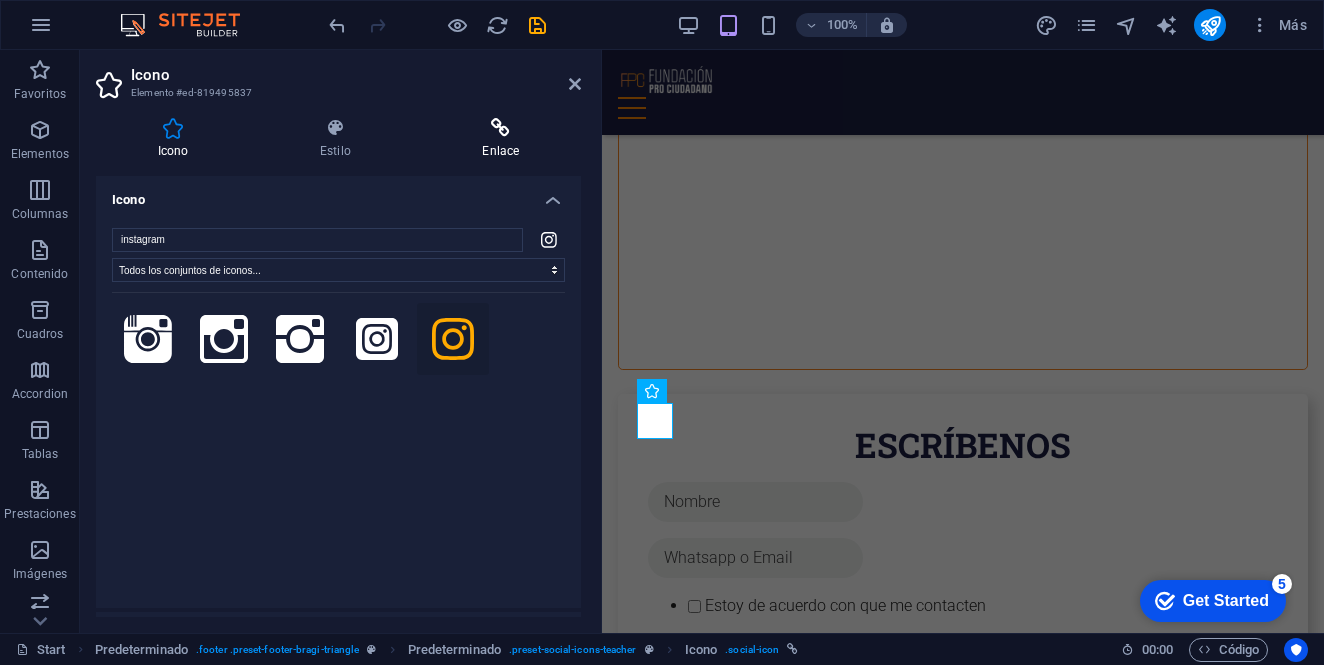 click at bounding box center [501, 128] 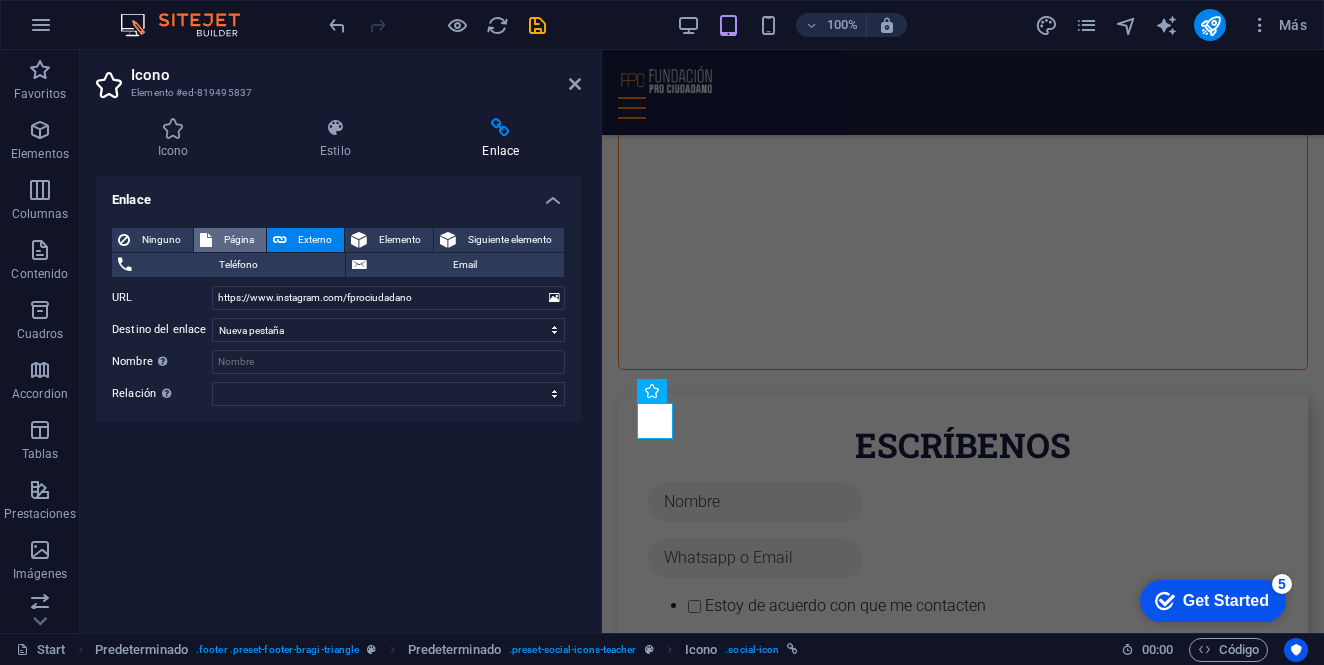 click on "Página" at bounding box center (239, 240) 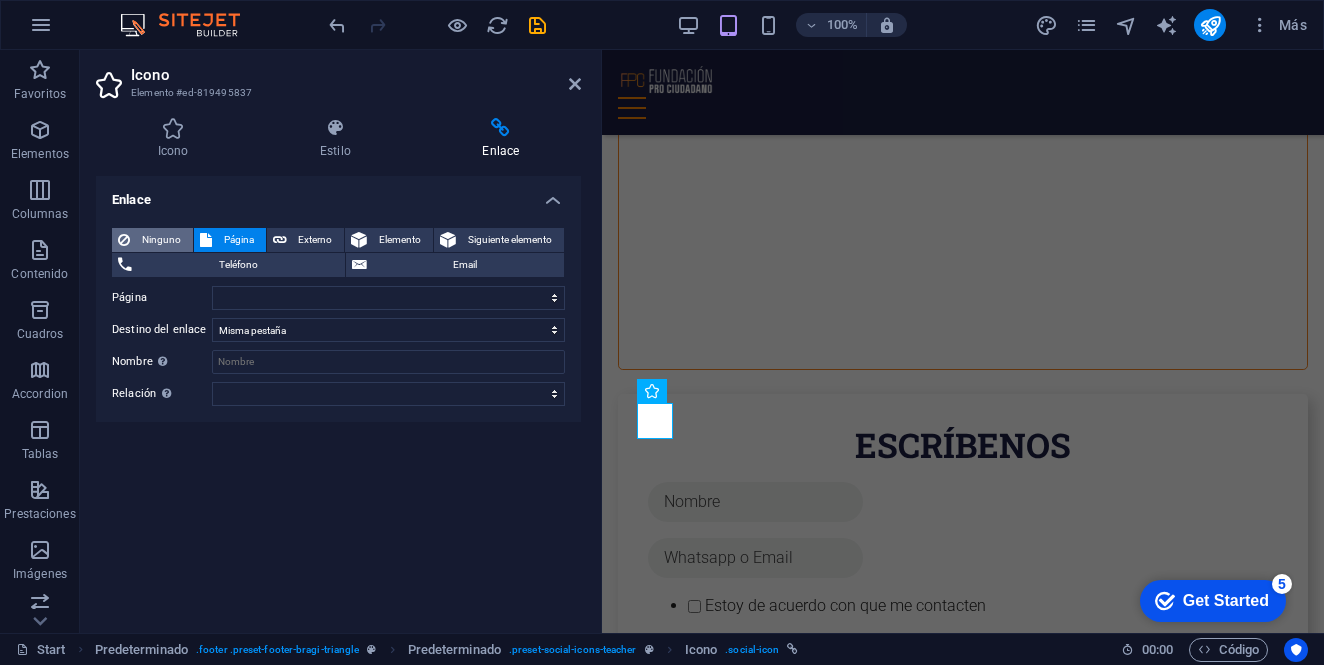 click on "Ninguno" at bounding box center (161, 240) 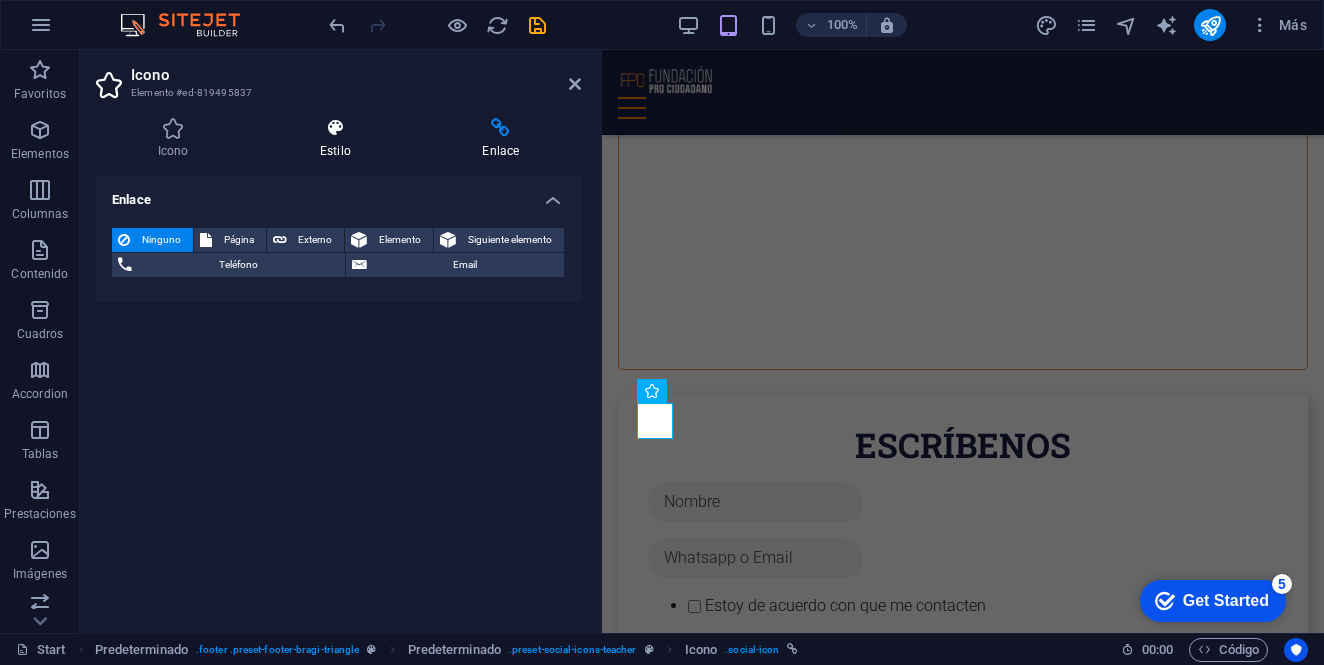 click on "Estilo" at bounding box center (339, 139) 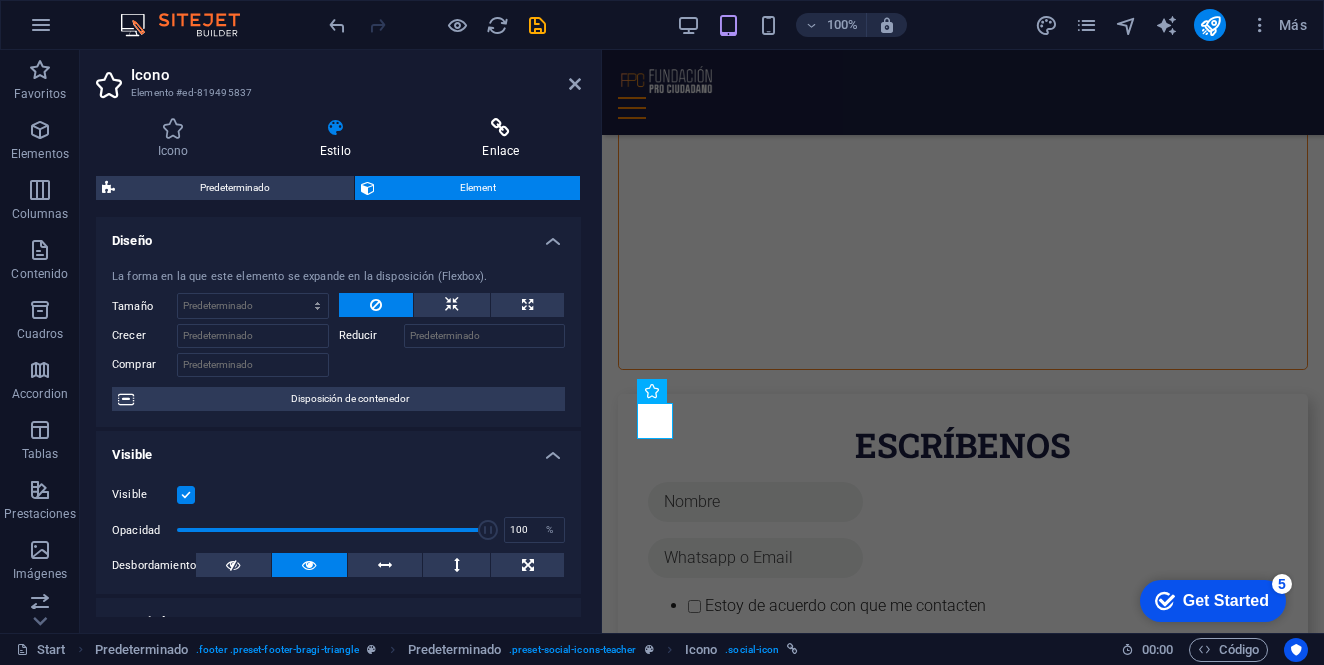 click on "Enlace" at bounding box center [501, 139] 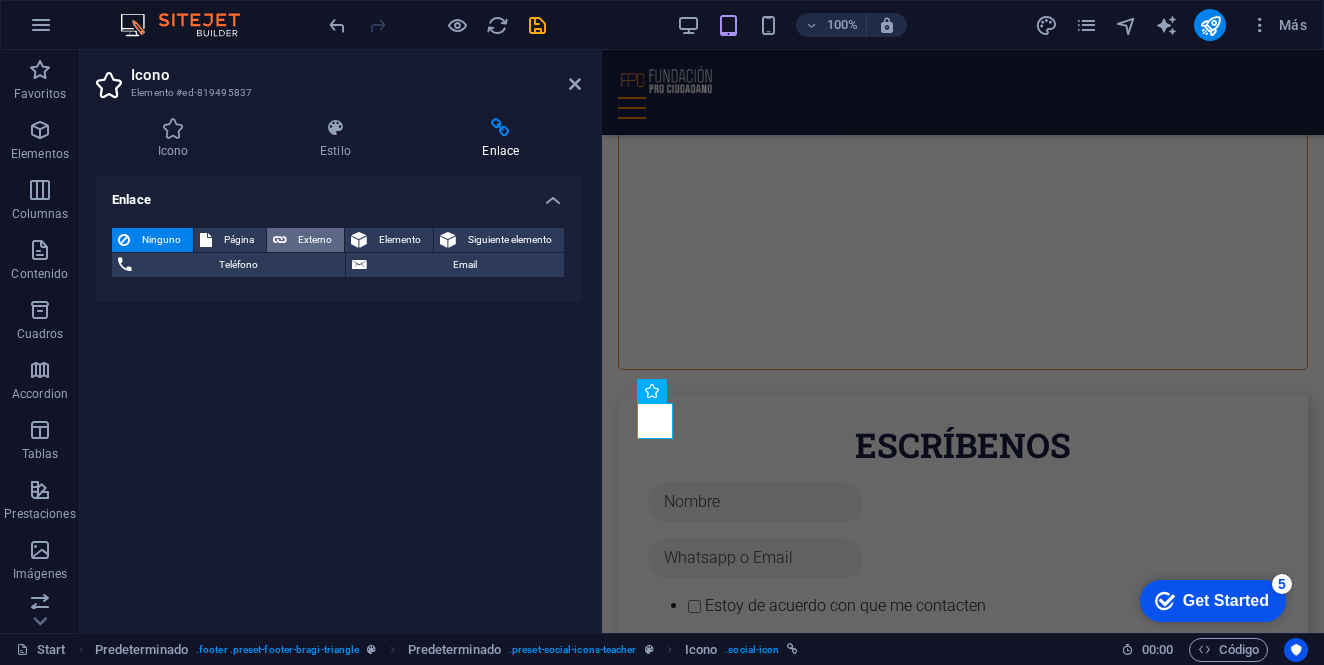 click on "Externo" at bounding box center [316, 240] 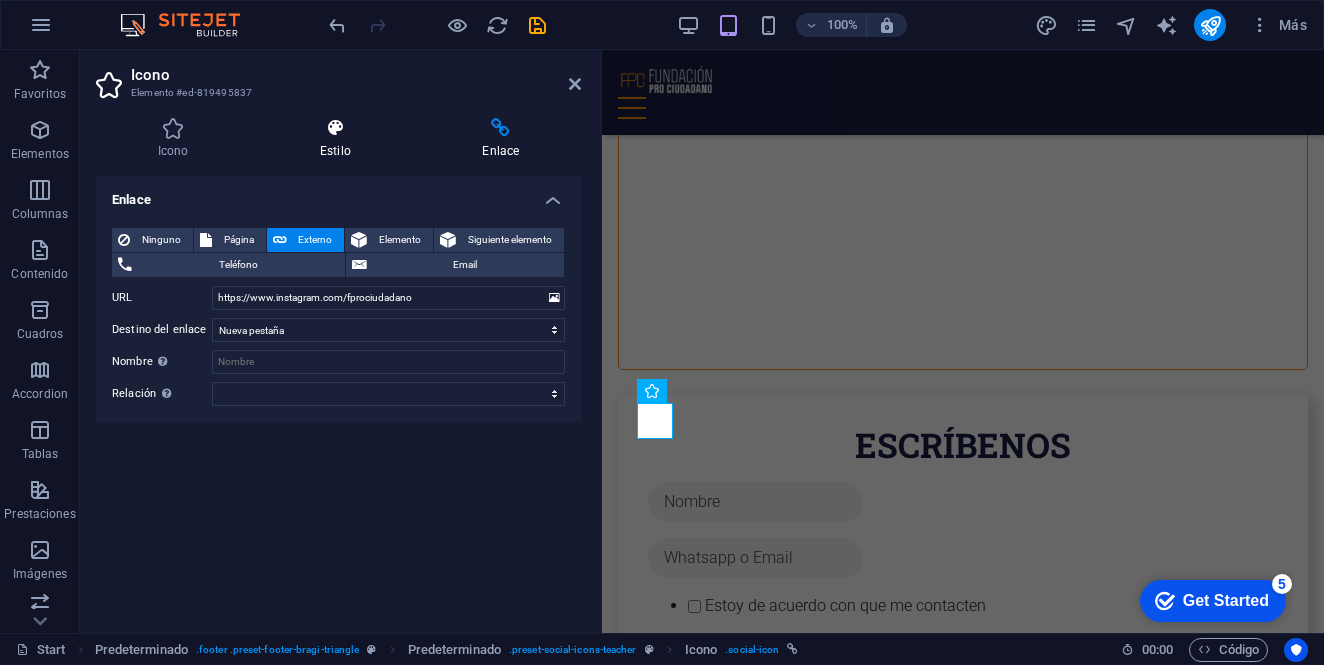 click on "Estilo" at bounding box center (339, 139) 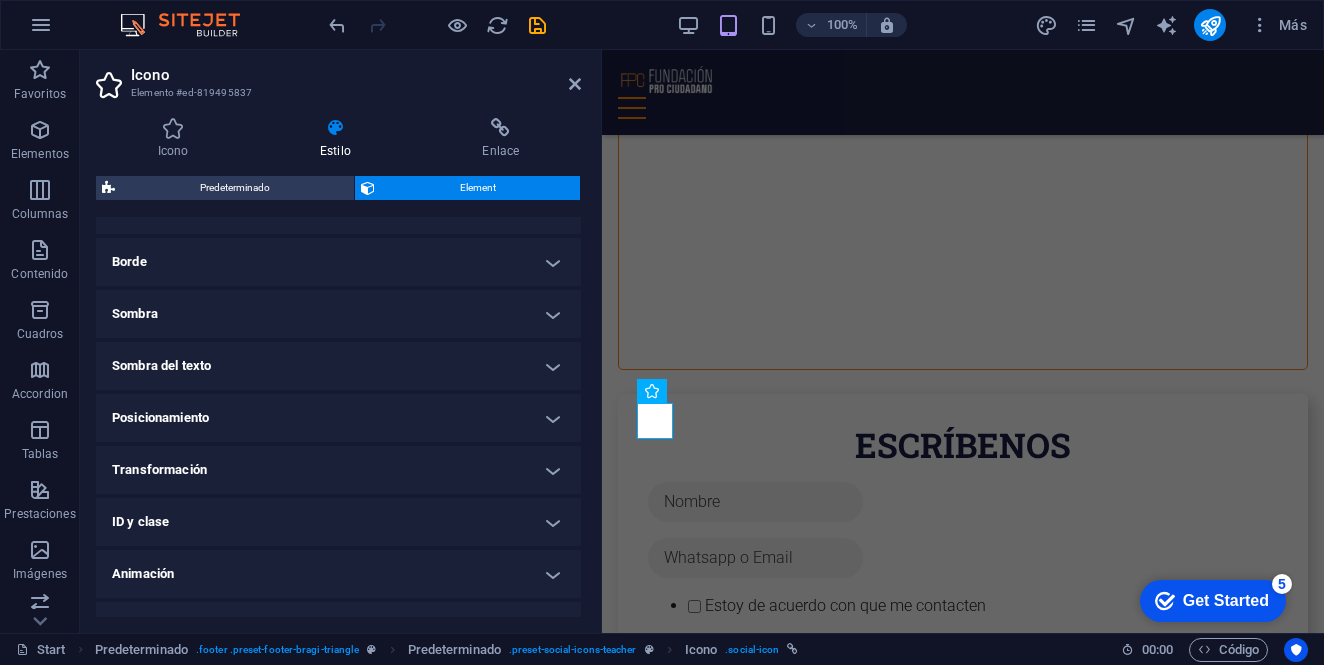 scroll, scrollTop: 445, scrollLeft: 0, axis: vertical 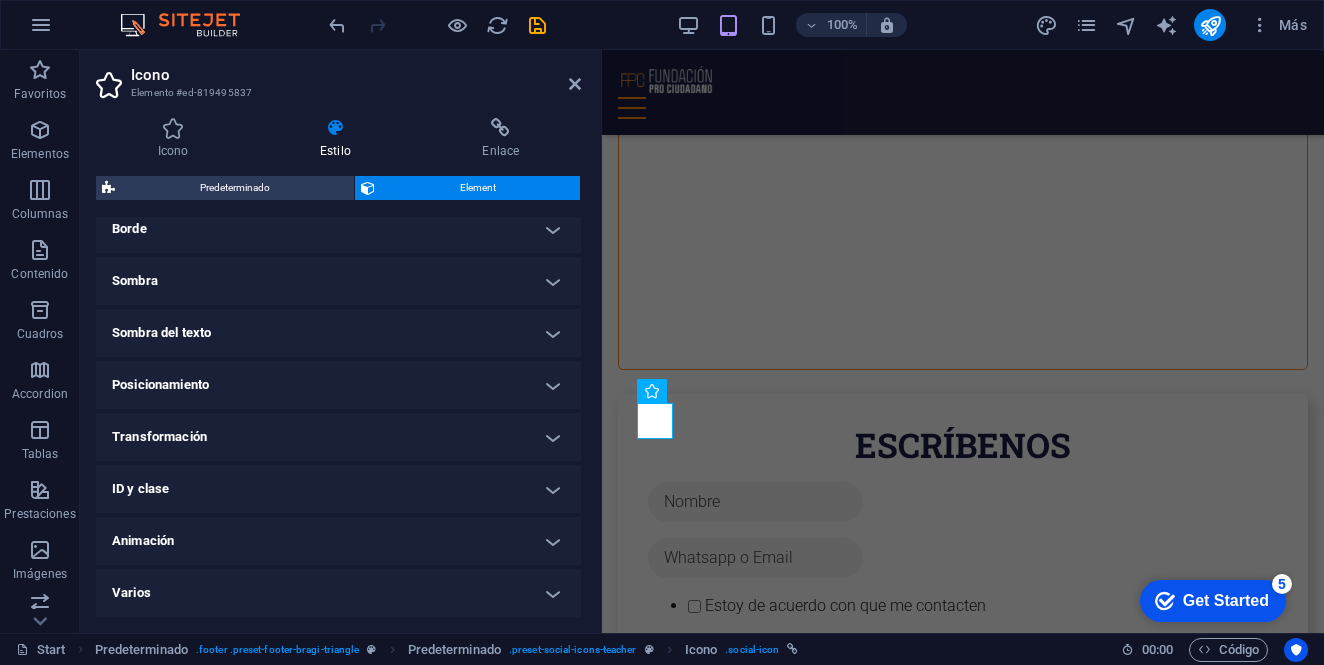 click on "Posicionamiento" at bounding box center (338, 385) 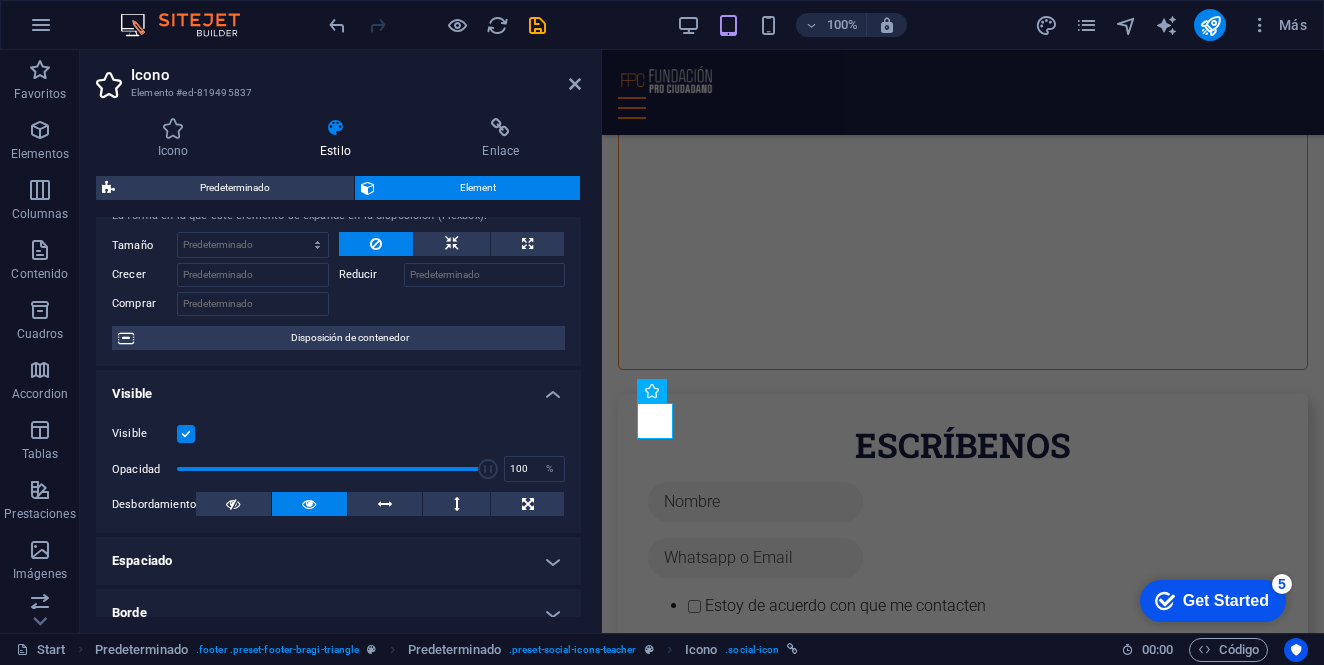 scroll, scrollTop: 0, scrollLeft: 0, axis: both 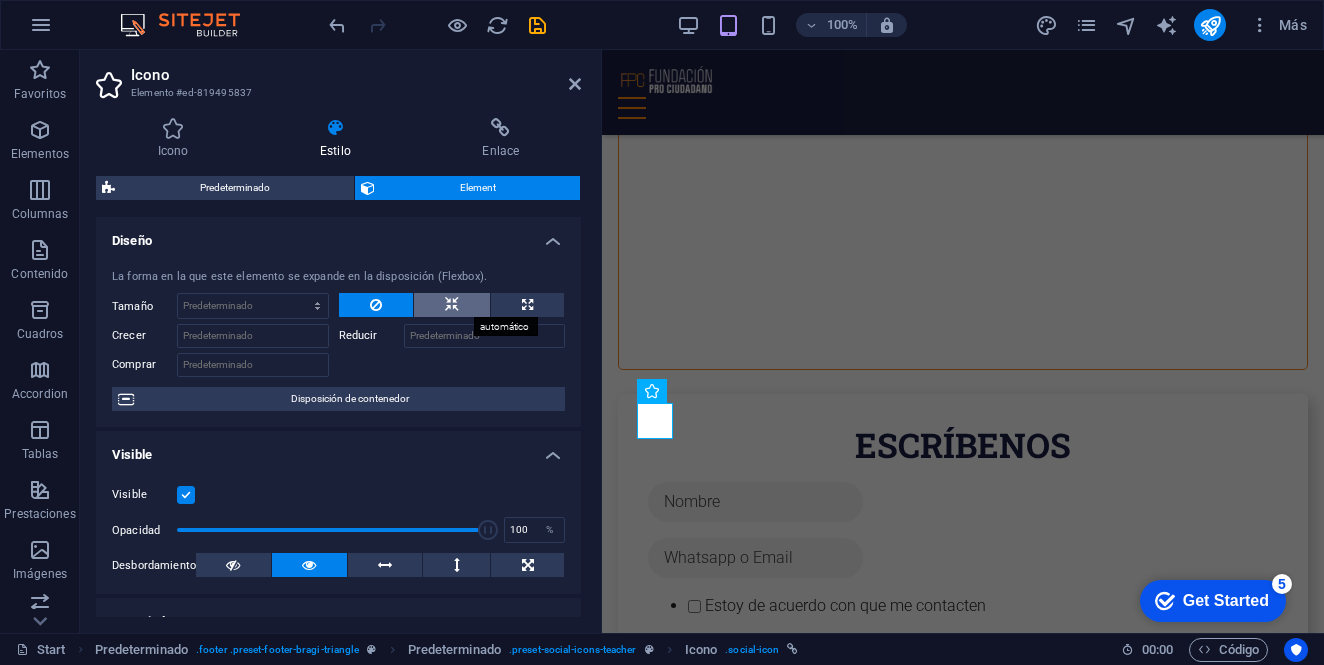 click at bounding box center [452, 305] 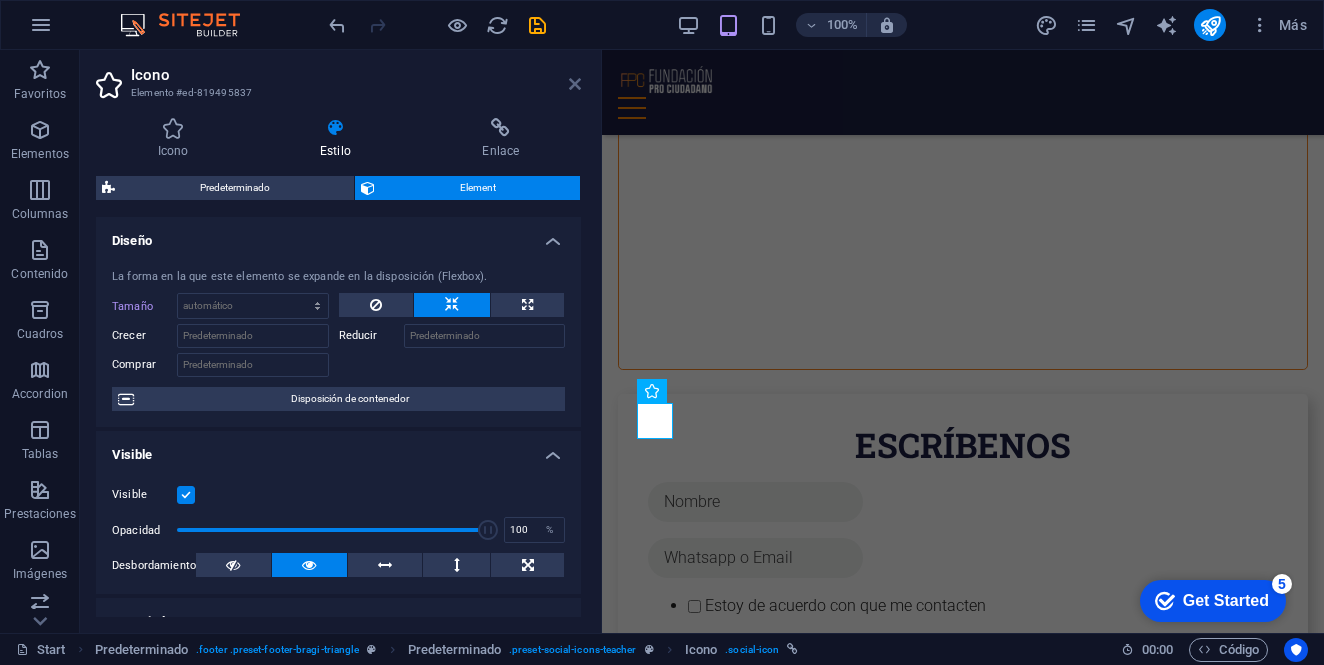 click at bounding box center (575, 84) 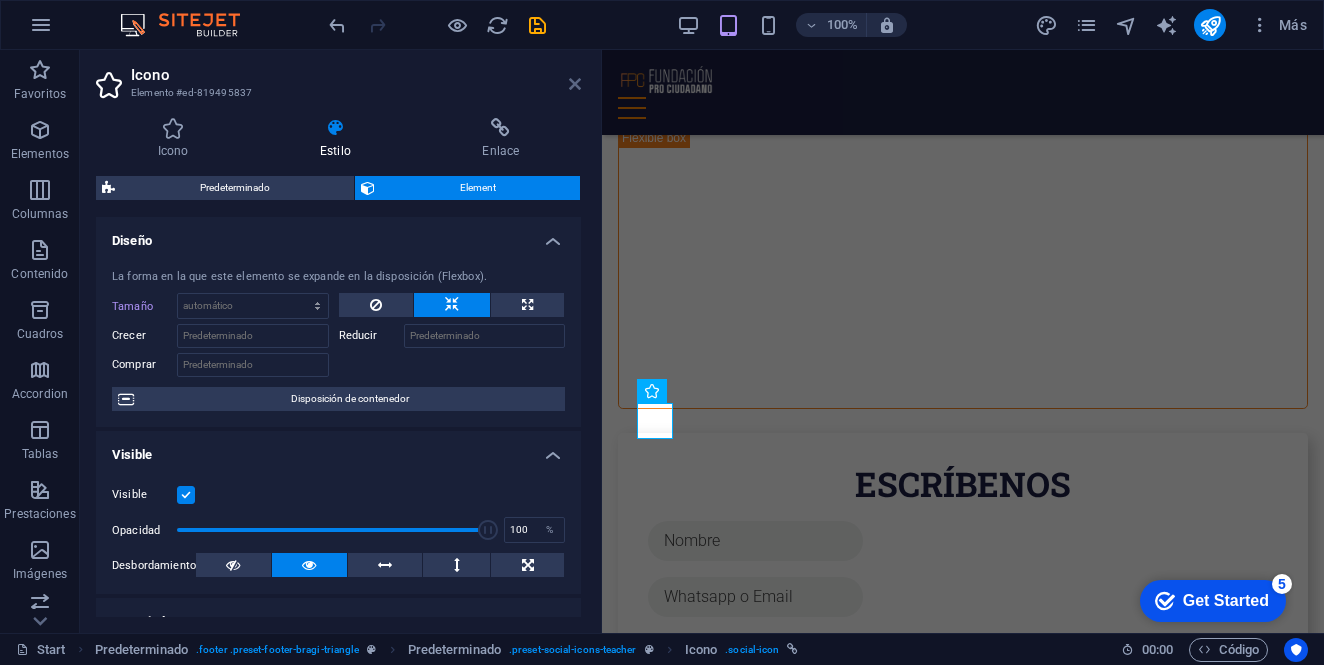 scroll, scrollTop: 8692, scrollLeft: 0, axis: vertical 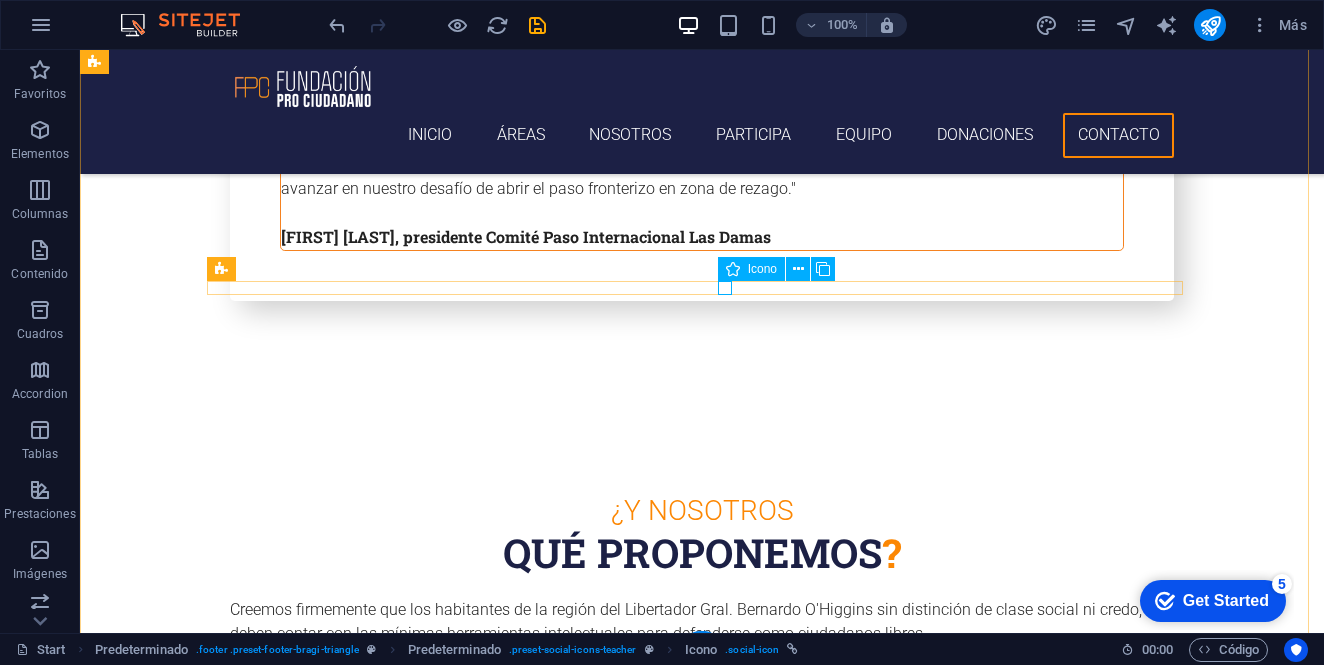 click at bounding box center (702, 5431) 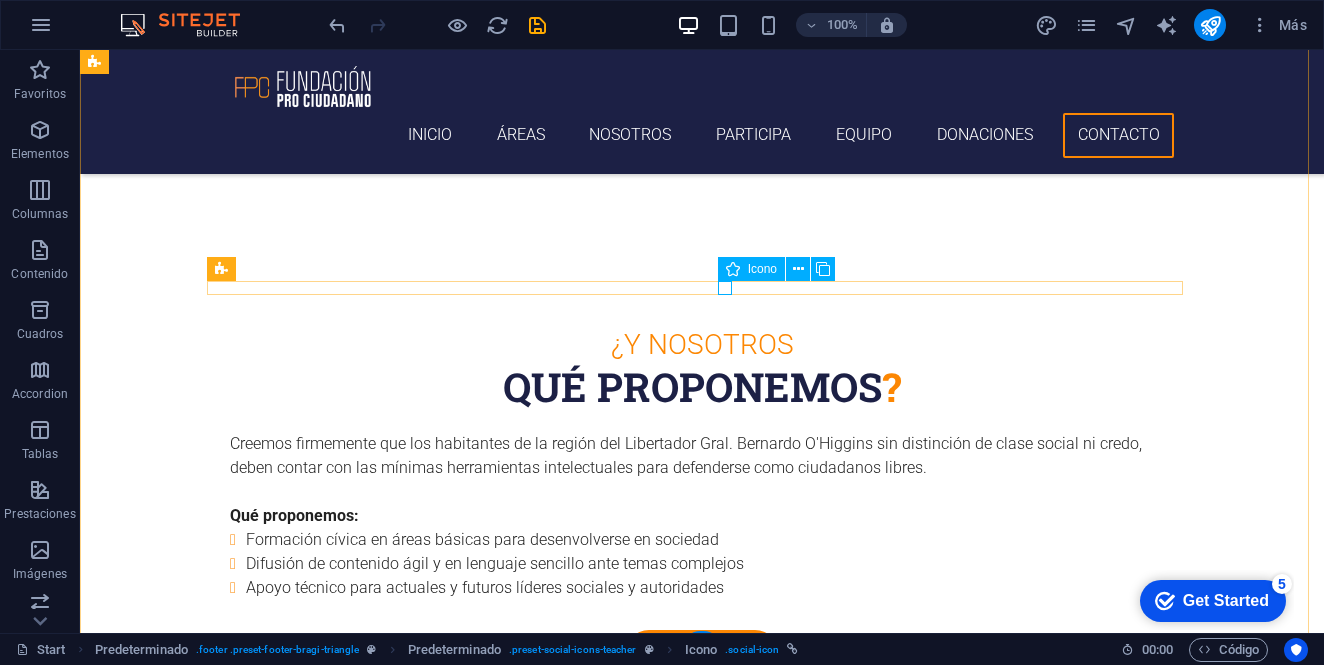 scroll, scrollTop: 9372, scrollLeft: 0, axis: vertical 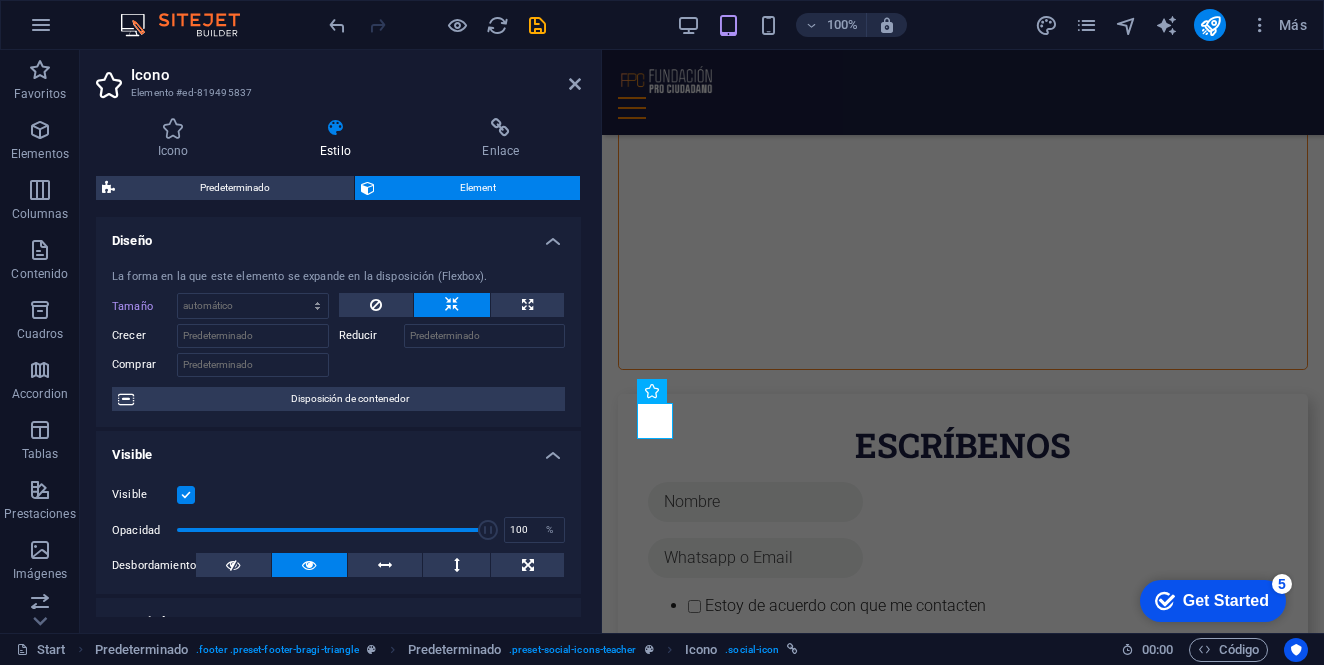 click on "Icono Elemento #ed-819495837" at bounding box center [338, 76] 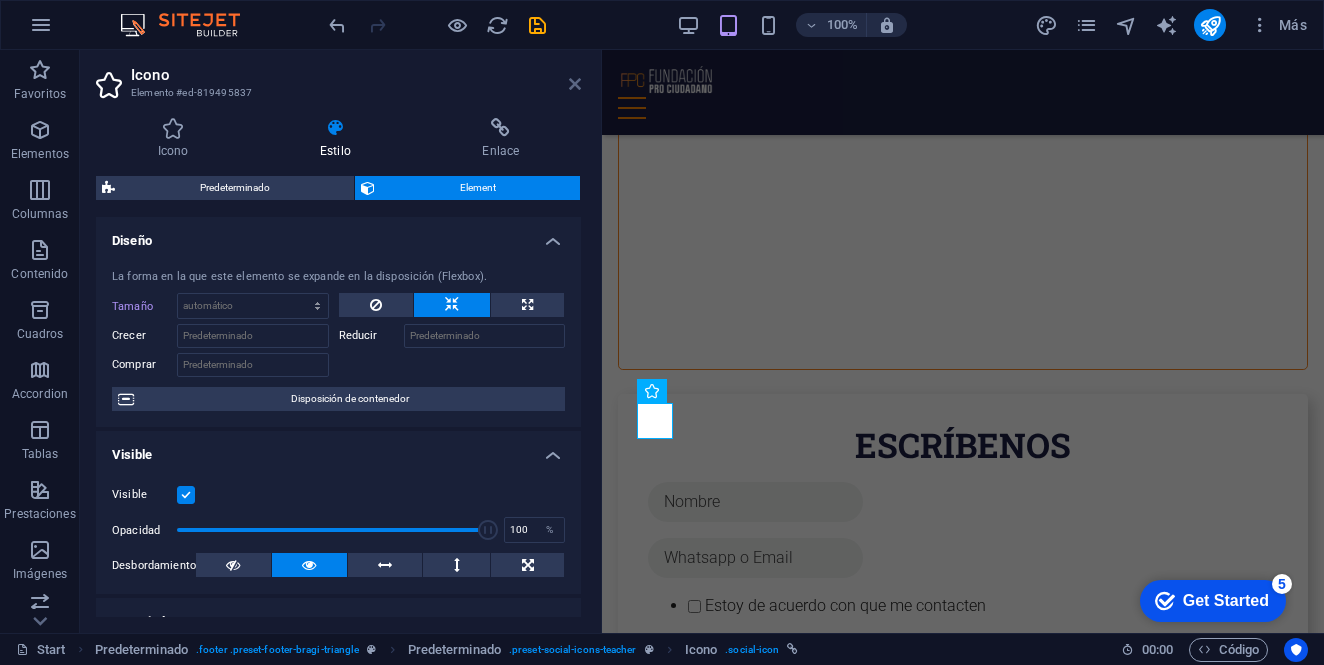 click at bounding box center [575, 84] 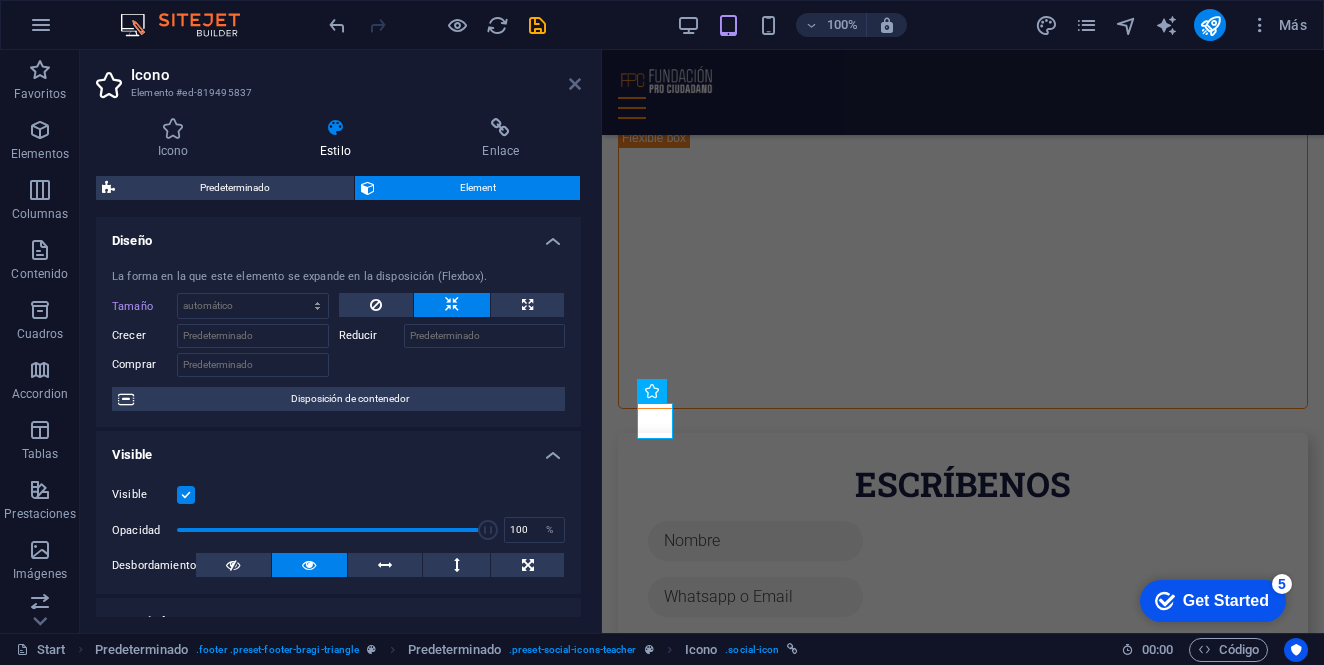 scroll, scrollTop: 8692, scrollLeft: 0, axis: vertical 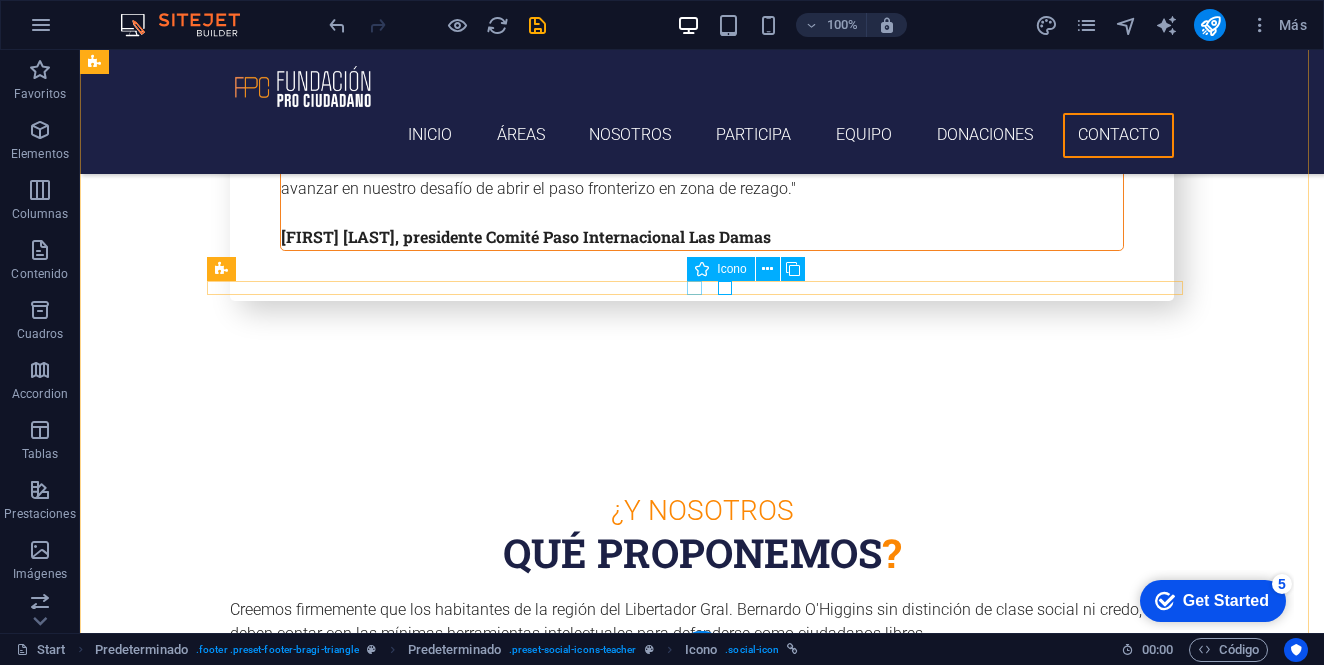 click at bounding box center [702, 5409] 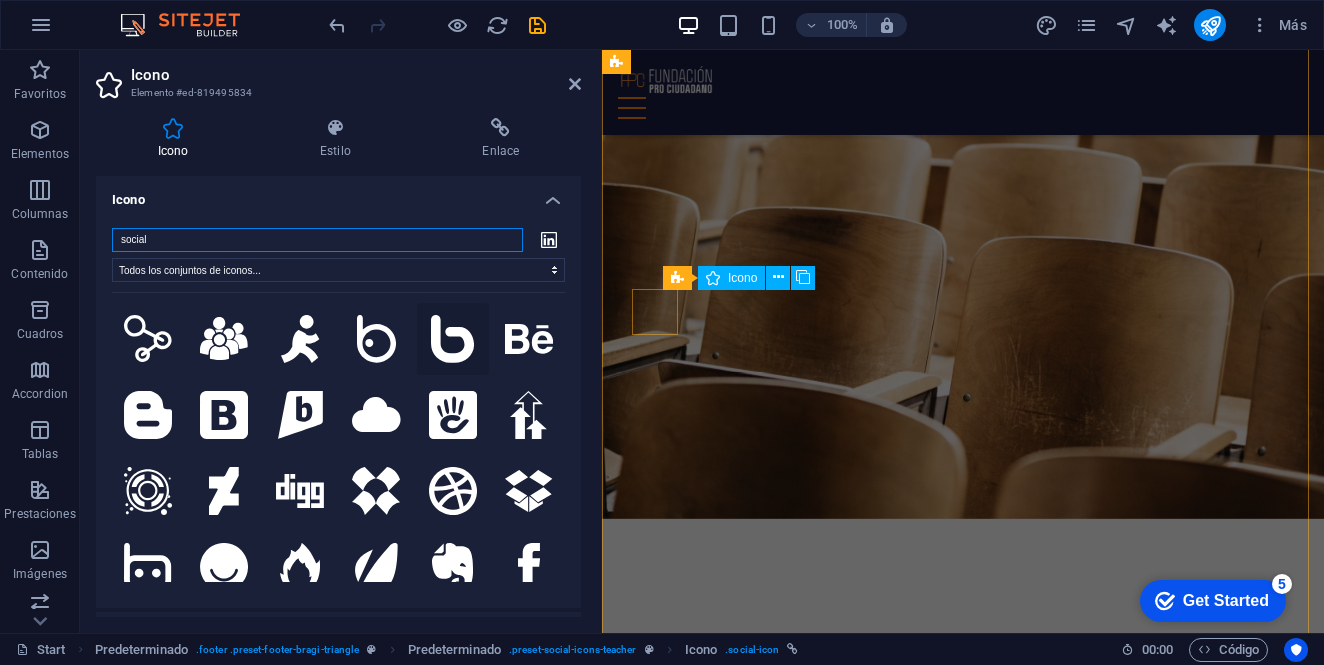 scroll, scrollTop: 9372, scrollLeft: 0, axis: vertical 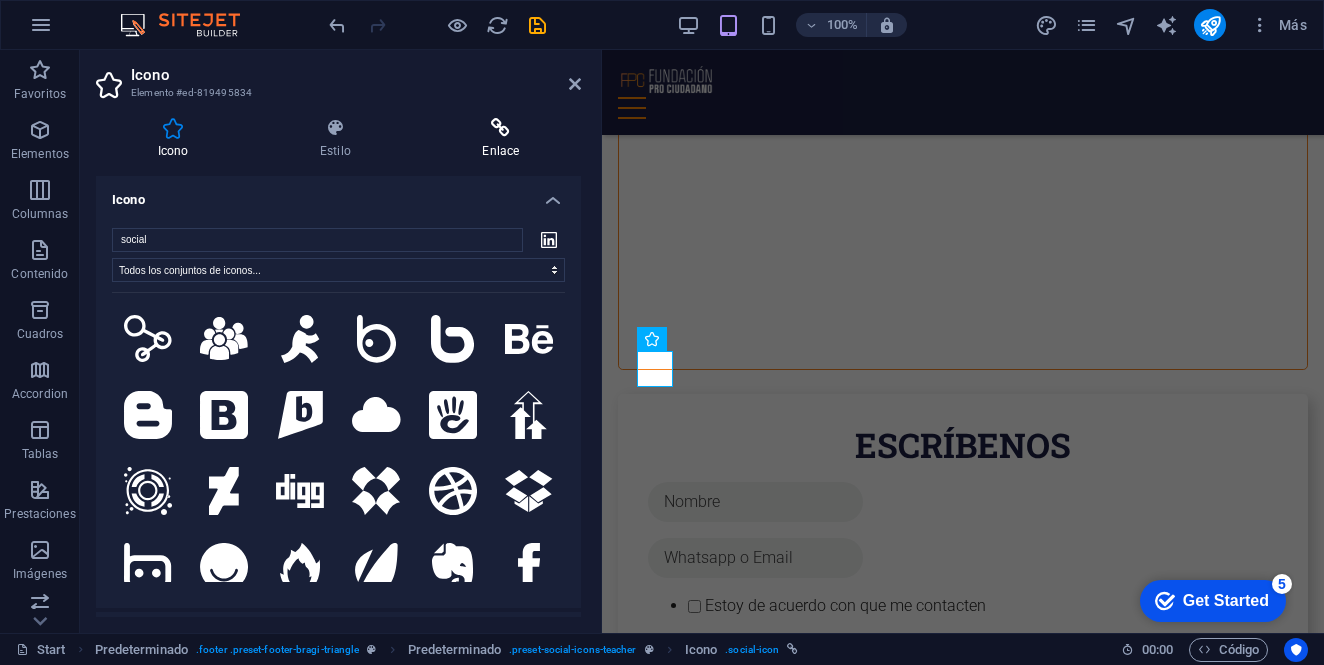 click at bounding box center (501, 128) 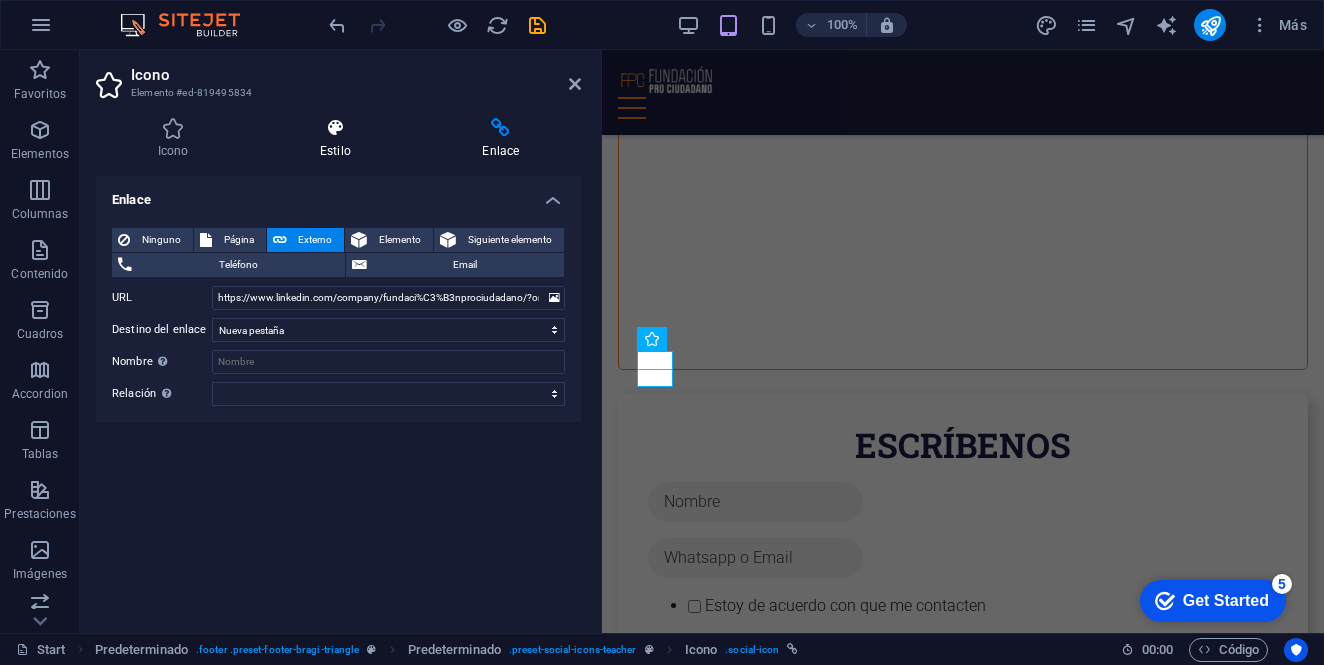 click at bounding box center [335, 128] 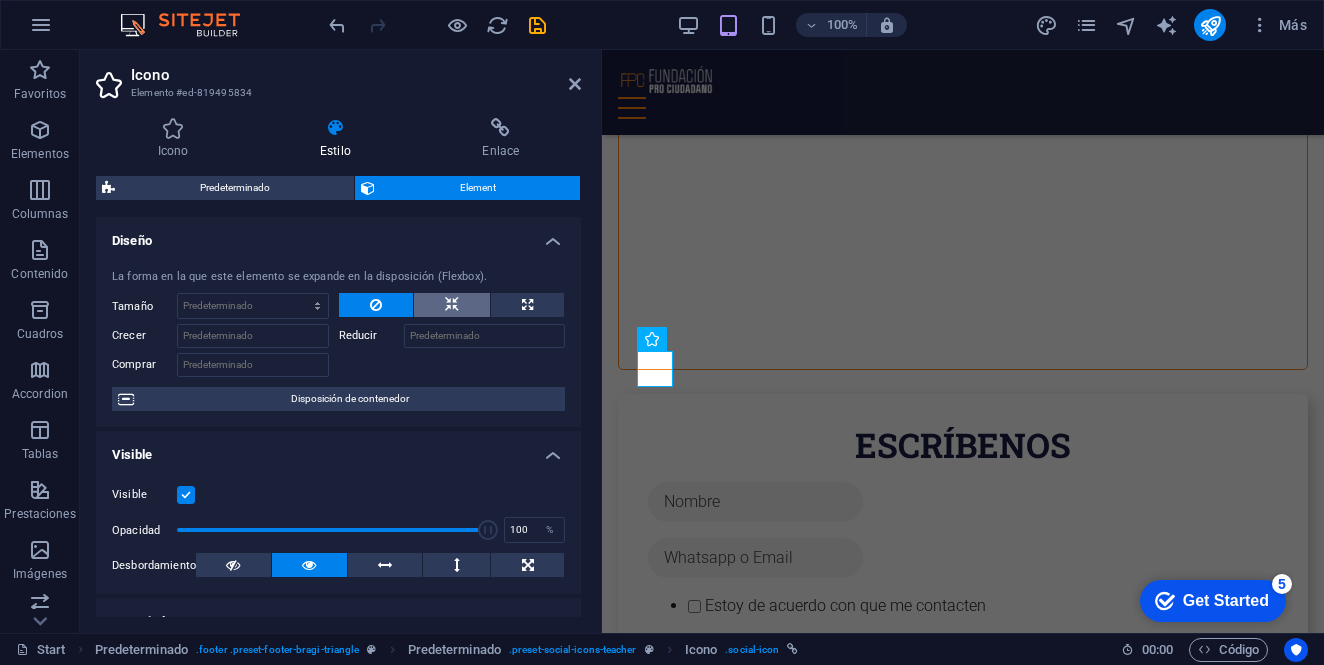 click at bounding box center (452, 305) 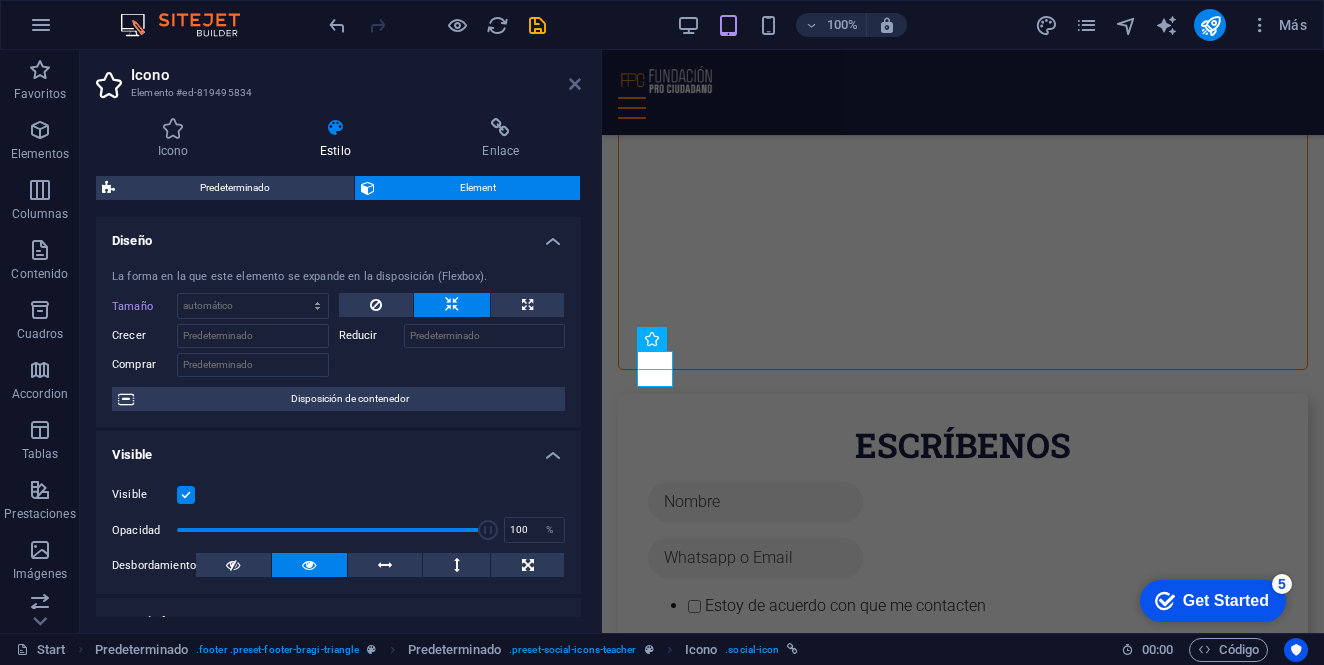 click at bounding box center (575, 84) 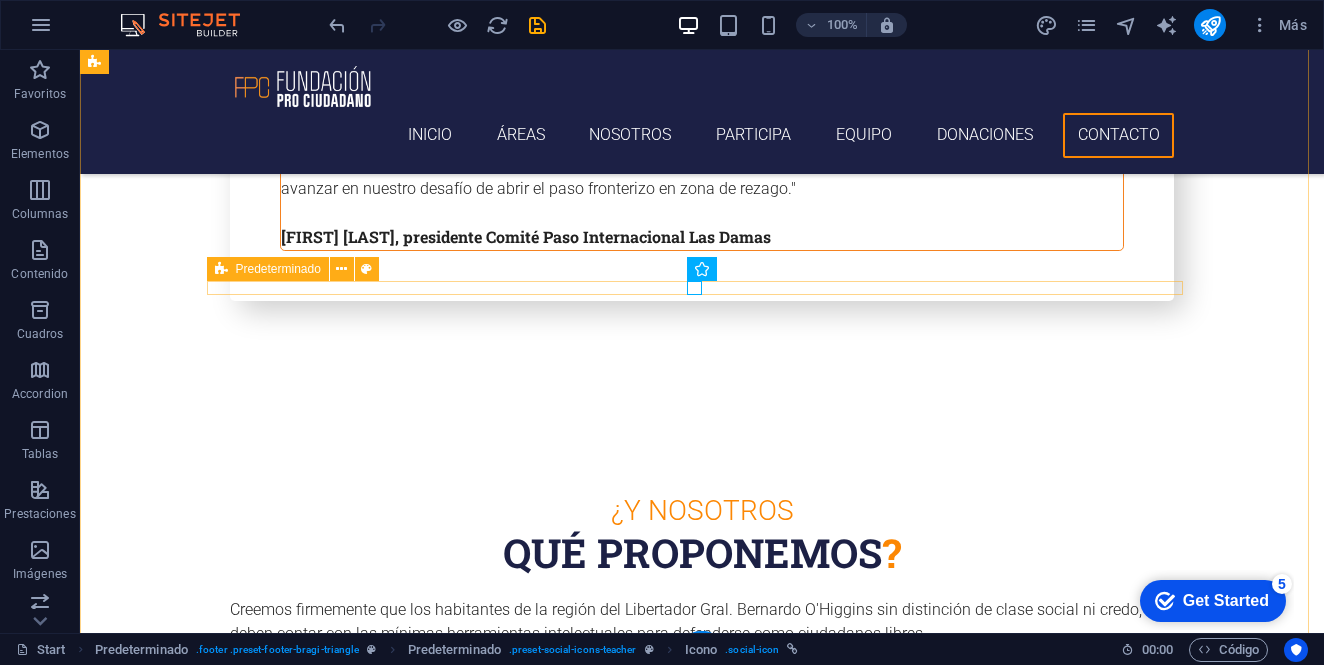 click at bounding box center (702, 5386) 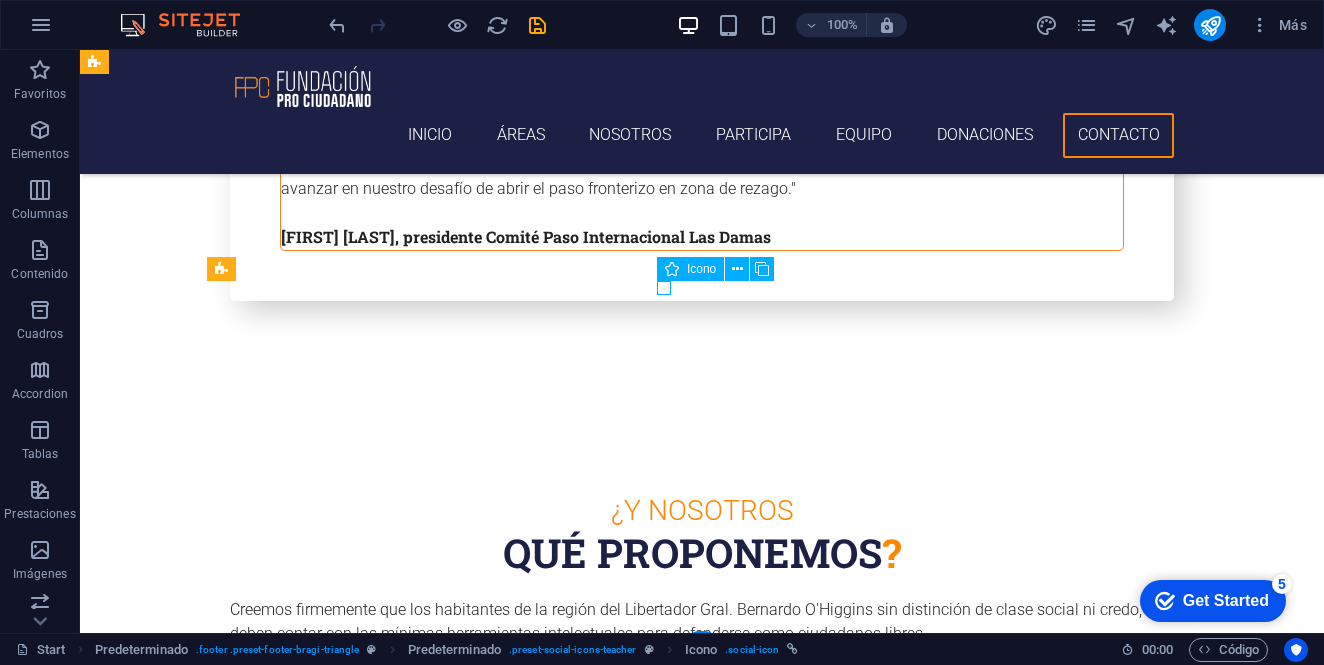 click at bounding box center [702, 5386] 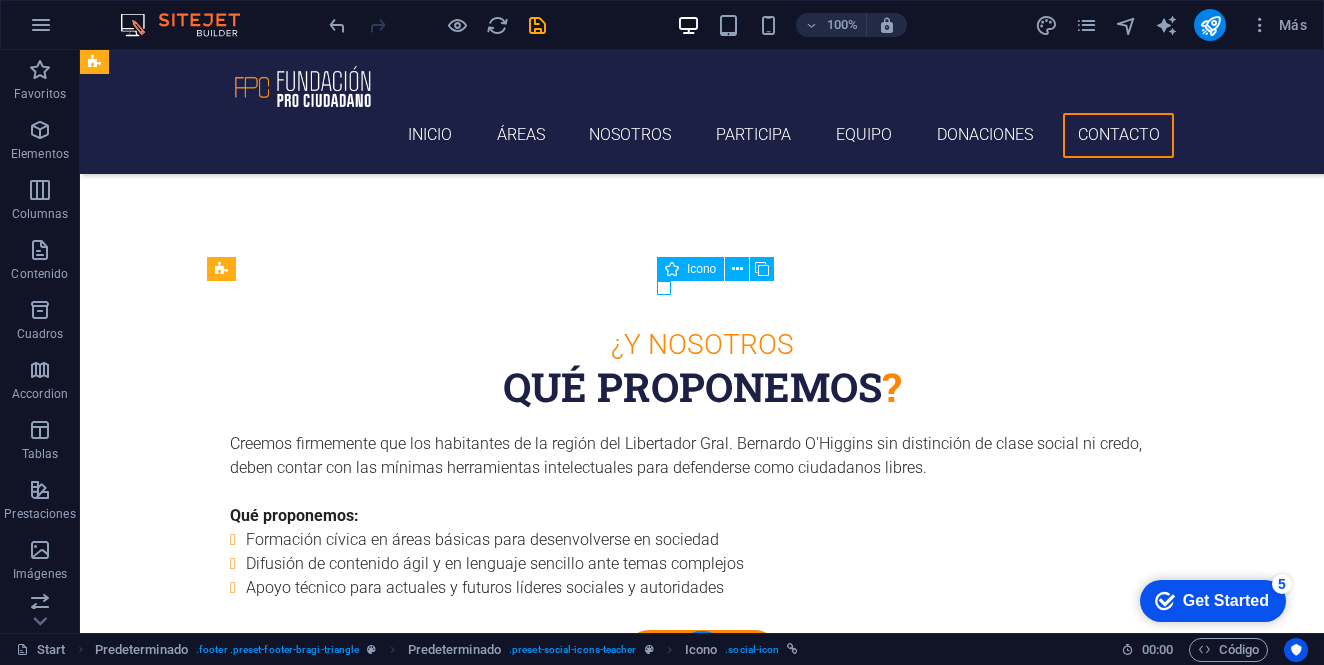 select on "xMinYMid" 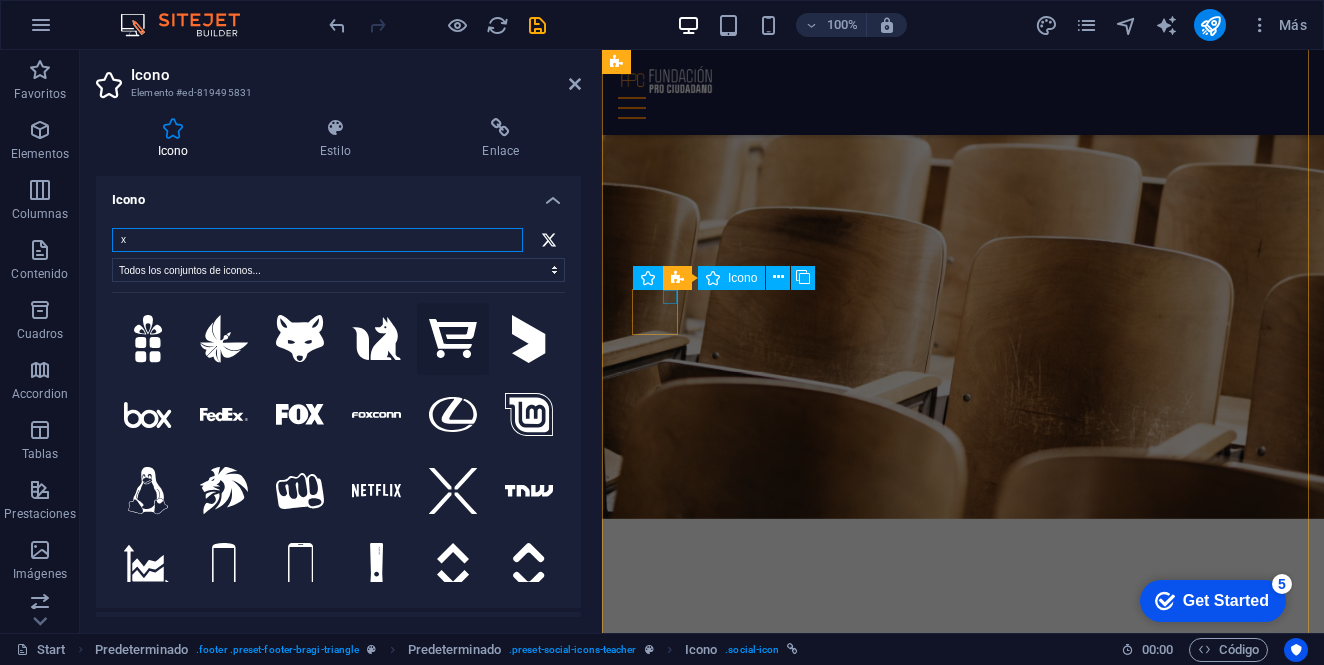 scroll, scrollTop: 9372, scrollLeft: 0, axis: vertical 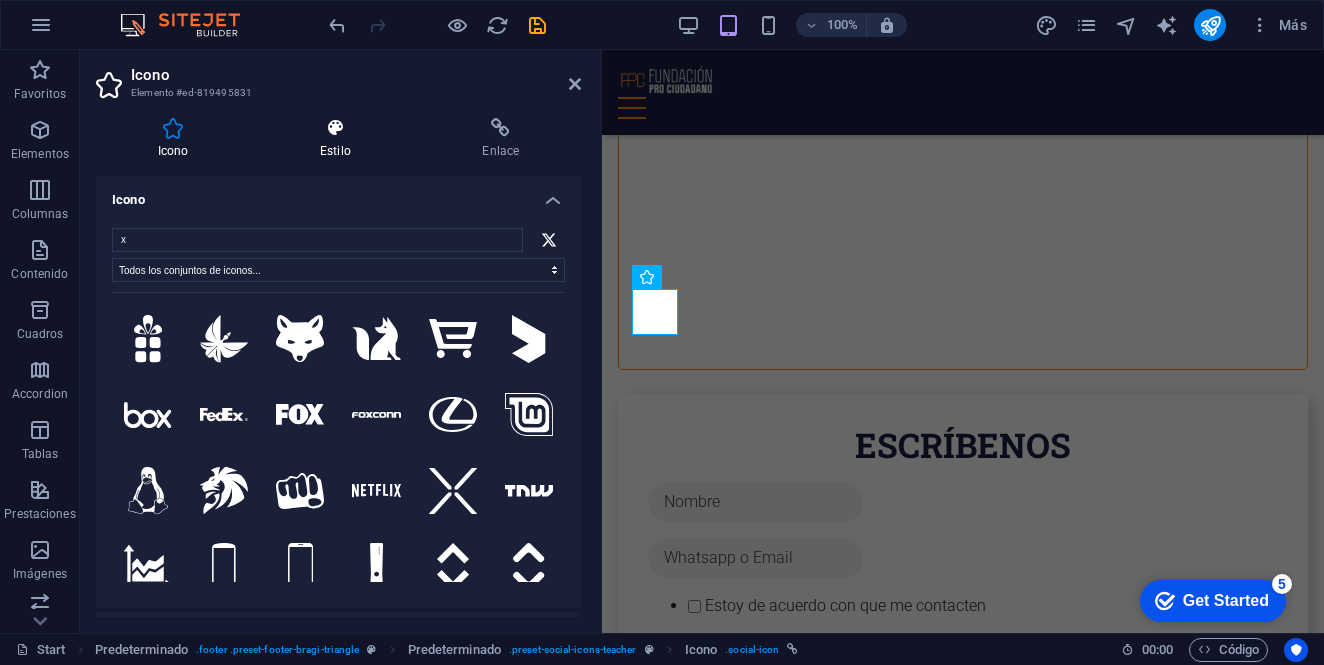 click at bounding box center [335, 128] 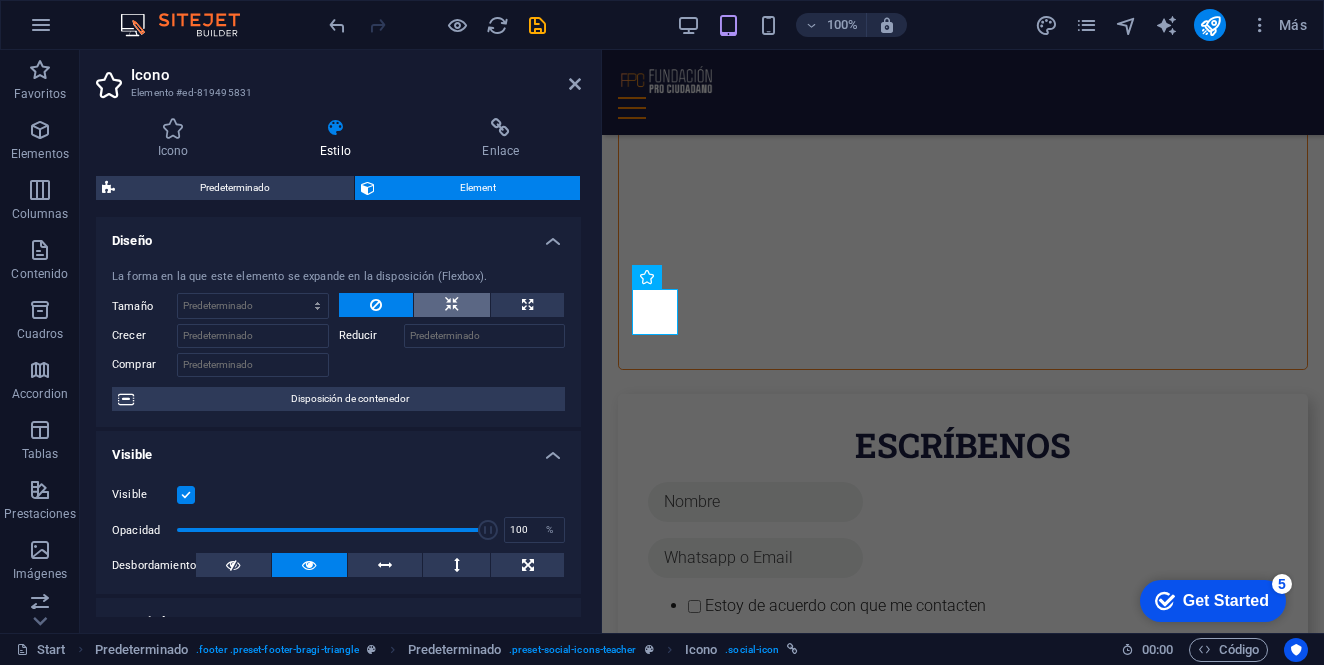 click at bounding box center [452, 305] 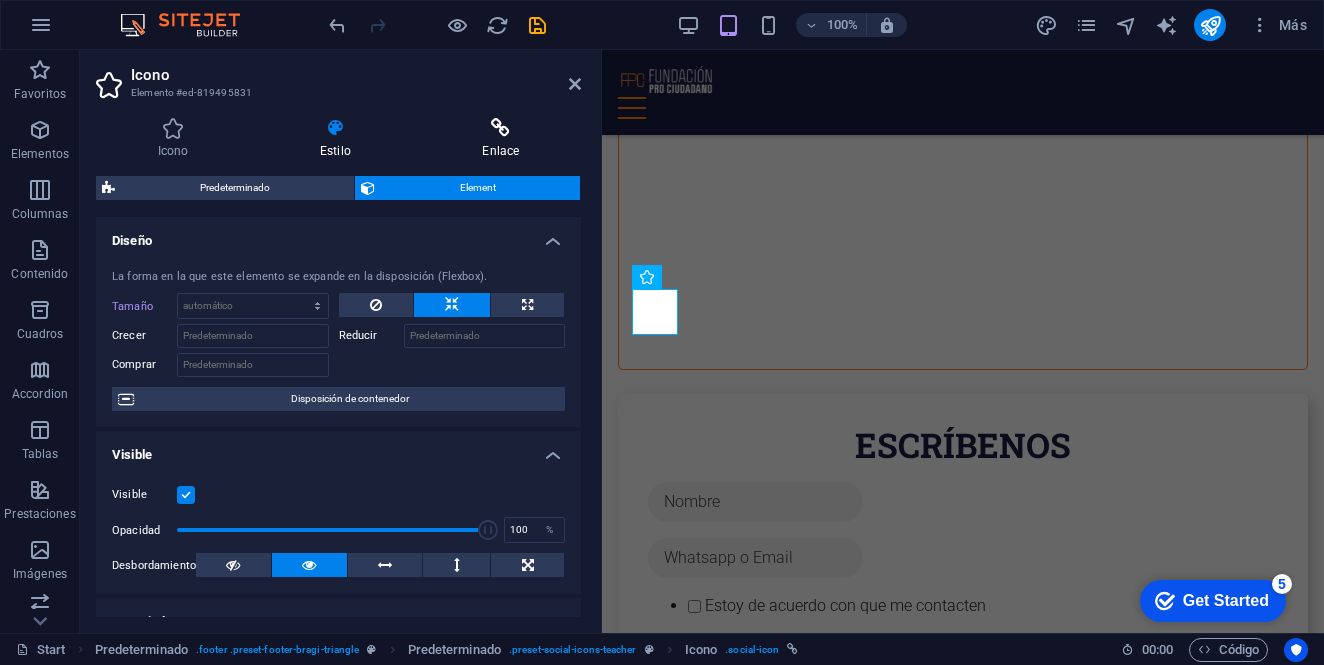 click on "Enlace" at bounding box center [501, 139] 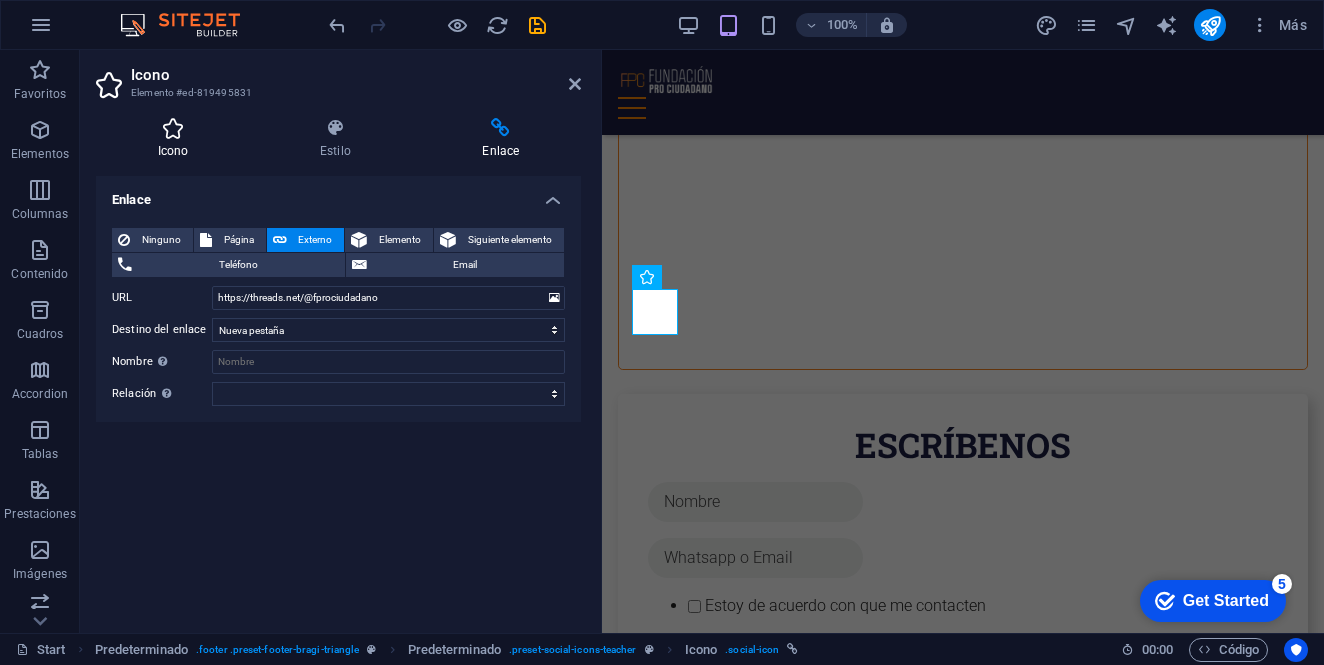 click on "Icono" at bounding box center [177, 139] 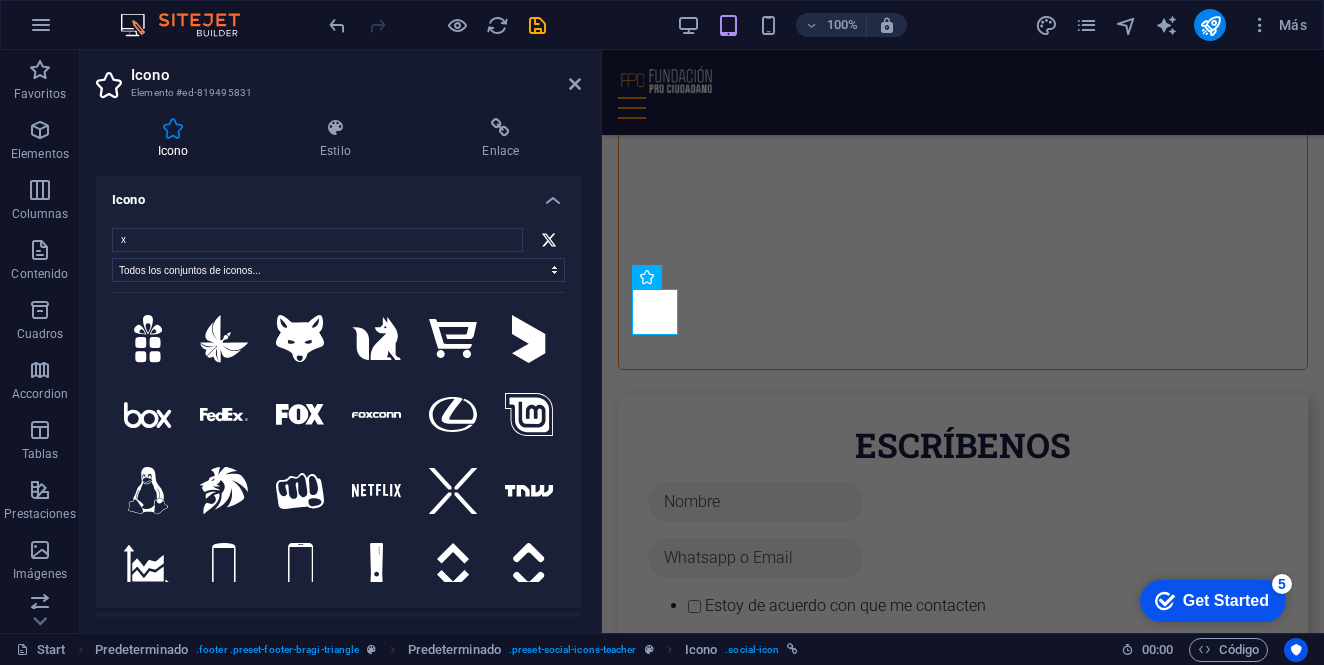 click on "Icono" at bounding box center [338, 194] 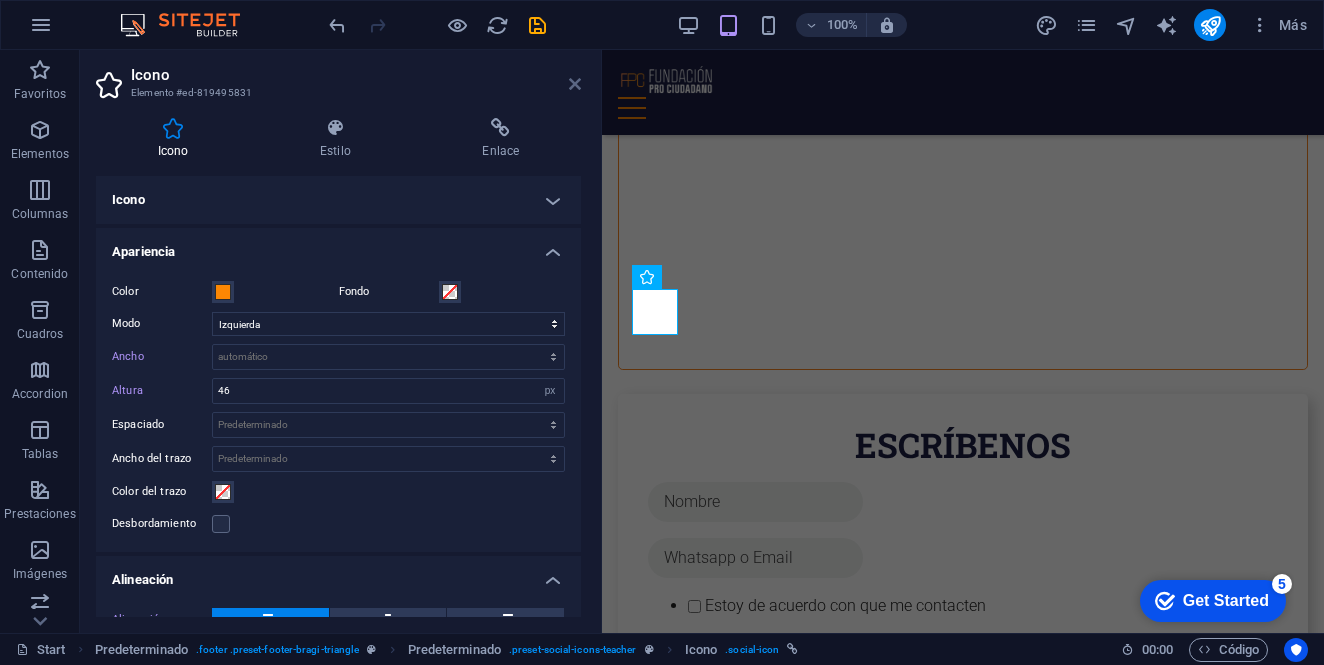 click at bounding box center [575, 84] 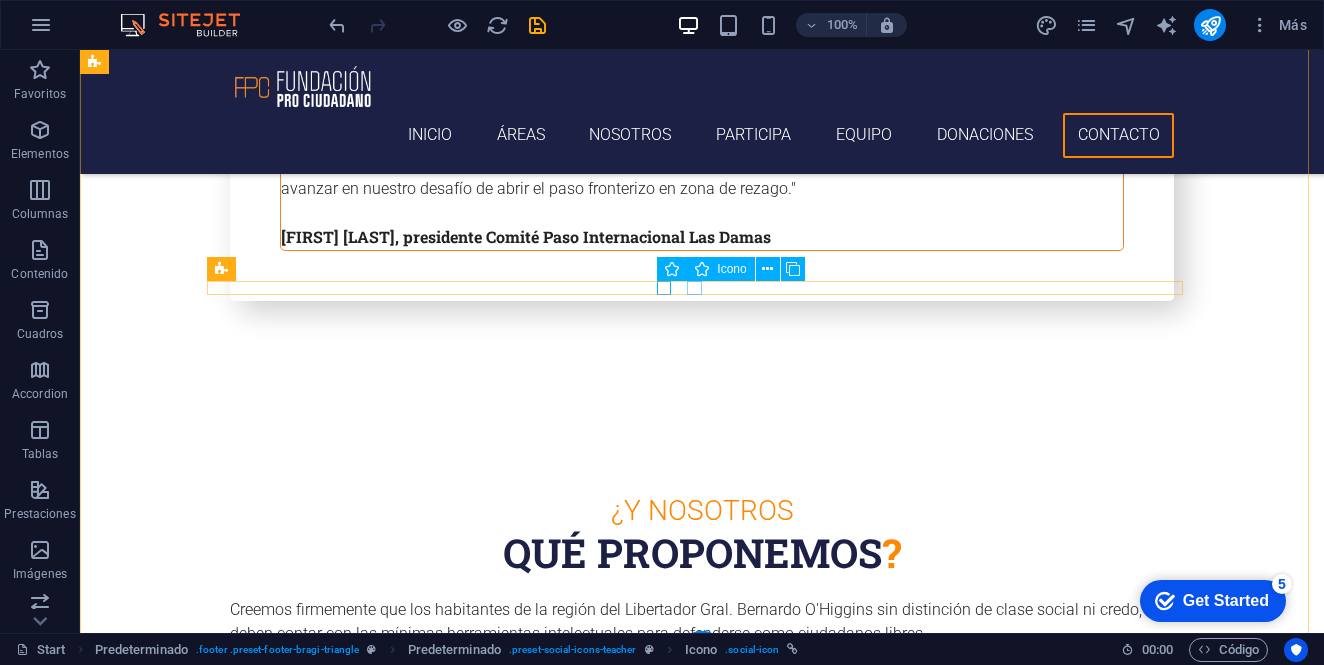 click at bounding box center [702, 5409] 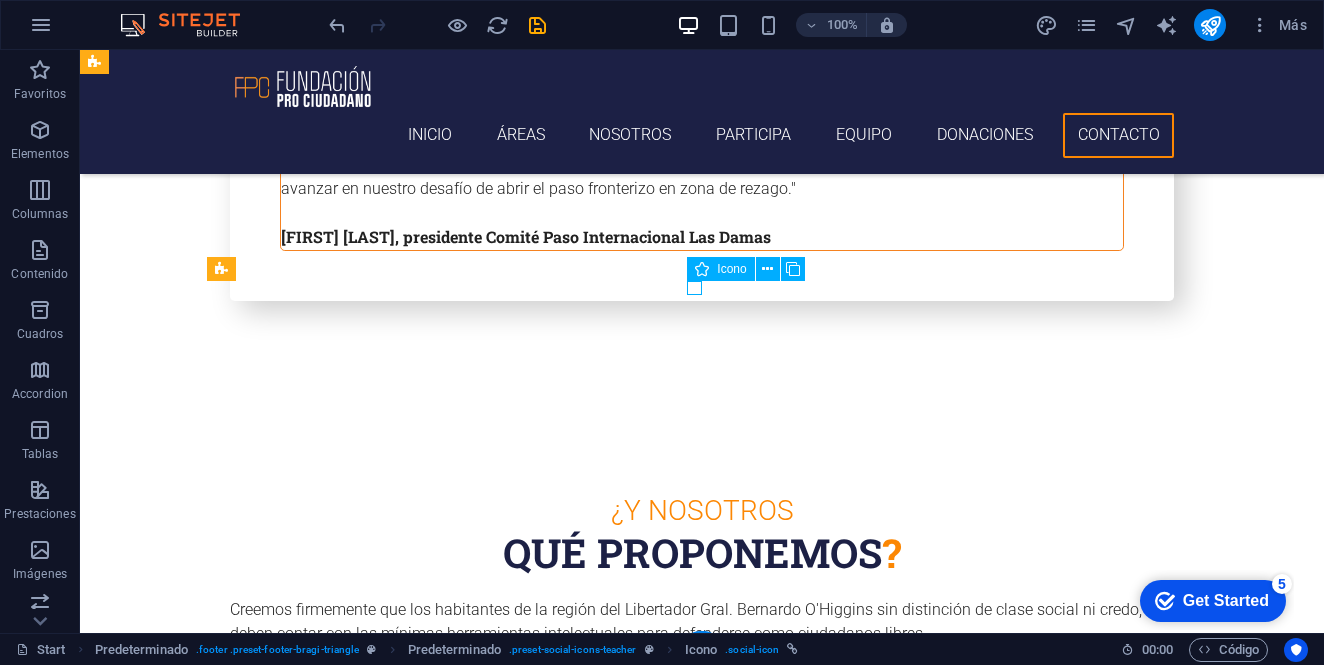 click at bounding box center (702, 5409) 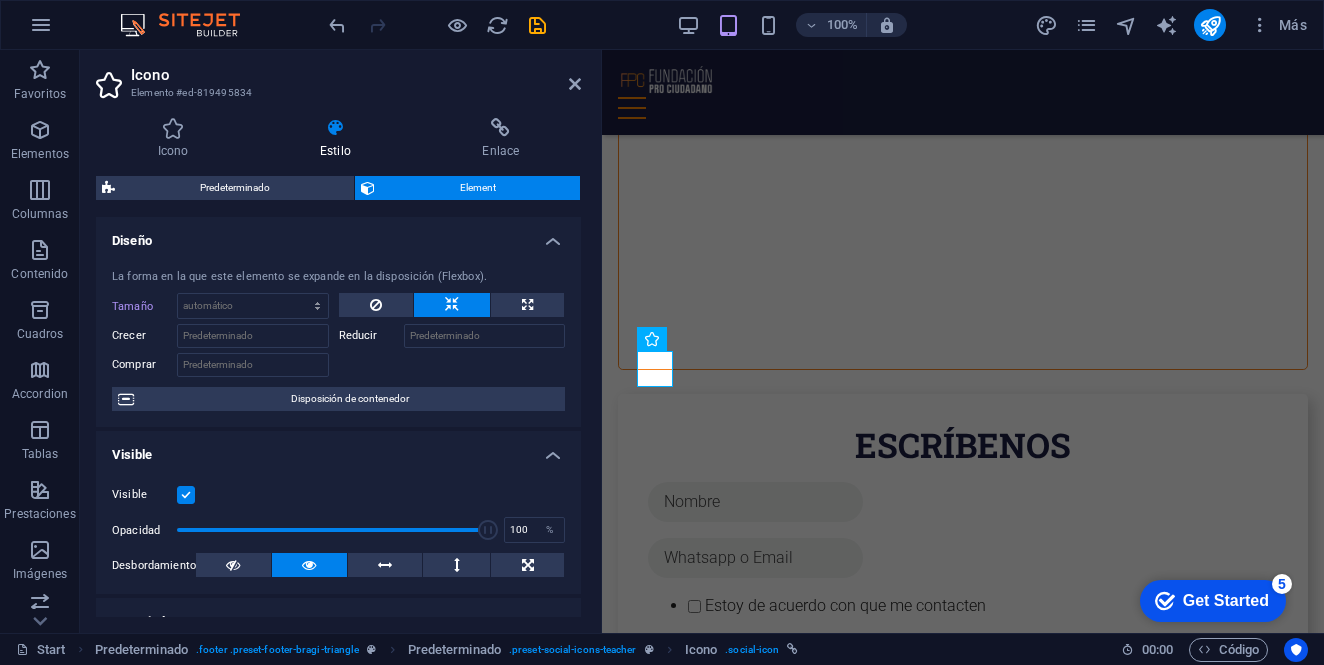 click at bounding box center [335, 128] 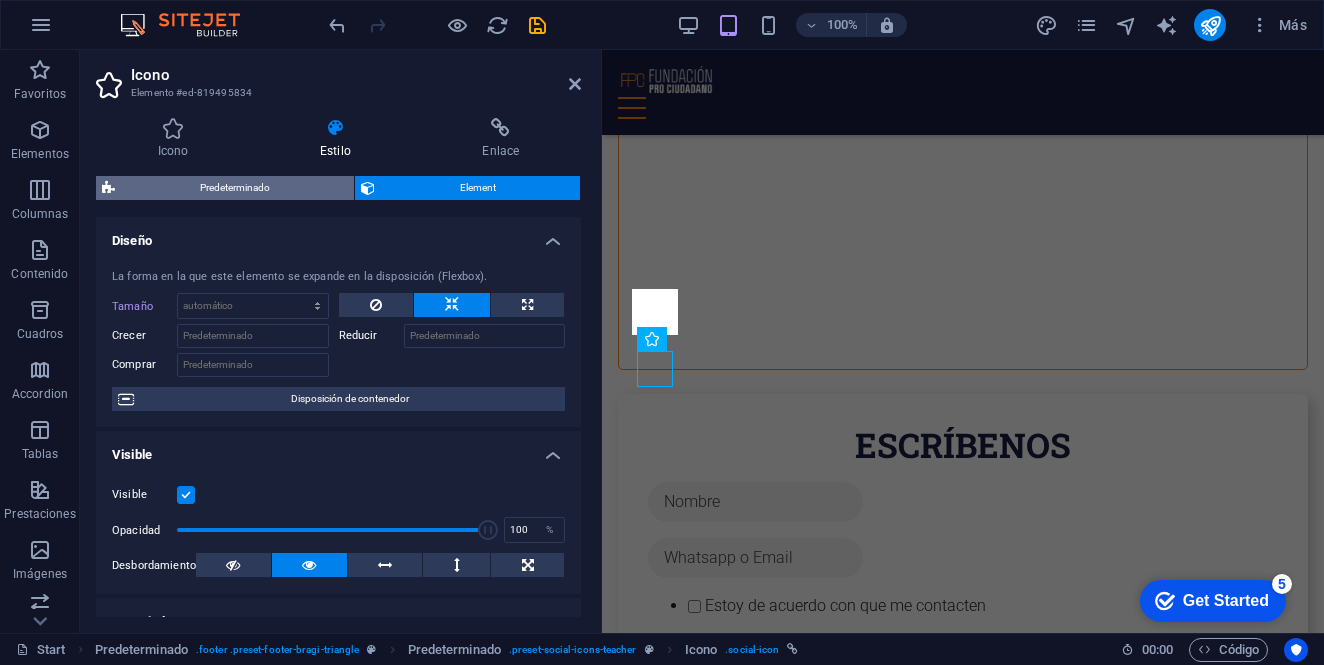 click on "Predeterminado" at bounding box center (234, 188) 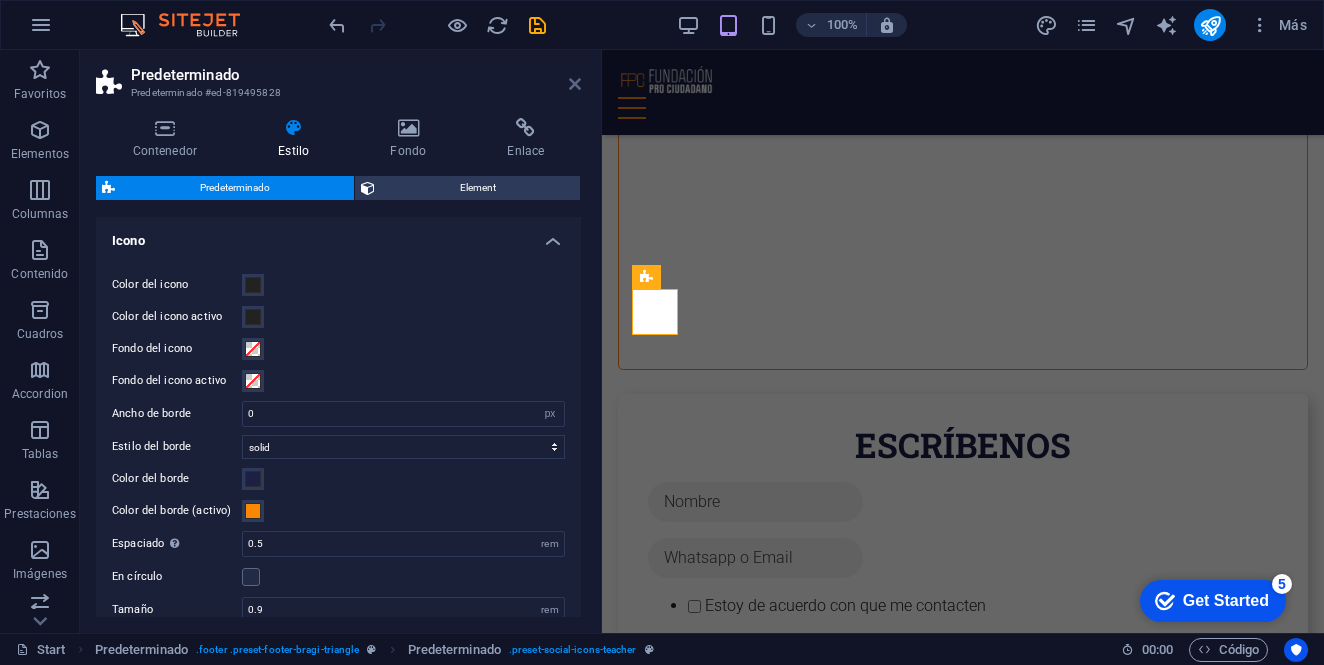 click at bounding box center (575, 84) 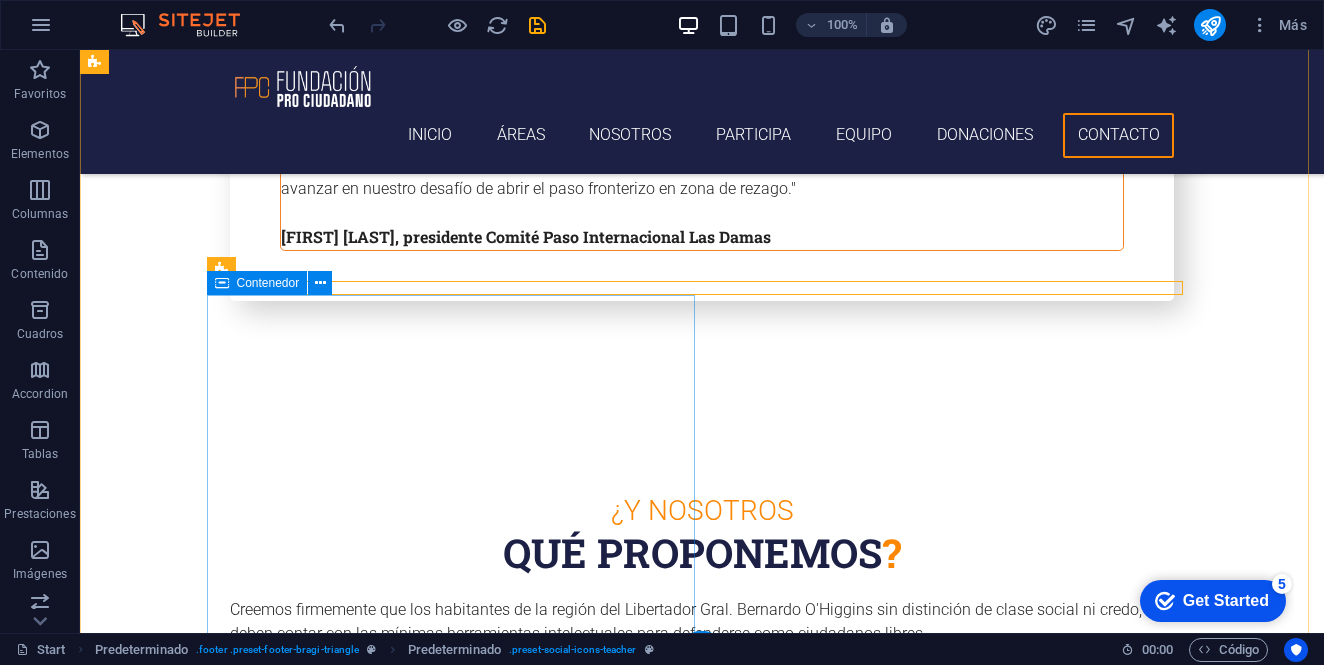 click at bounding box center [702, 5386] 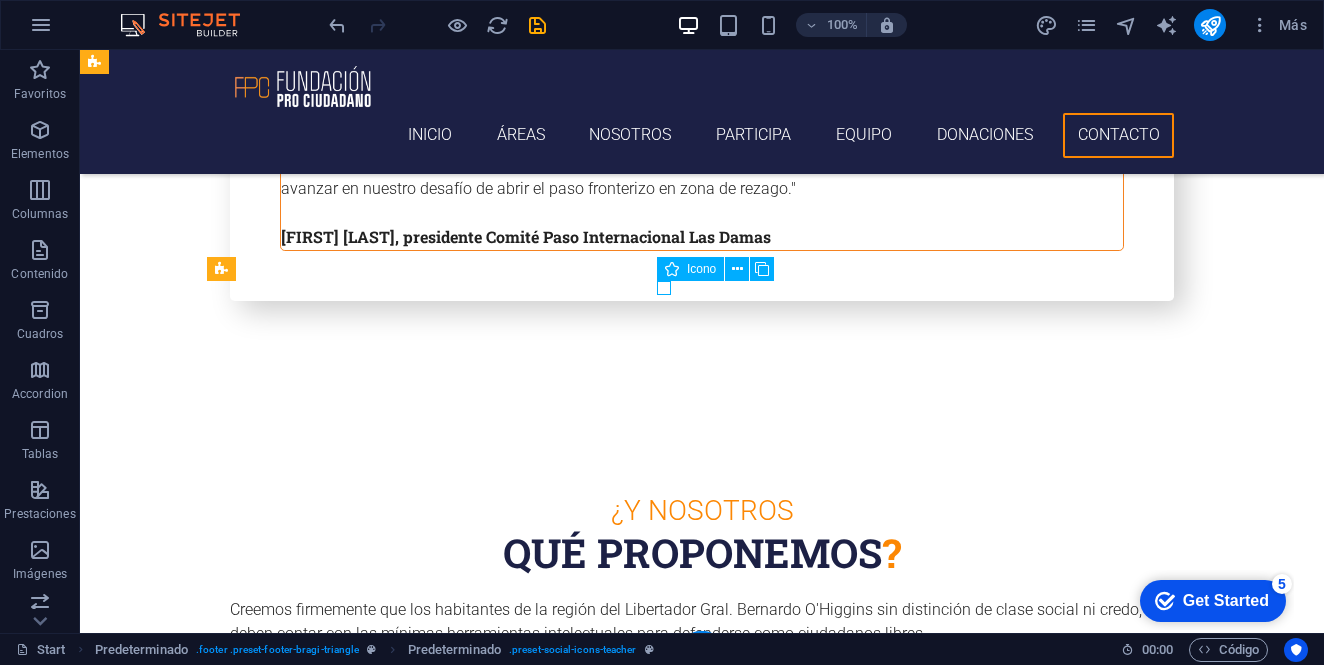click at bounding box center (702, 5386) 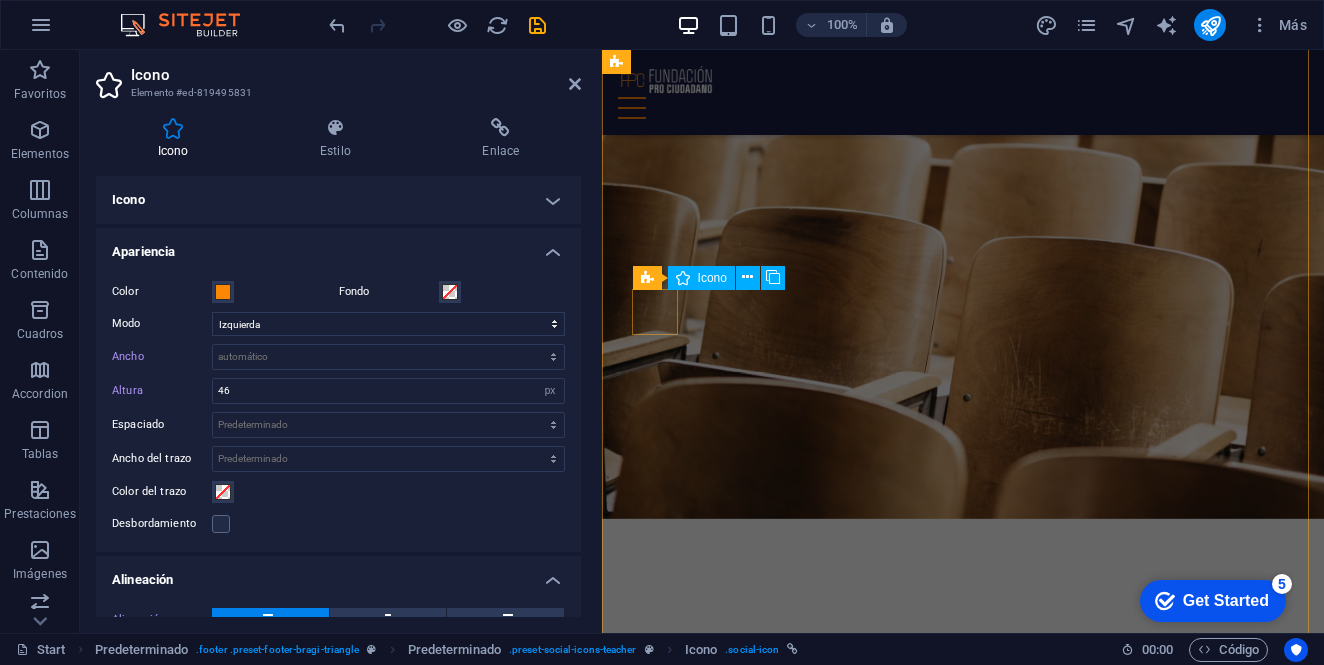 scroll, scrollTop: 9372, scrollLeft: 0, axis: vertical 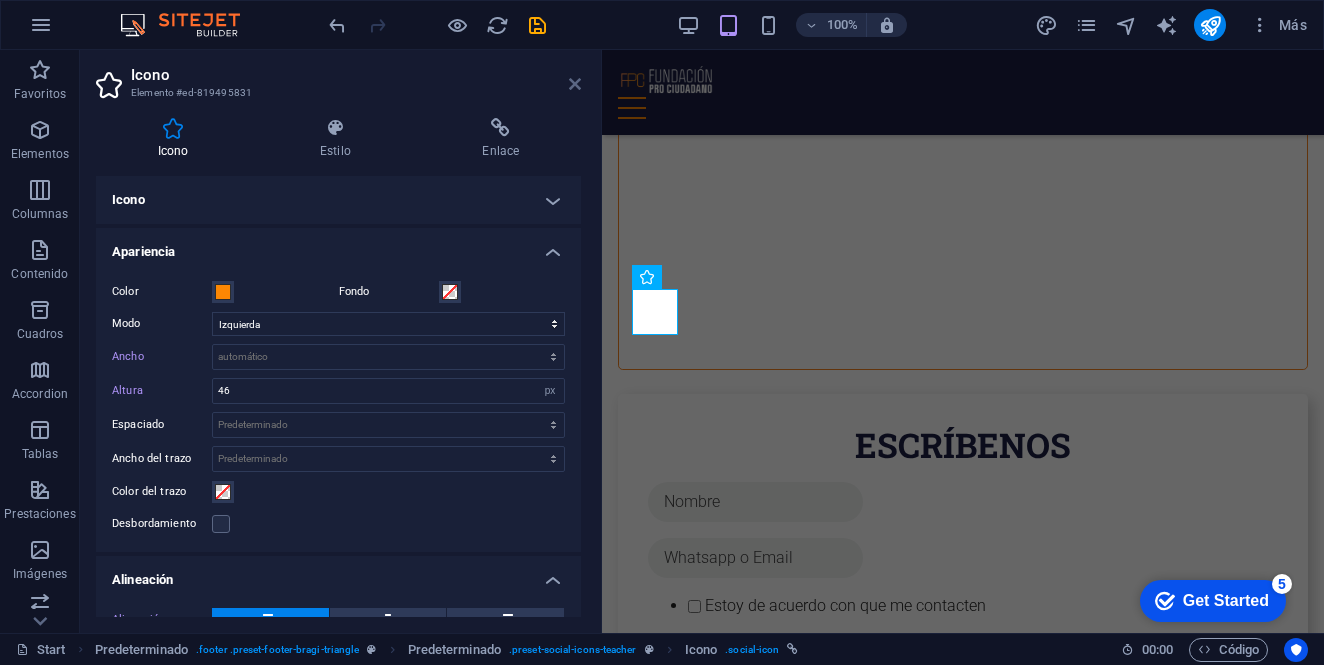 click at bounding box center [575, 84] 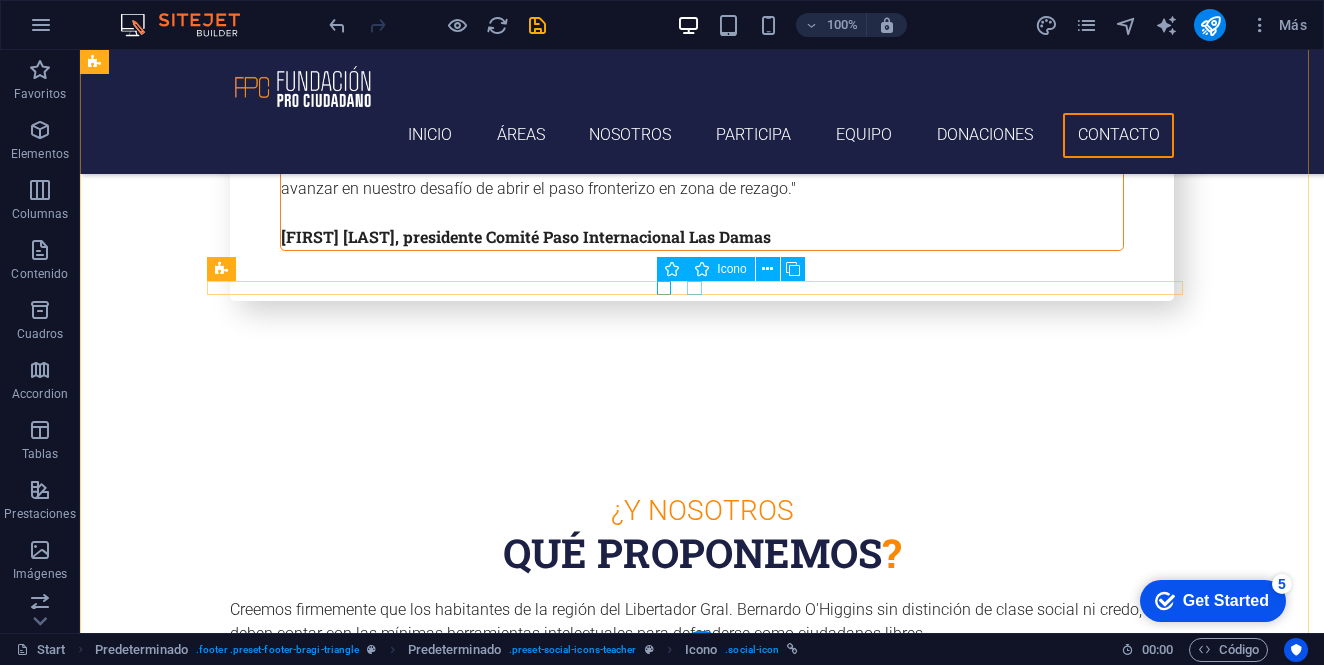 click at bounding box center (702, 5409) 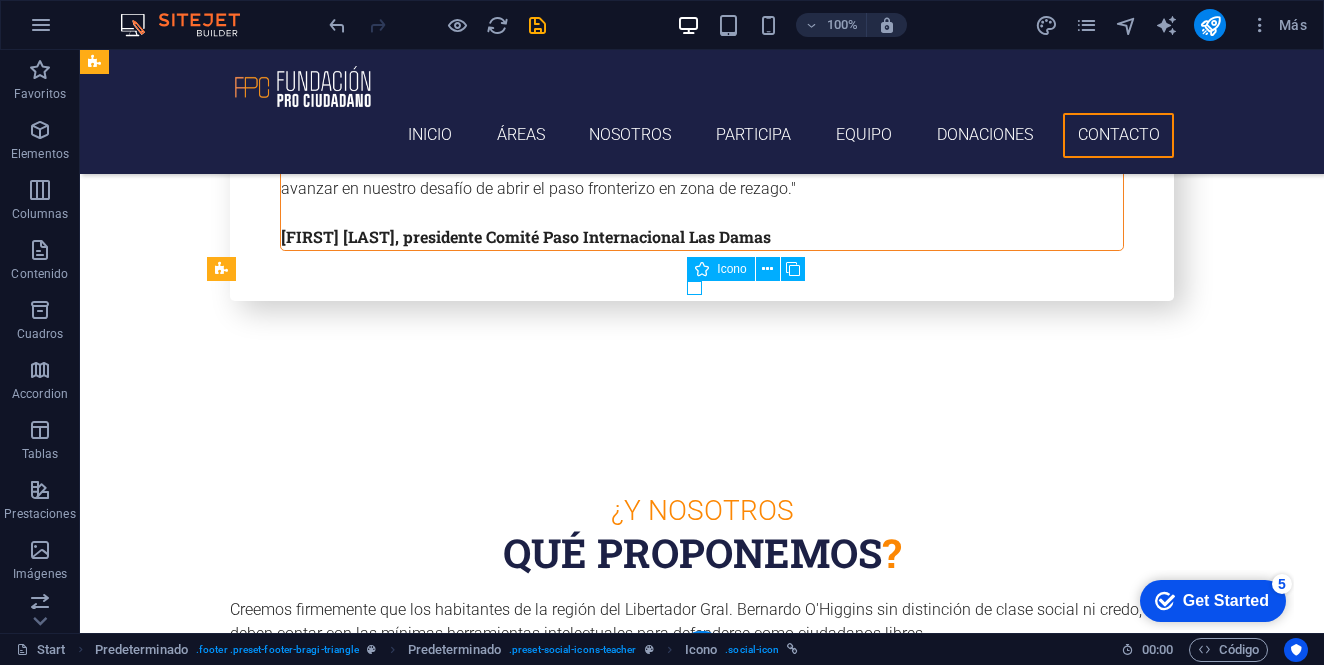 click at bounding box center (702, 5409) 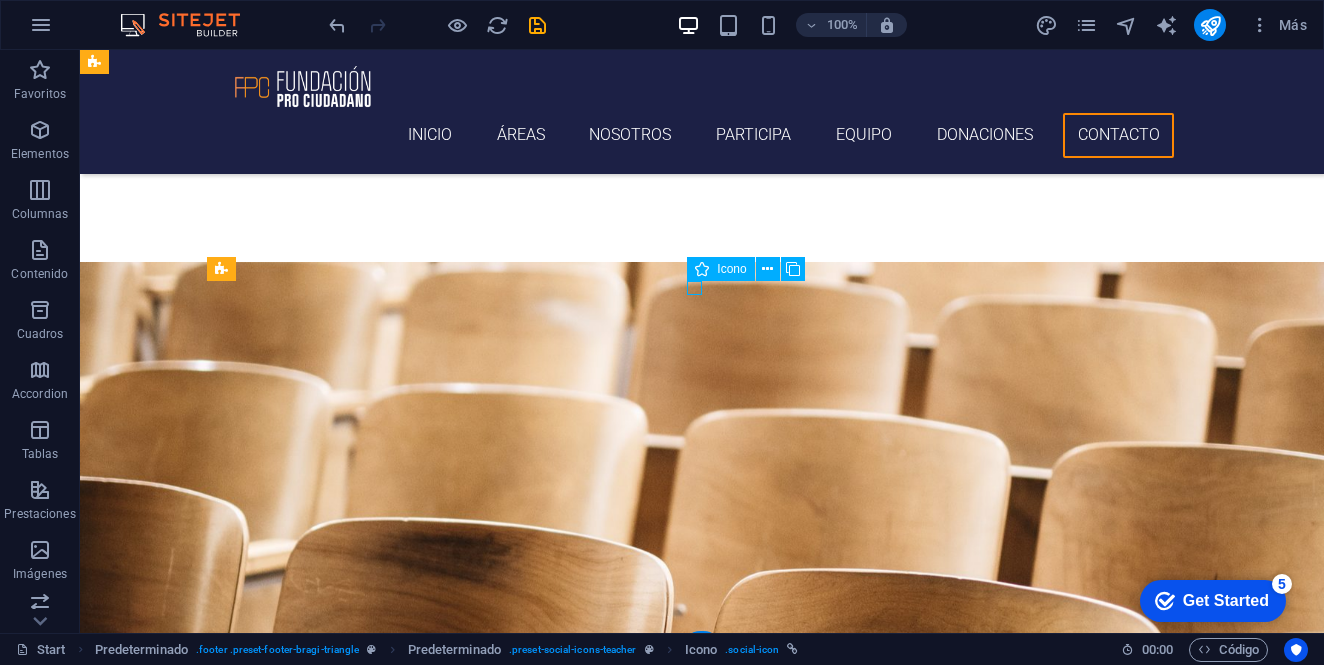 select on "xMidYMid" 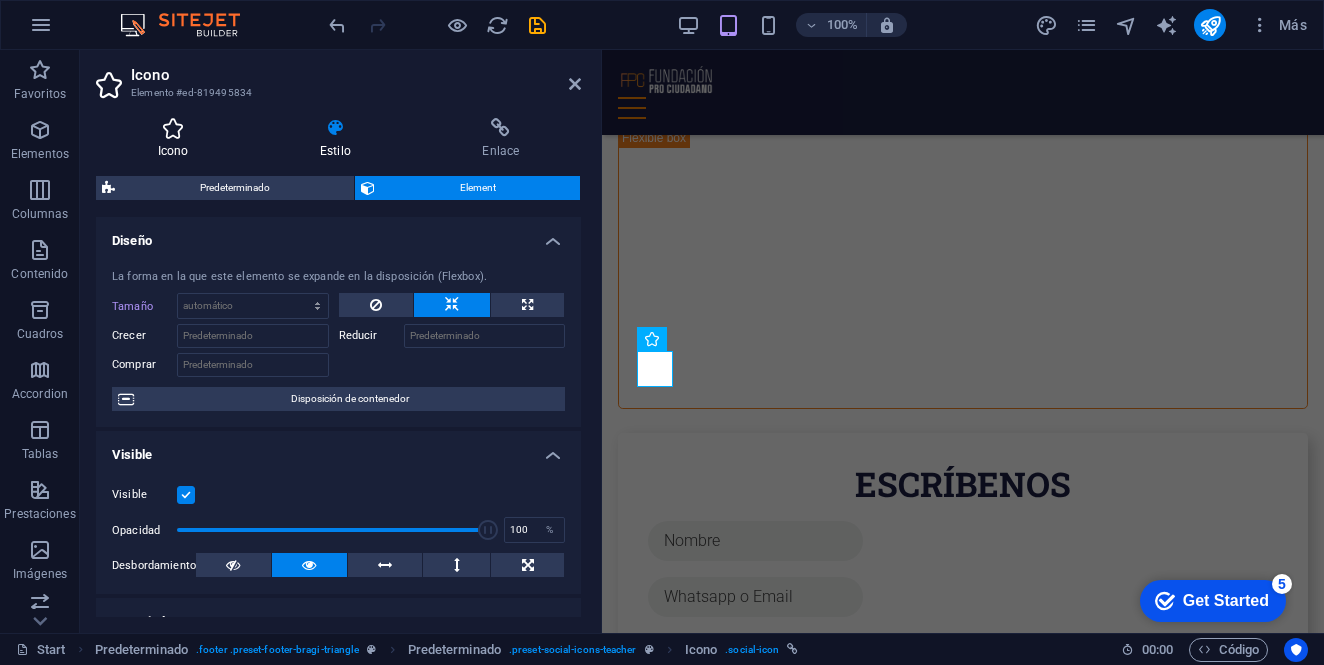 click at bounding box center (173, 128) 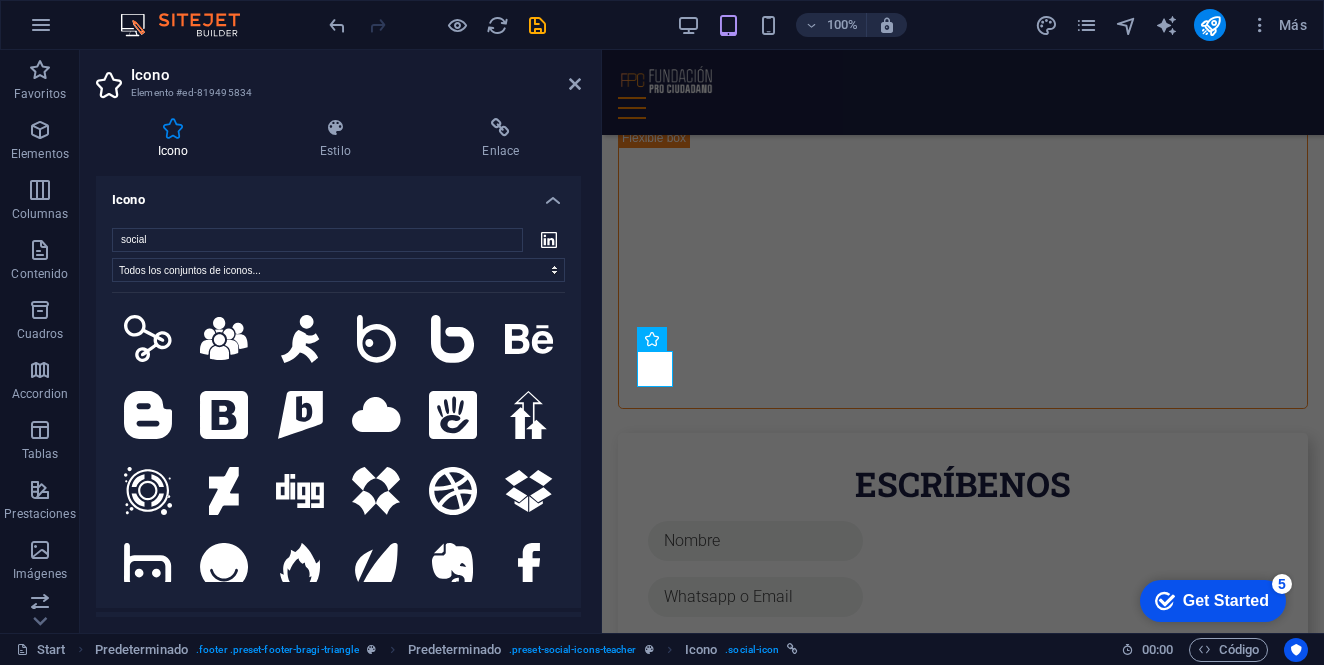 click on "social Todos los conjuntos de iconos... IcoFont Ionicons FontAwesome Brands FontAwesome Duotone FontAwesome Solid FontAwesome Regular FontAwesome Light FontAwesome Thin FontAwesome Sharp Solid FontAwesome Sharp Regular FontAwesome Sharp Light FontAwesome Sharp Thin" at bounding box center (338, 410) 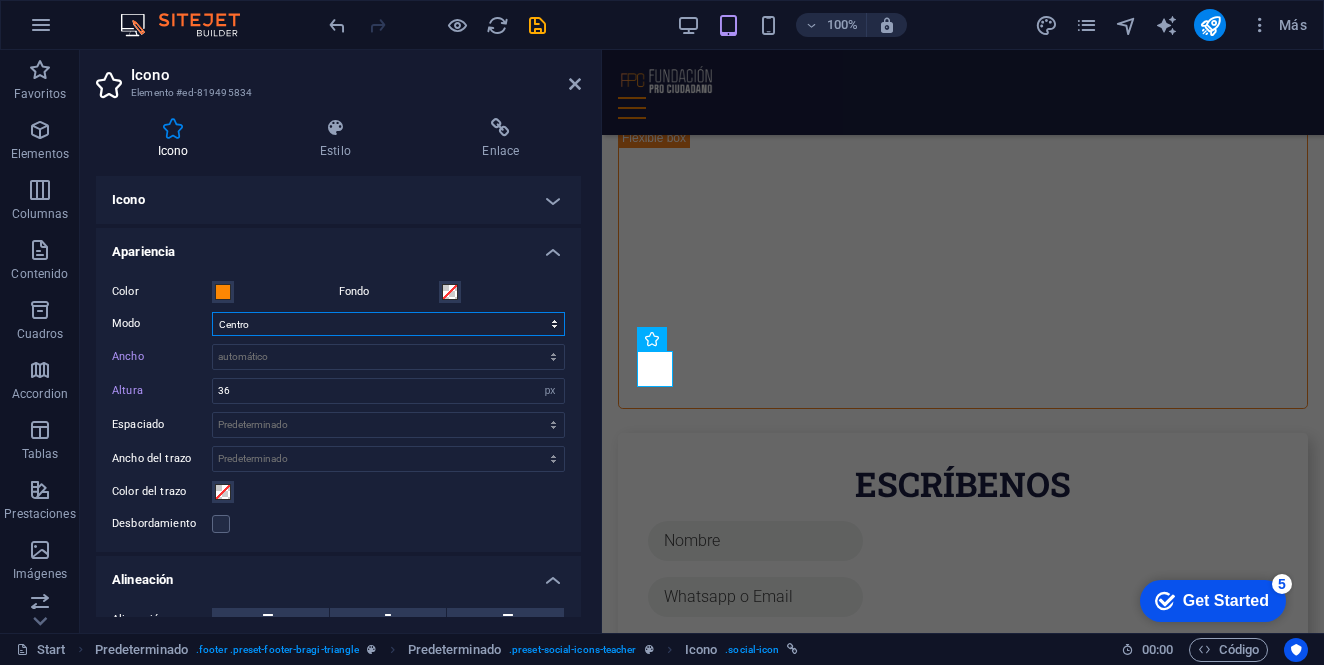 click on "Escalar Izquierda Centro Derecha" at bounding box center (388, 324) 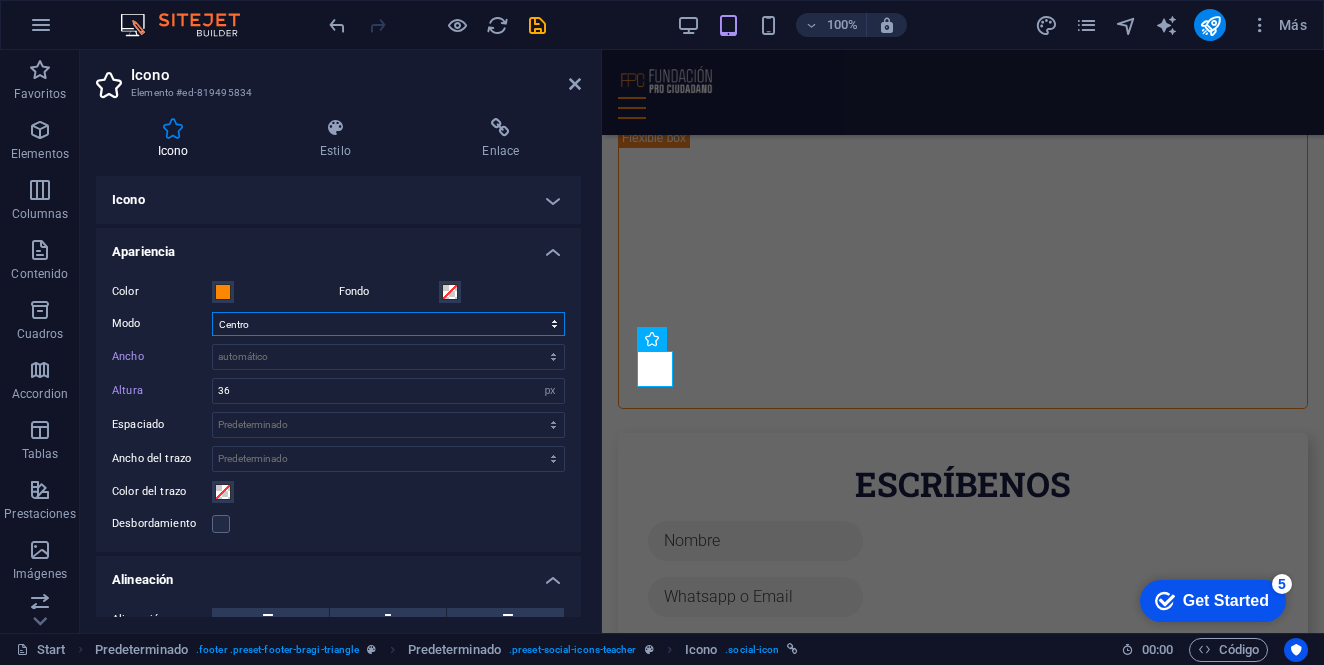select on "xMinYMid" 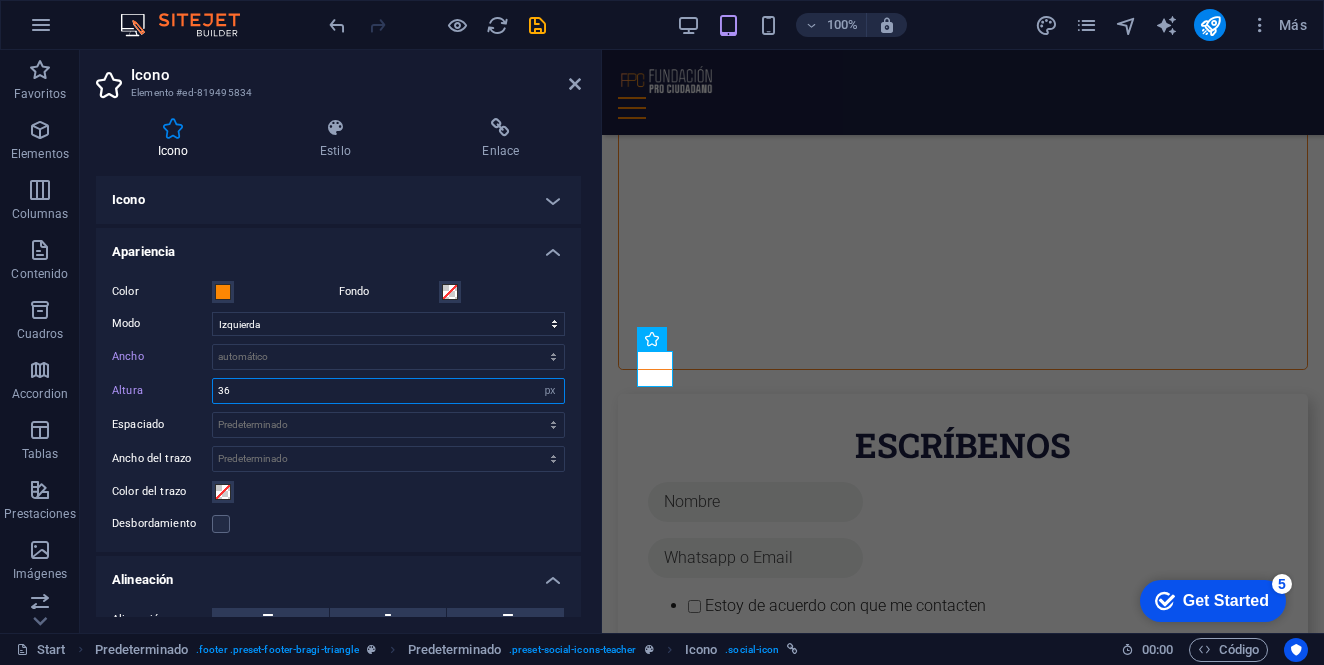 click on "36" at bounding box center (388, 391) 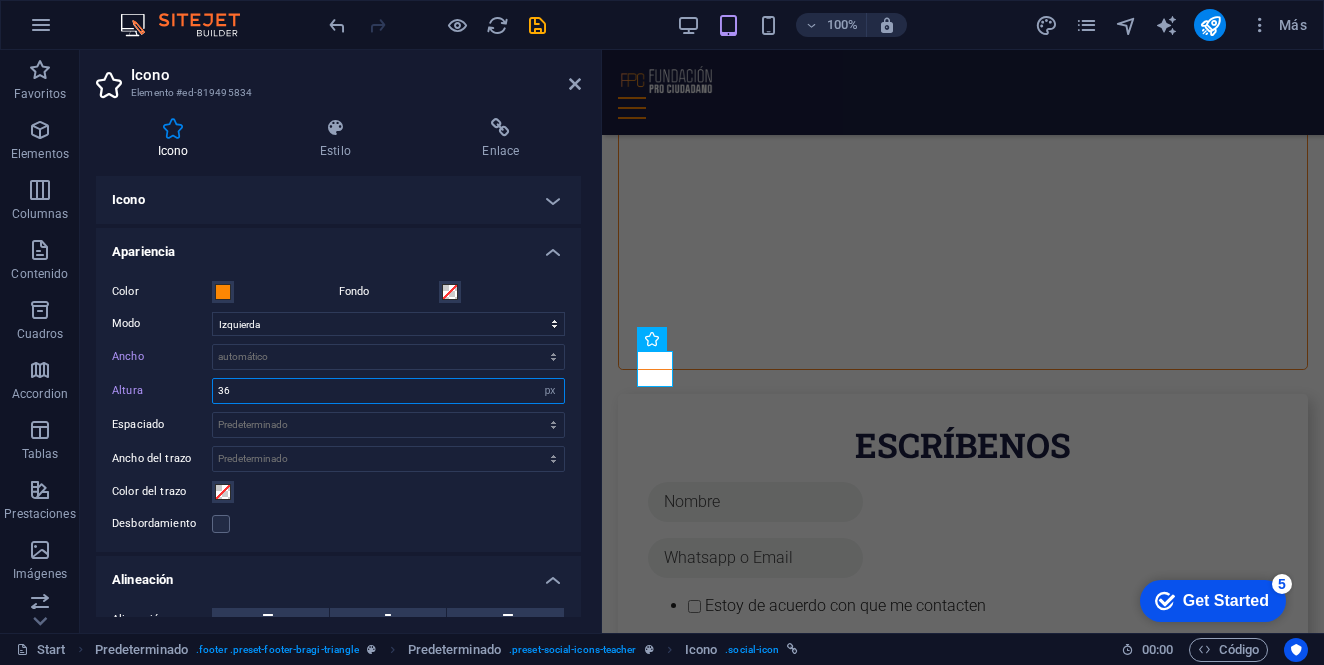 drag, startPoint x: 250, startPoint y: 389, endPoint x: 162, endPoint y: 389, distance: 88 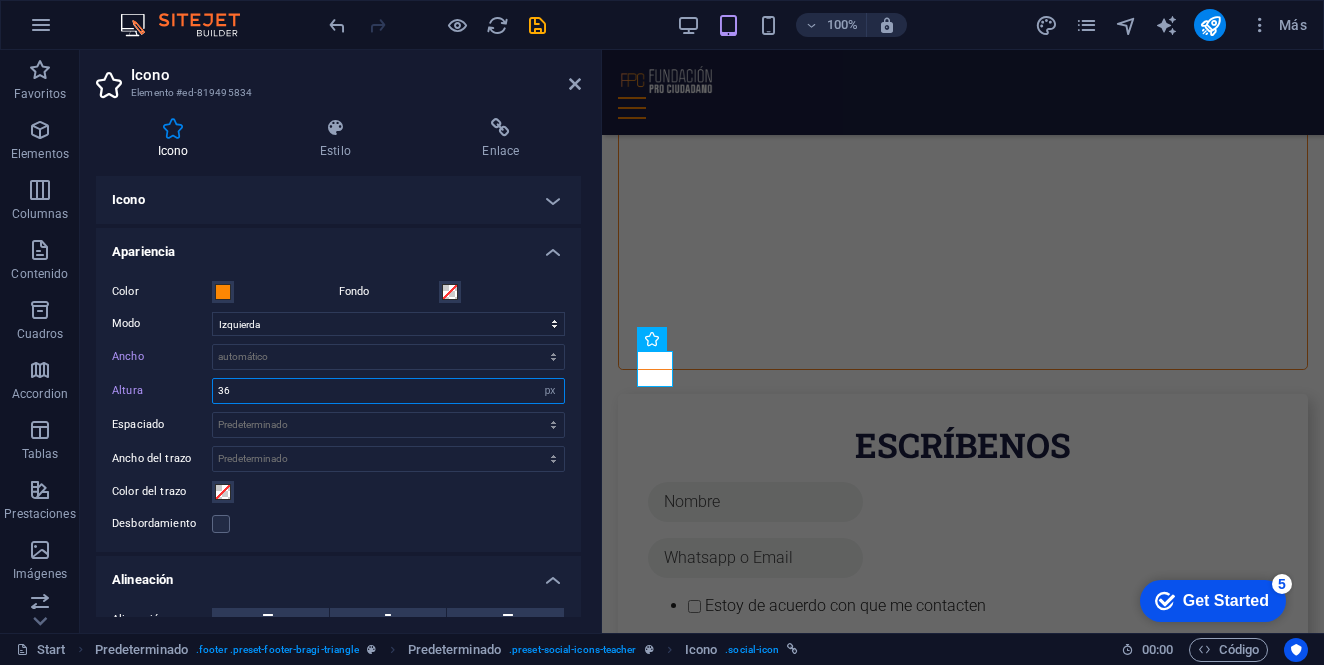 click on "Altura 36 Predeterminado automático px rem em vh vw" at bounding box center [338, 391] 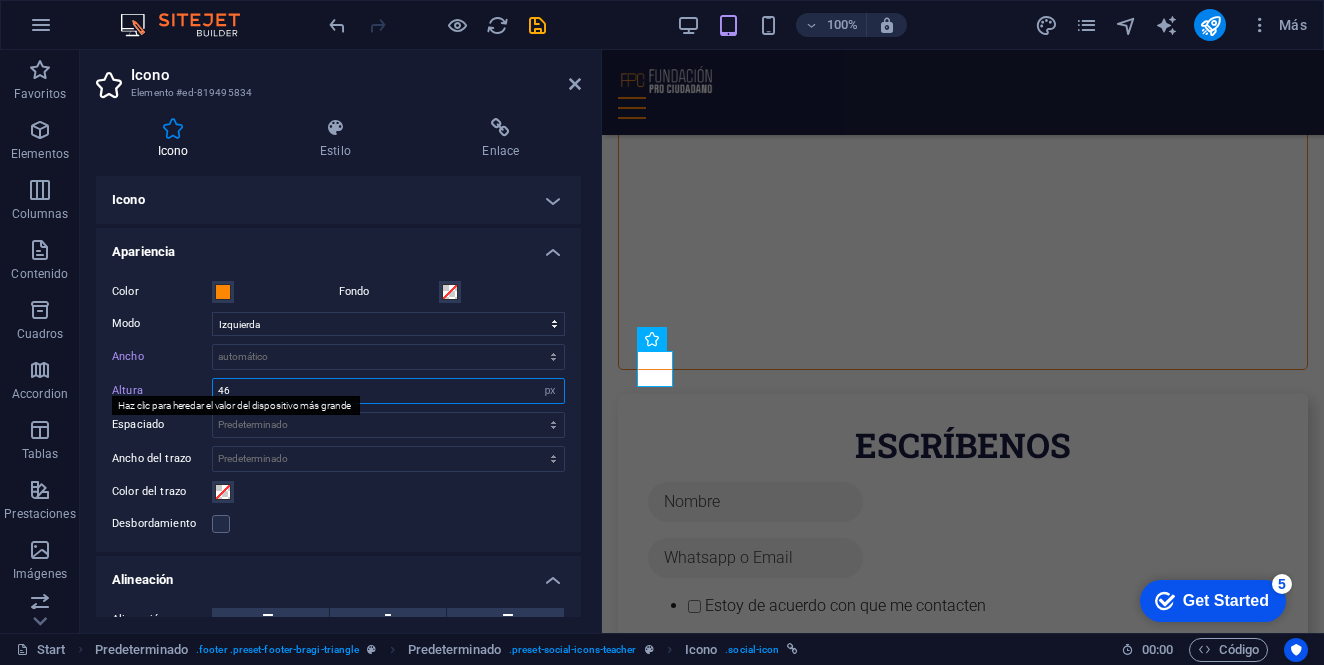 type on "46" 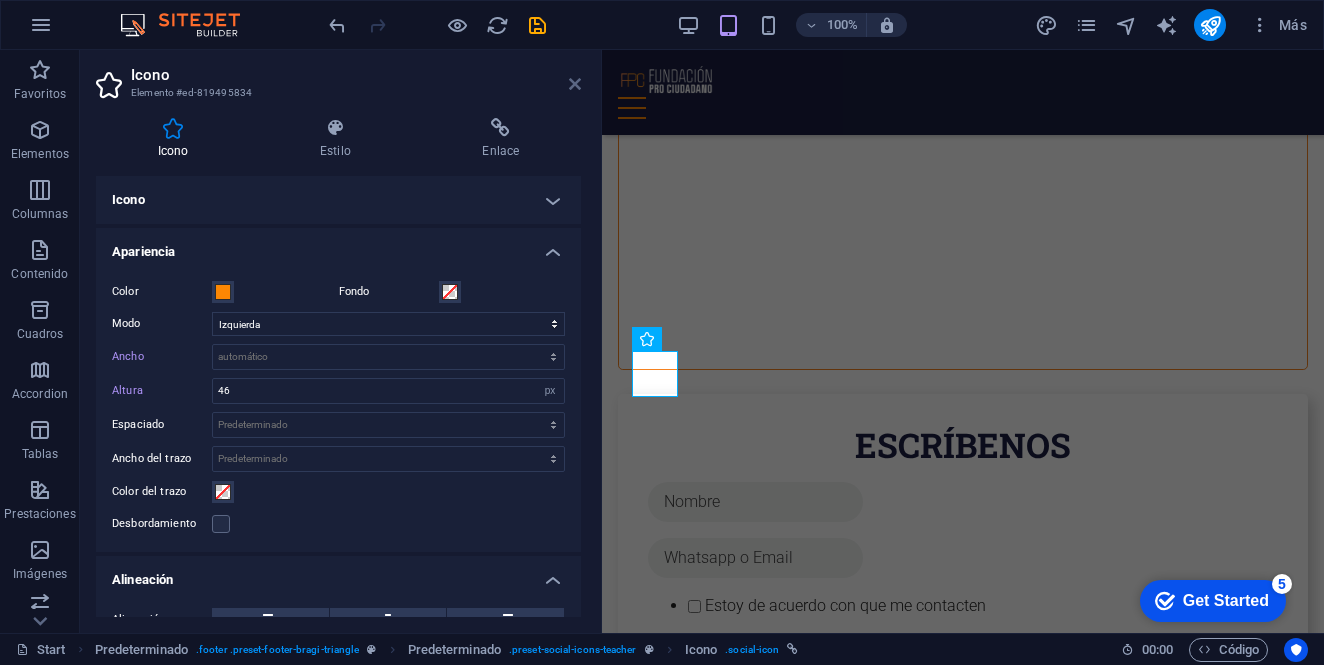 click at bounding box center (575, 84) 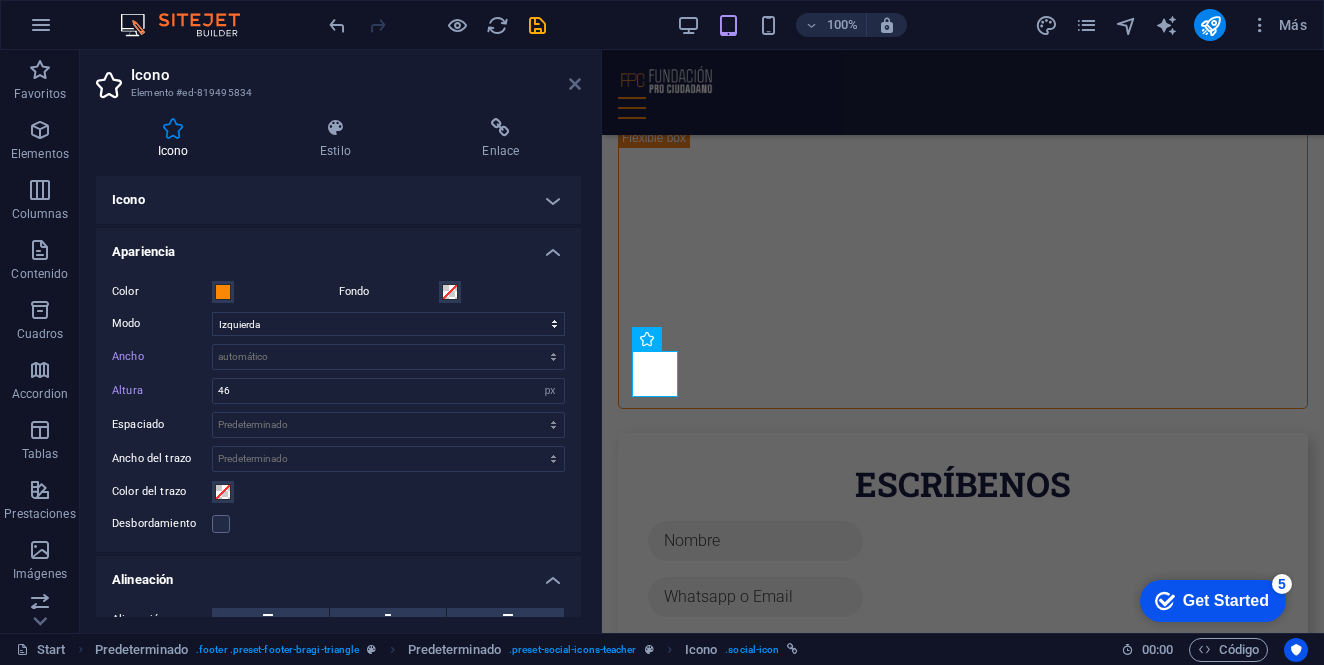 scroll, scrollTop: 8692, scrollLeft: 0, axis: vertical 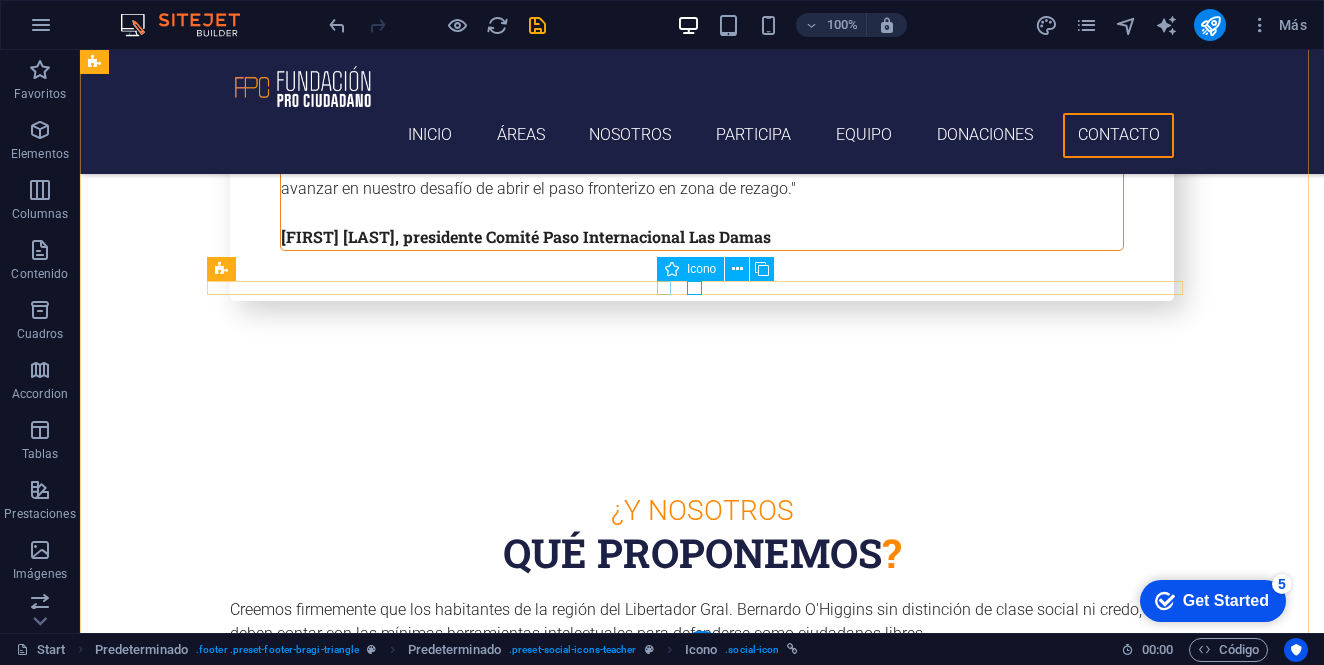 click at bounding box center [702, 5386] 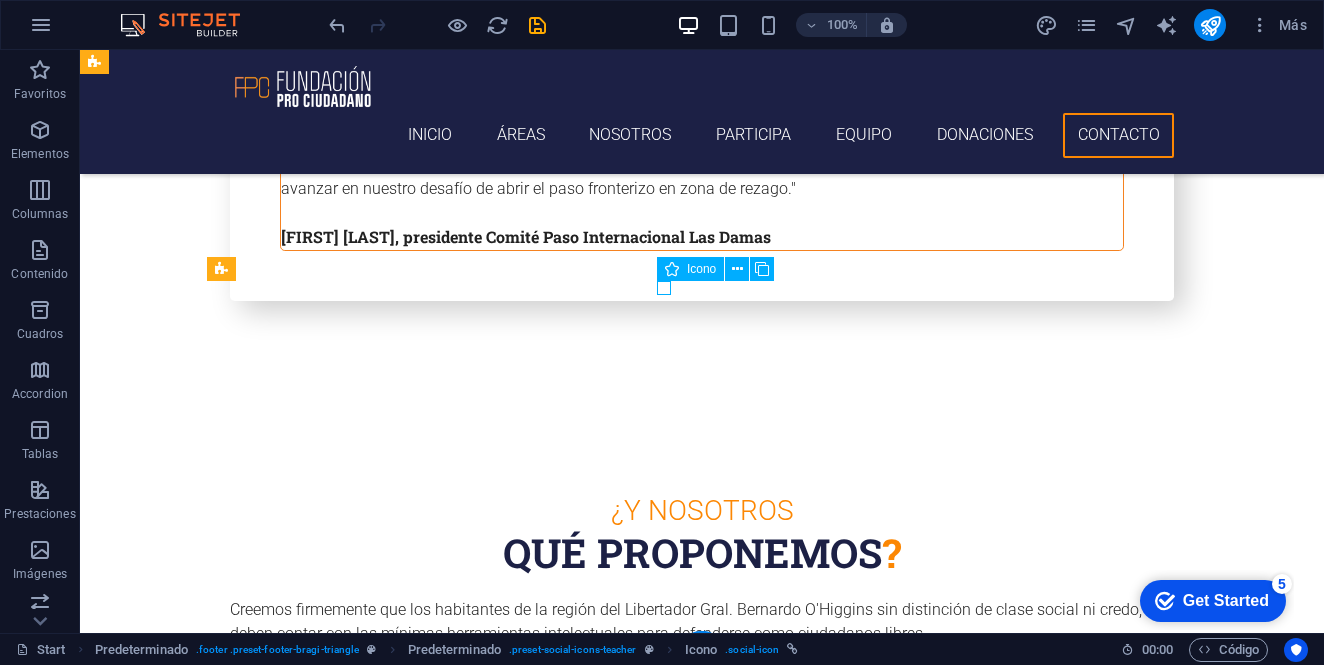 click at bounding box center (702, 5386) 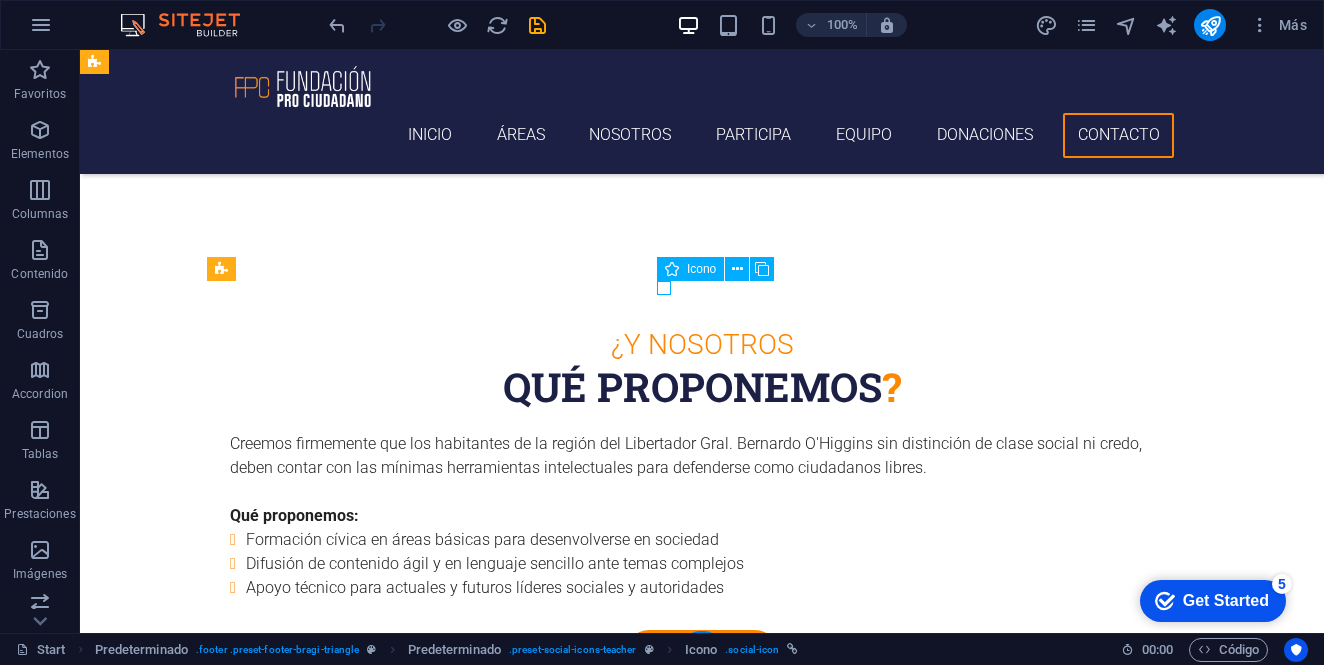 scroll, scrollTop: 9372, scrollLeft: 0, axis: vertical 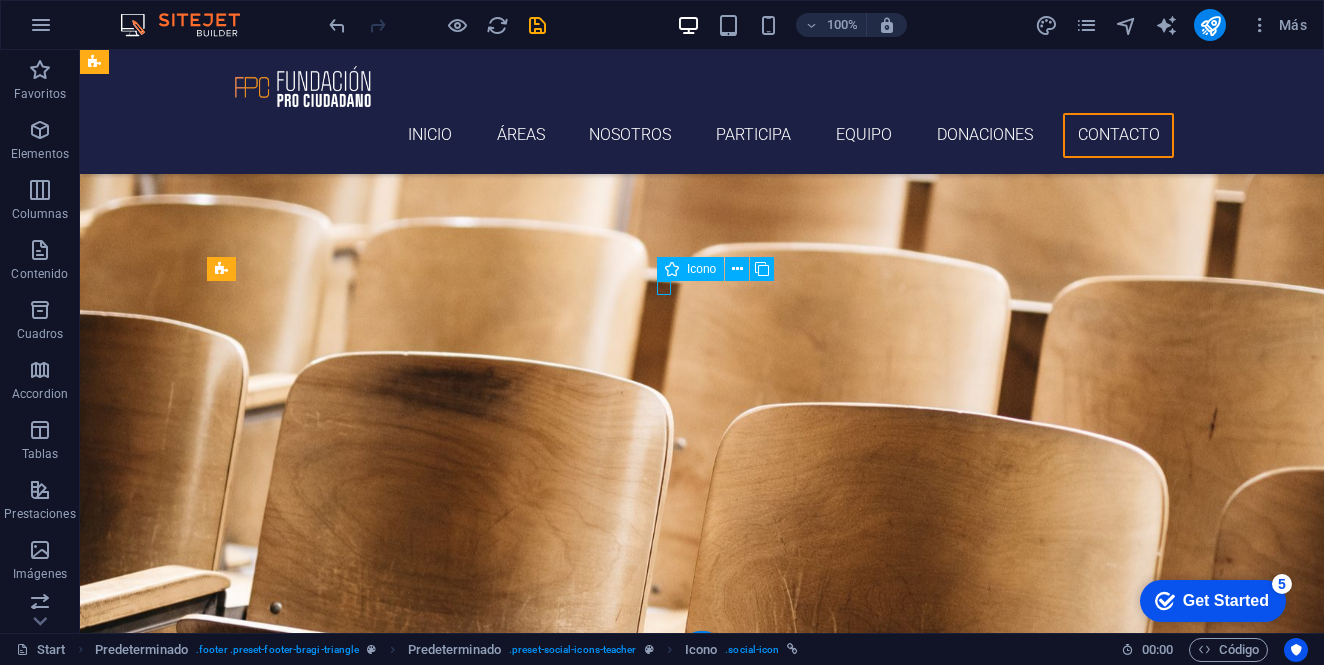 select on "xMinYMid" 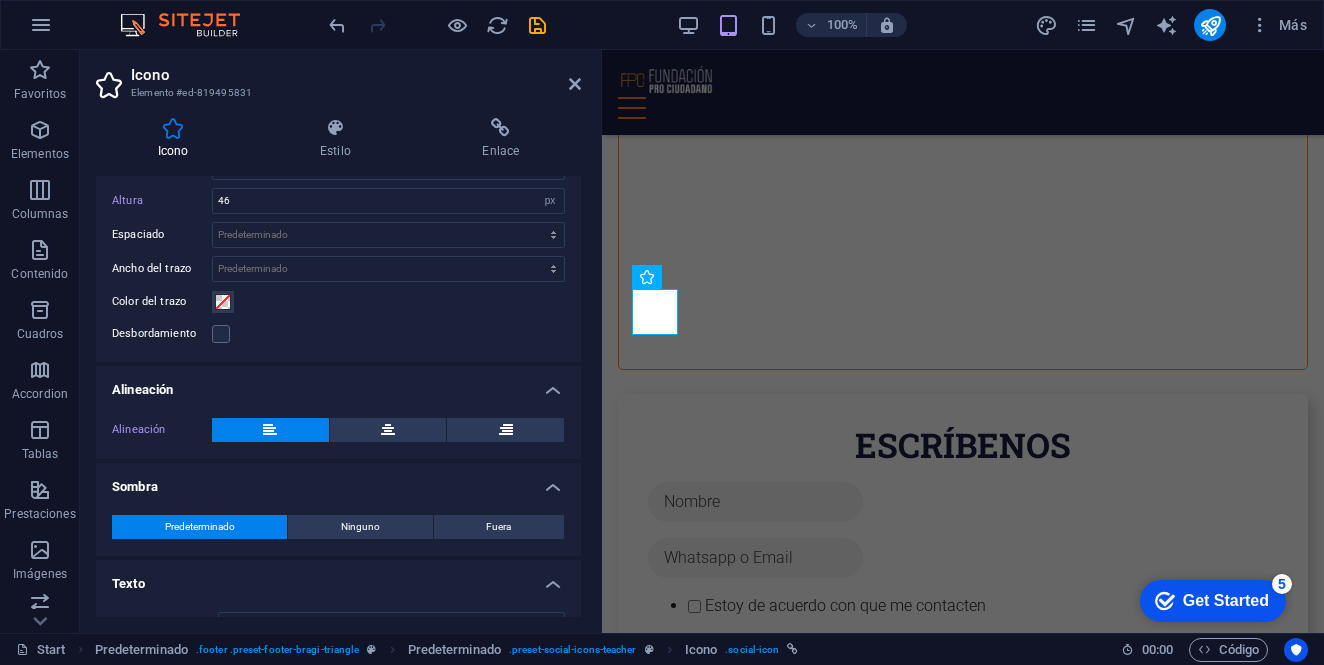 scroll, scrollTop: 225, scrollLeft: 0, axis: vertical 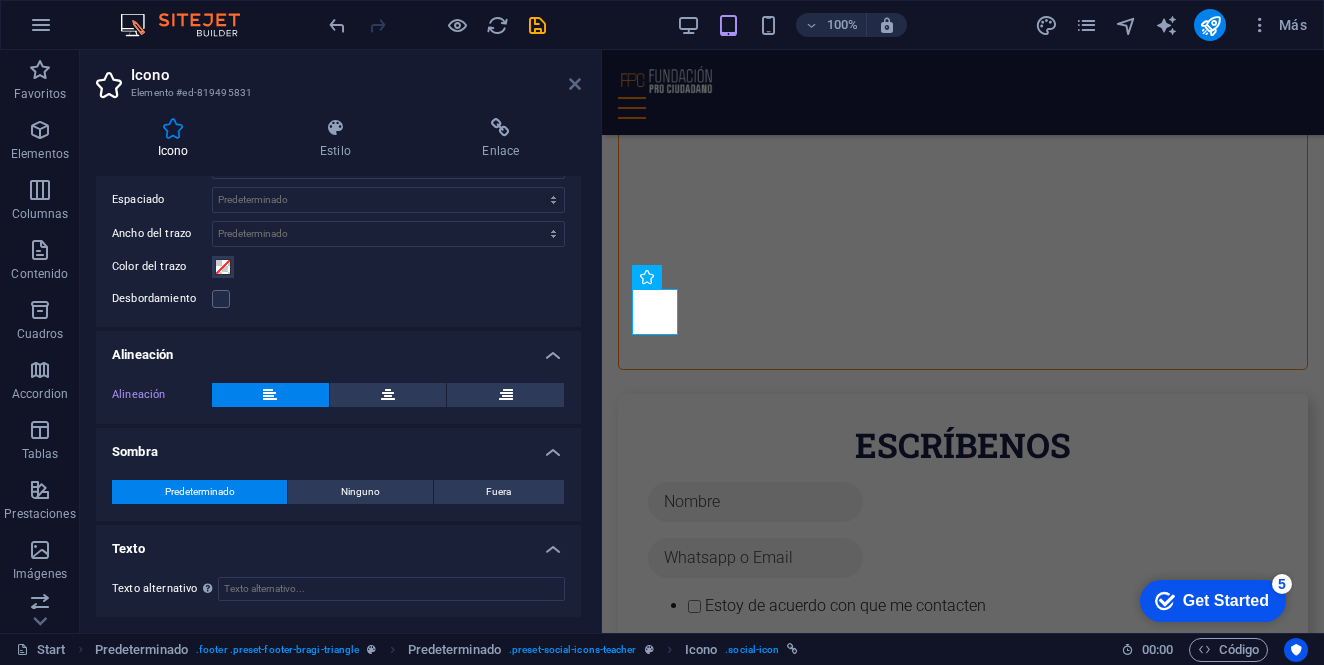click at bounding box center (575, 84) 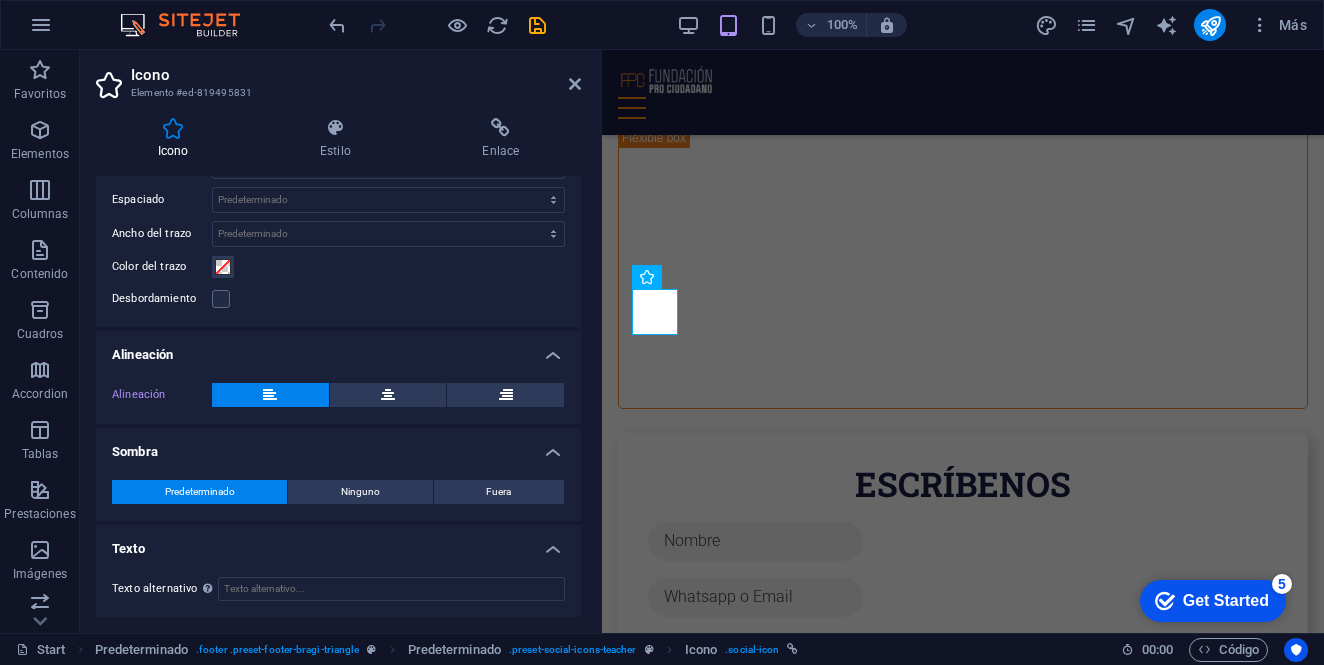 scroll, scrollTop: 8692, scrollLeft: 0, axis: vertical 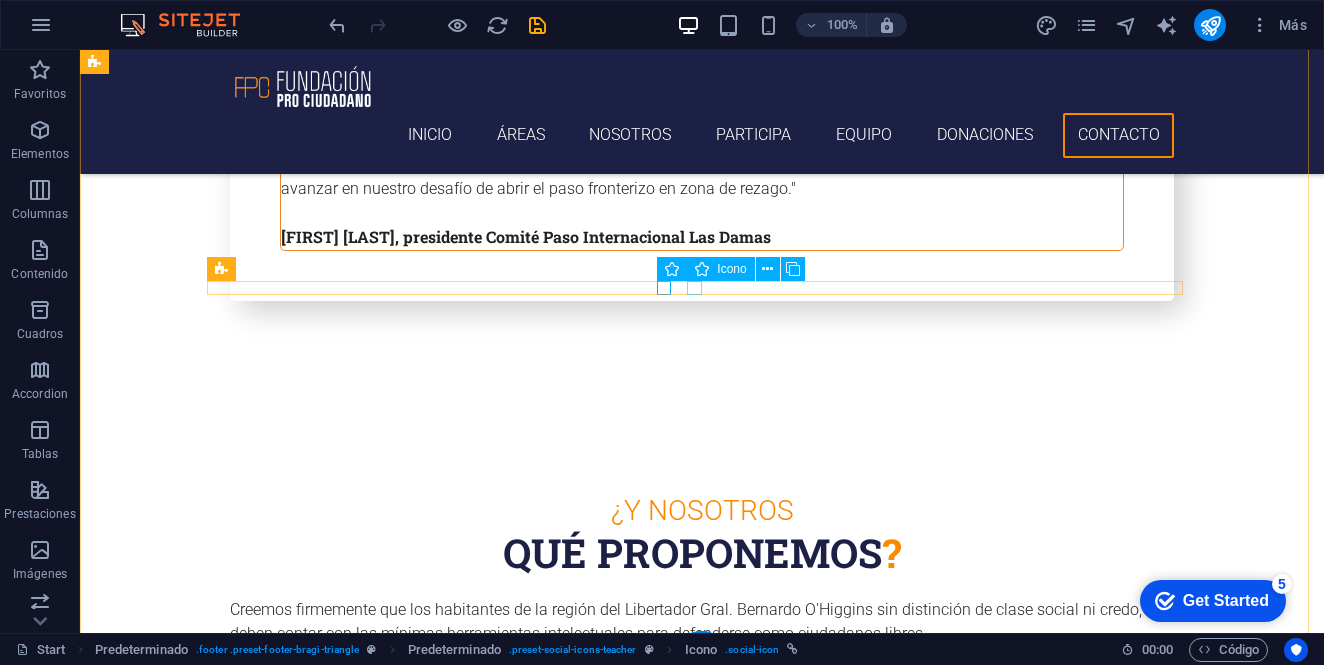 click at bounding box center (702, 5409) 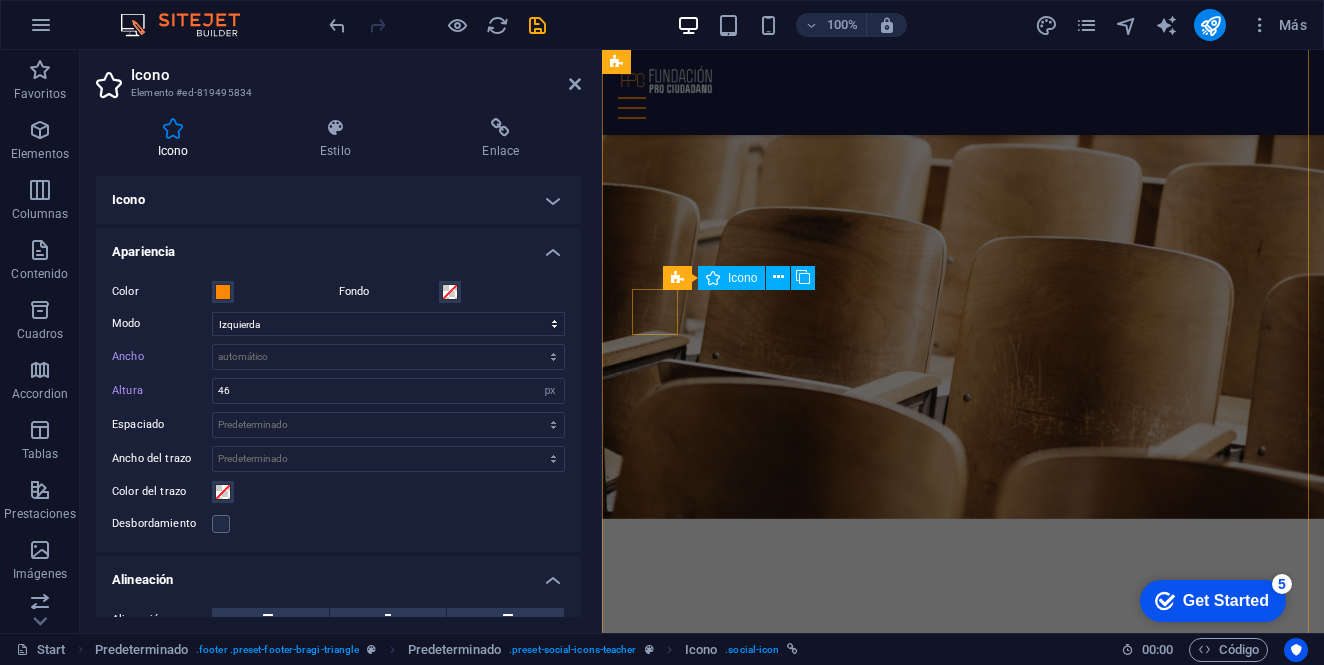 scroll, scrollTop: 9372, scrollLeft: 0, axis: vertical 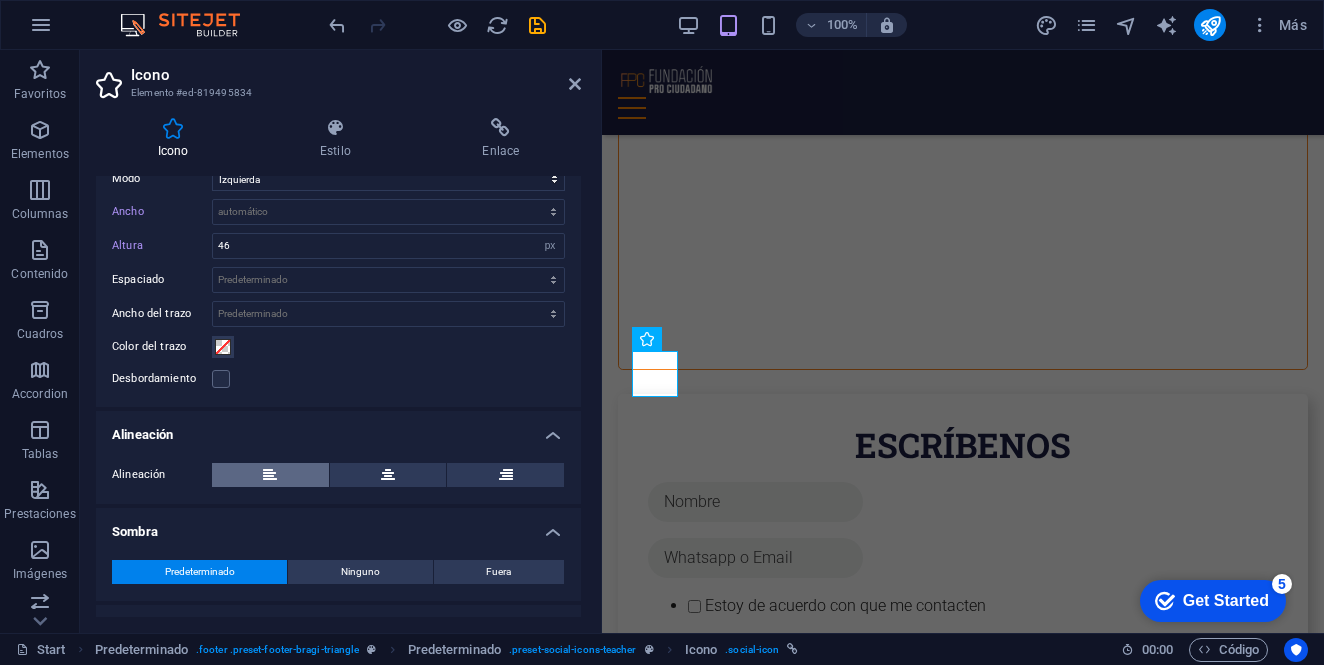 click at bounding box center (270, 475) 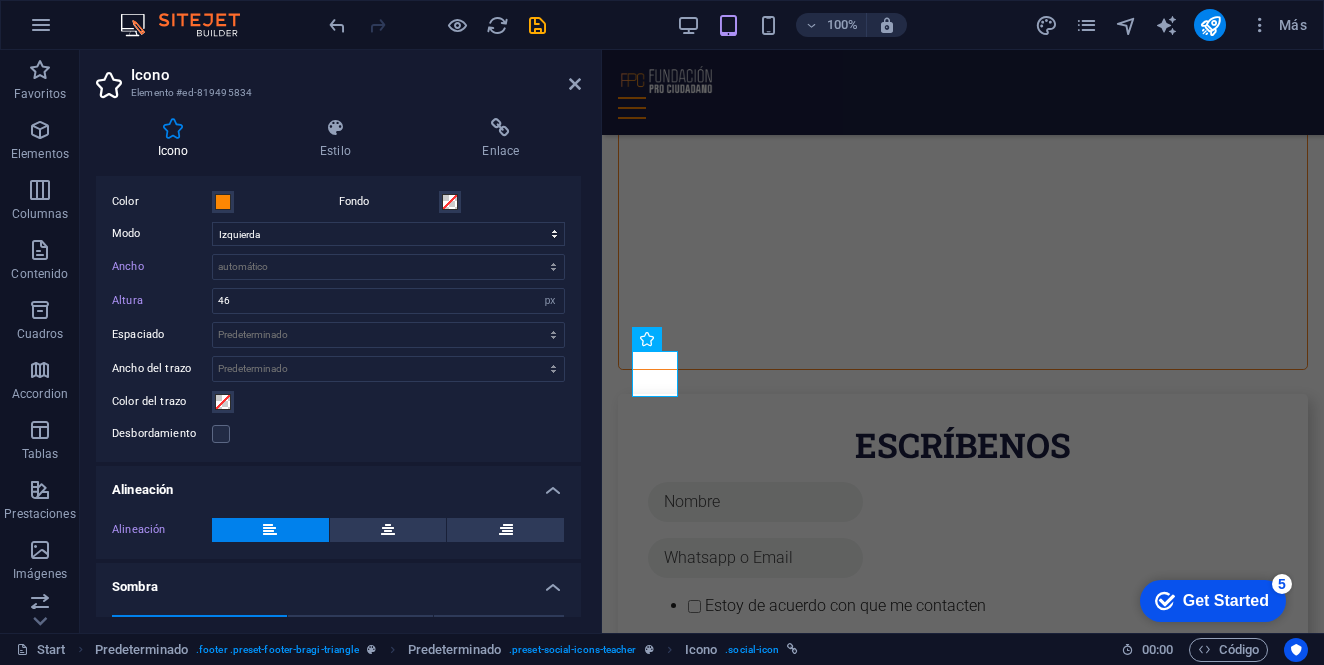 scroll, scrollTop: 0, scrollLeft: 0, axis: both 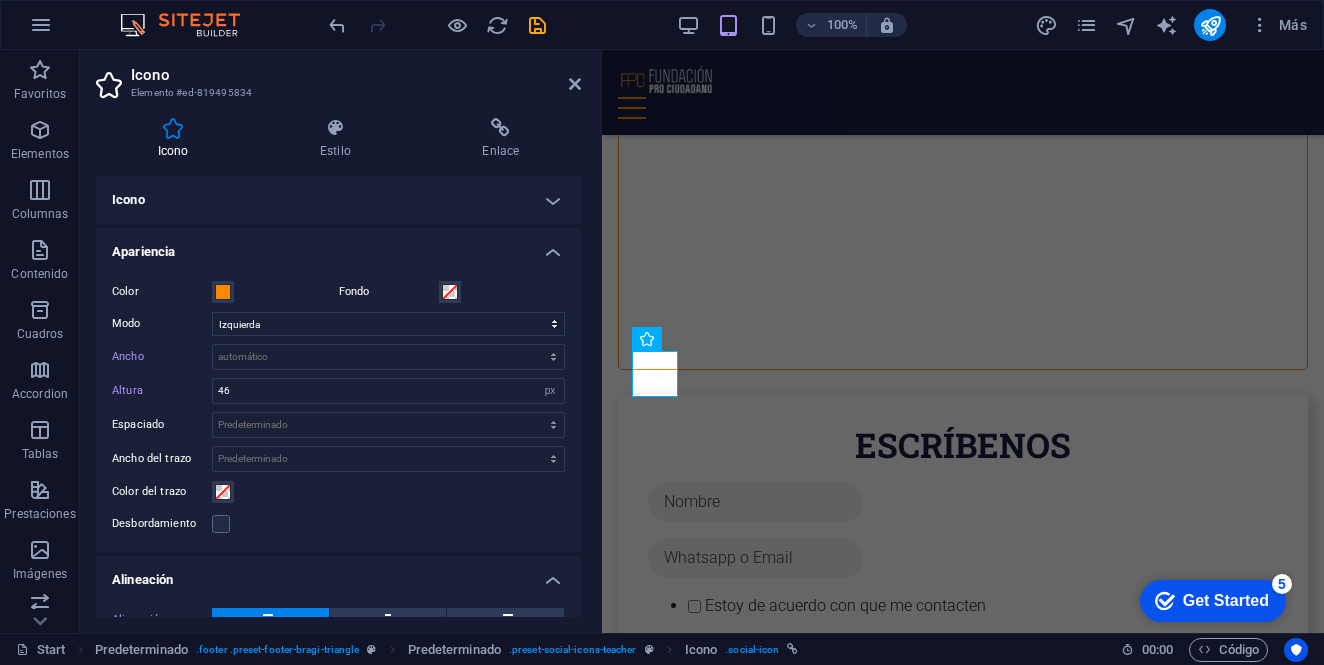 click on "Icono" at bounding box center [338, 200] 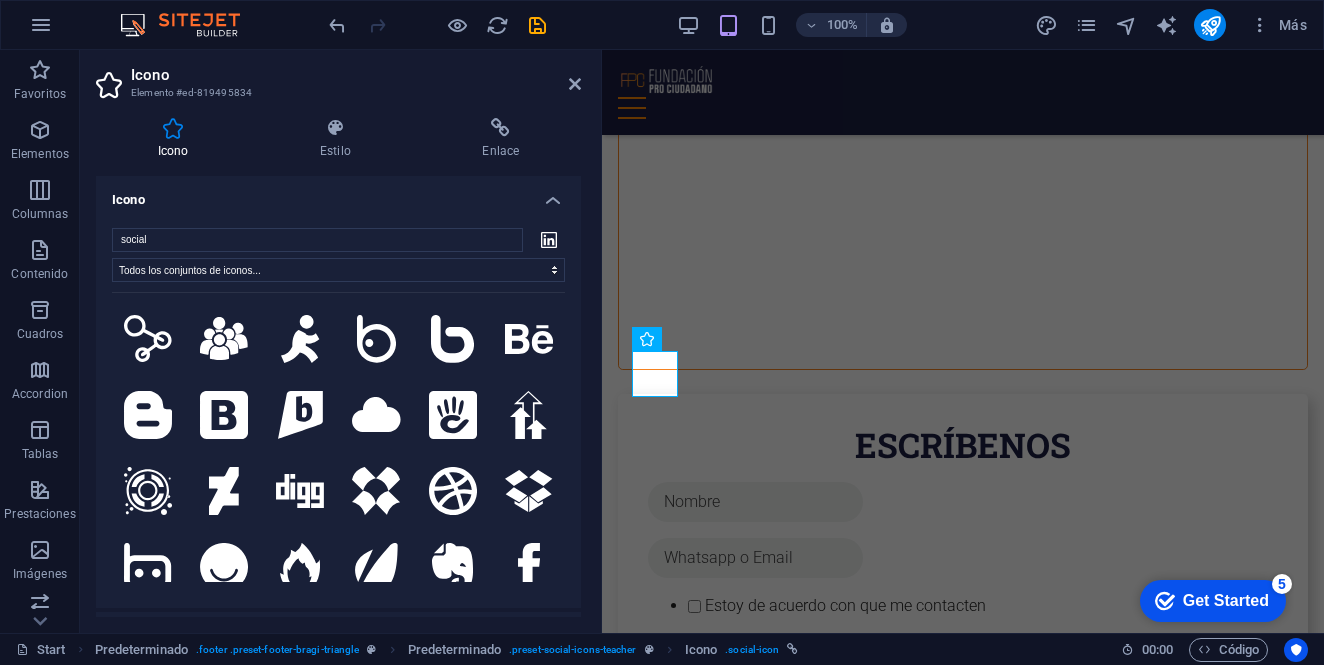 click on "Icono" at bounding box center [338, 194] 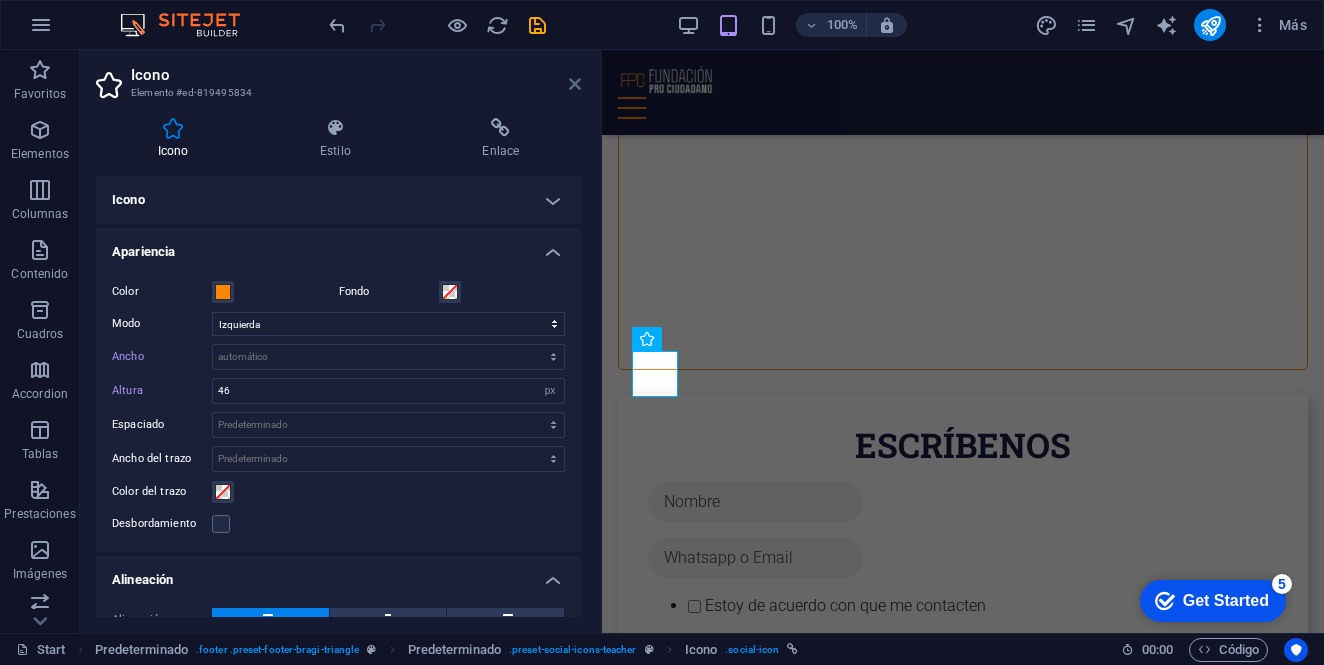 click at bounding box center [575, 84] 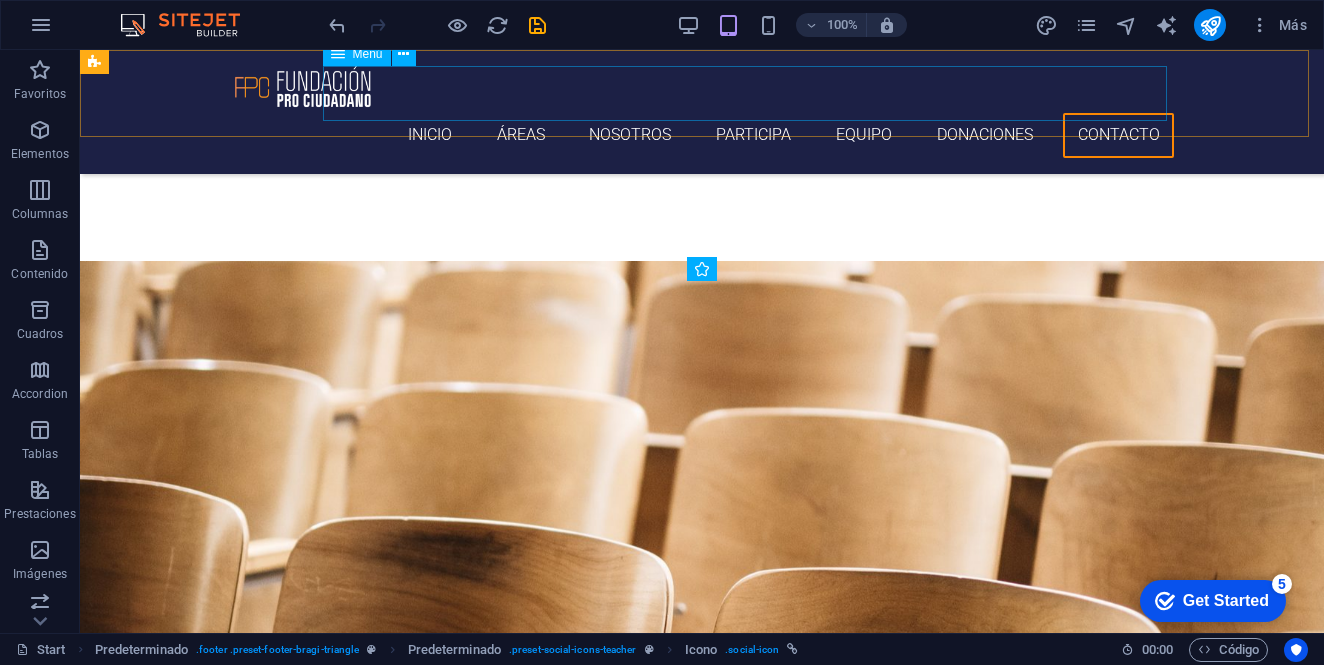 scroll, scrollTop: 8692, scrollLeft: 0, axis: vertical 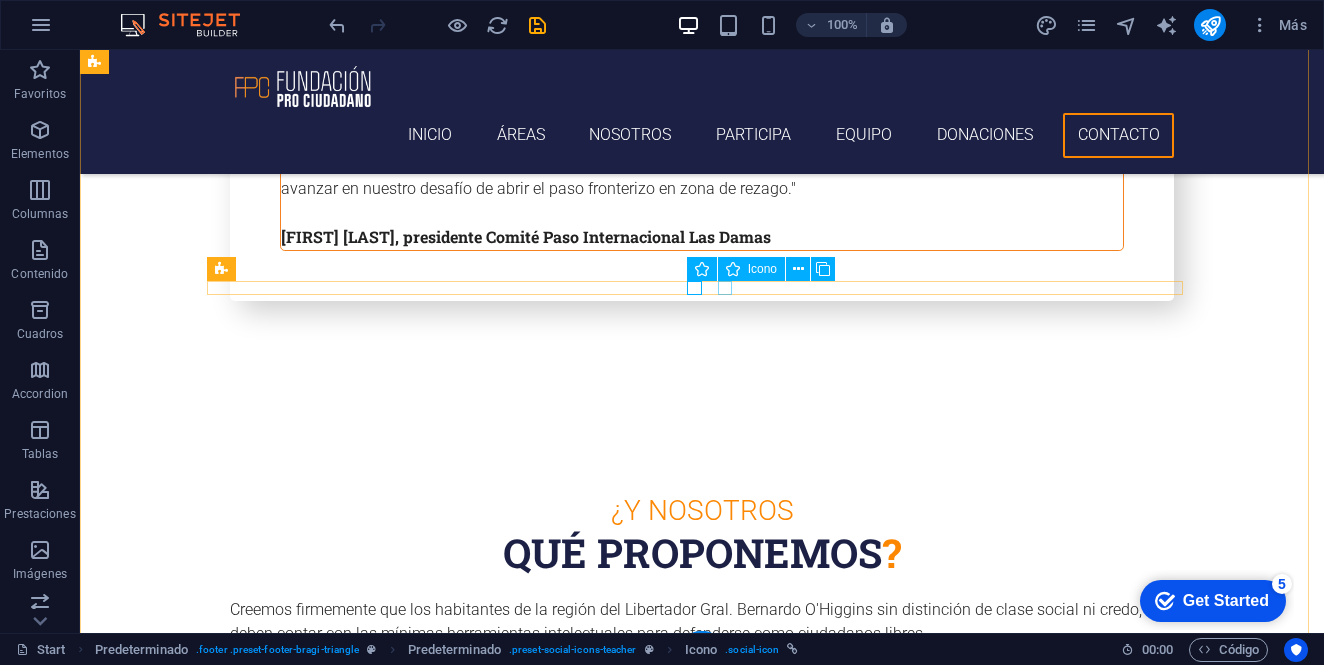 click at bounding box center (702, 5431) 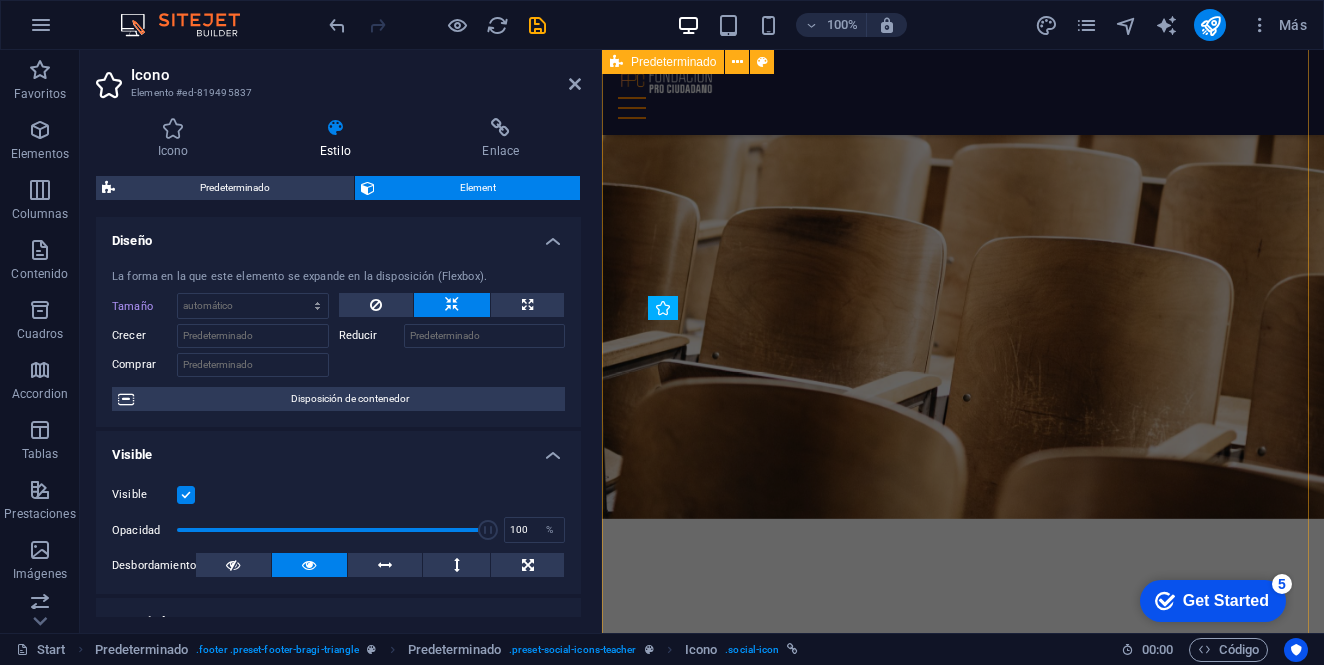 scroll, scrollTop: 9372, scrollLeft: 0, axis: vertical 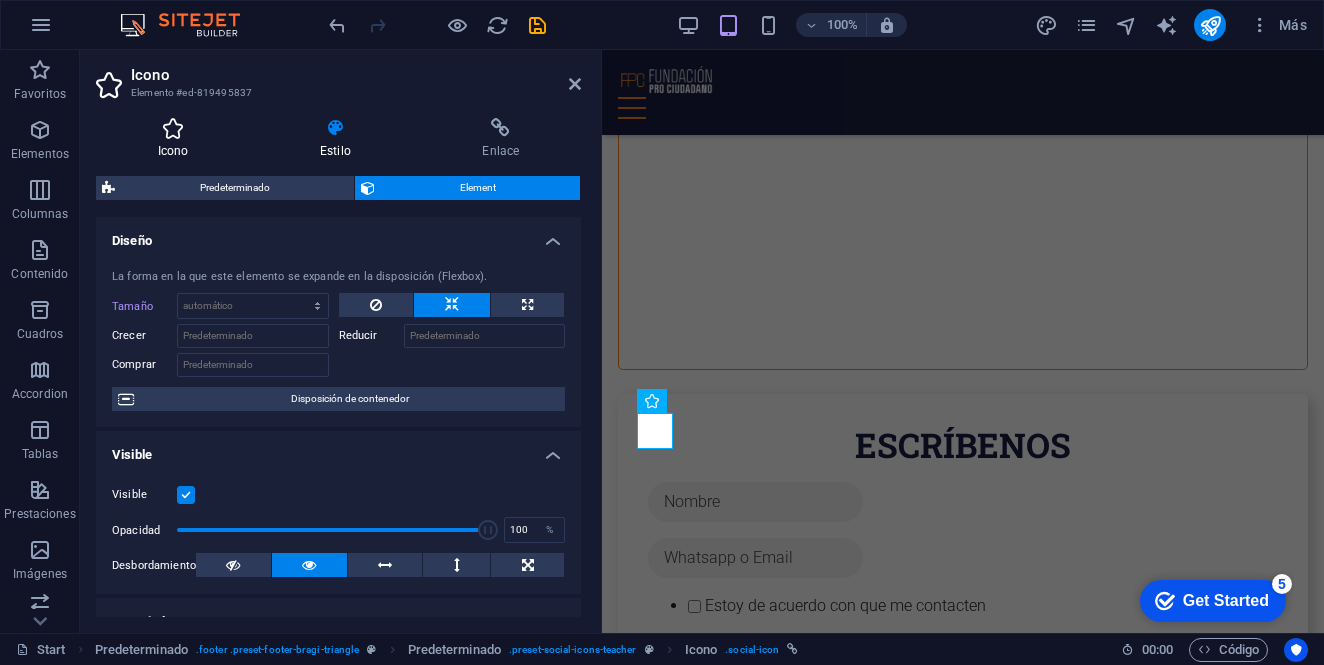 click on "Icono" at bounding box center (177, 139) 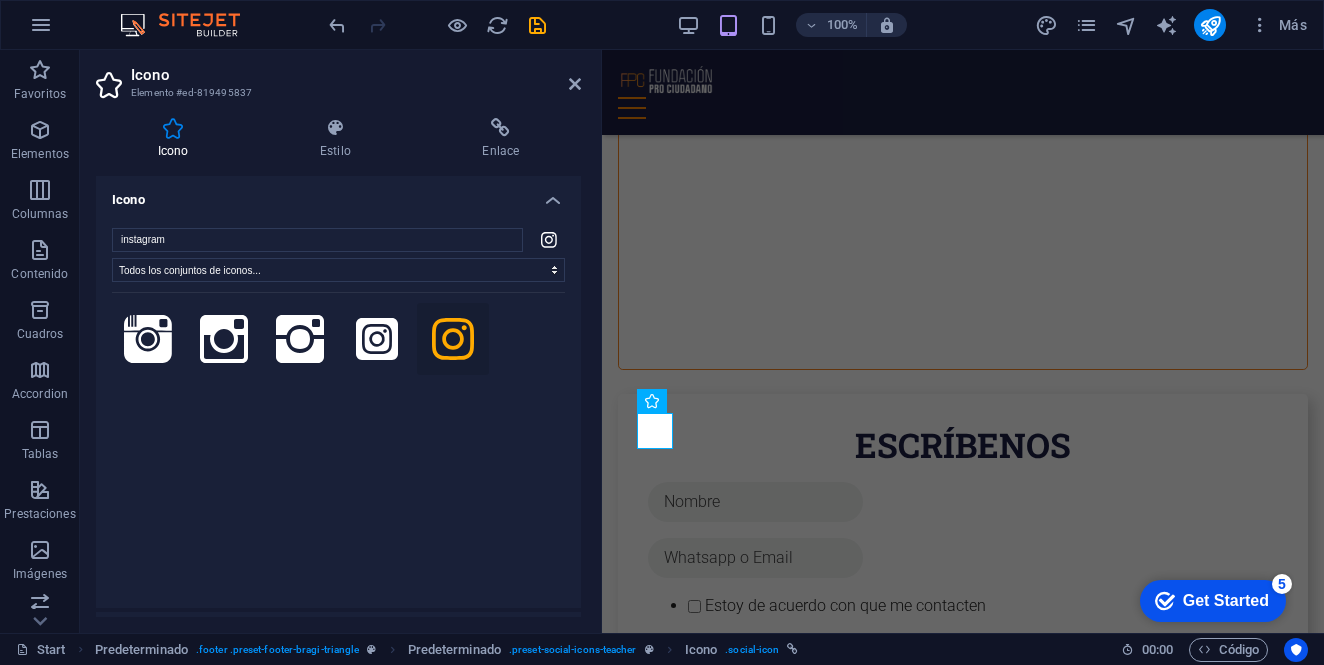 click on "Icono" at bounding box center [338, 194] 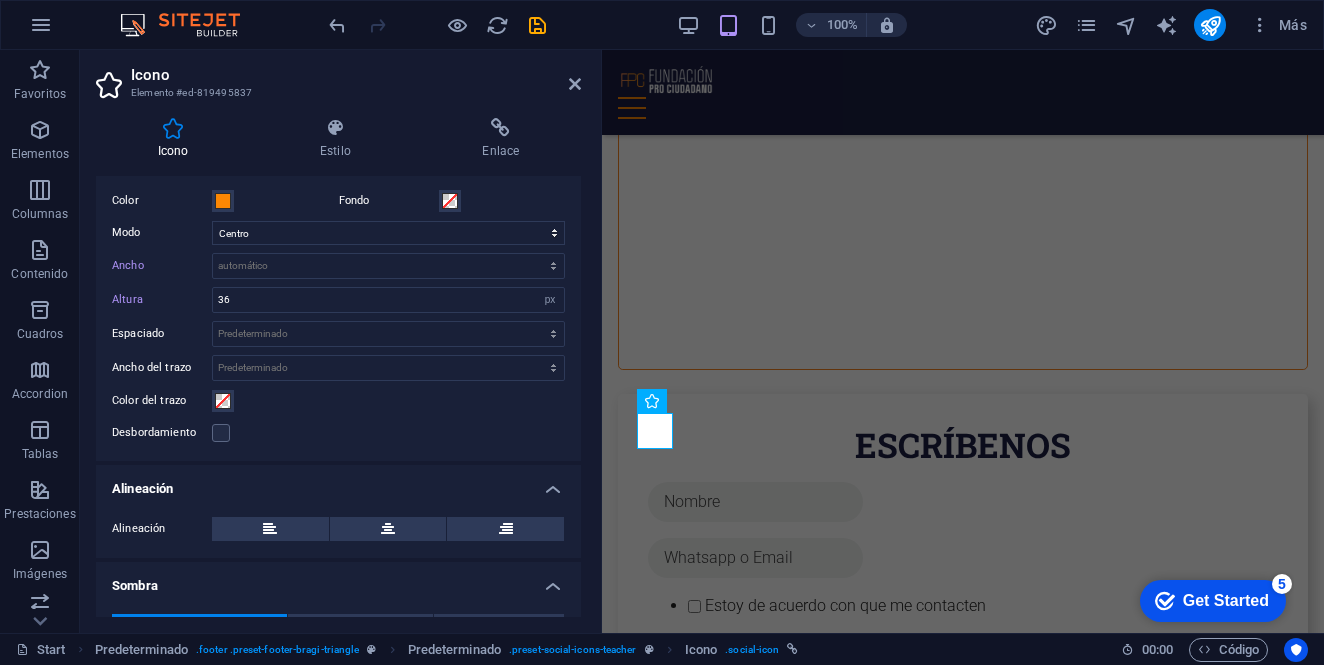 scroll, scrollTop: 92, scrollLeft: 0, axis: vertical 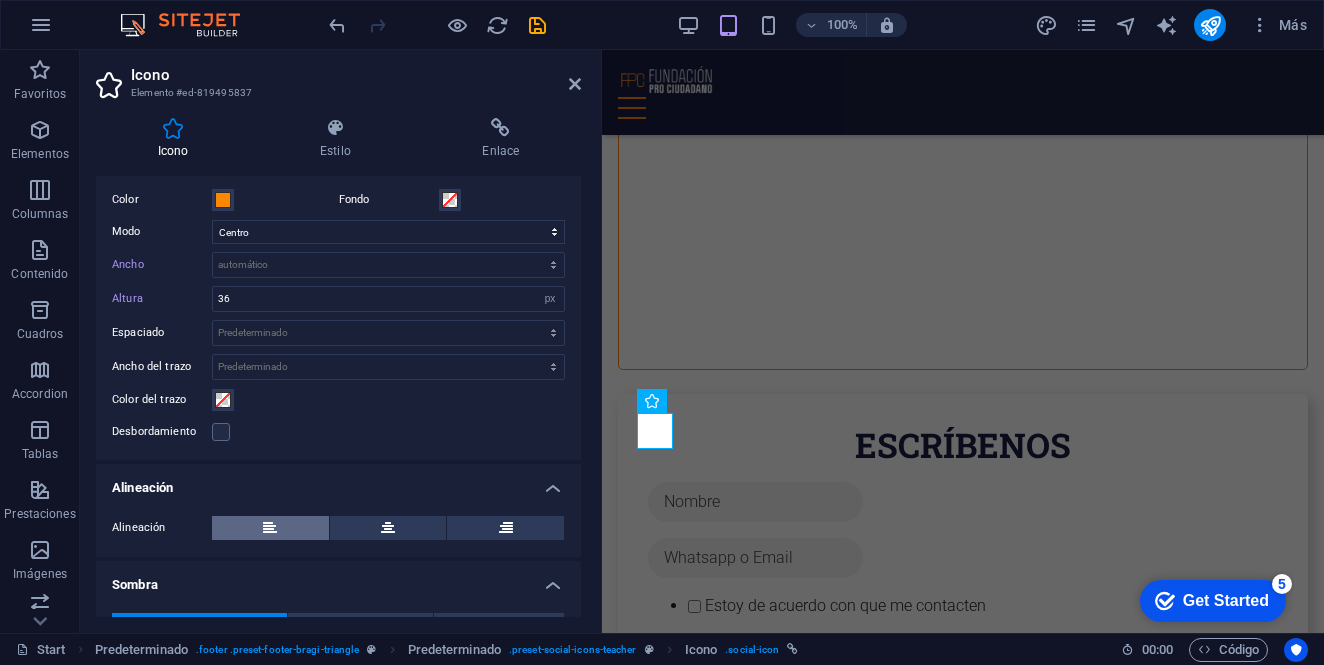 click at bounding box center [270, 528] 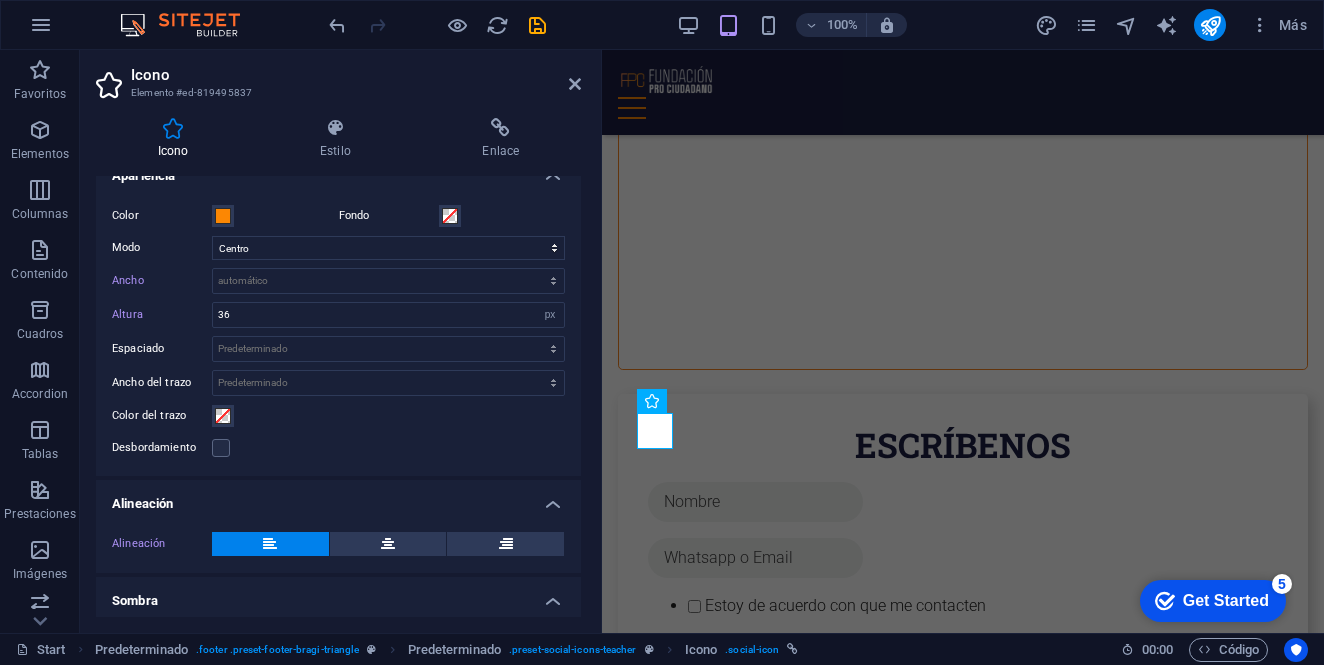 scroll, scrollTop: 12, scrollLeft: 0, axis: vertical 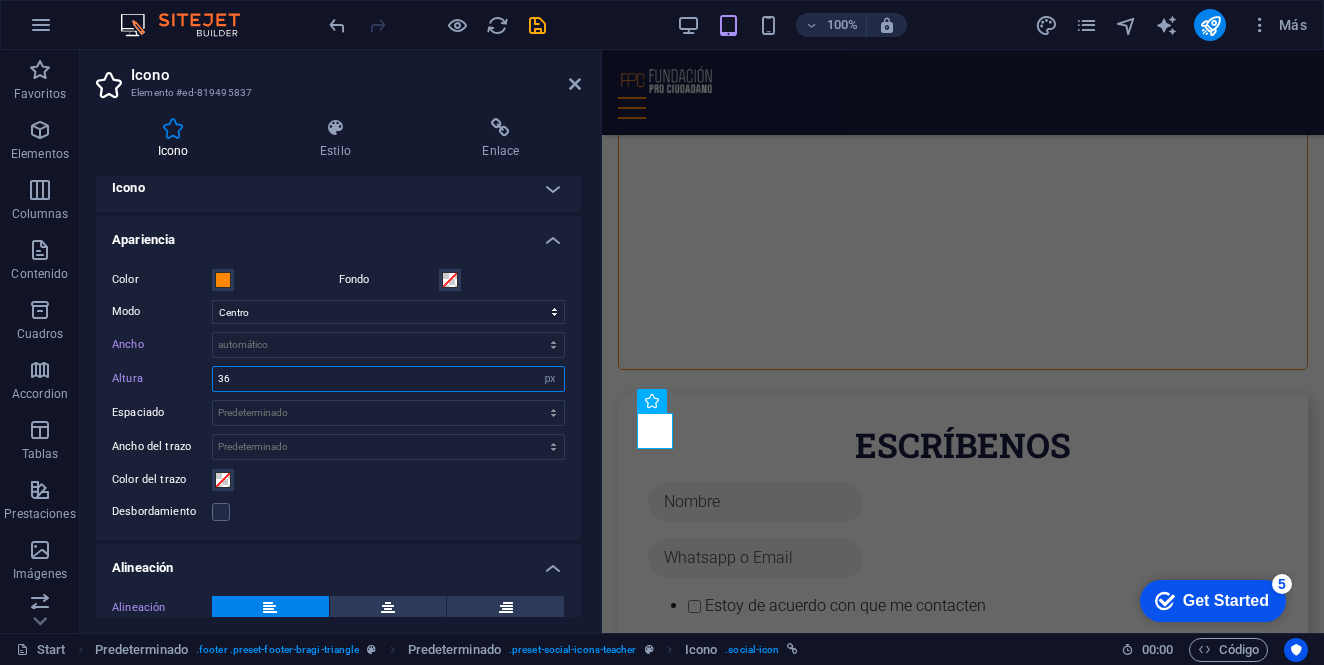 drag, startPoint x: 257, startPoint y: 382, endPoint x: 190, endPoint y: 382, distance: 67 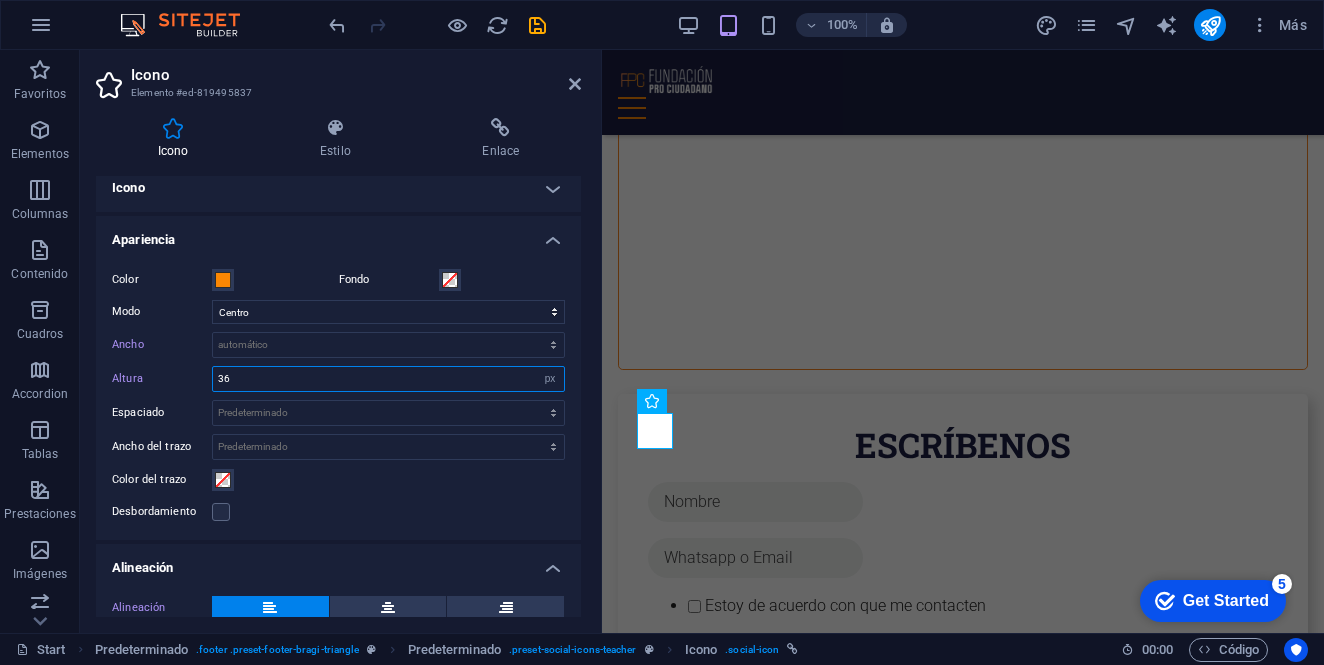 click on "Altura 36 Predeterminado automático px rem em vh vw" at bounding box center (338, 379) 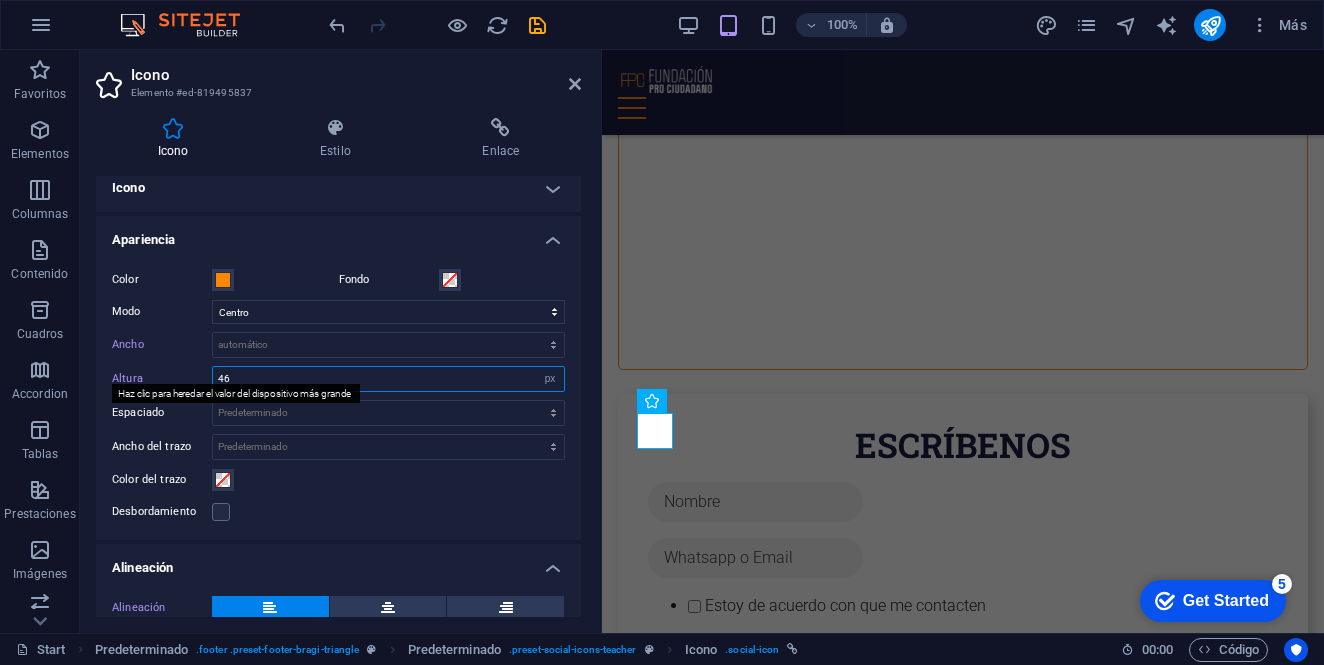 type on "46" 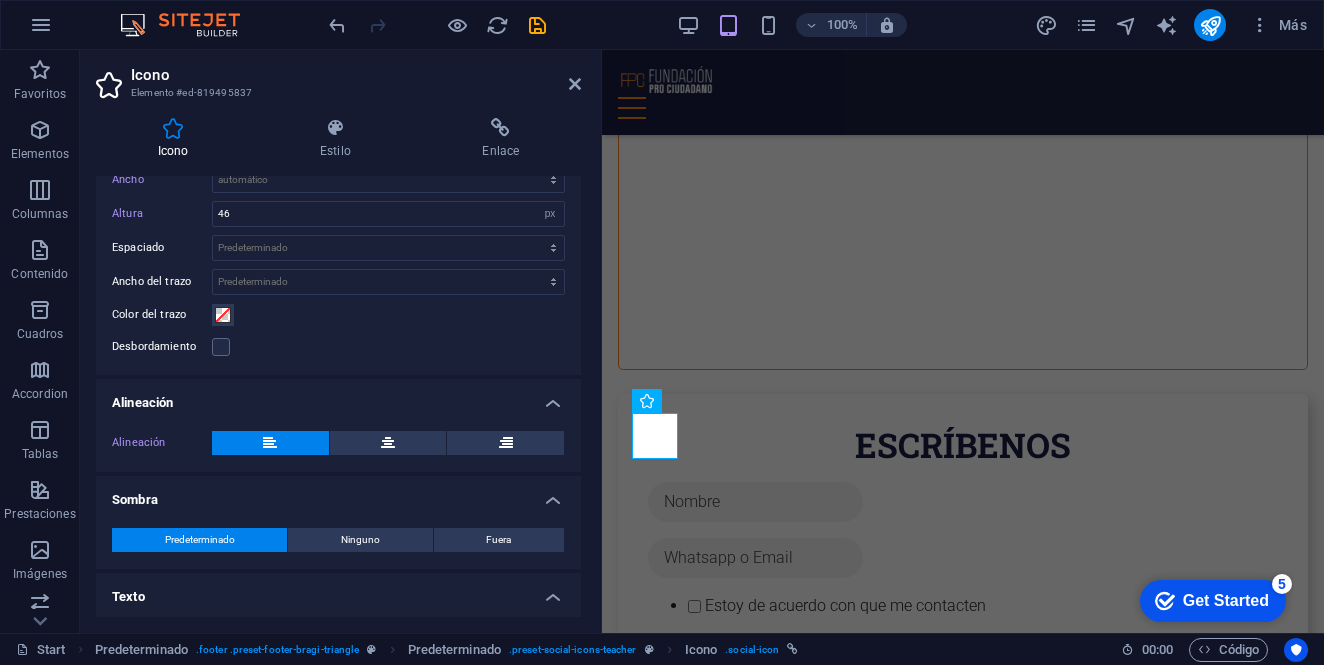 scroll, scrollTop: 225, scrollLeft: 0, axis: vertical 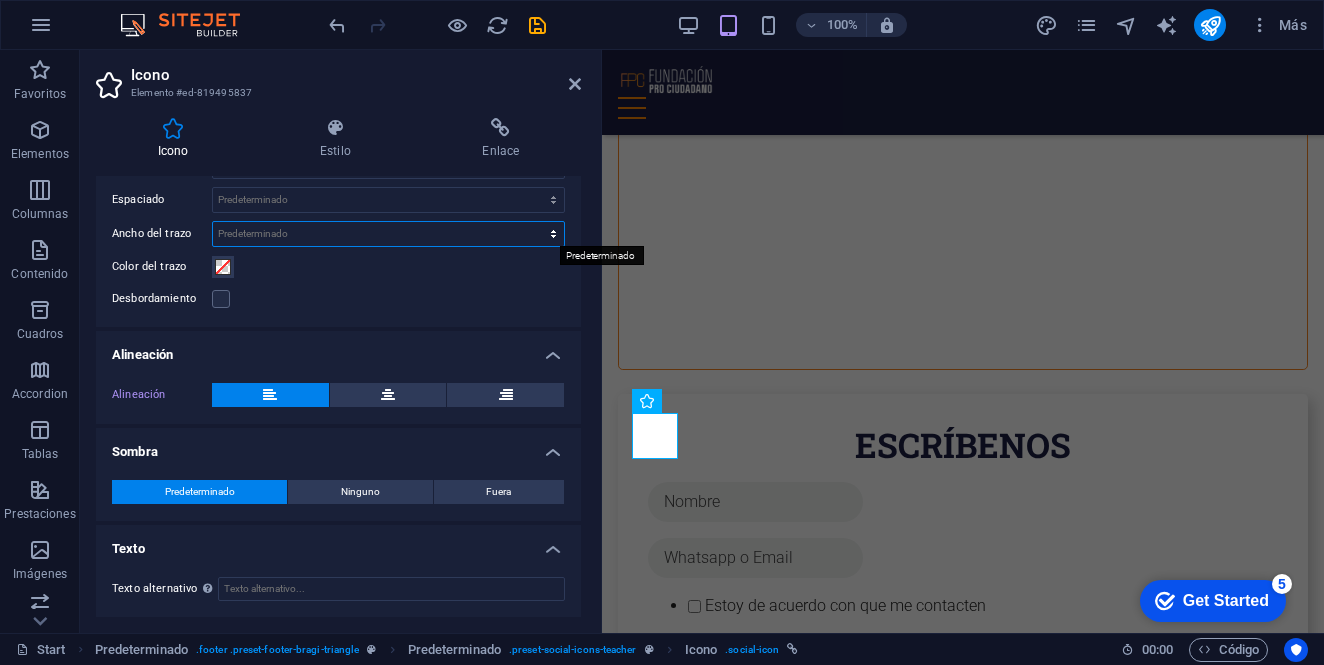 click on "Predeterminado px rem % em vh vw" at bounding box center (388, 234) 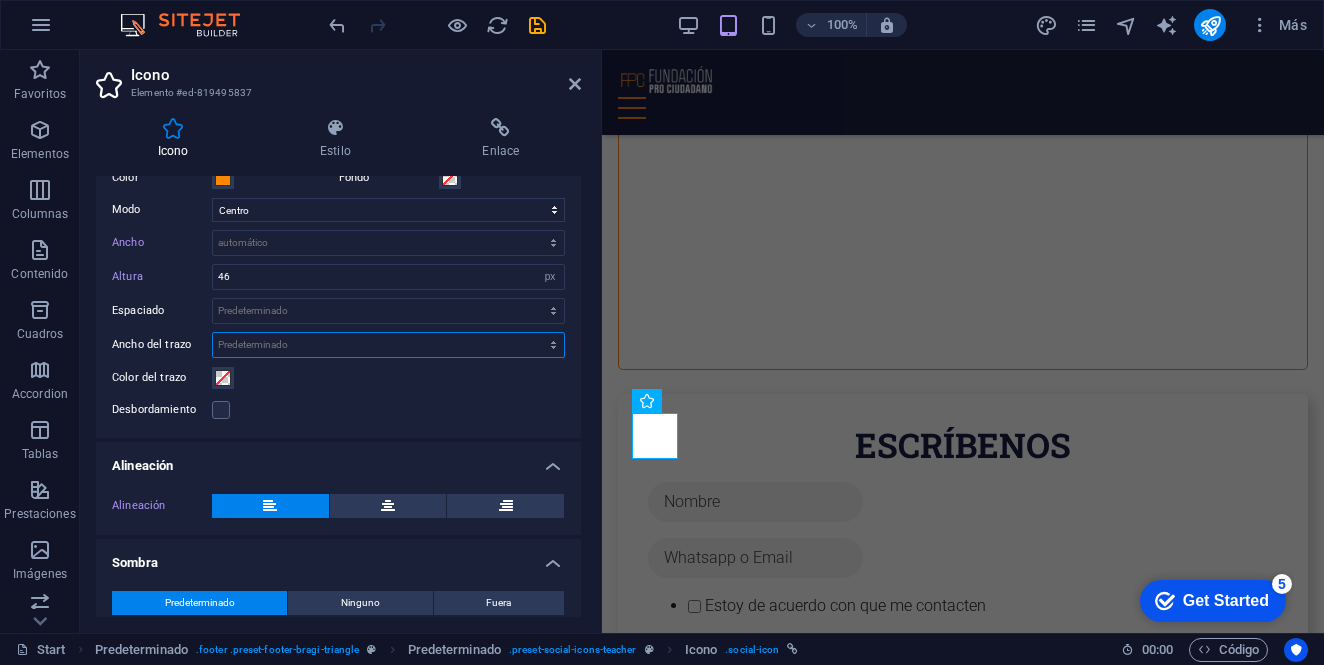 scroll, scrollTop: 0, scrollLeft: 0, axis: both 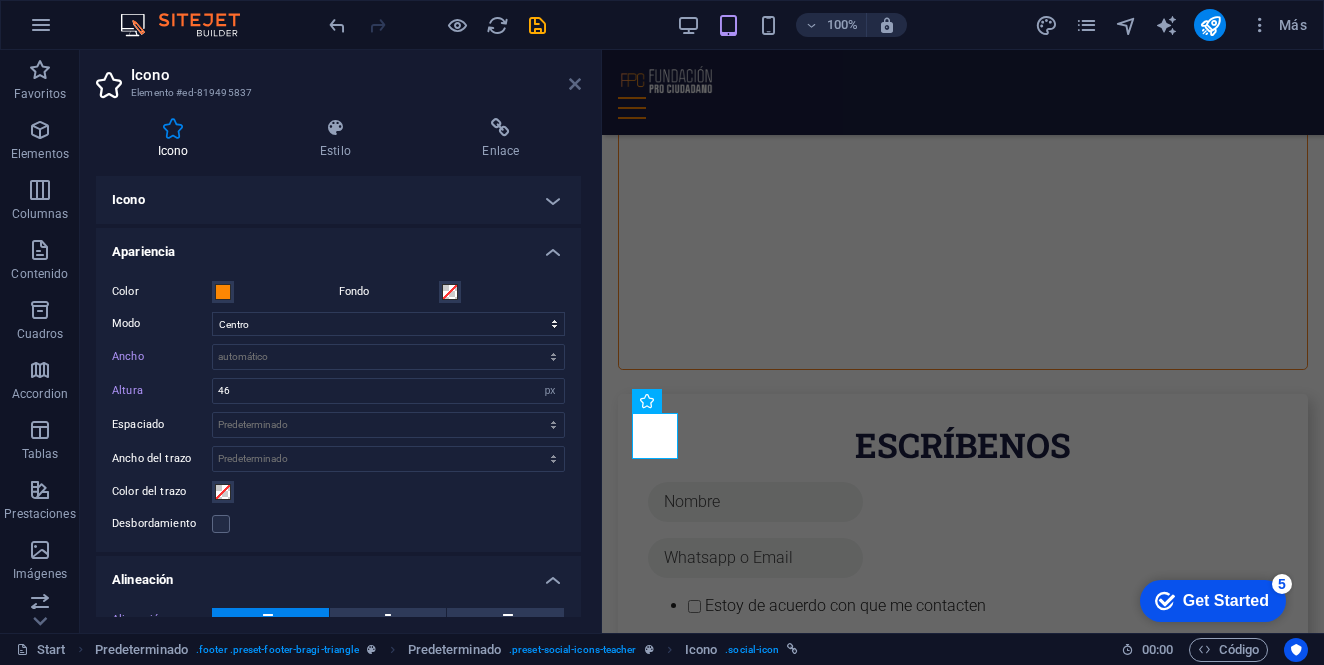 click at bounding box center (575, 84) 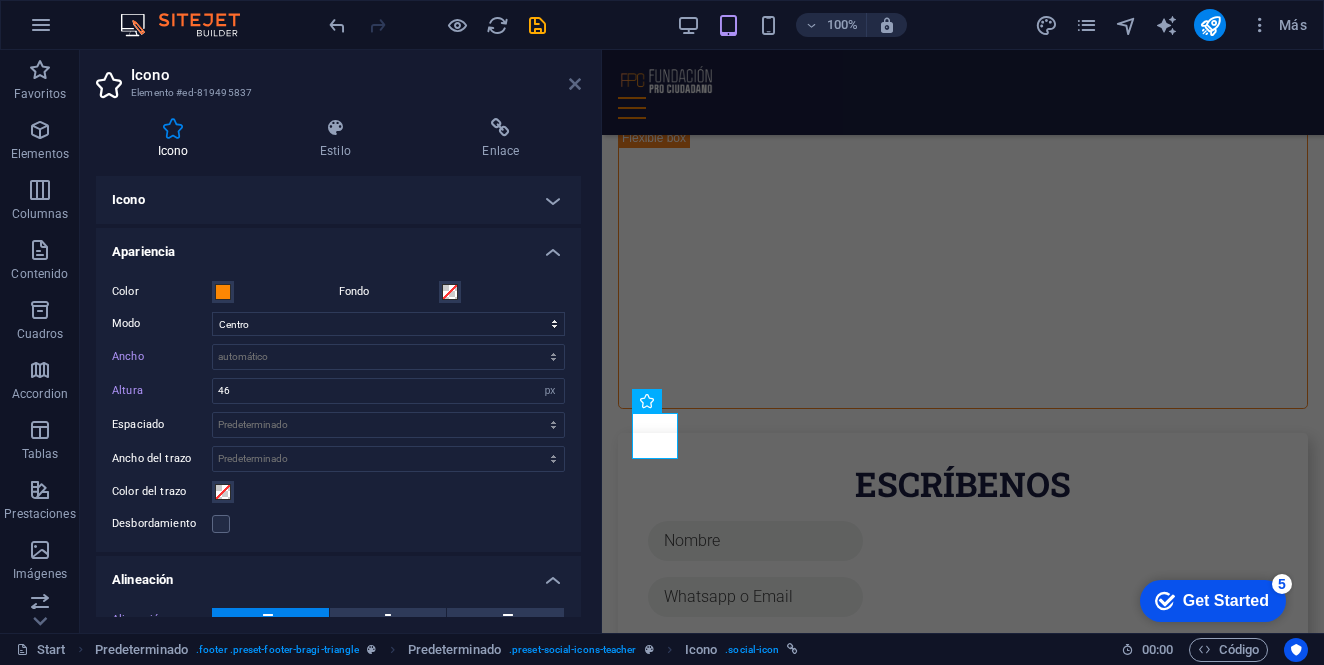 scroll, scrollTop: 8692, scrollLeft: 0, axis: vertical 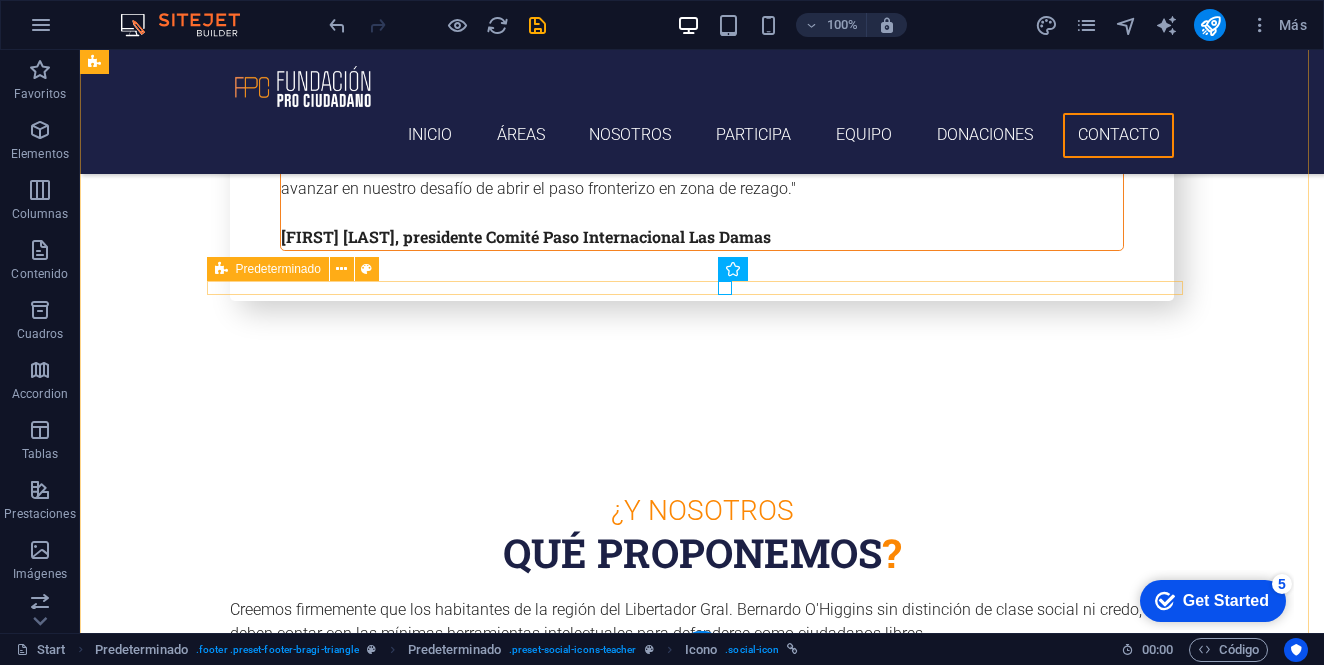 click at bounding box center [702, 5386] 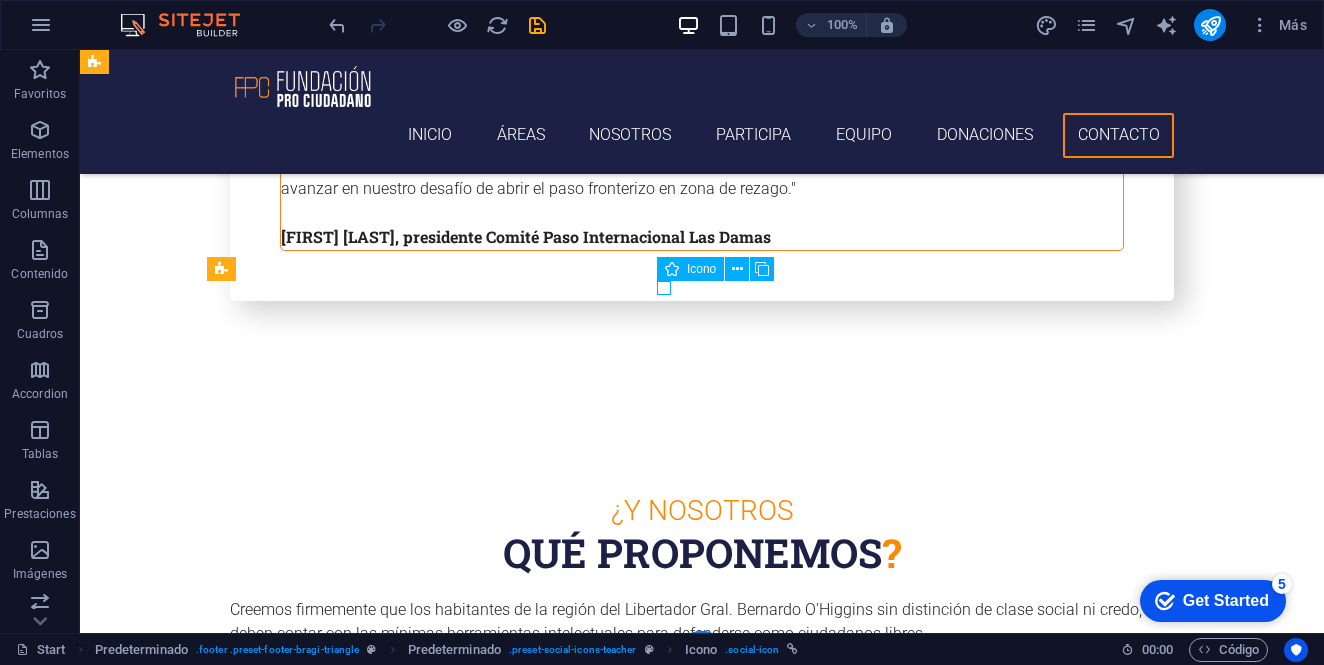 click at bounding box center [702, 5386] 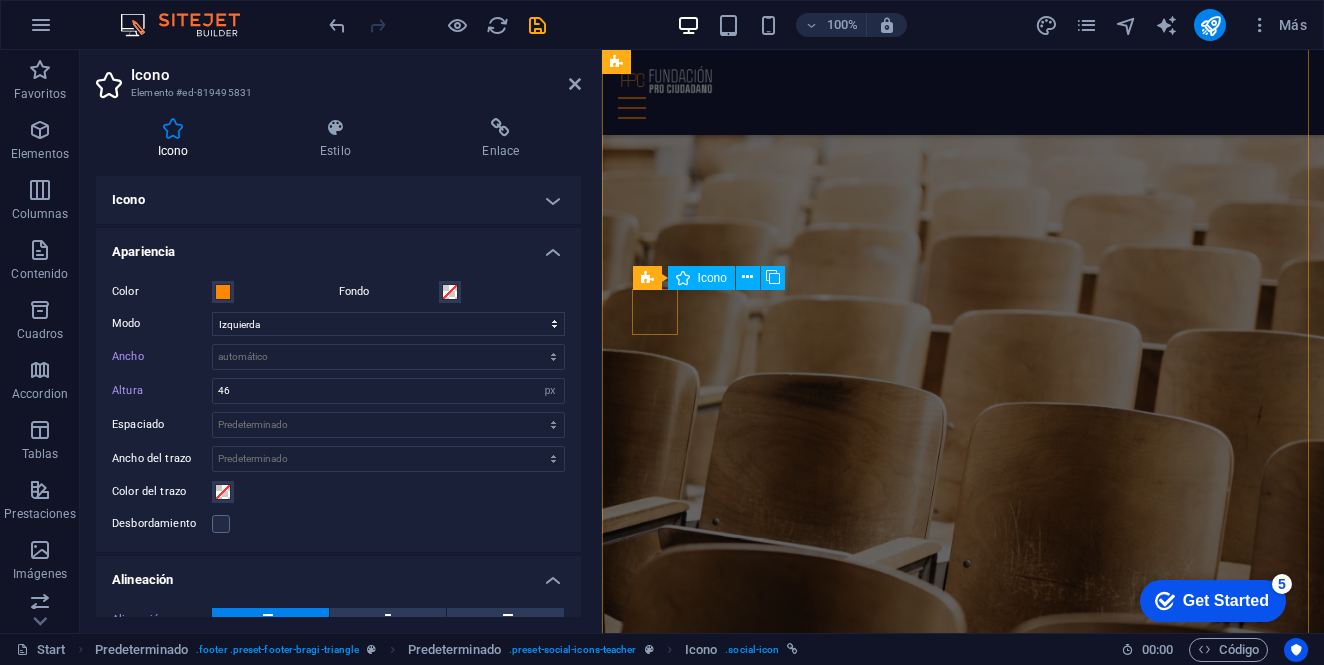 scroll, scrollTop: 9372, scrollLeft: 0, axis: vertical 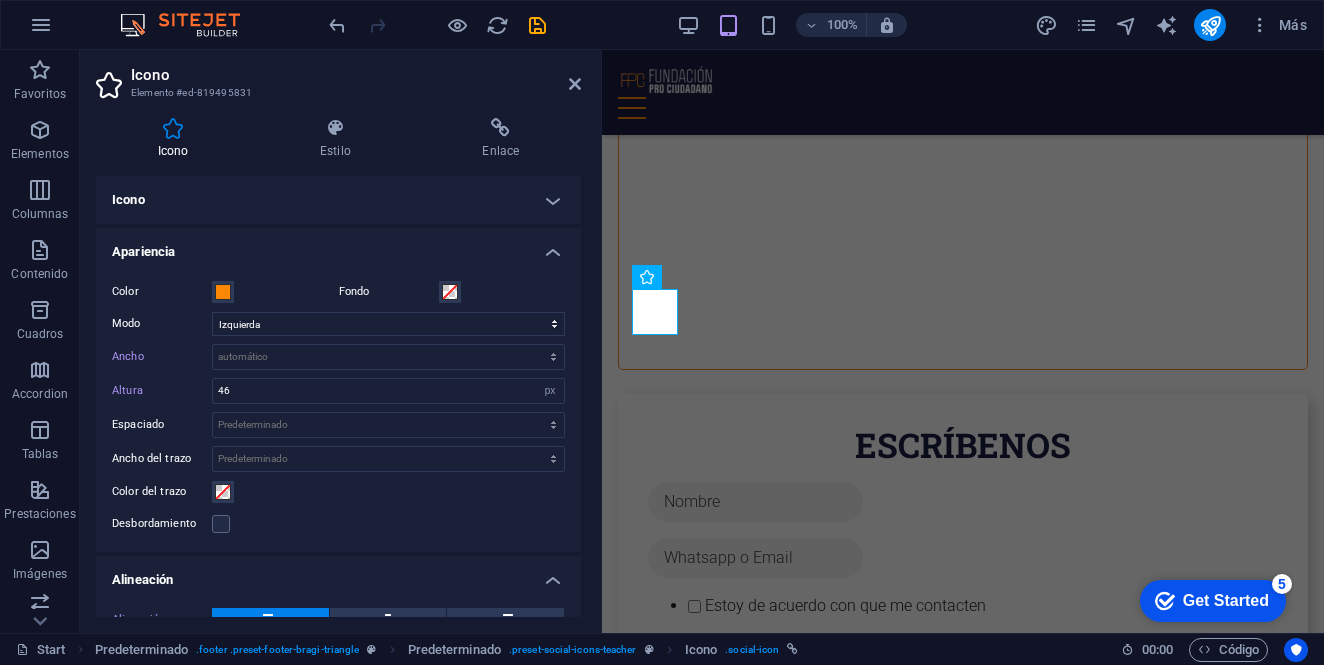 click on "Icono" at bounding box center [338, 200] 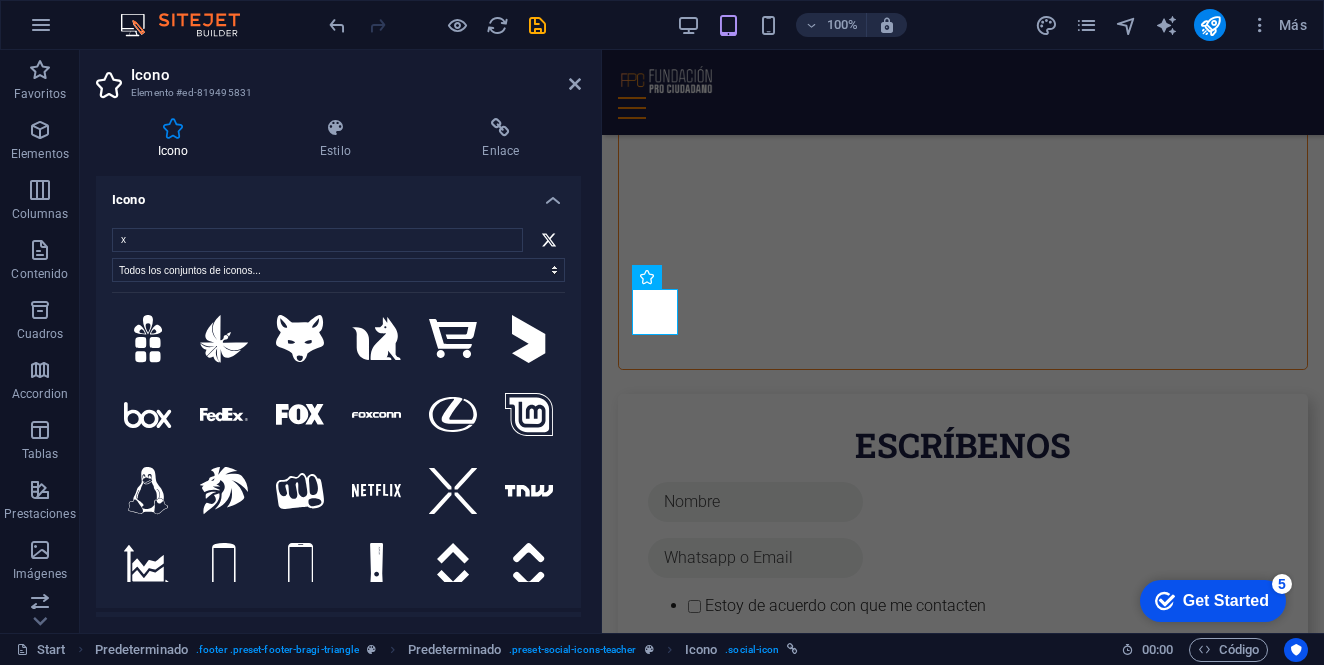 click on "Icono" at bounding box center (338, 194) 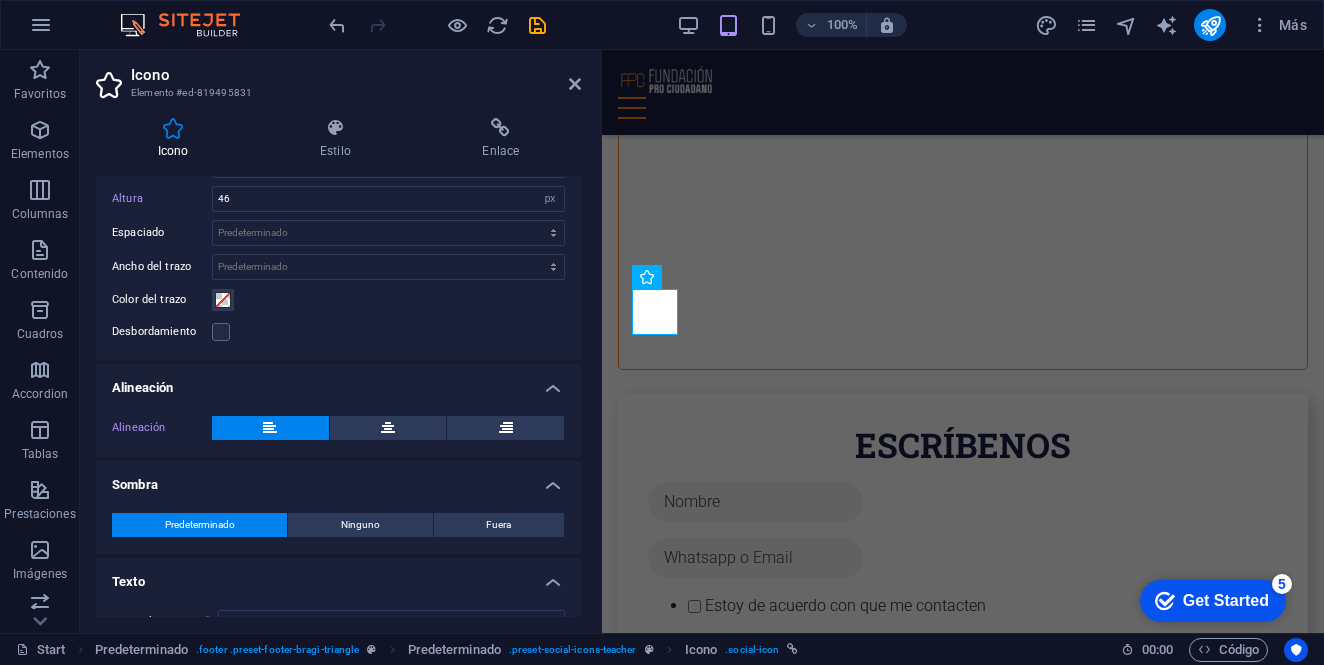scroll, scrollTop: 196, scrollLeft: 0, axis: vertical 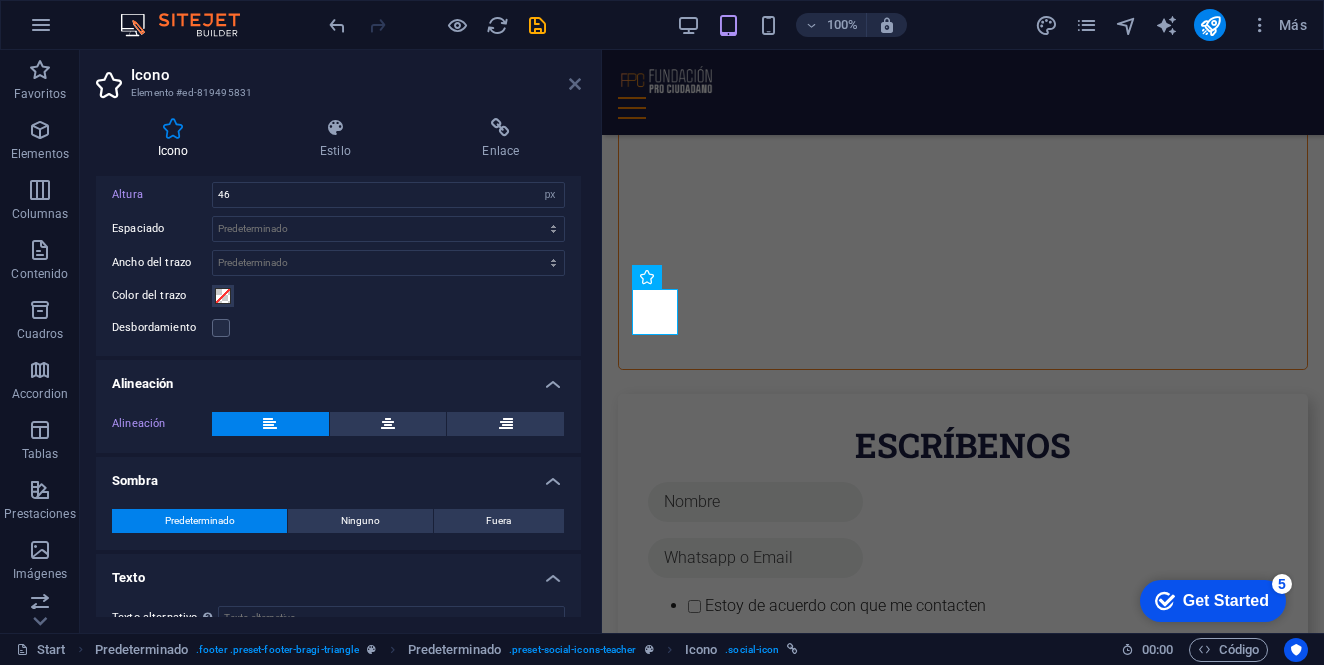 click at bounding box center [575, 84] 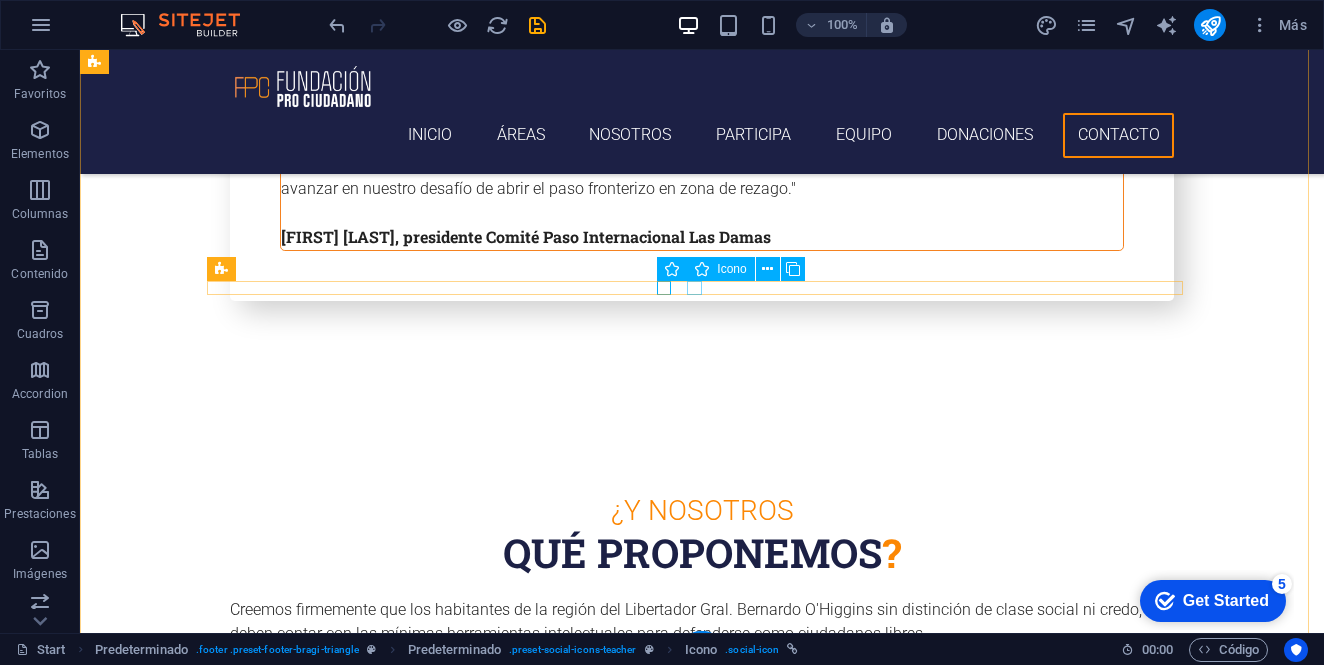 click at bounding box center [702, 5409] 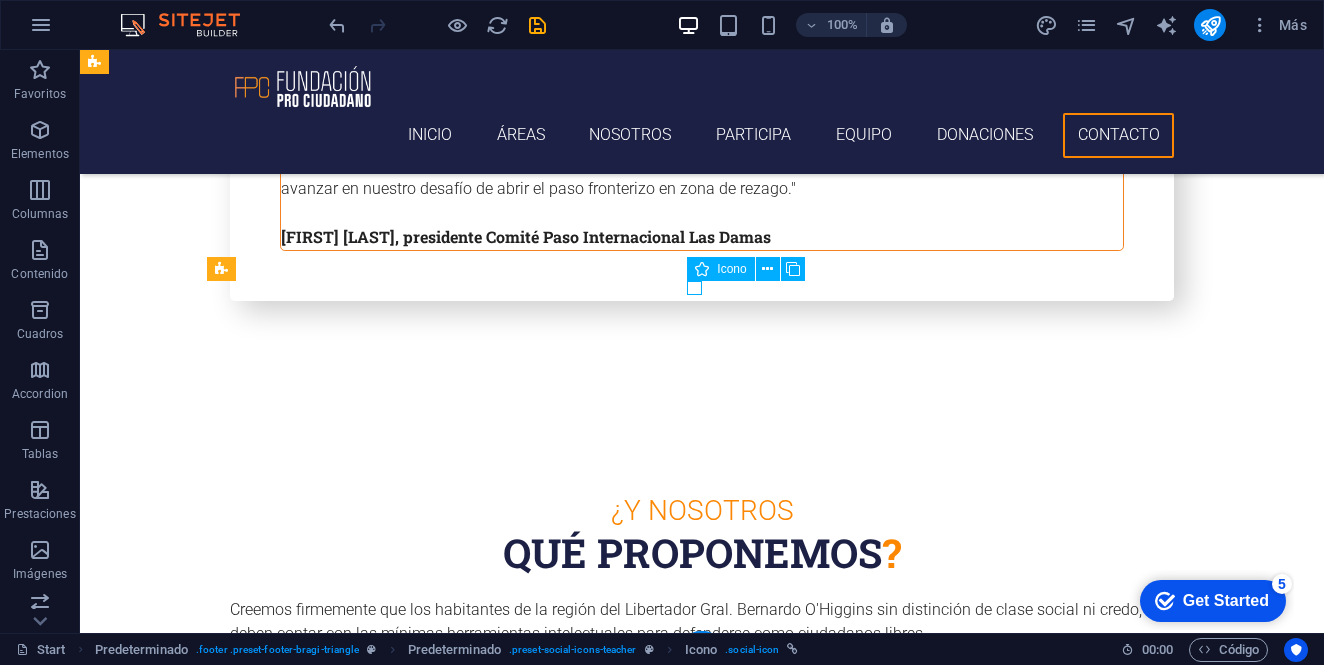 click at bounding box center [702, 5409] 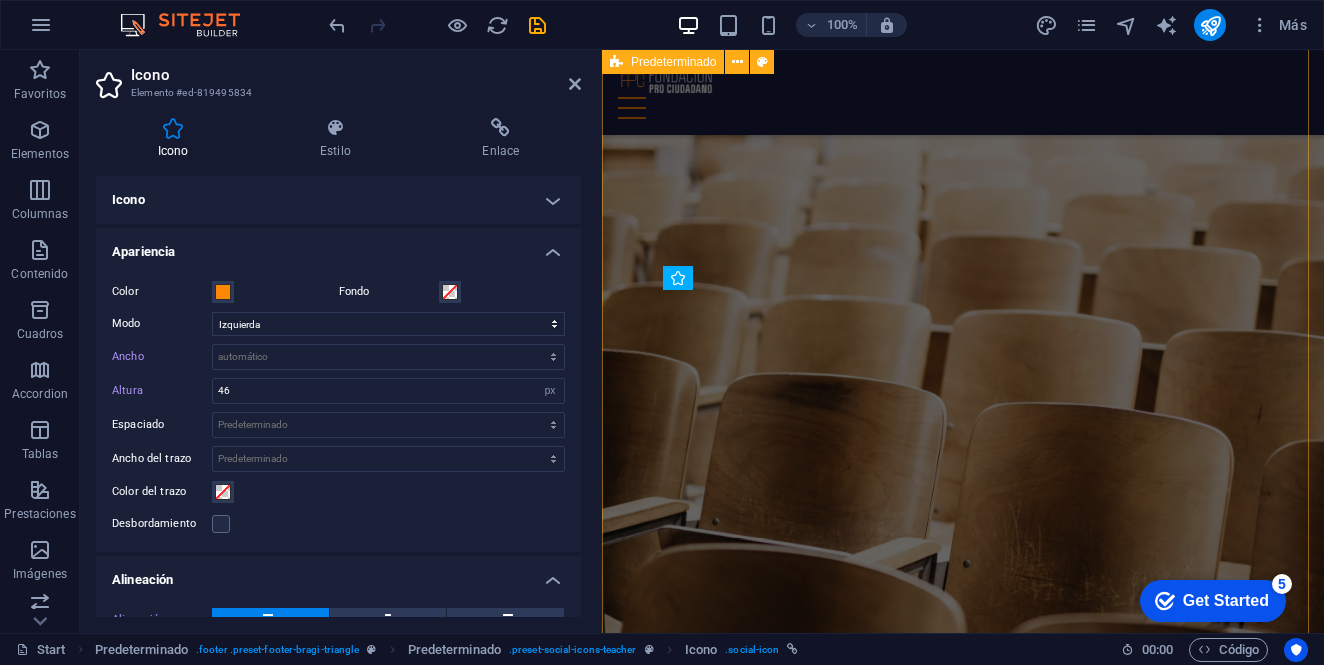 scroll, scrollTop: 9372, scrollLeft: 0, axis: vertical 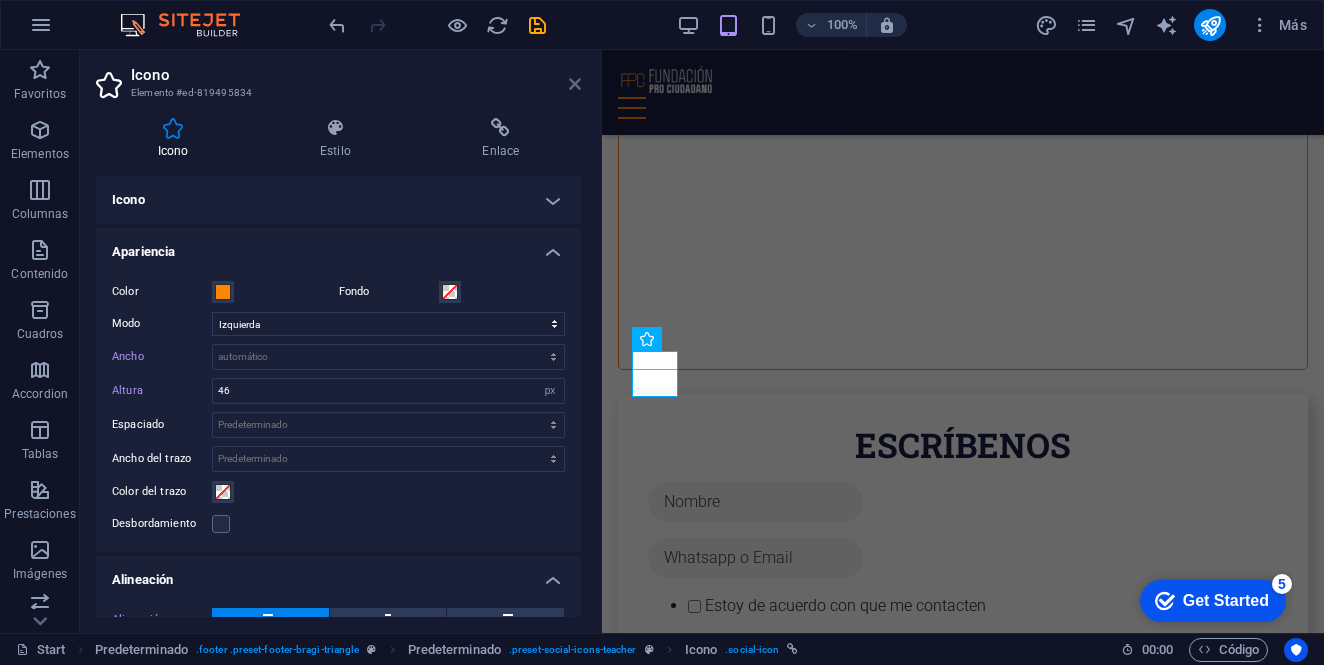 click at bounding box center (575, 84) 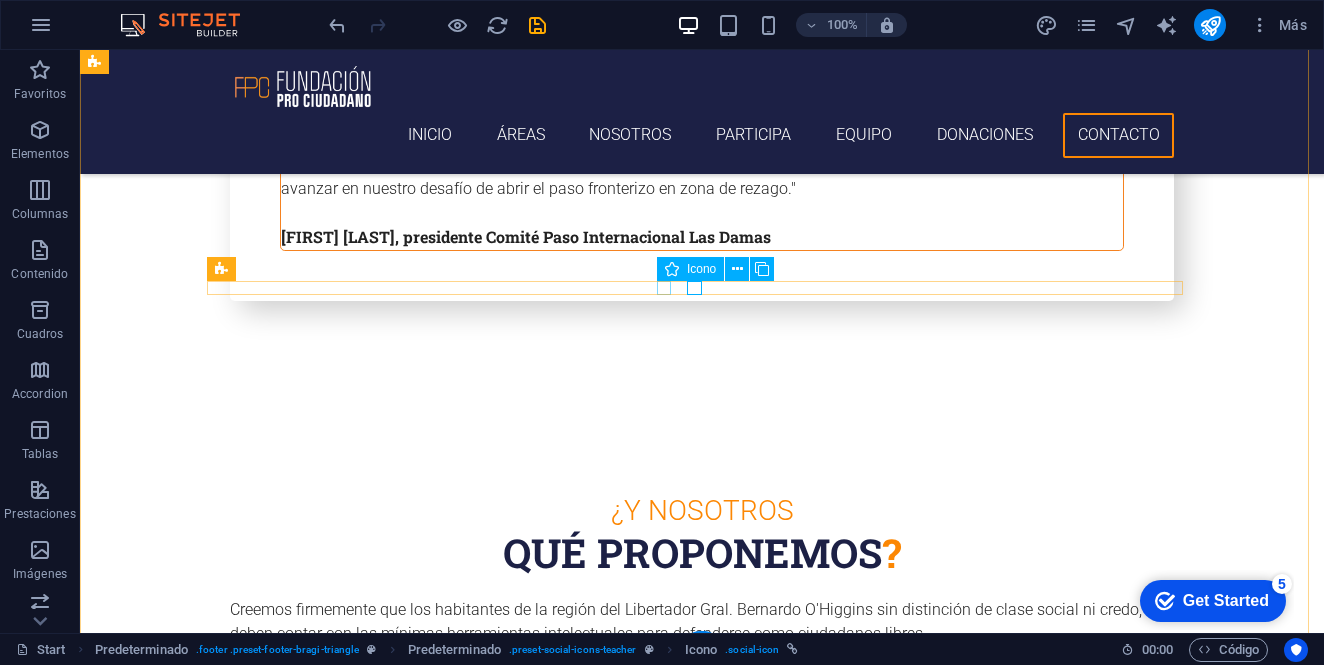 click at bounding box center (702, 5386) 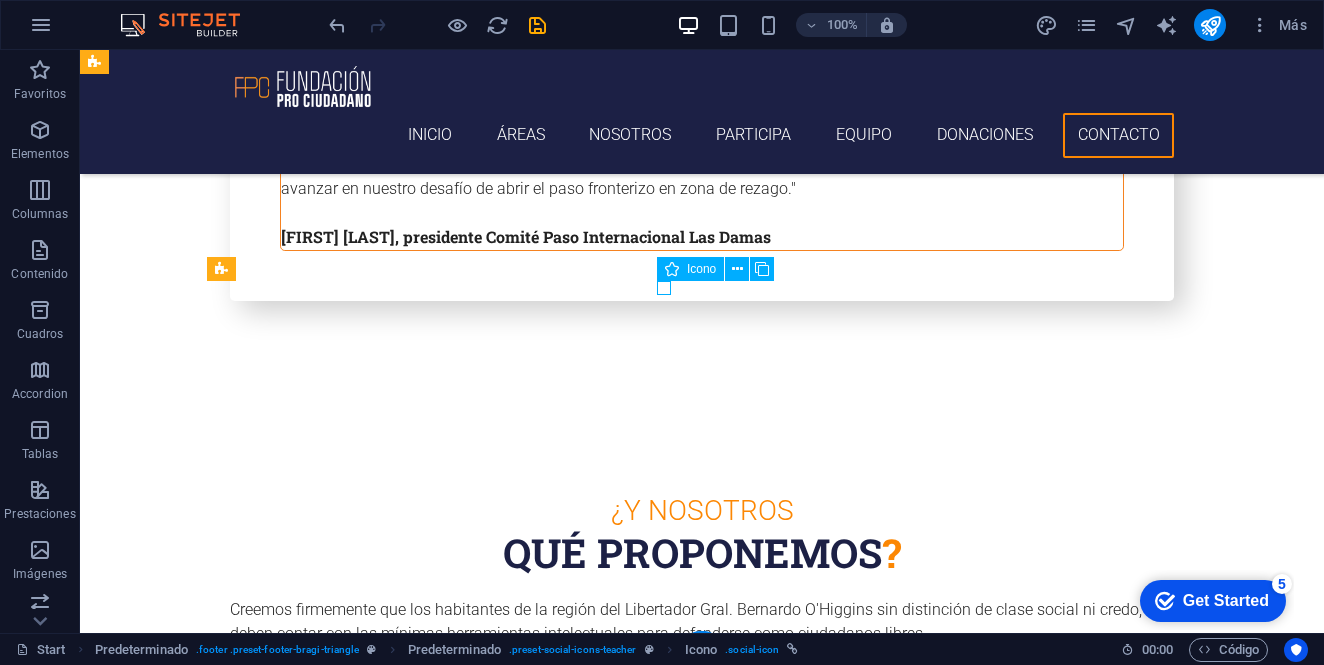 click at bounding box center [702, 5386] 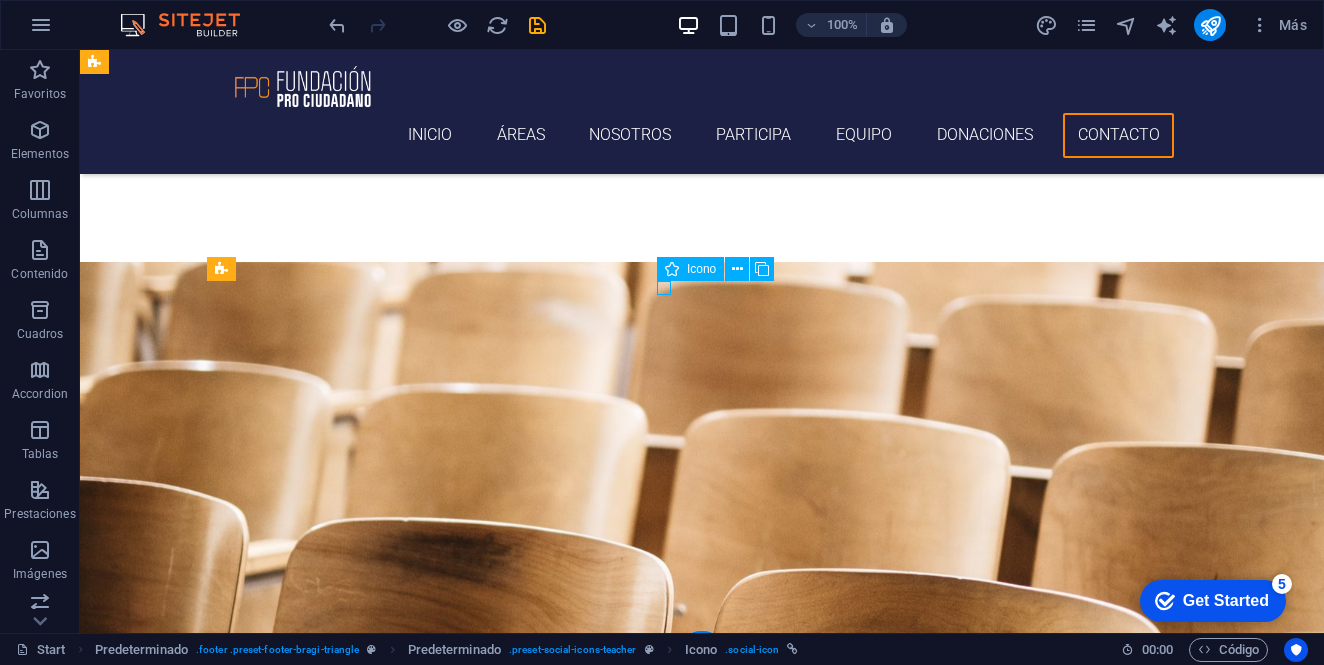 select on "xMinYMid" 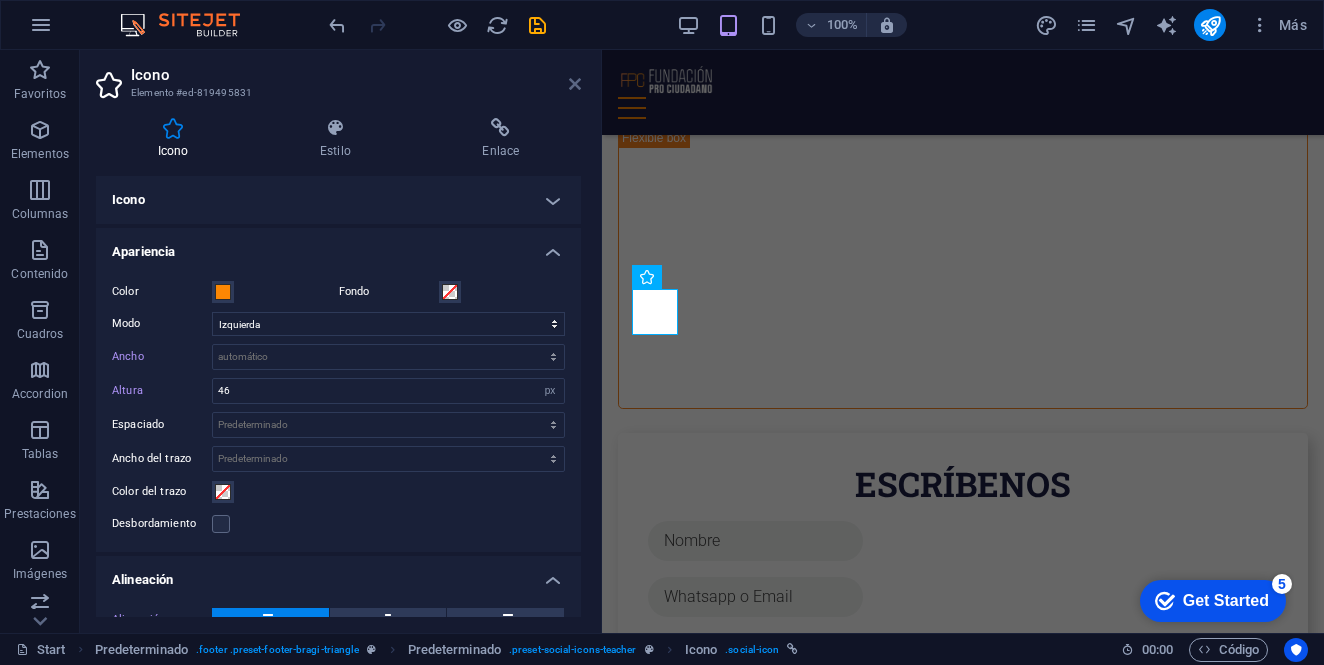 click at bounding box center [575, 84] 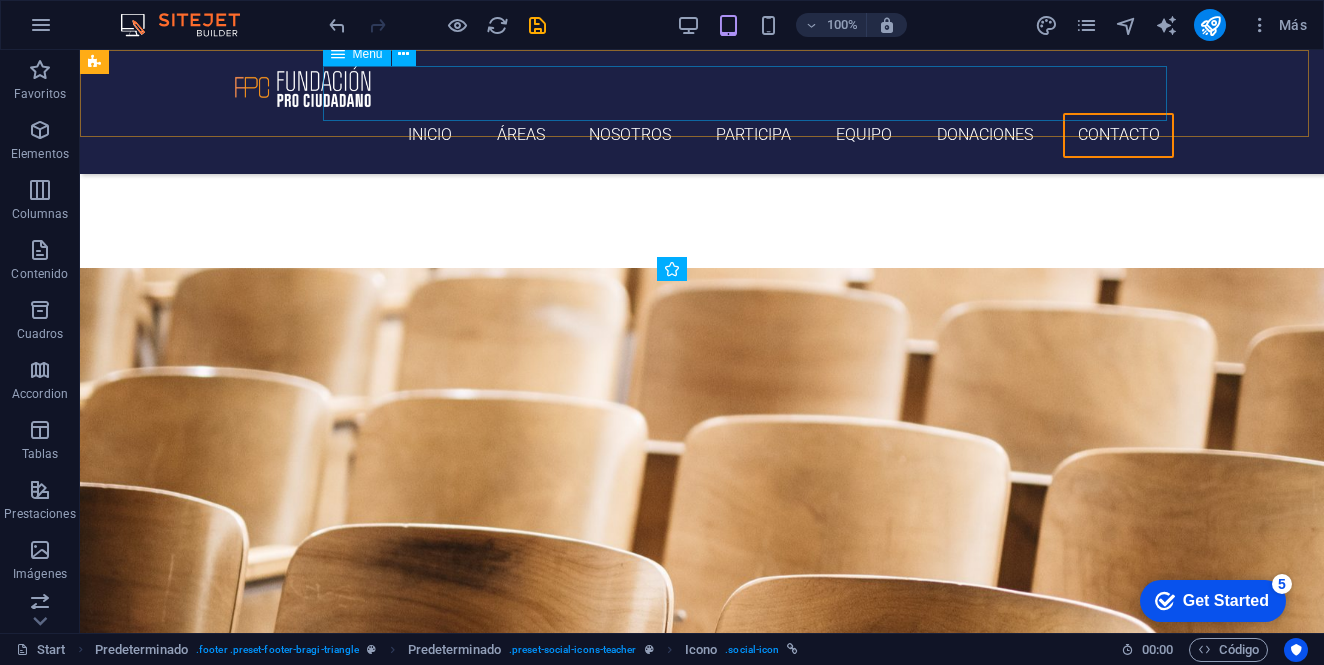 scroll, scrollTop: 8692, scrollLeft: 0, axis: vertical 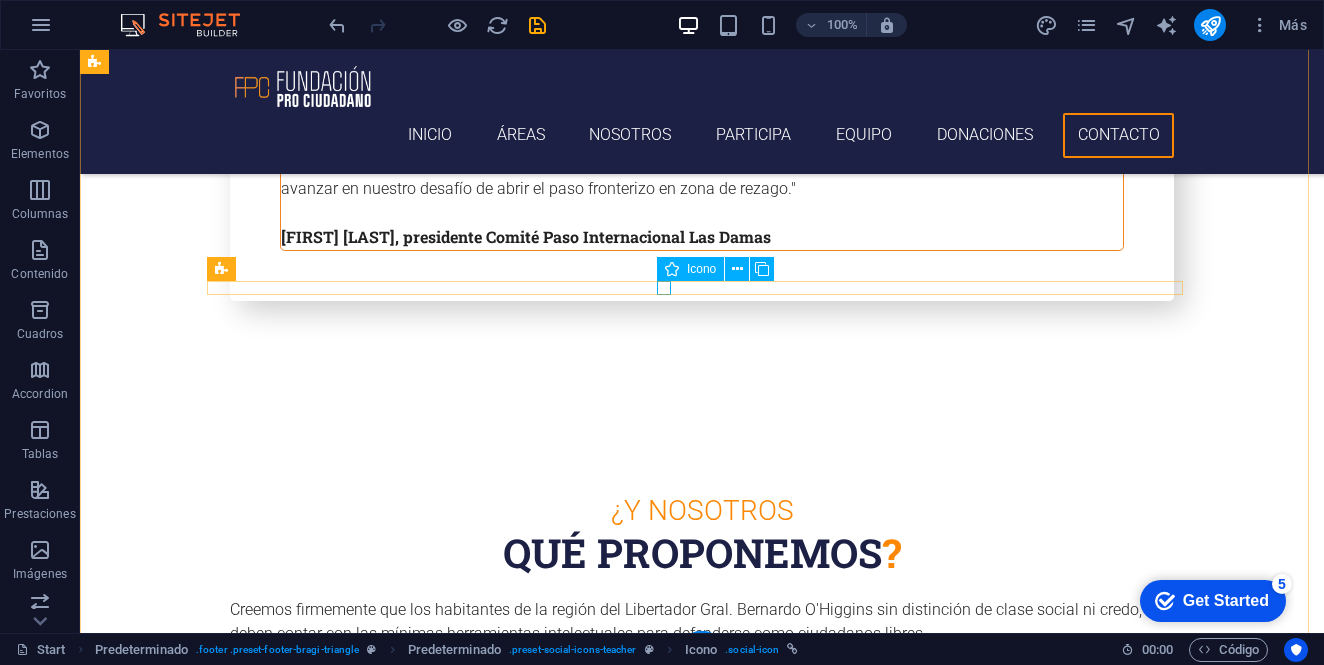 click at bounding box center (702, 5386) 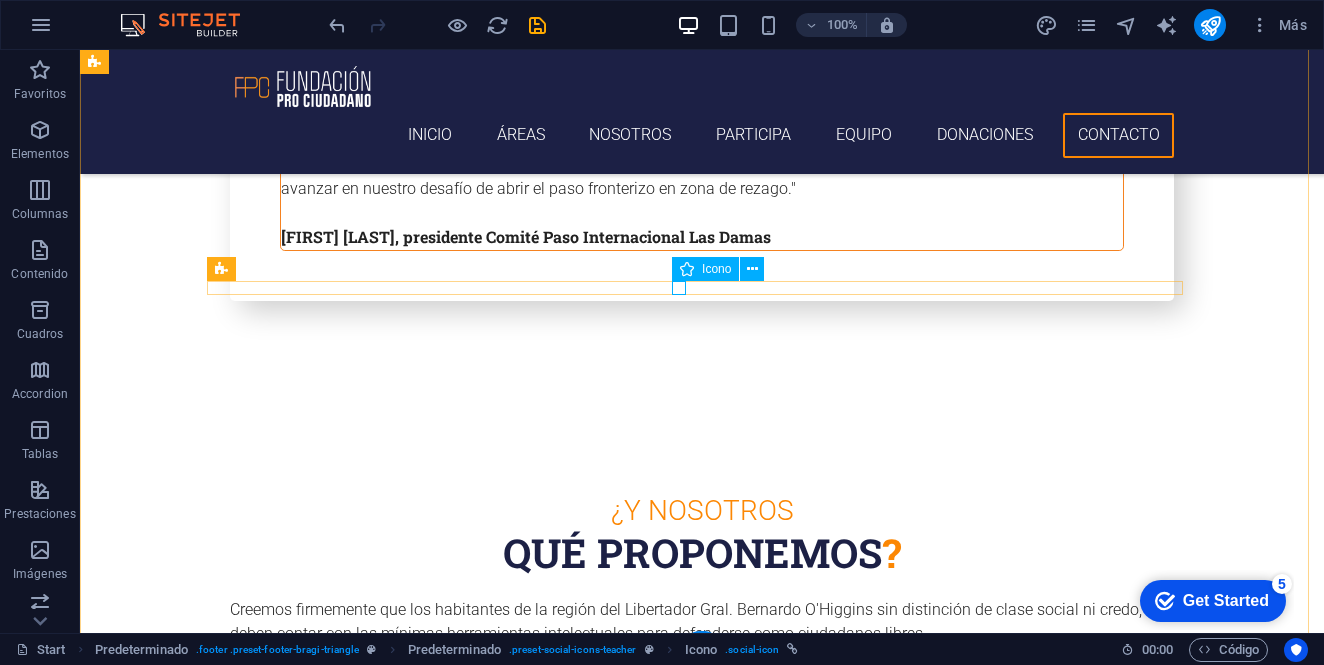 click at bounding box center (702, 5409) 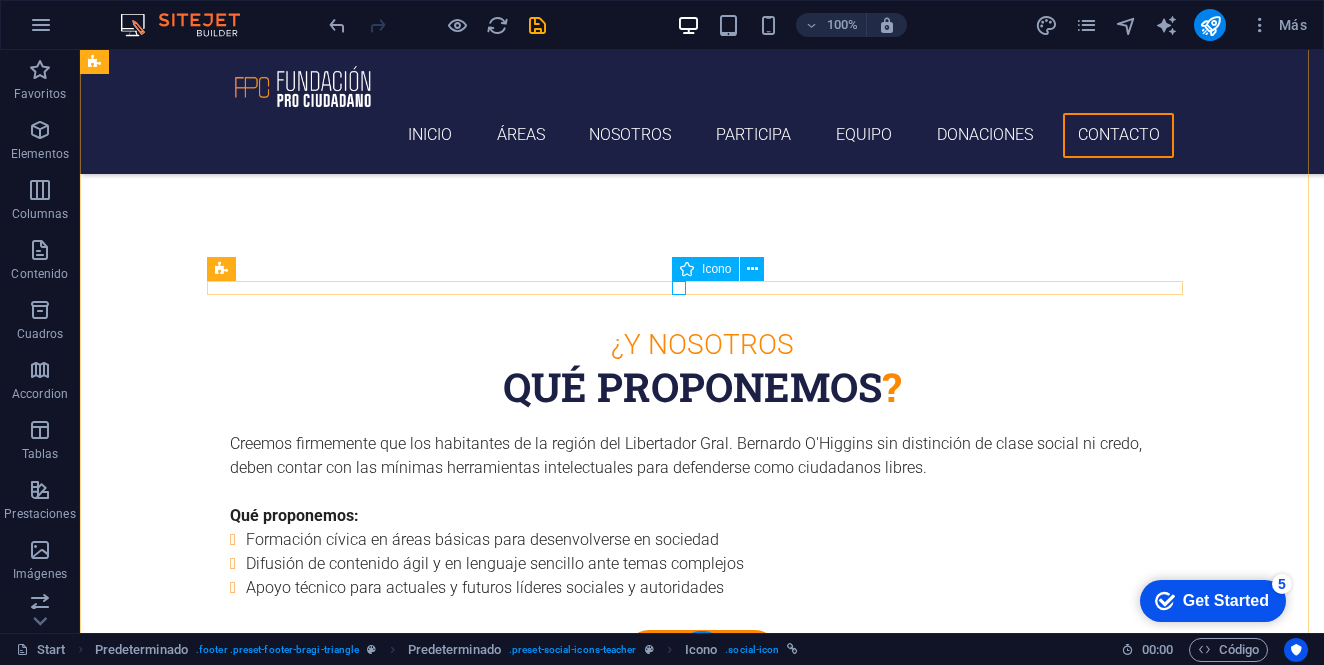 scroll, scrollTop: 9372, scrollLeft: 0, axis: vertical 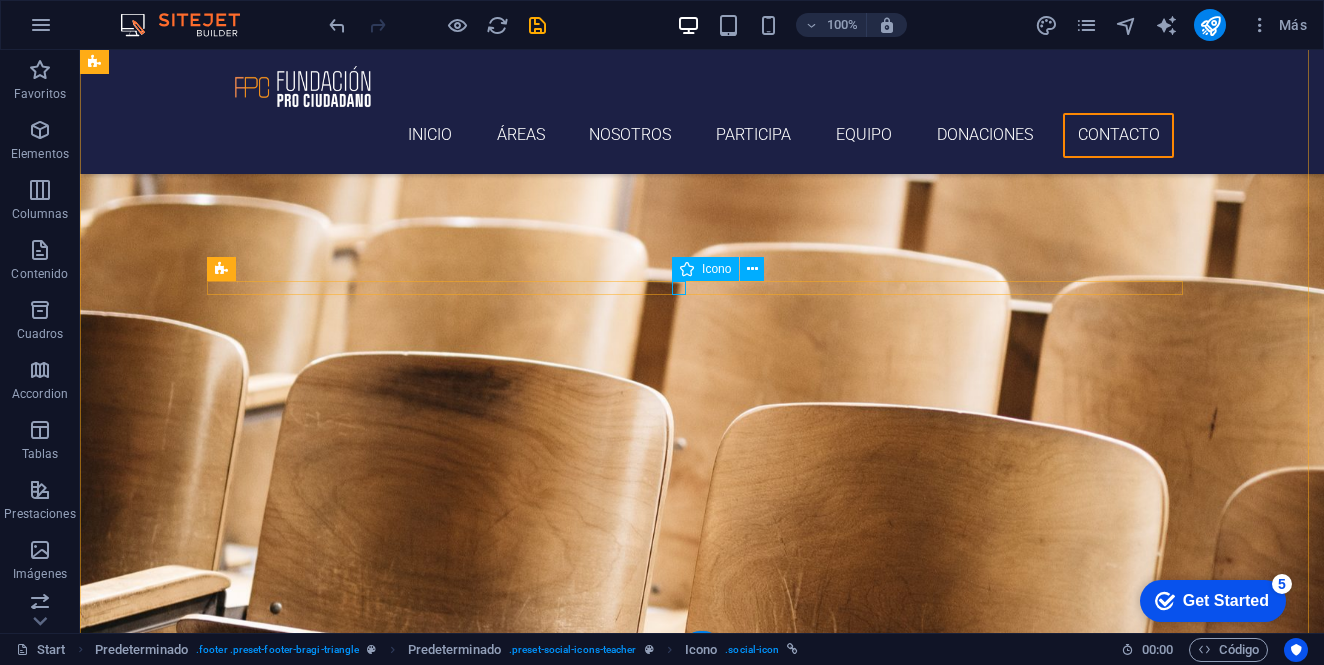 select on "xMinYMid" 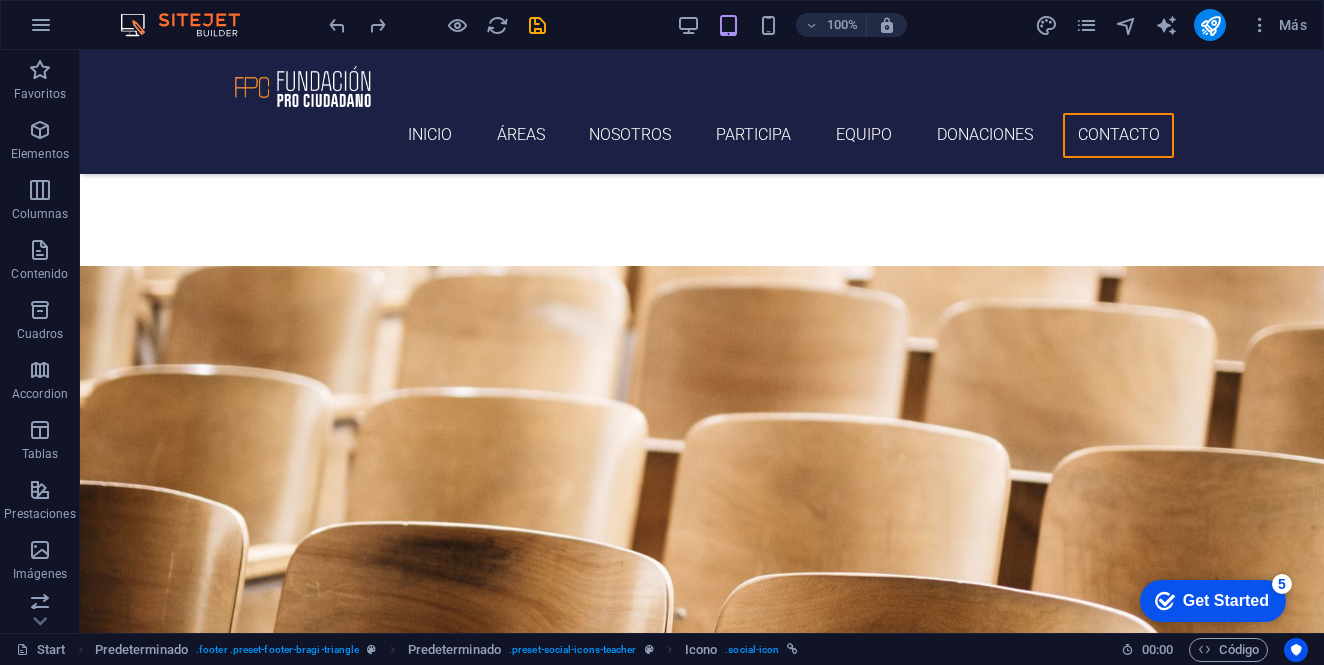 scroll, scrollTop: 8692, scrollLeft: 0, axis: vertical 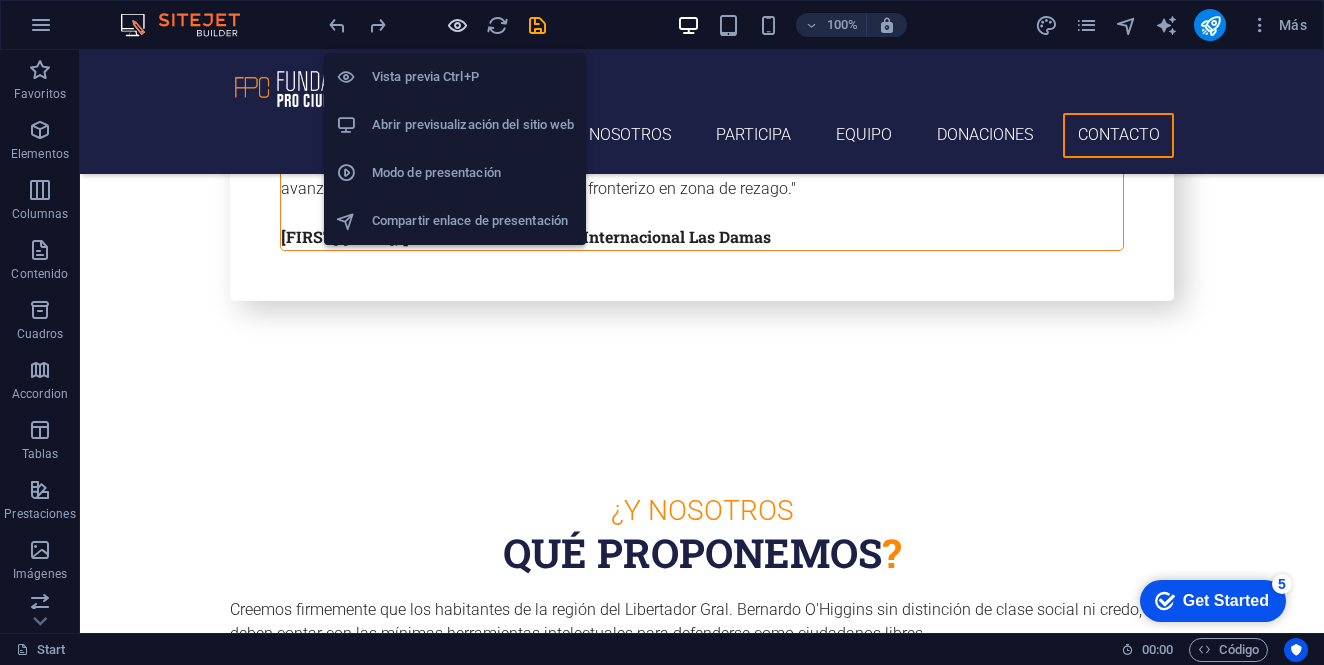 click at bounding box center [457, 25] 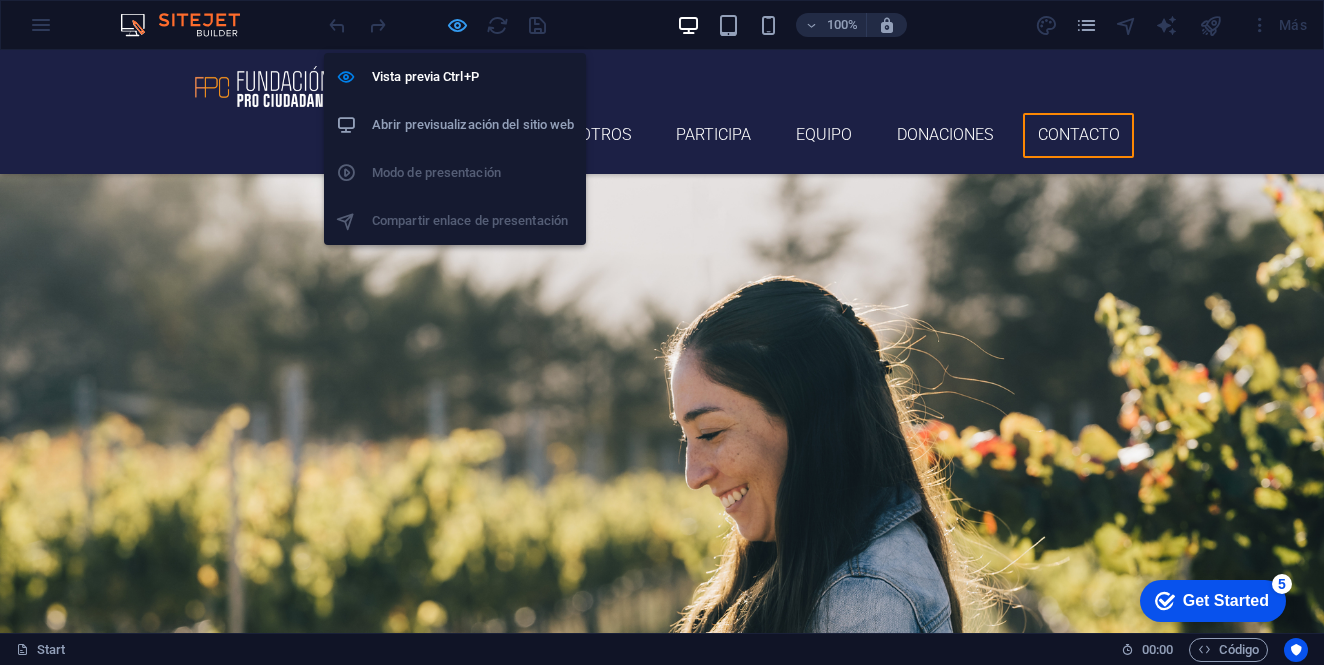 scroll, scrollTop: 7035, scrollLeft: 0, axis: vertical 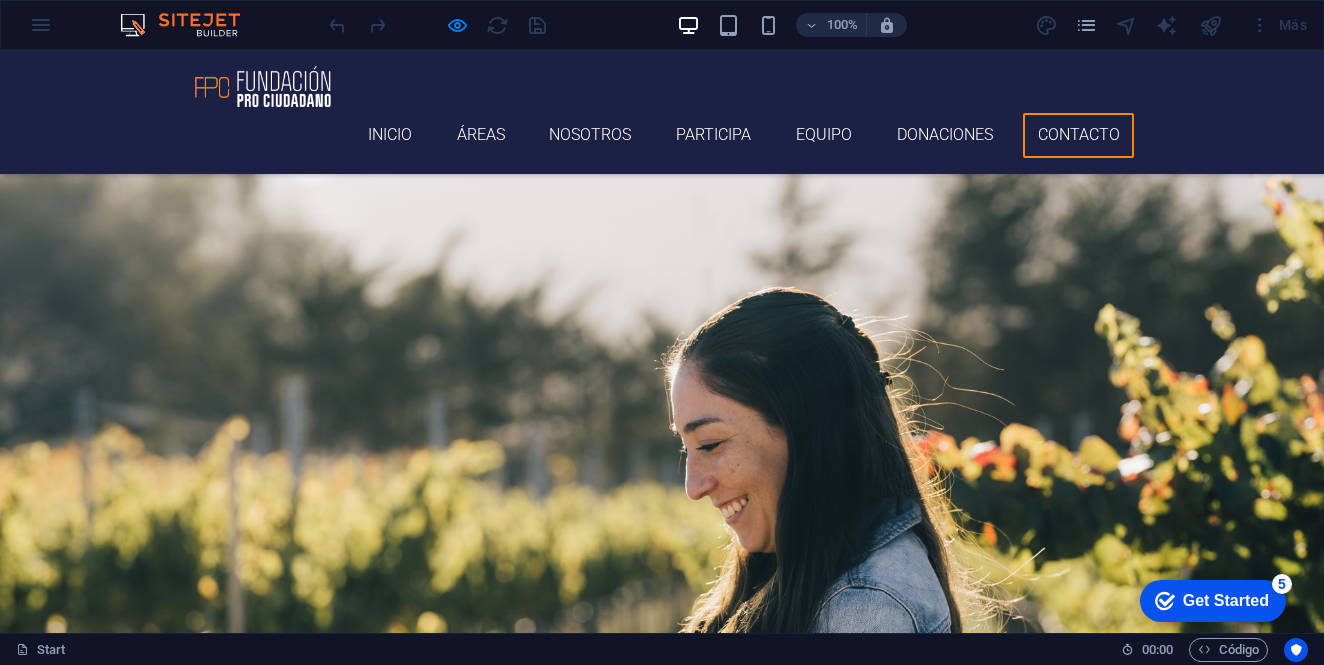 click 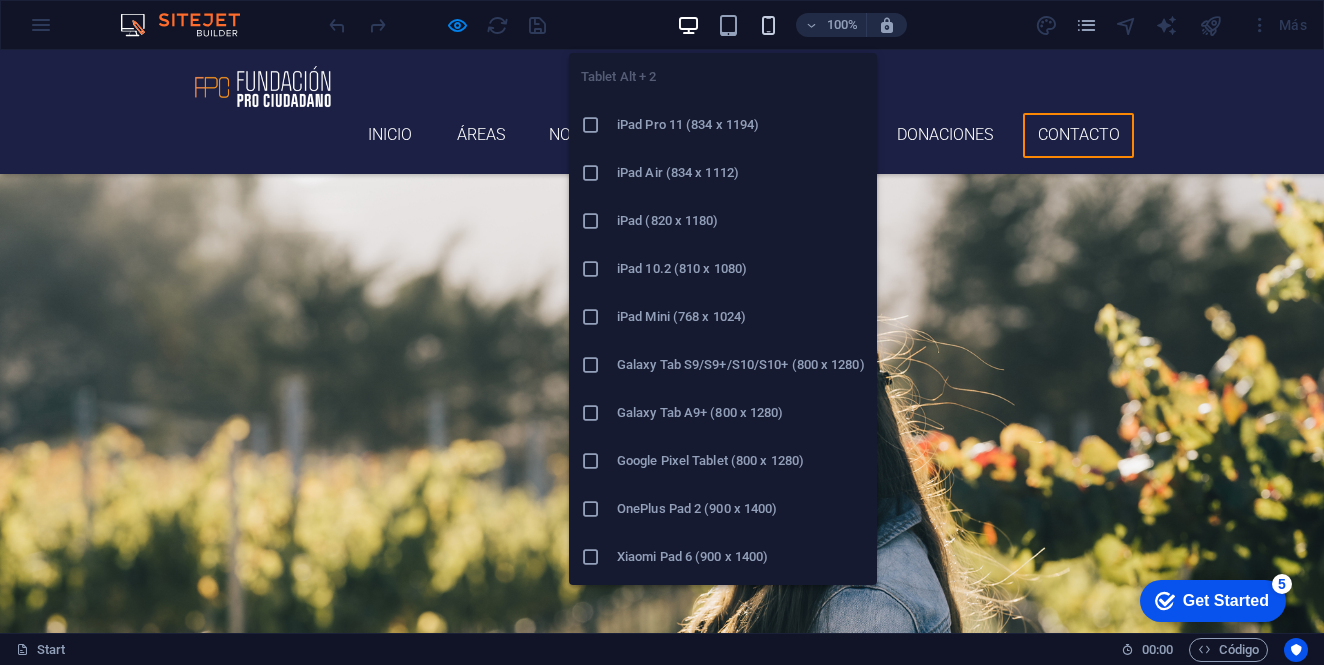 click at bounding box center (768, 25) 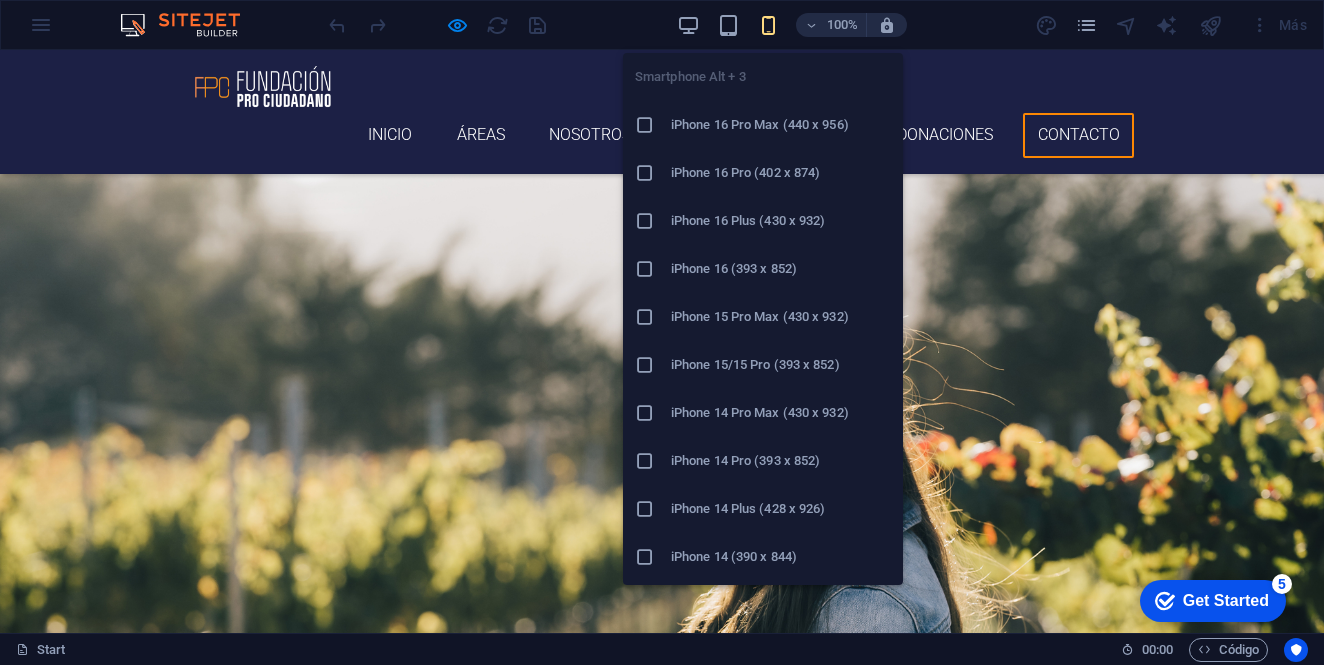 click on "iPhone 14 (390 x 844)" at bounding box center [781, 557] 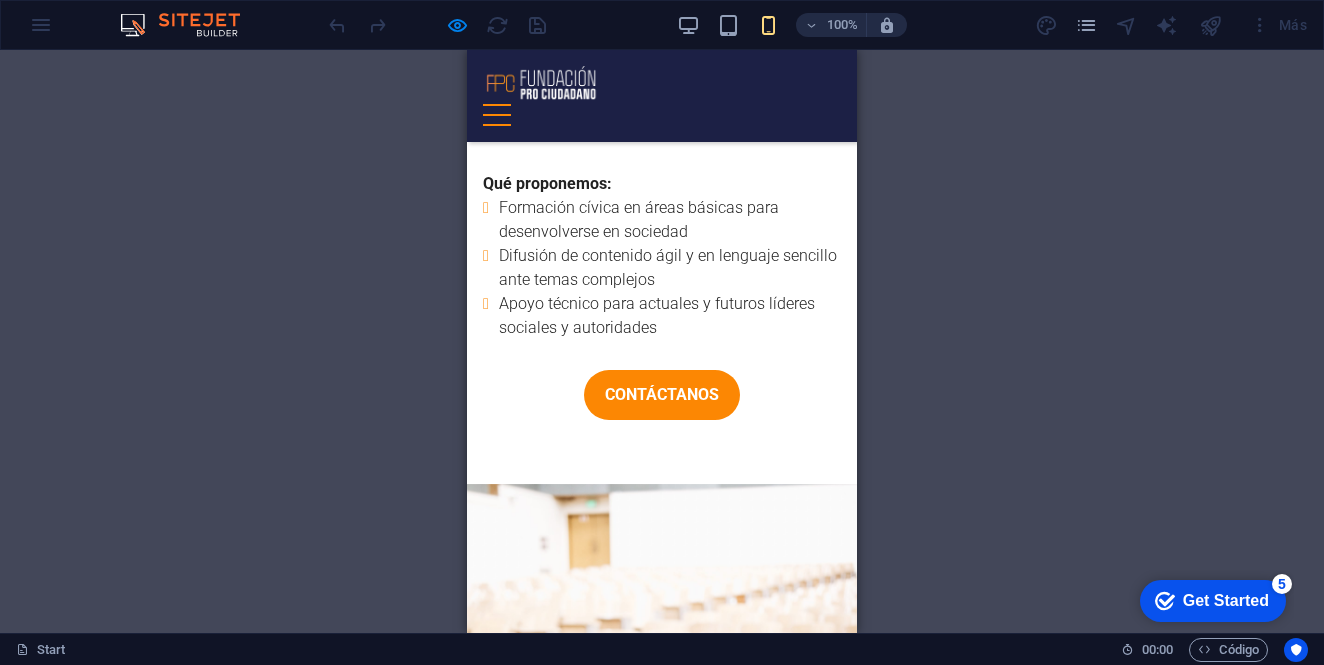 scroll, scrollTop: 9761, scrollLeft: 0, axis: vertical 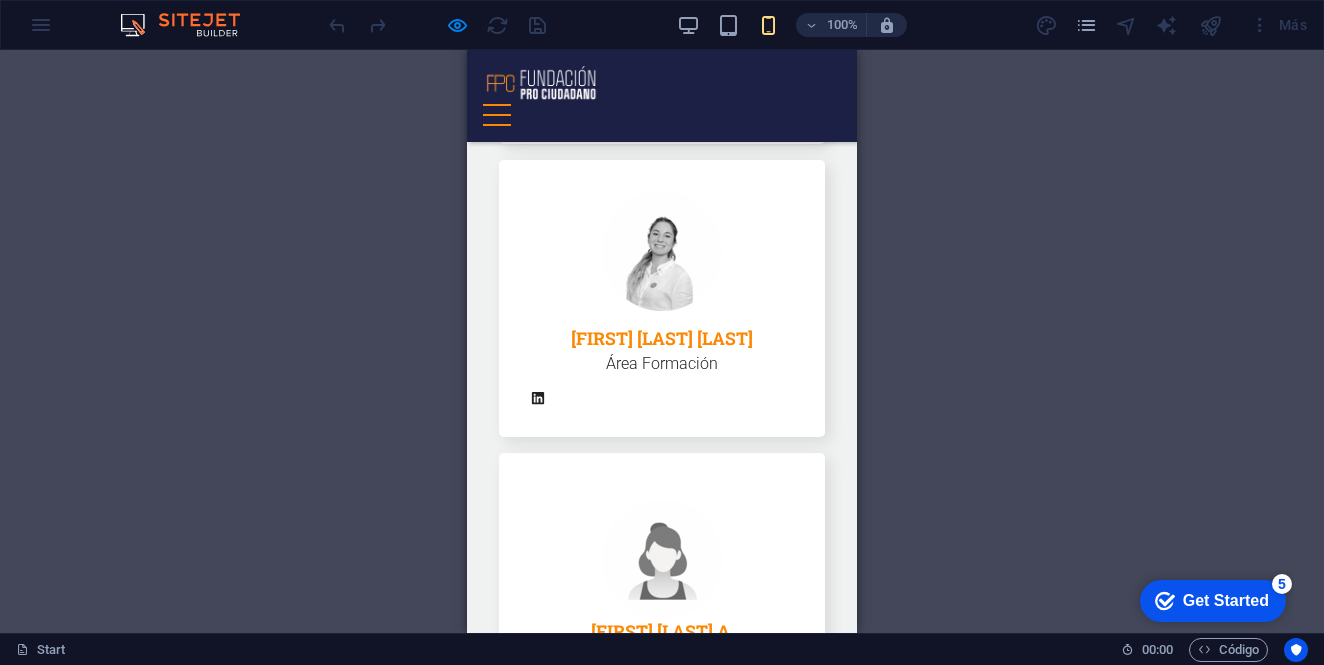 click on "vamos a la acción Nuestro compromiso es permanente y contamos con diferentes oportunidades:  Charlas ,  Capacitaciones ,  Seminarios  y  Conversatorios .      revisa nuestras redes Síguenos en Twitter, Linkedin e Instagram como  @fprociudadano Contacto Fundación Pro Ciudadano - Desde 2022 San Fernando -   Región del Libertador - Chile Whatsapp +56948713252 hola@fundacionprociudadano.cl" at bounding box center (662, 1791) 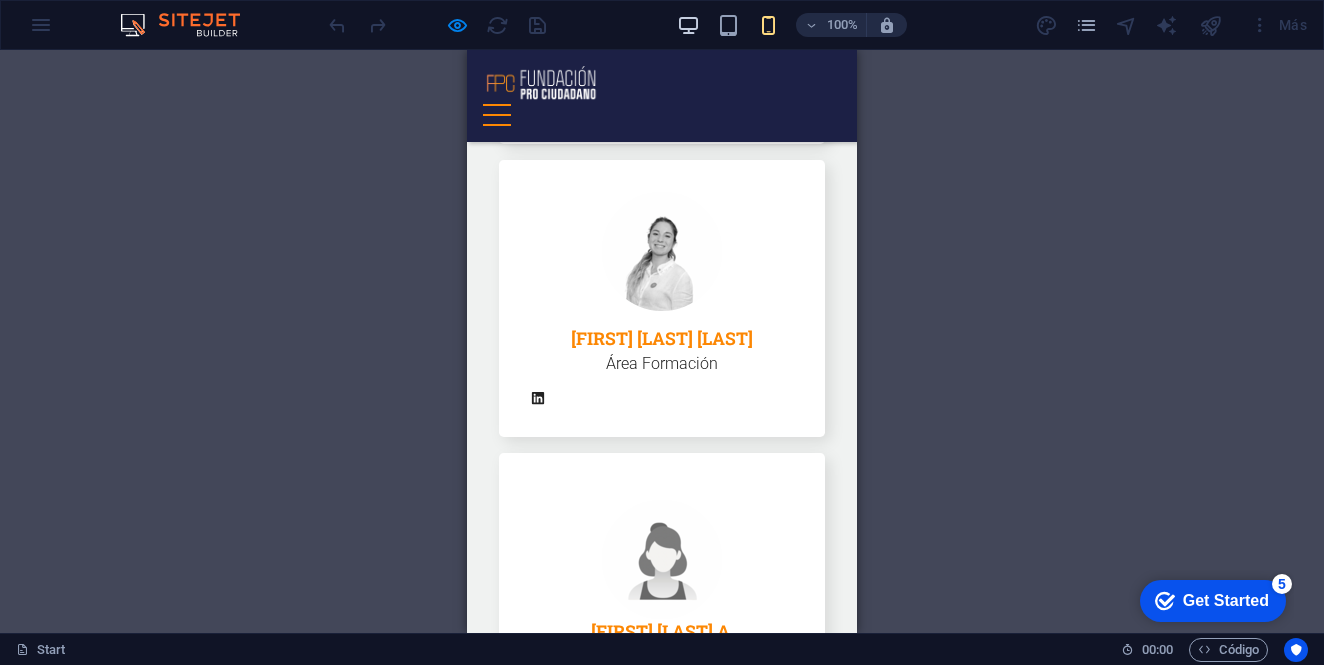 click at bounding box center [688, 25] 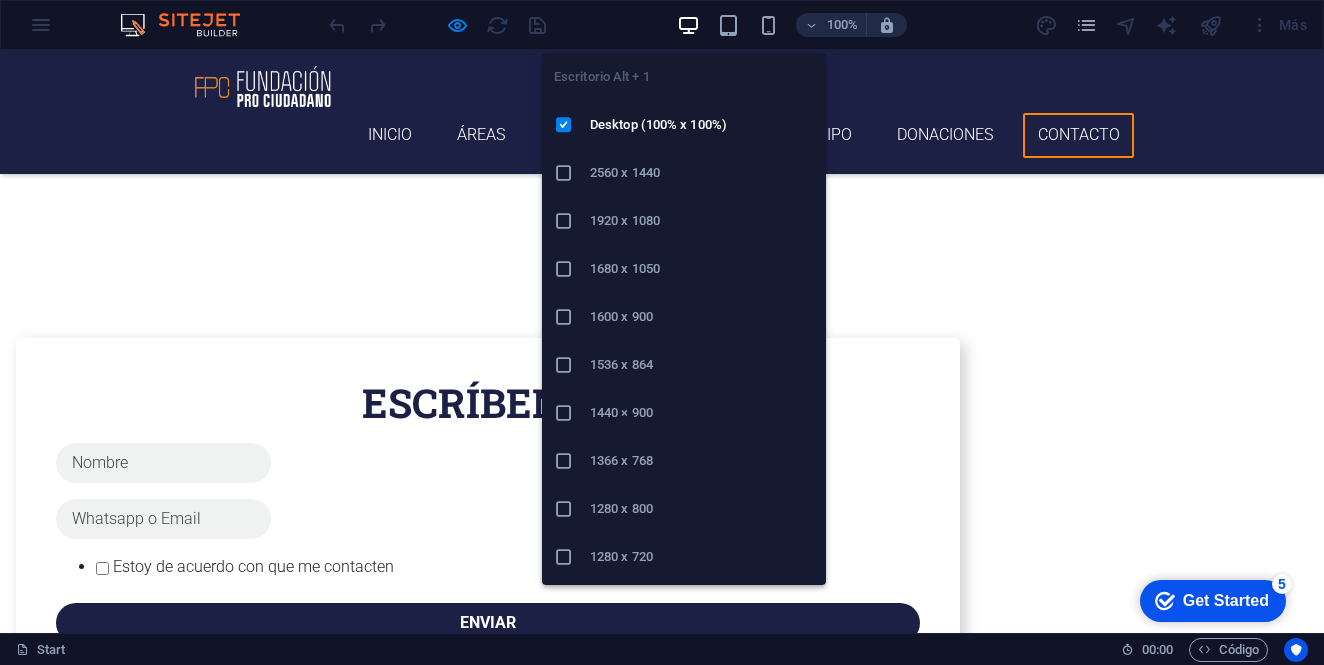 scroll, scrollTop: 7035, scrollLeft: 0, axis: vertical 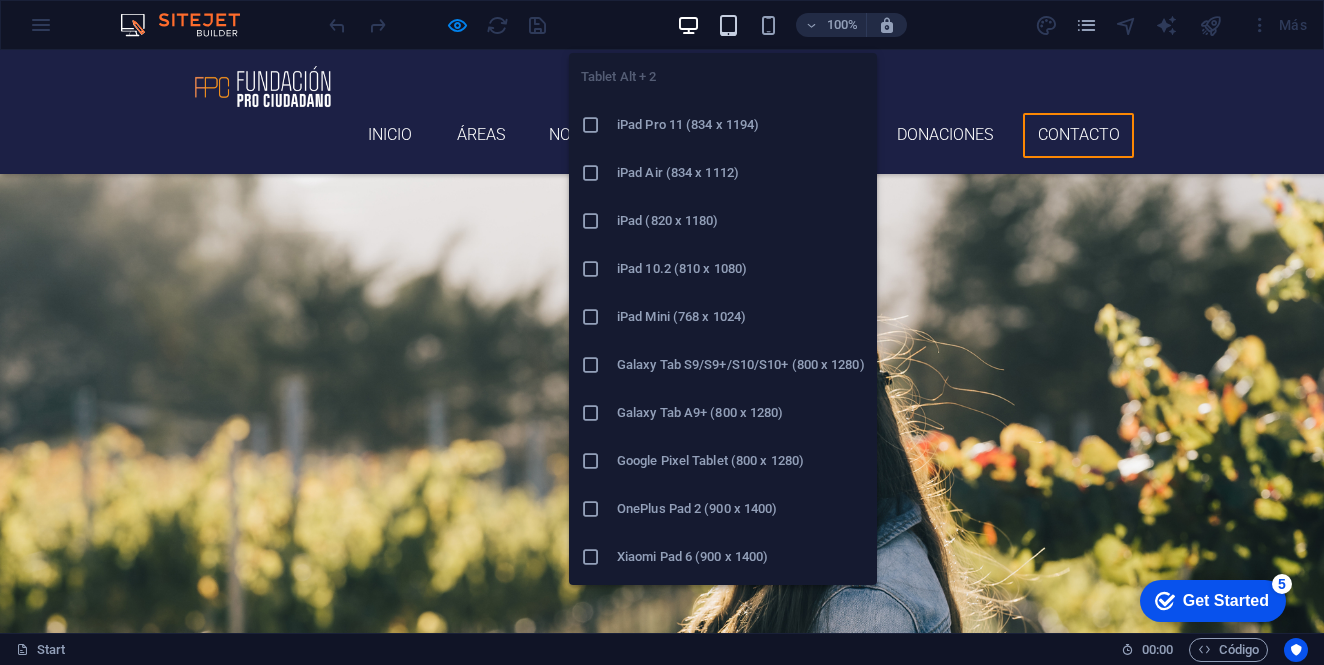 click at bounding box center (728, 25) 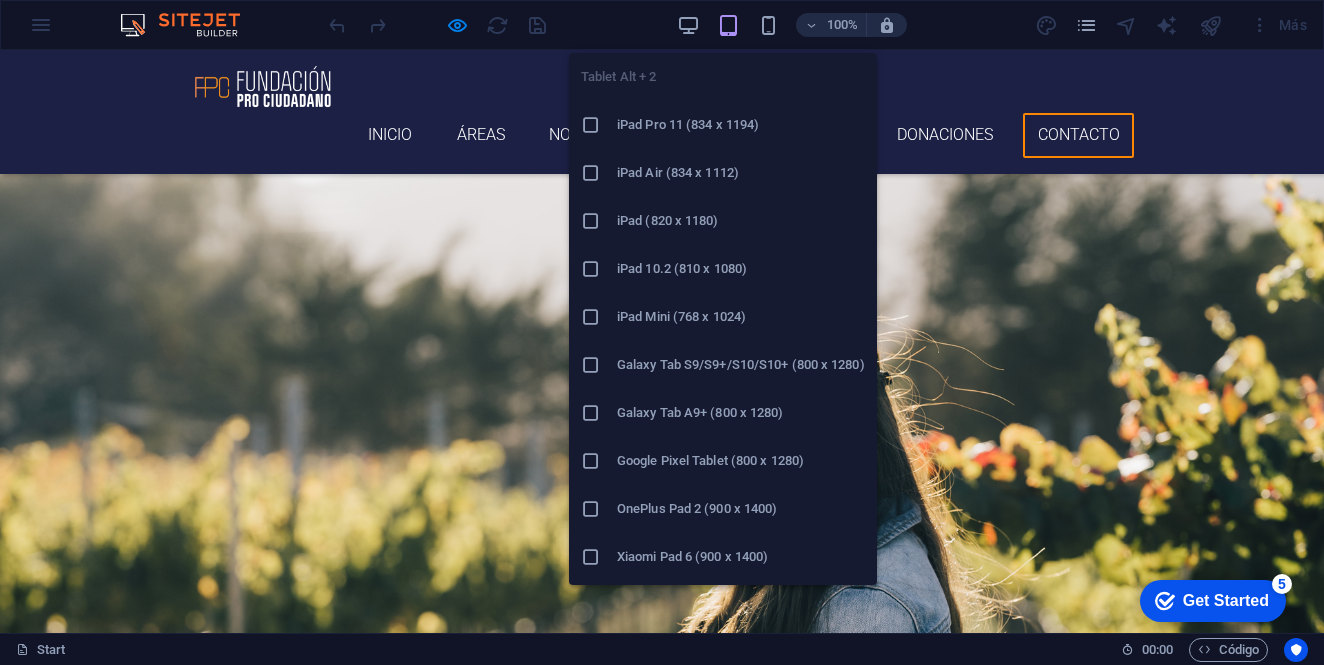 click at bounding box center (728, 25) 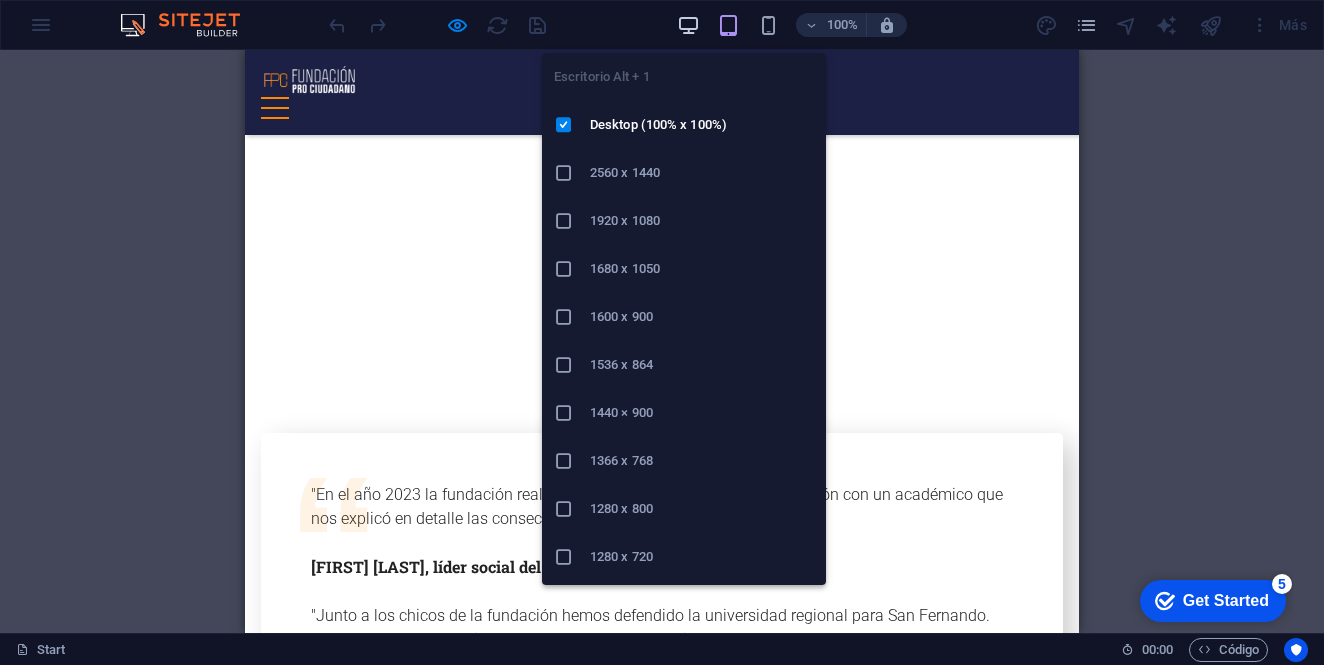 click at bounding box center [688, 25] 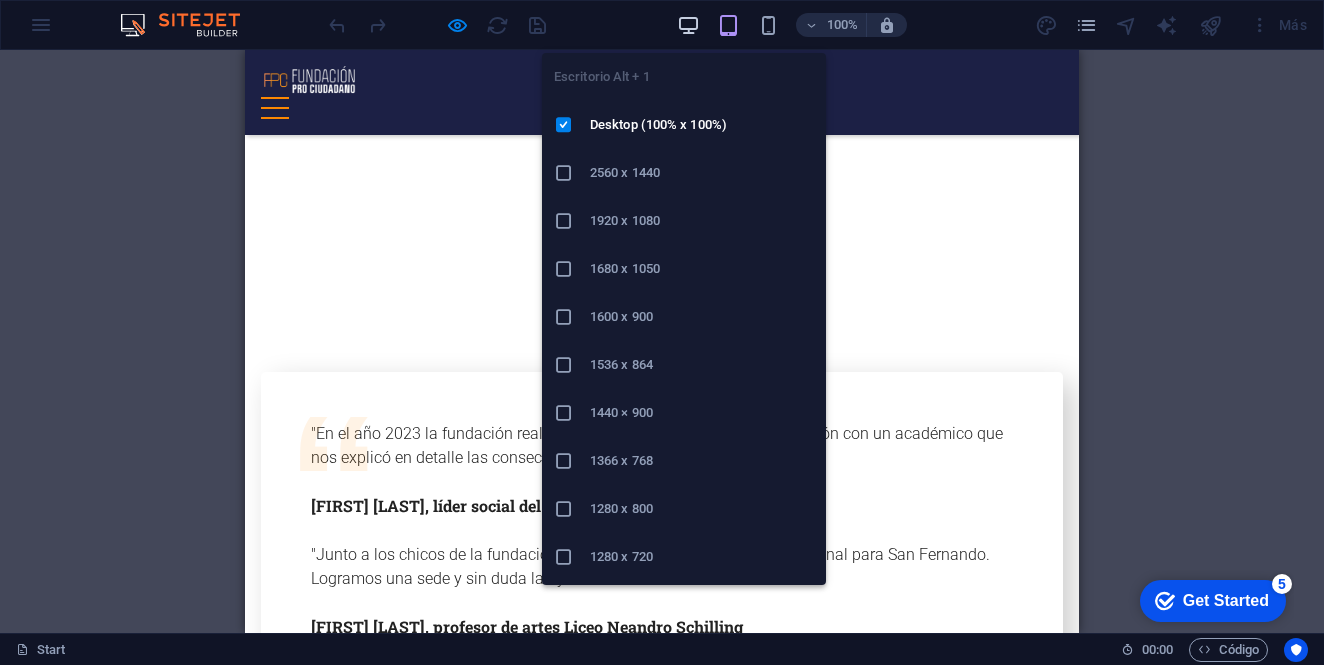 scroll, scrollTop: 7035, scrollLeft: 0, axis: vertical 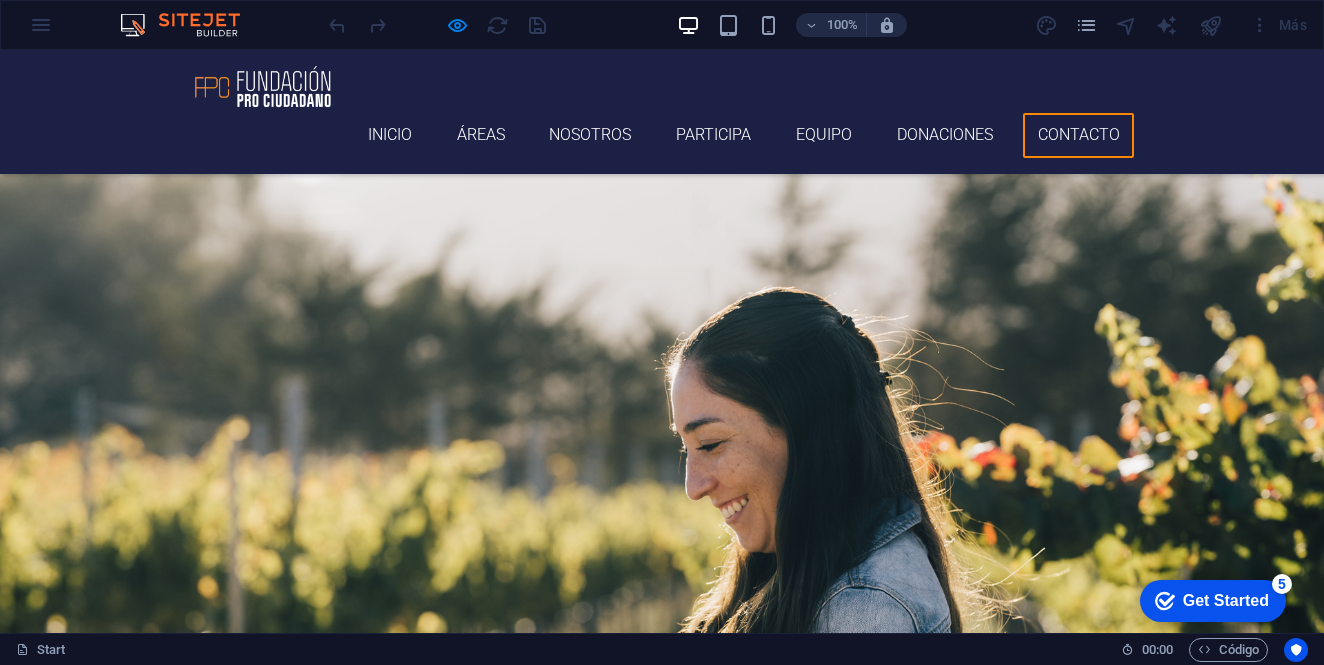 click at bounding box center [662, 6025] 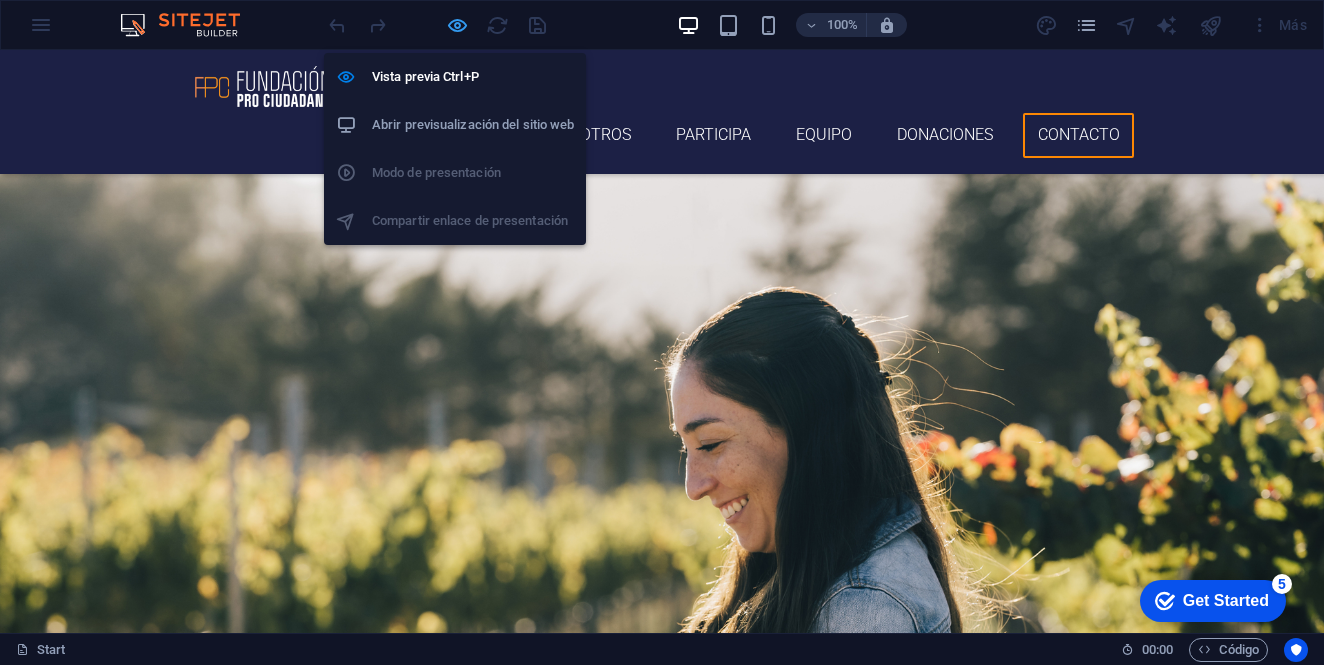 click at bounding box center (457, 25) 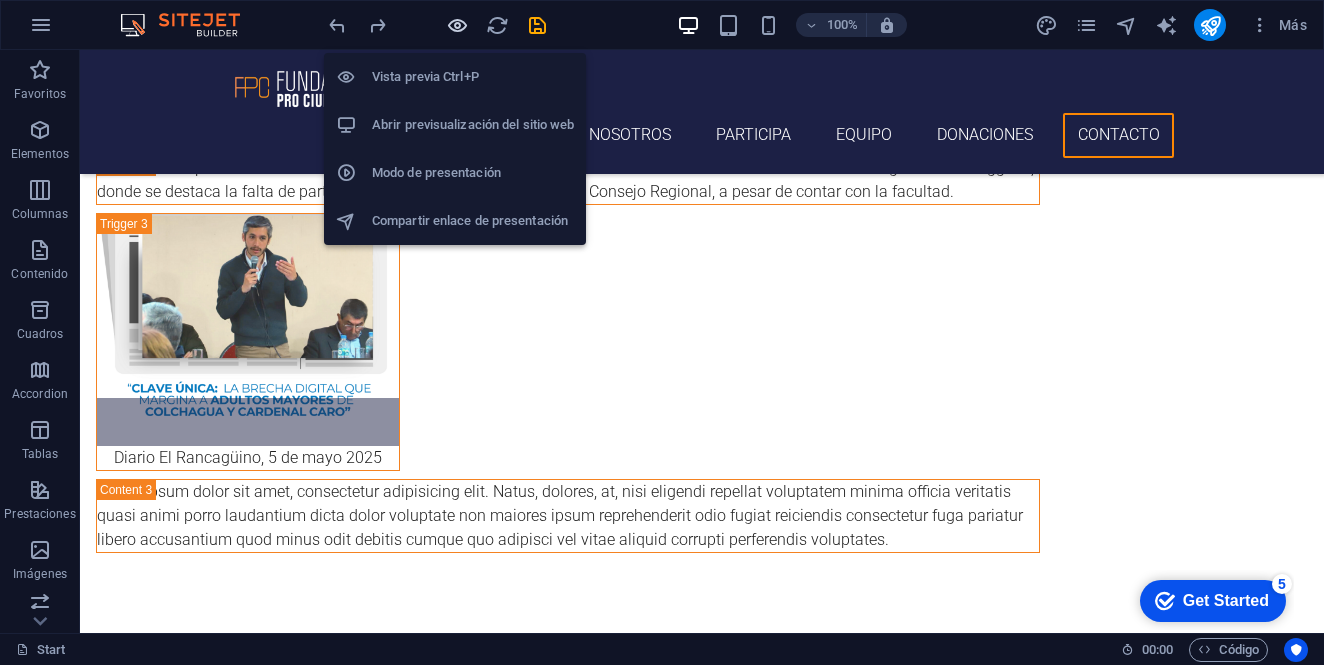 scroll, scrollTop: 8692, scrollLeft: 0, axis: vertical 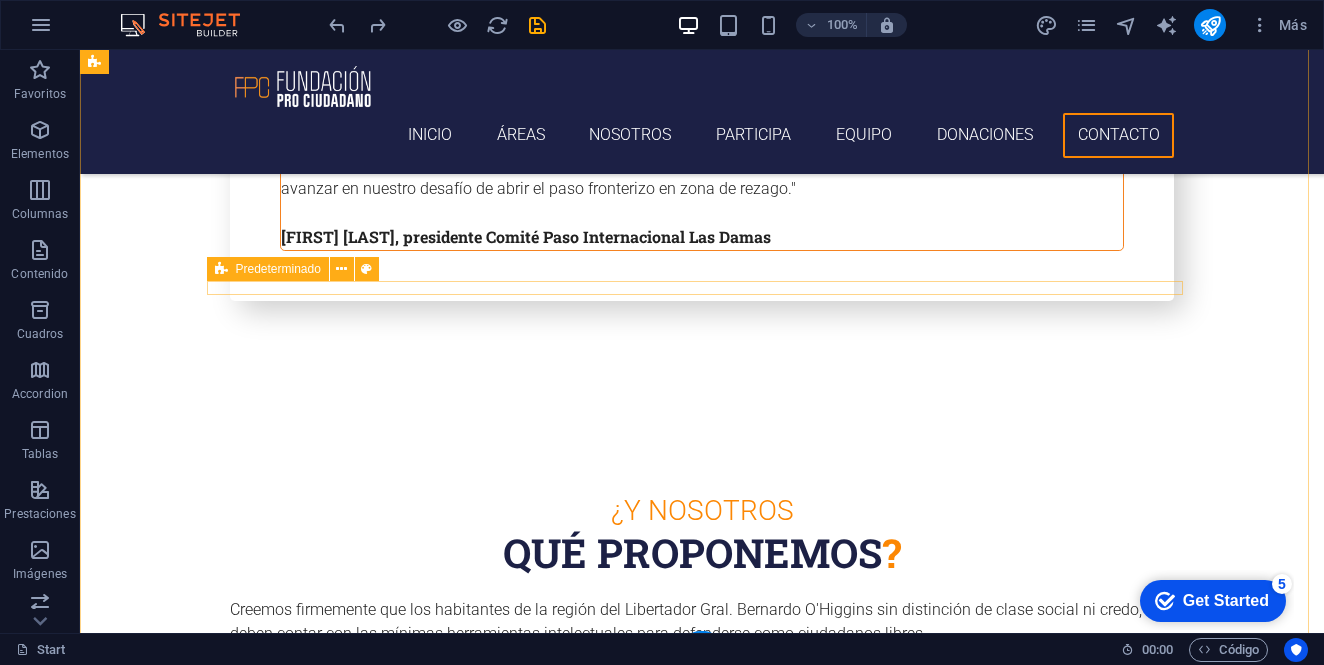 click at bounding box center [702, 5408] 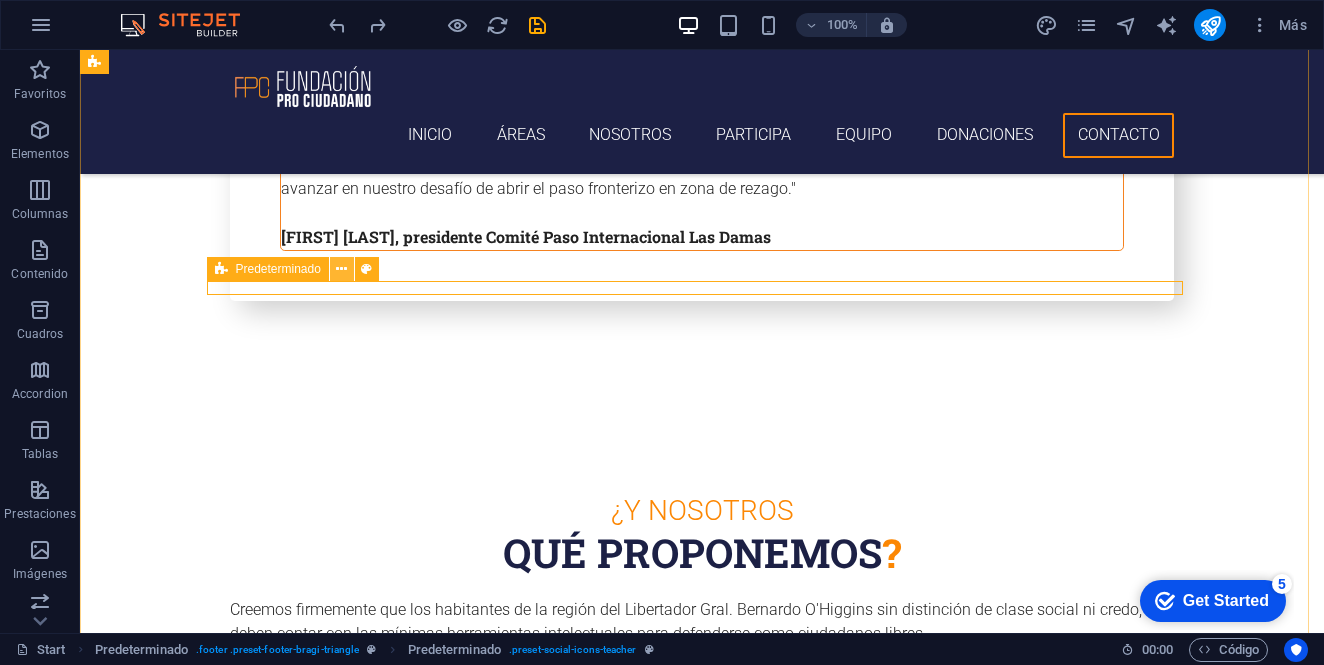 click at bounding box center [341, 269] 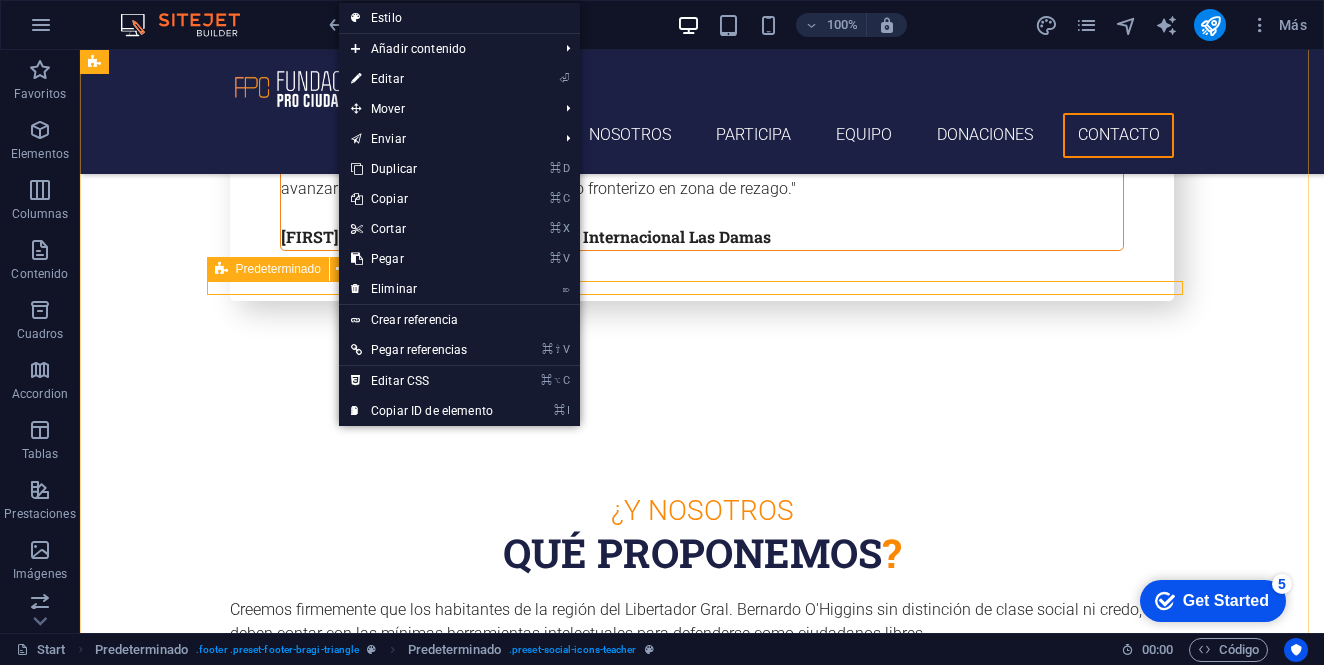 click on "Predeterminado" at bounding box center (278, 269) 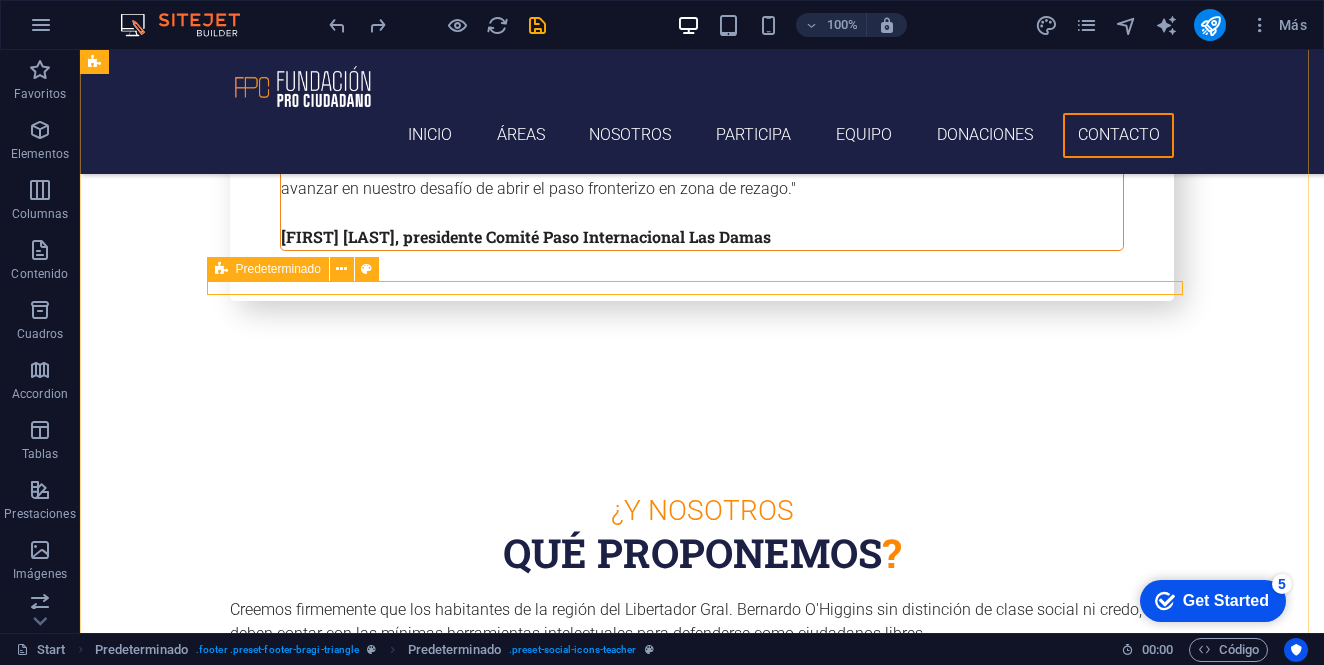 click on "Predeterminado" at bounding box center [278, 269] 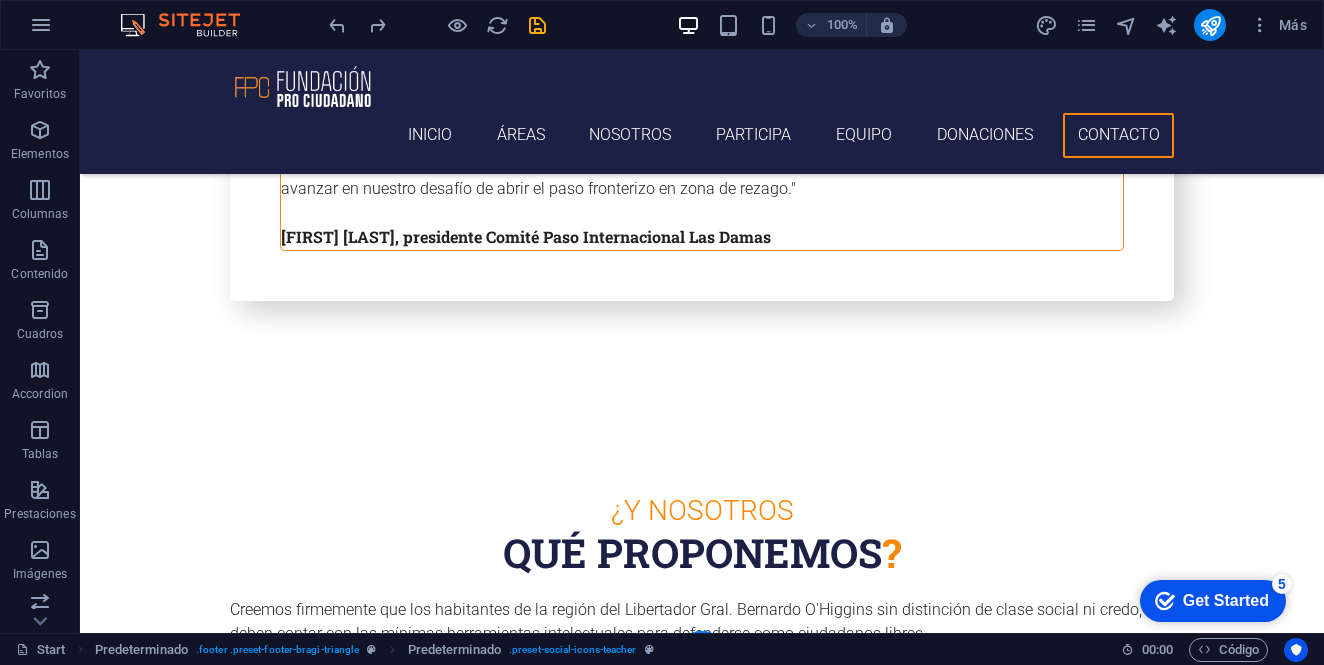 drag, startPoint x: 325, startPoint y: 322, endPoint x: 703, endPoint y: 292, distance: 379.1886 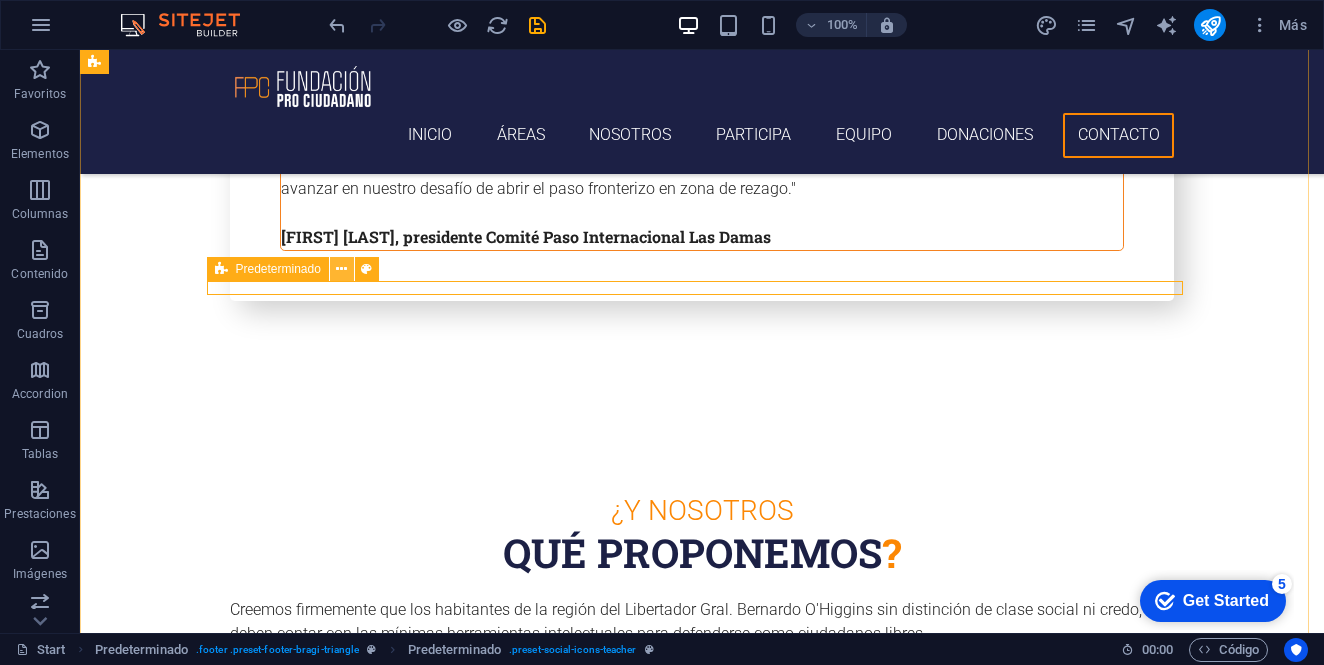 click at bounding box center [341, 269] 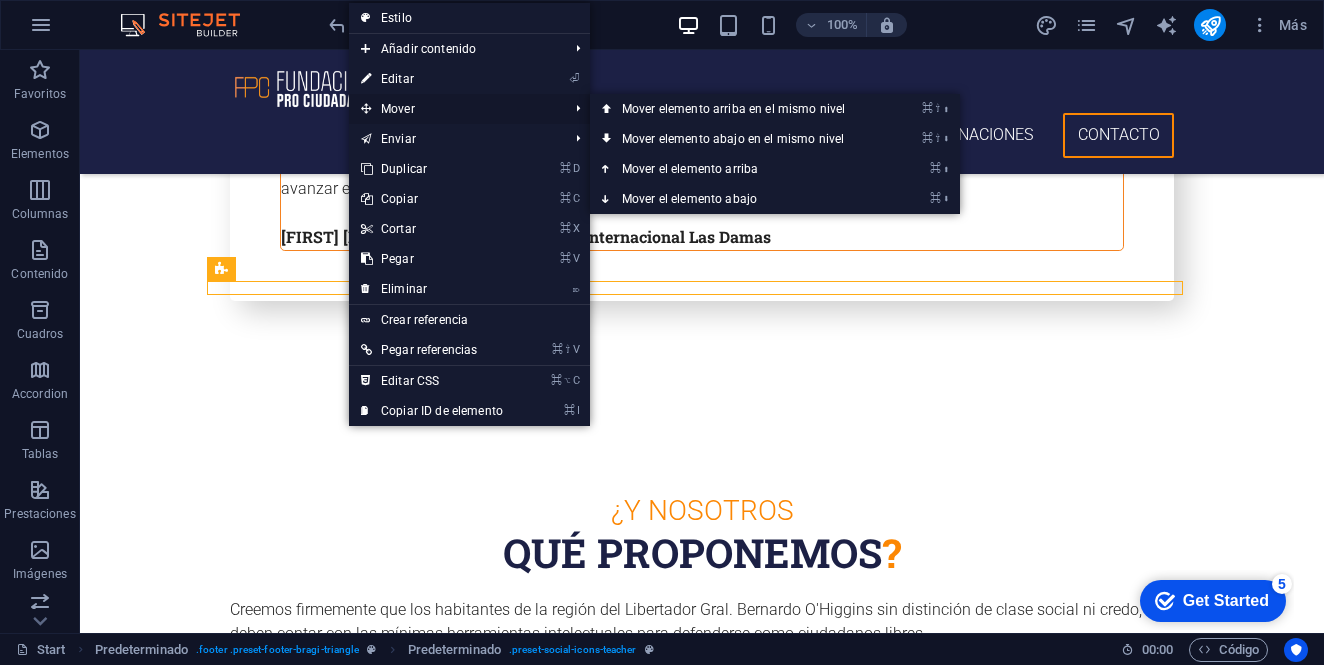 click on "Mover" at bounding box center (454, 109) 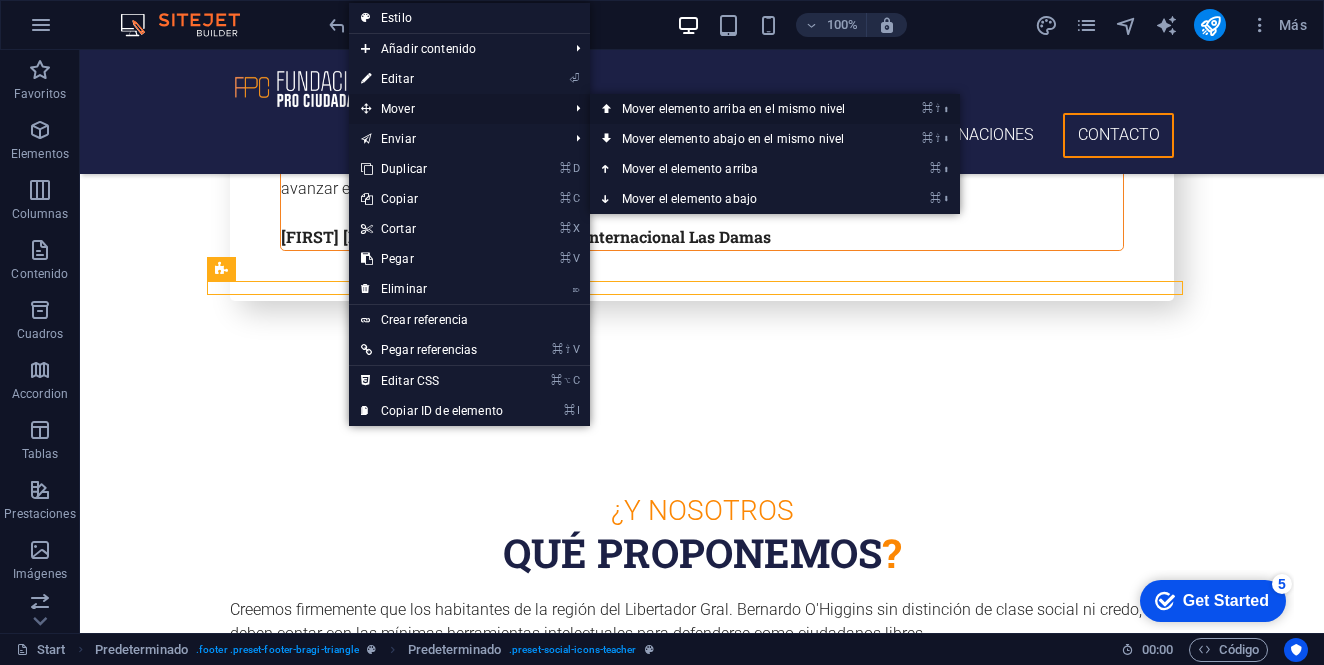click on "⌘ ⇧ ⬆  Mover elemento arriba en el mismo nivel" at bounding box center (737, 109) 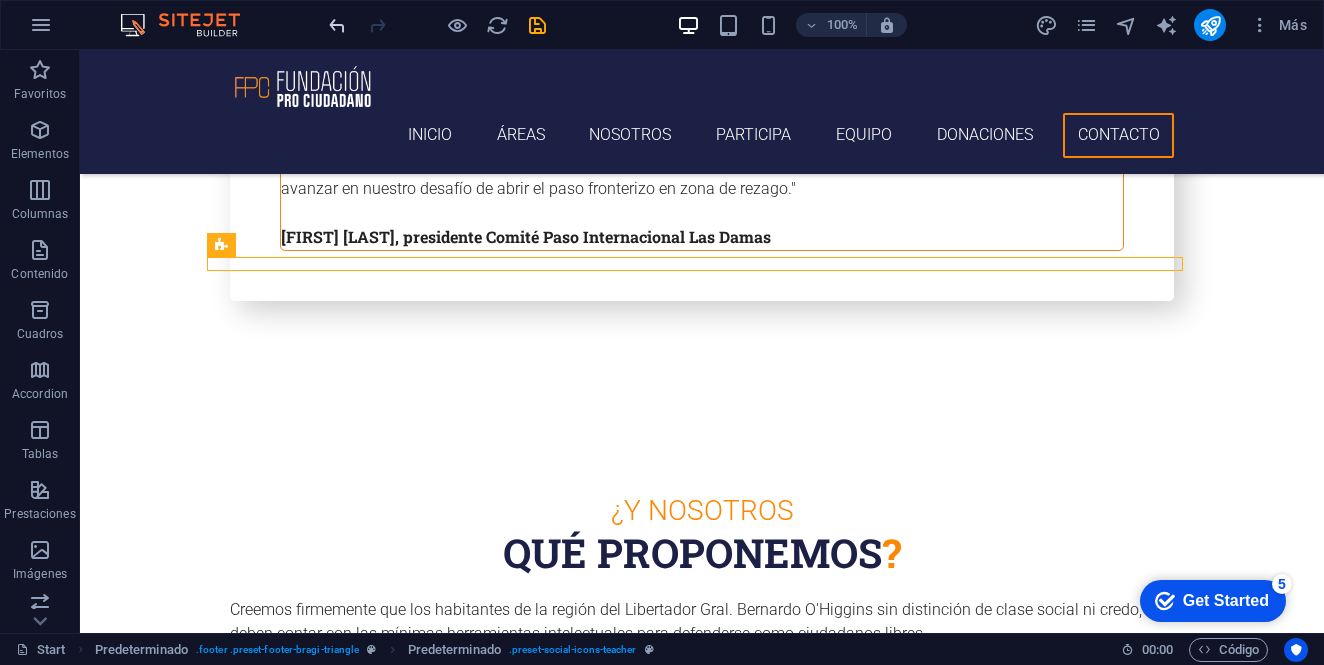 click at bounding box center (337, 25) 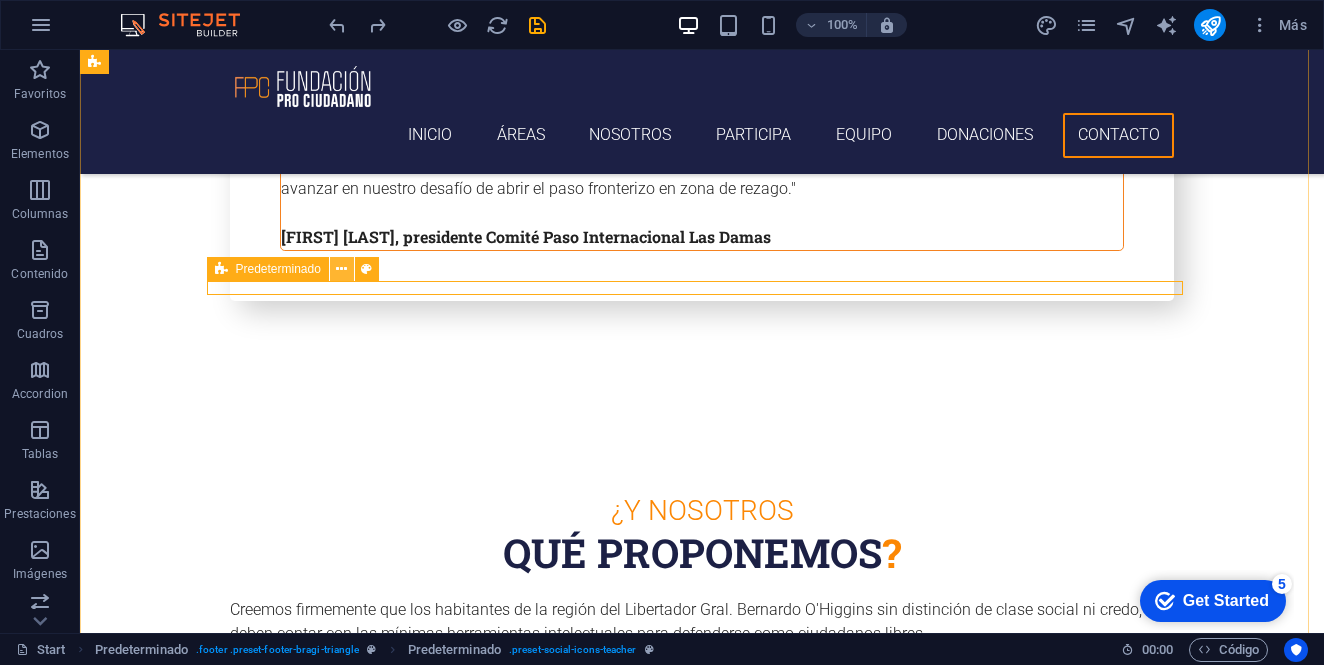 click at bounding box center [341, 269] 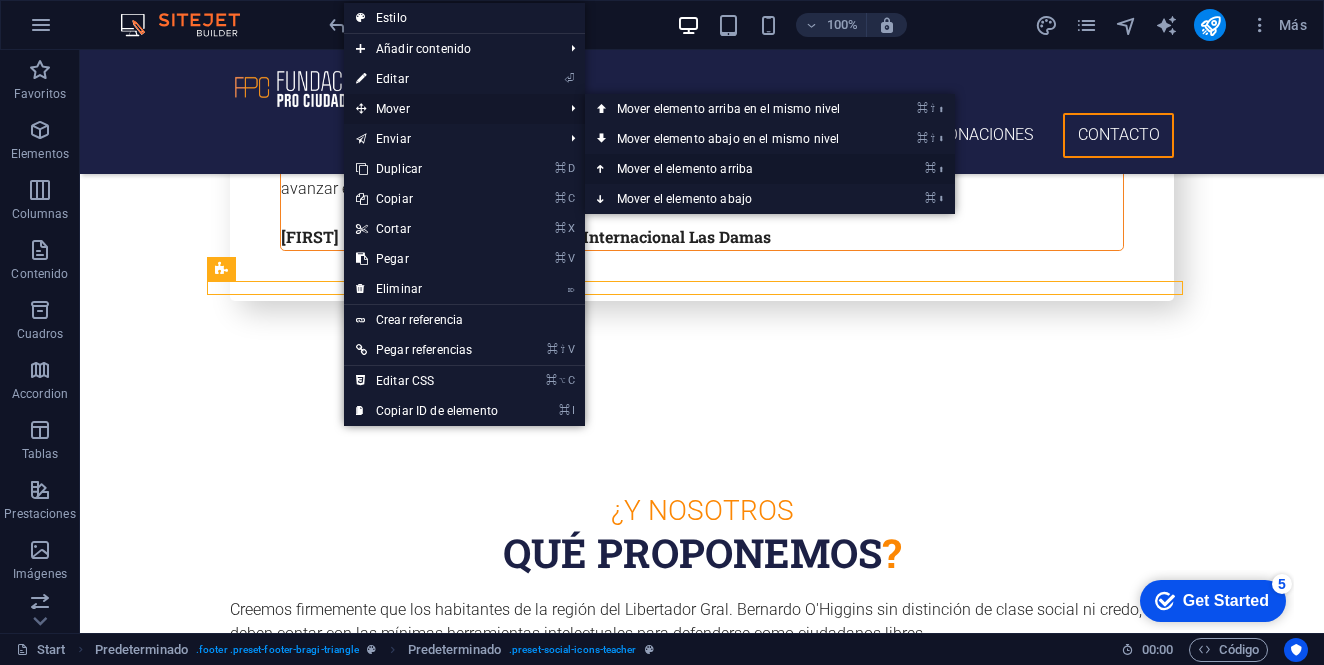 click on "⌘ ⬆  Mover el elemento arriba" at bounding box center [732, 169] 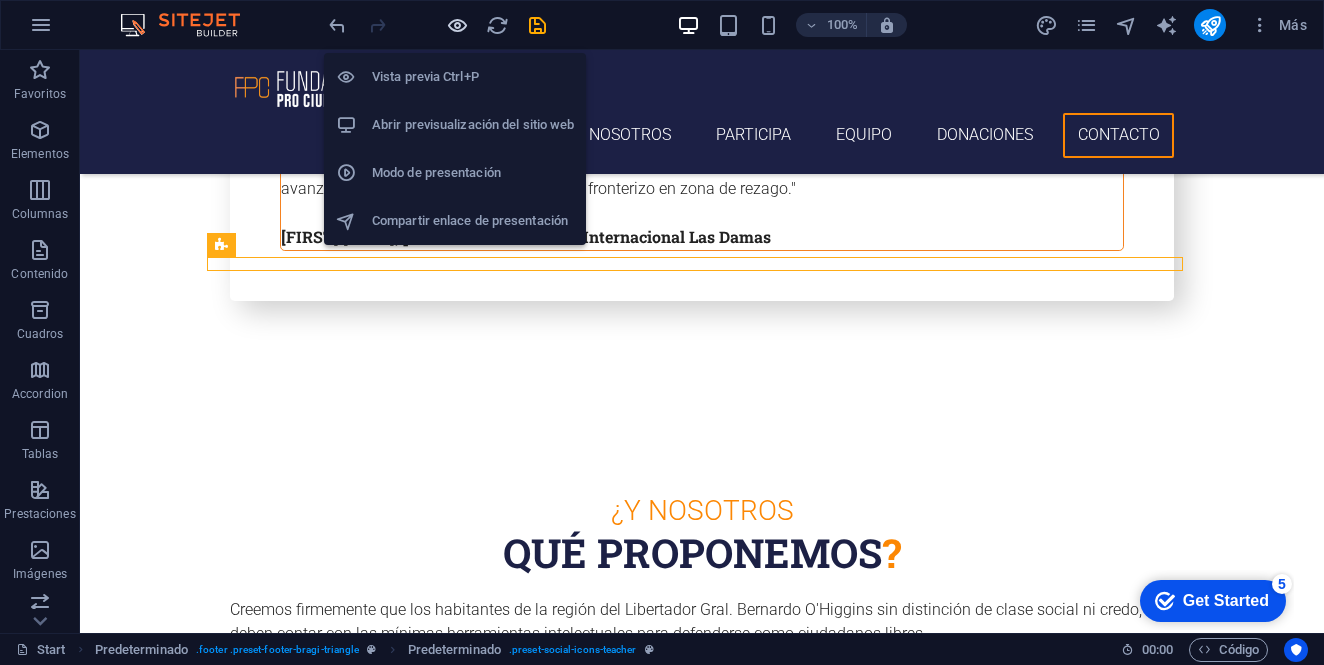 click at bounding box center (457, 25) 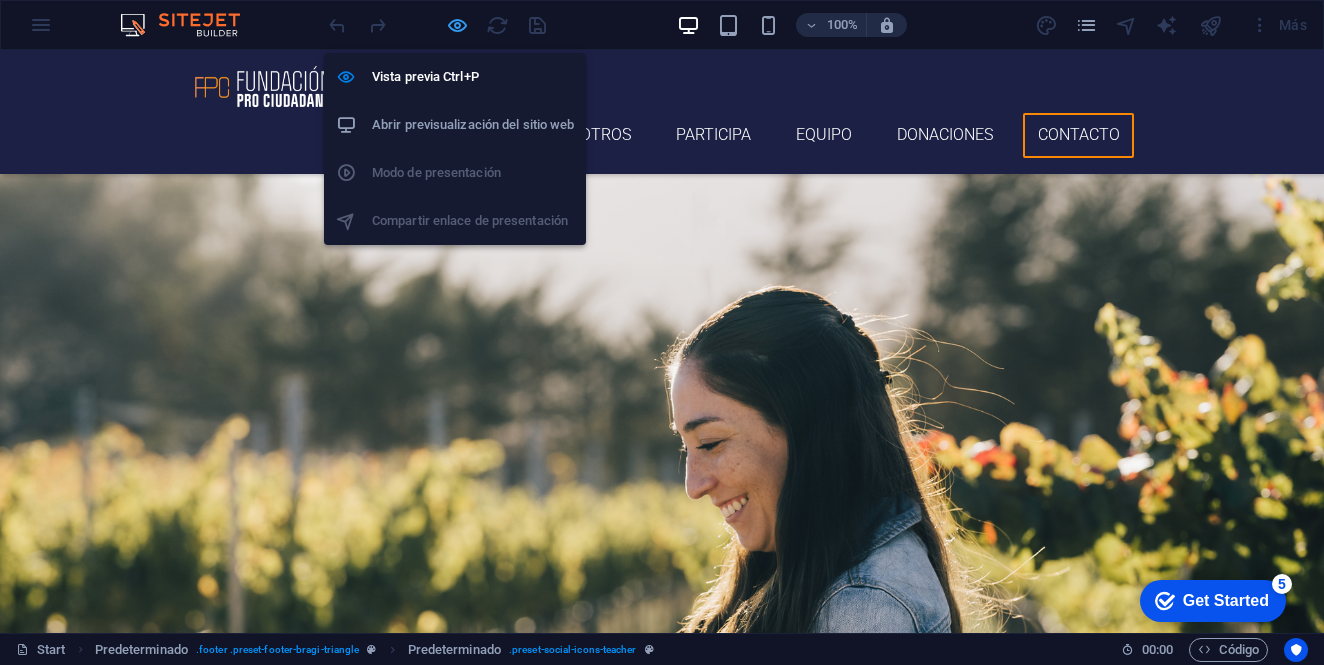 scroll, scrollTop: 7035, scrollLeft: 0, axis: vertical 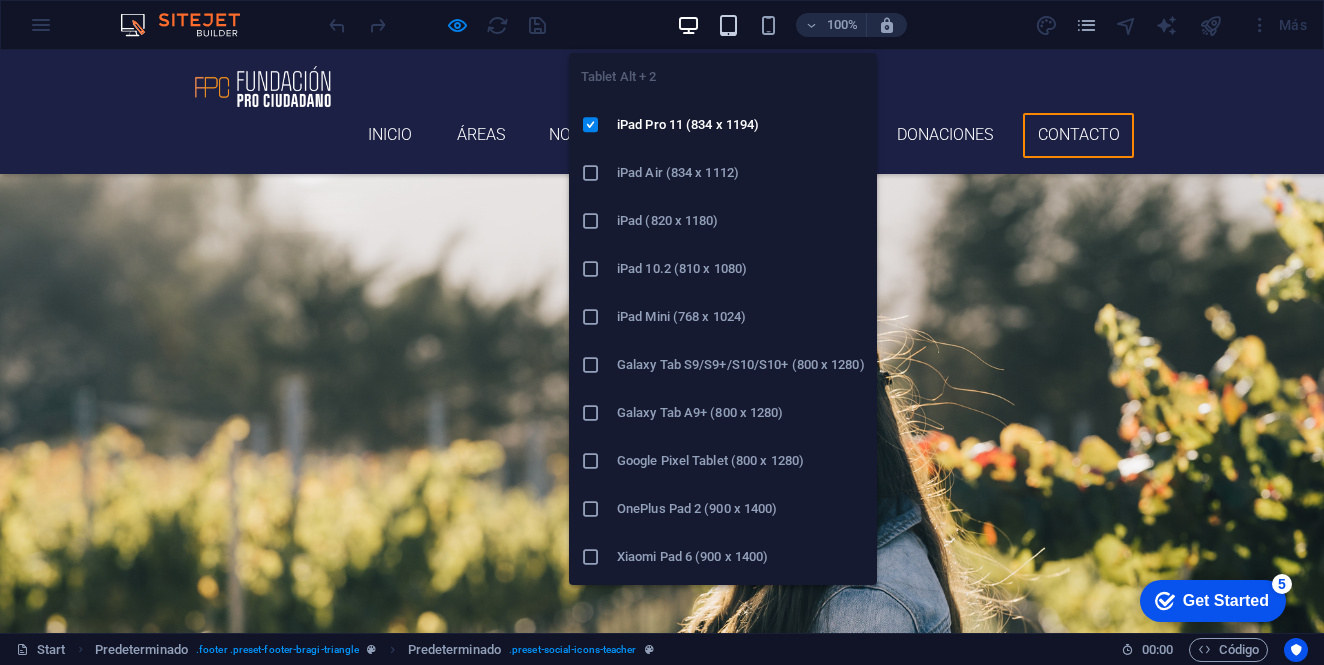 click at bounding box center [728, 25] 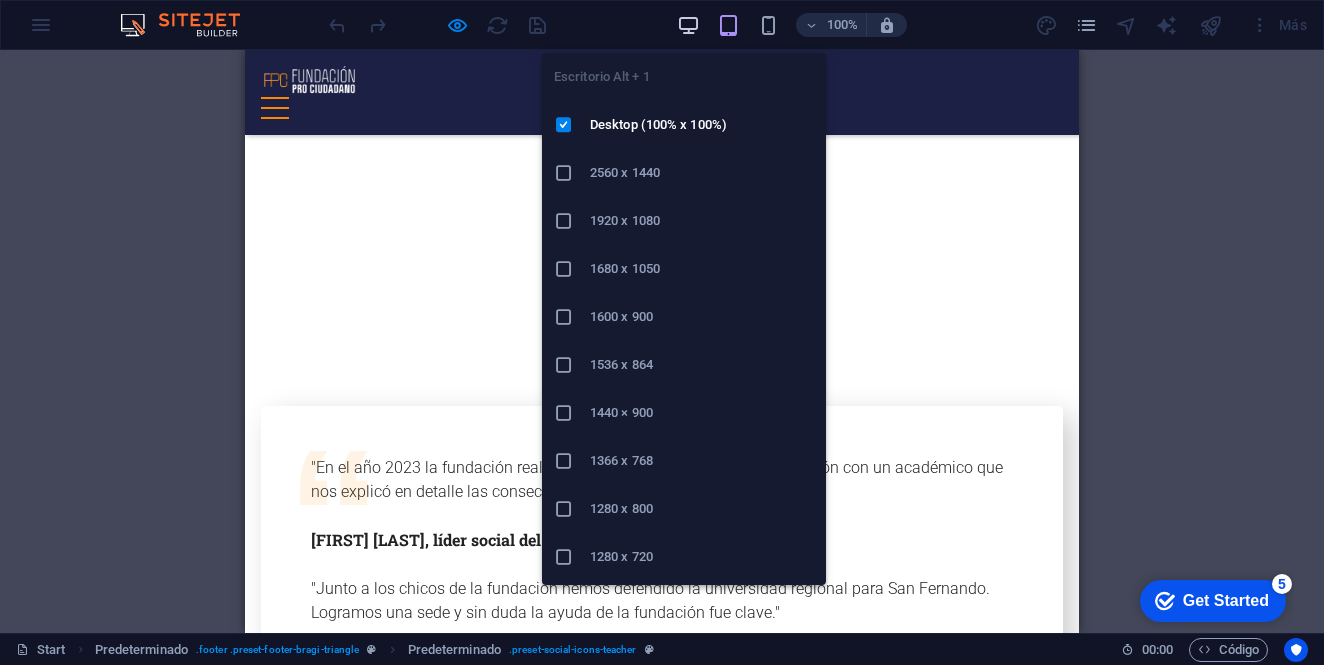 click at bounding box center [688, 25] 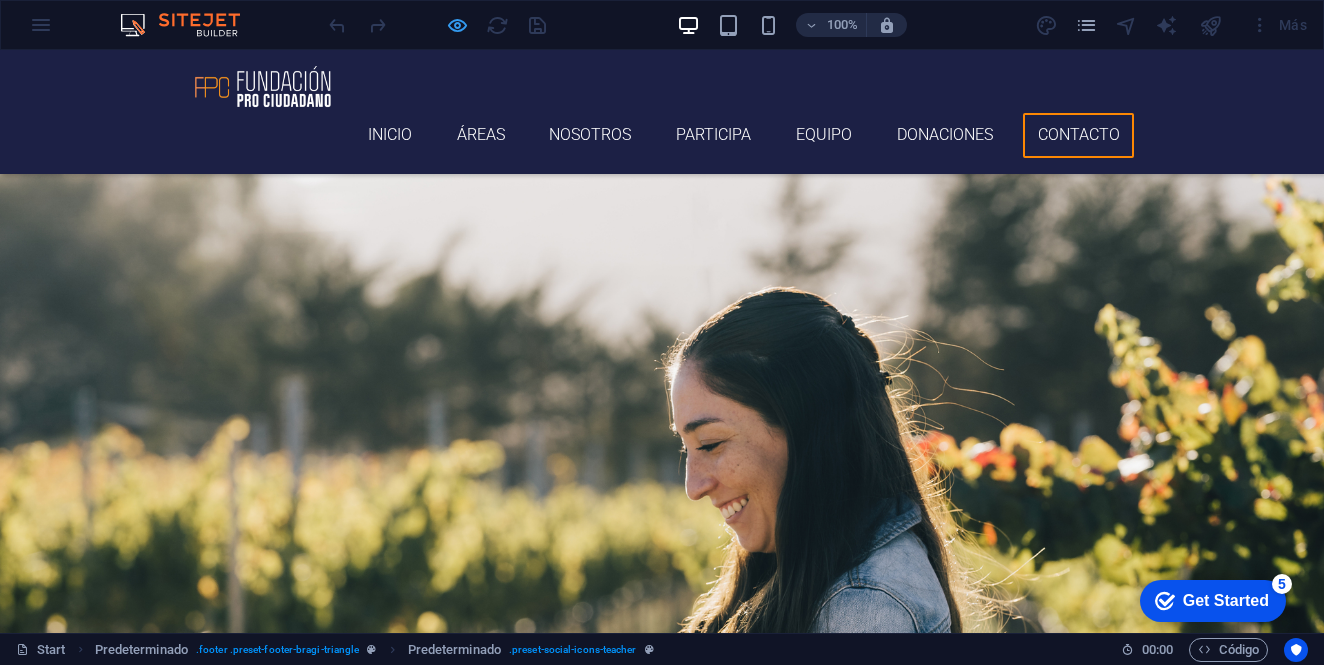 click at bounding box center (457, 25) 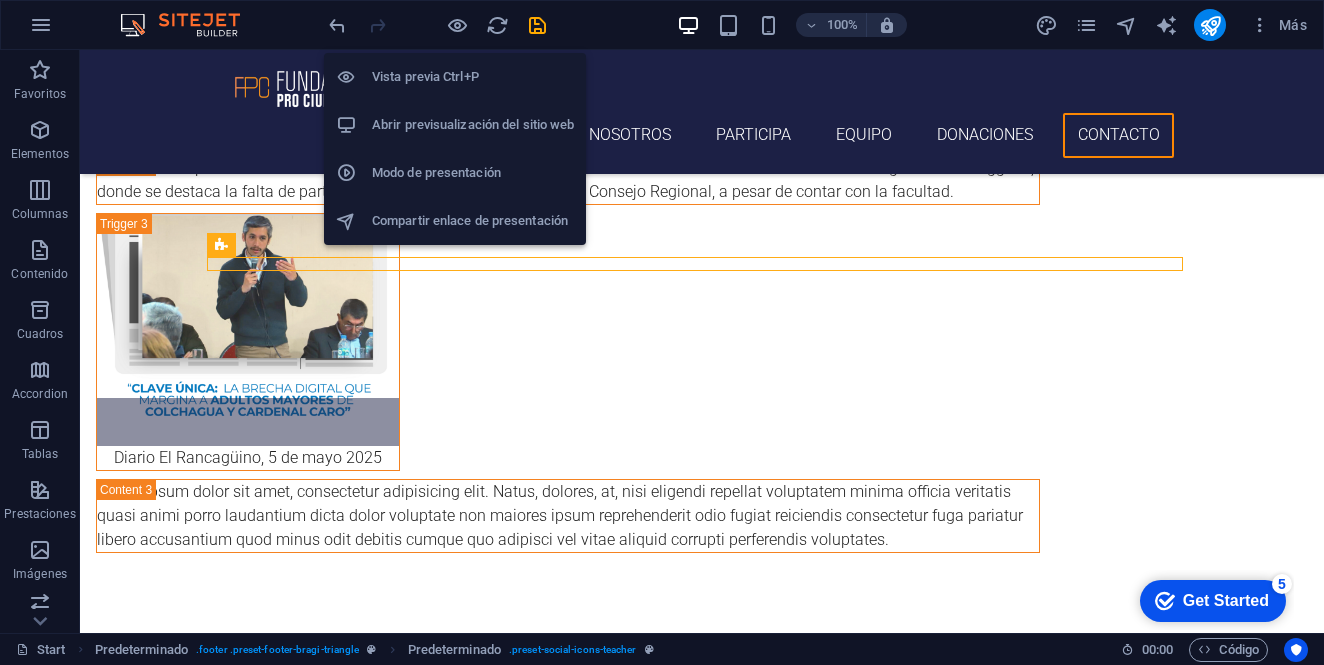 scroll, scrollTop: 8692, scrollLeft: 0, axis: vertical 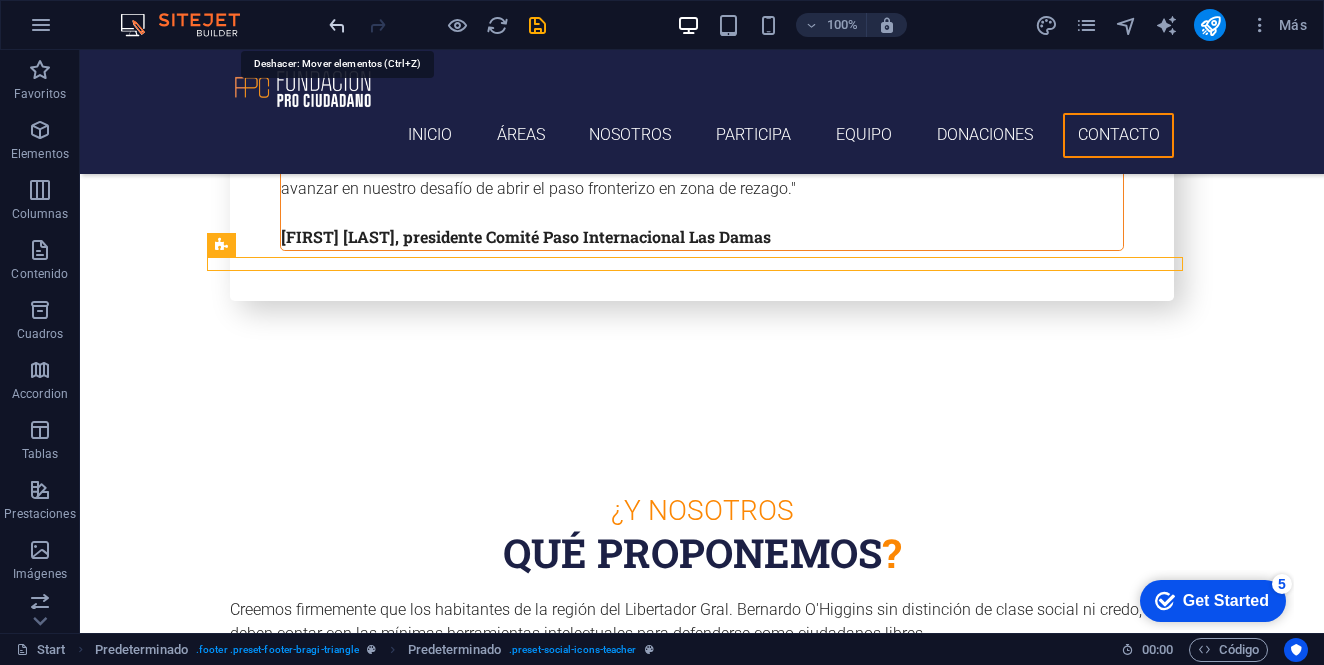 click at bounding box center (337, 25) 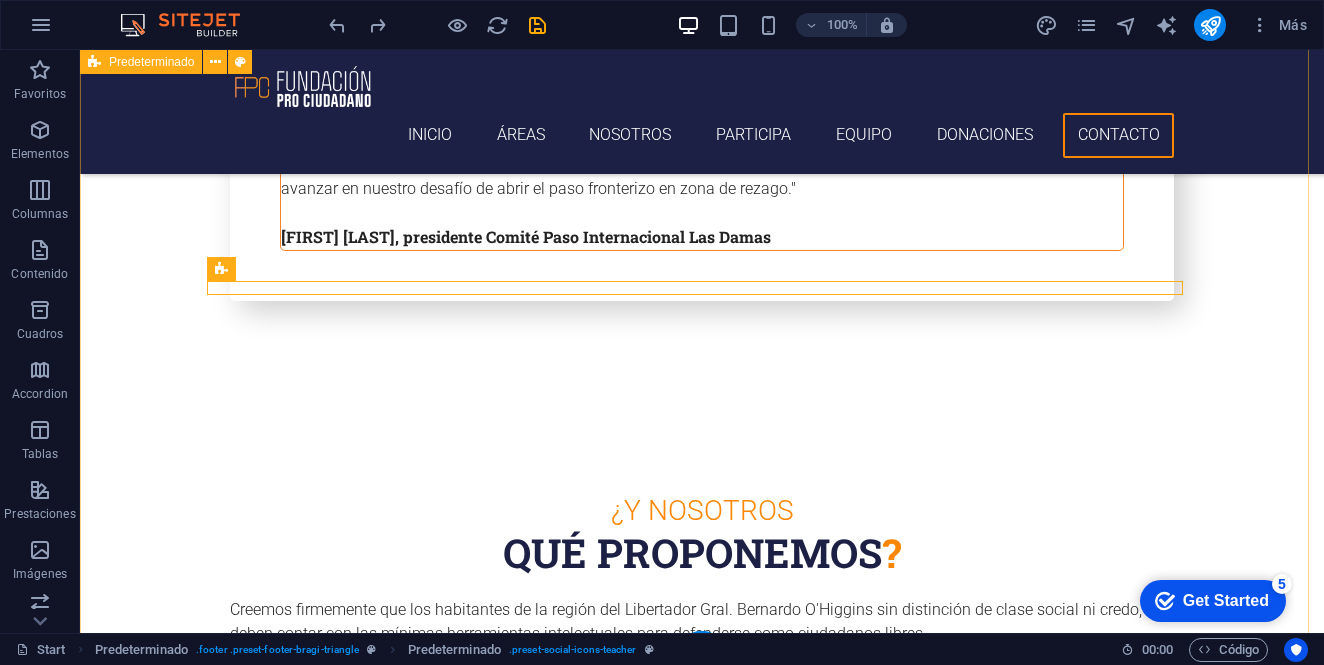 scroll, scrollTop: 8709, scrollLeft: 0, axis: vertical 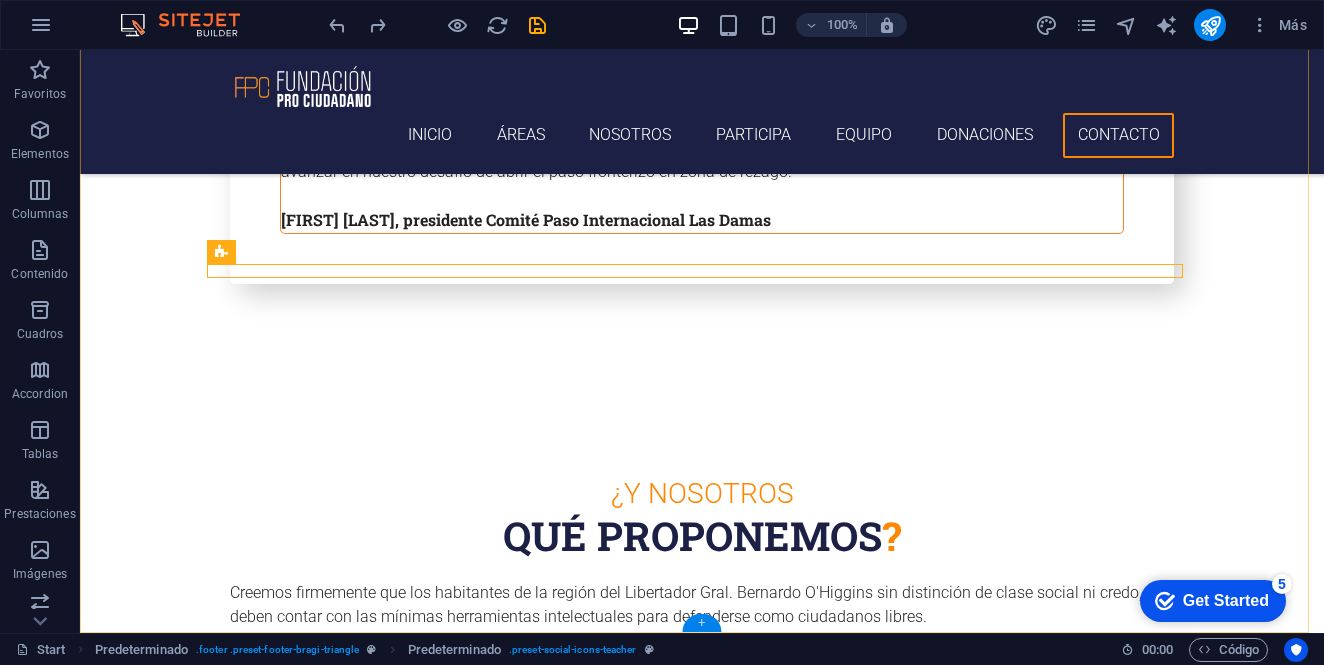 click on "+" at bounding box center (701, 623) 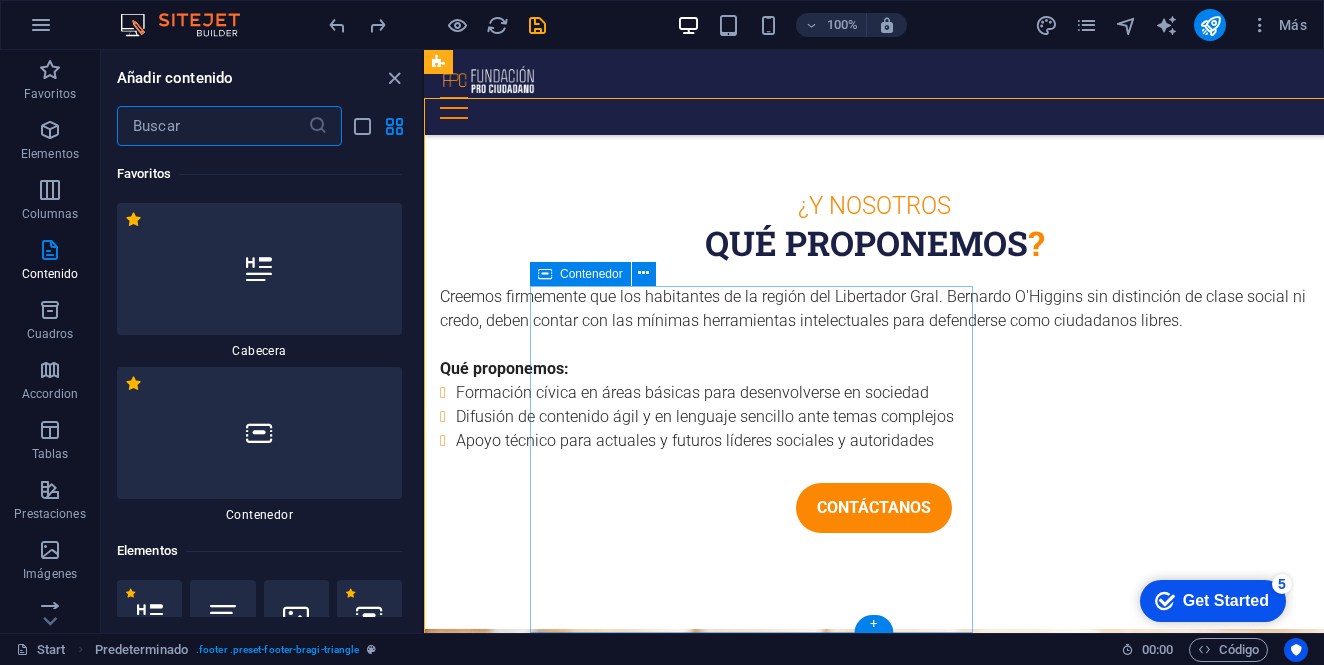 scroll, scrollTop: 8545, scrollLeft: 0, axis: vertical 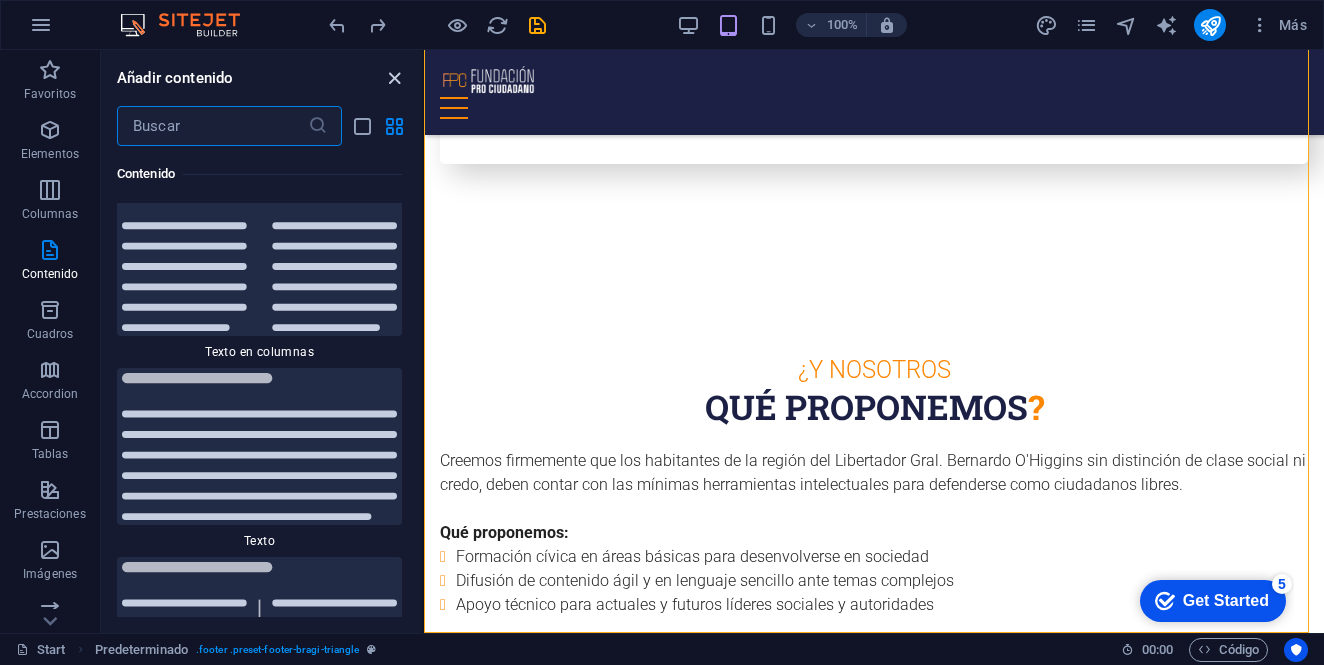 click at bounding box center [394, 78] 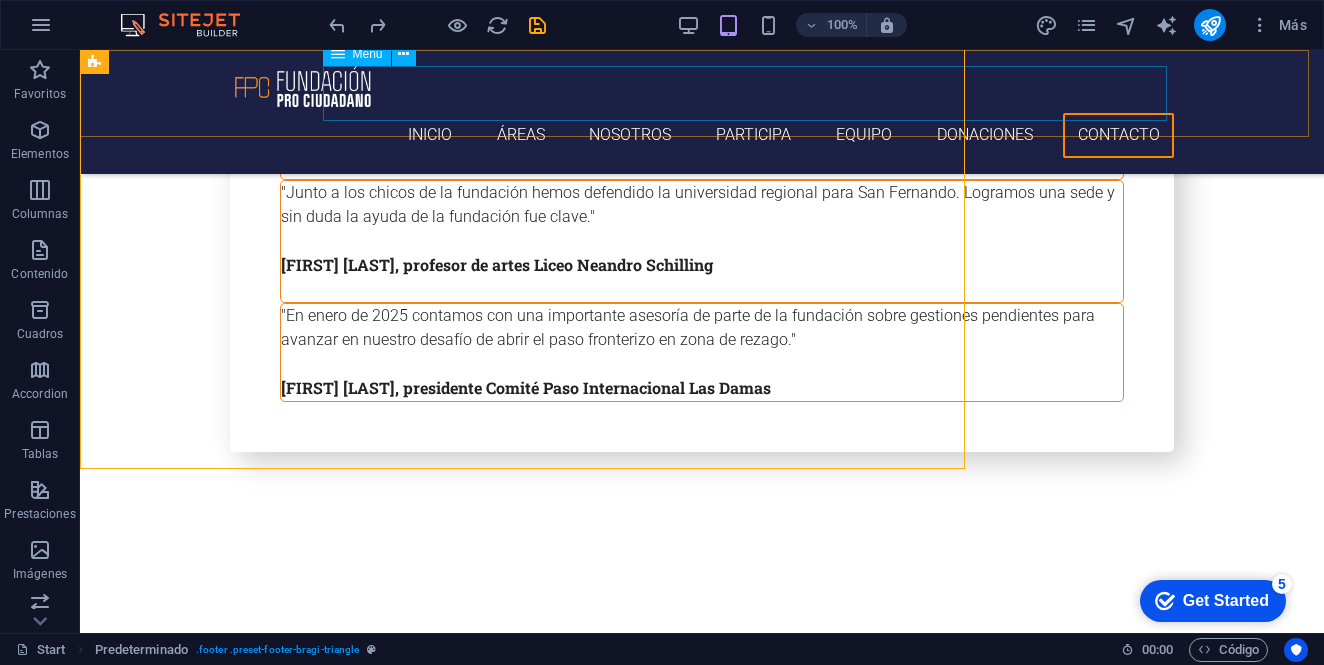 scroll, scrollTop: 8709, scrollLeft: 0, axis: vertical 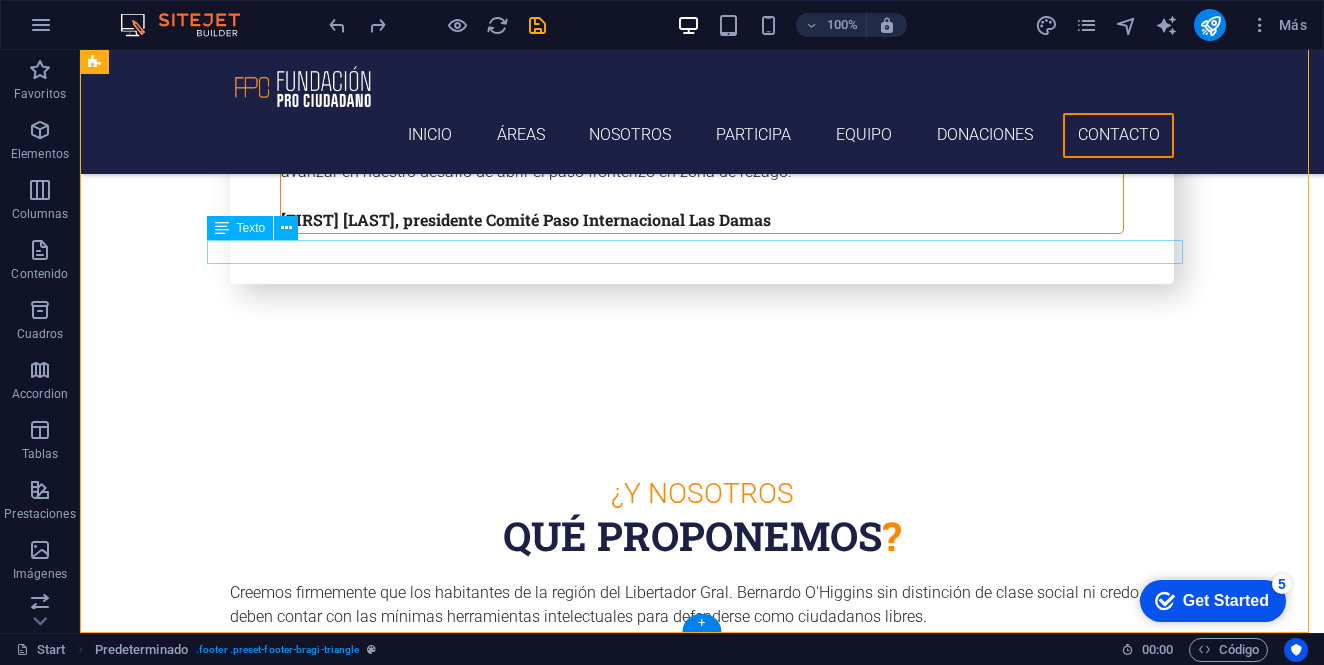 click on "Síguenos en Twitter, Linkedin e Instagram como  @fprociudadano" at bounding box center (702, 5350) 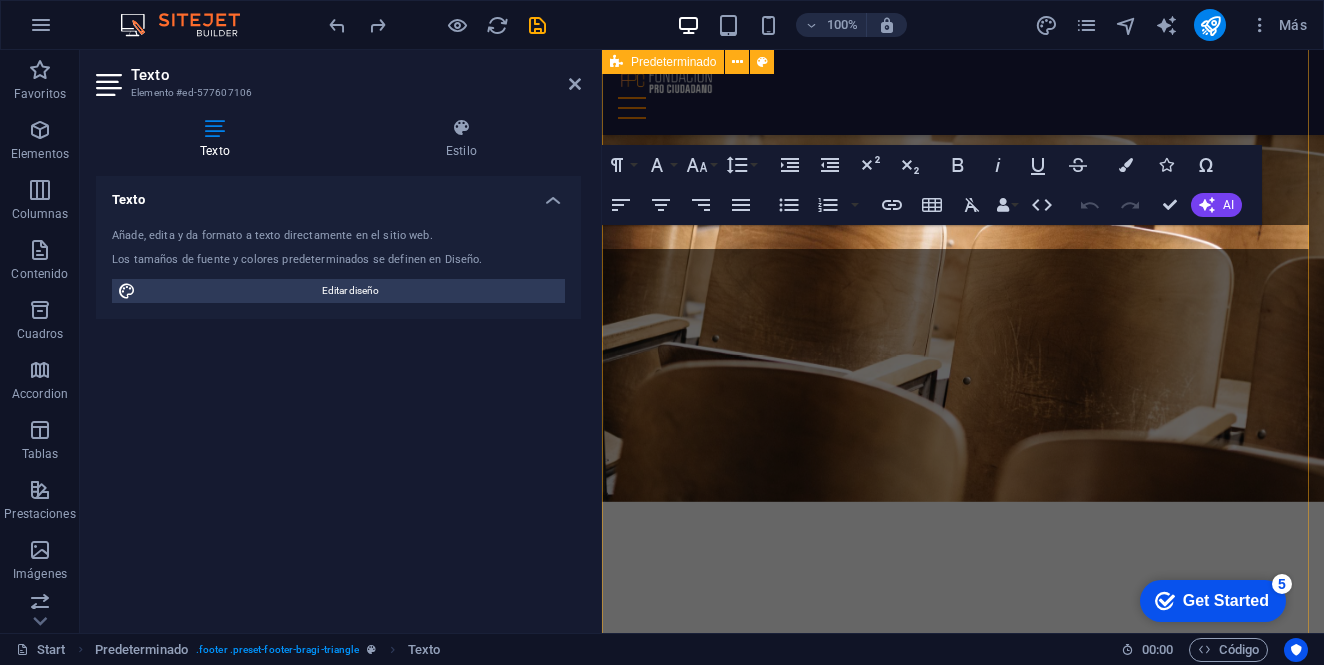 scroll, scrollTop: 9382, scrollLeft: 0, axis: vertical 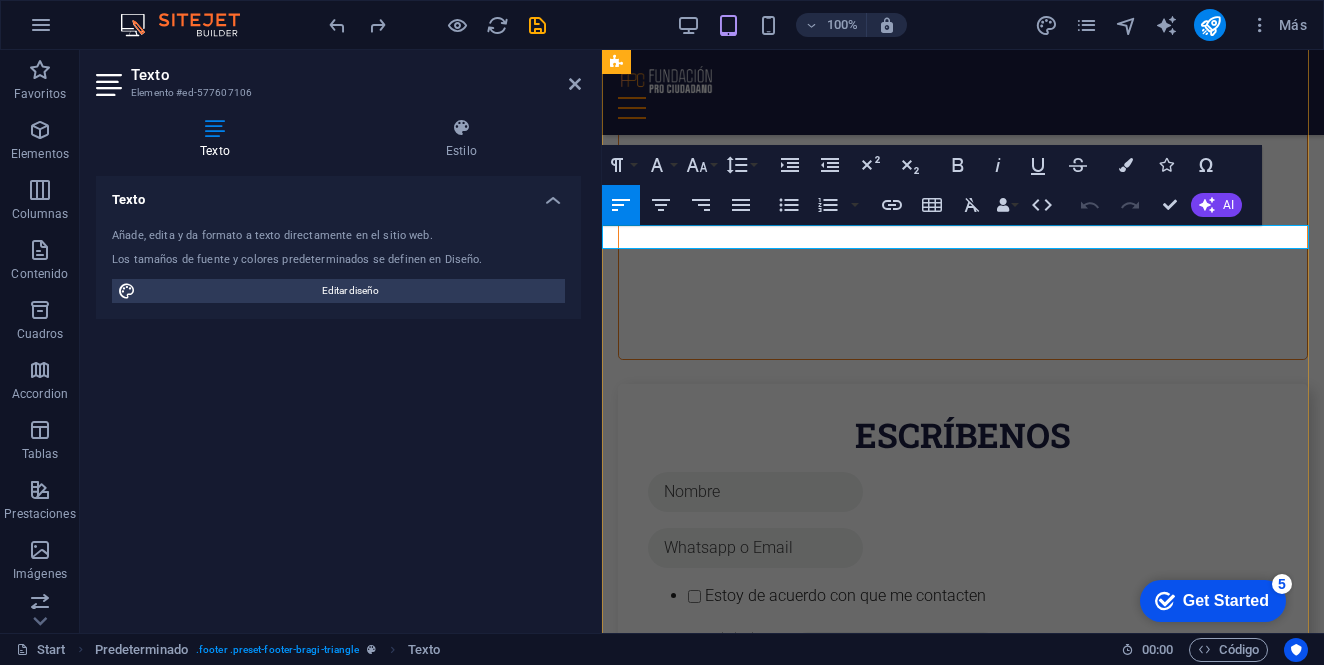 click on "Síguenos en Twitter, Linkedin e Instagram como  @fprociudadano" at bounding box center (973, 3881) 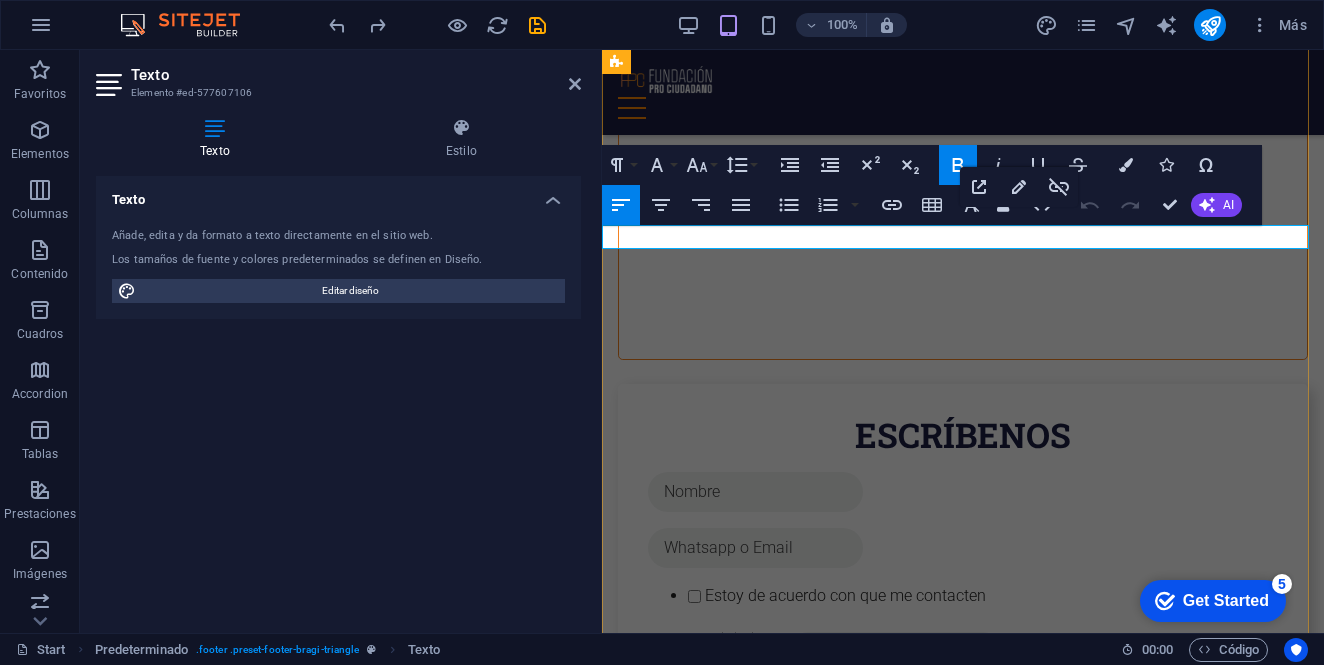 type 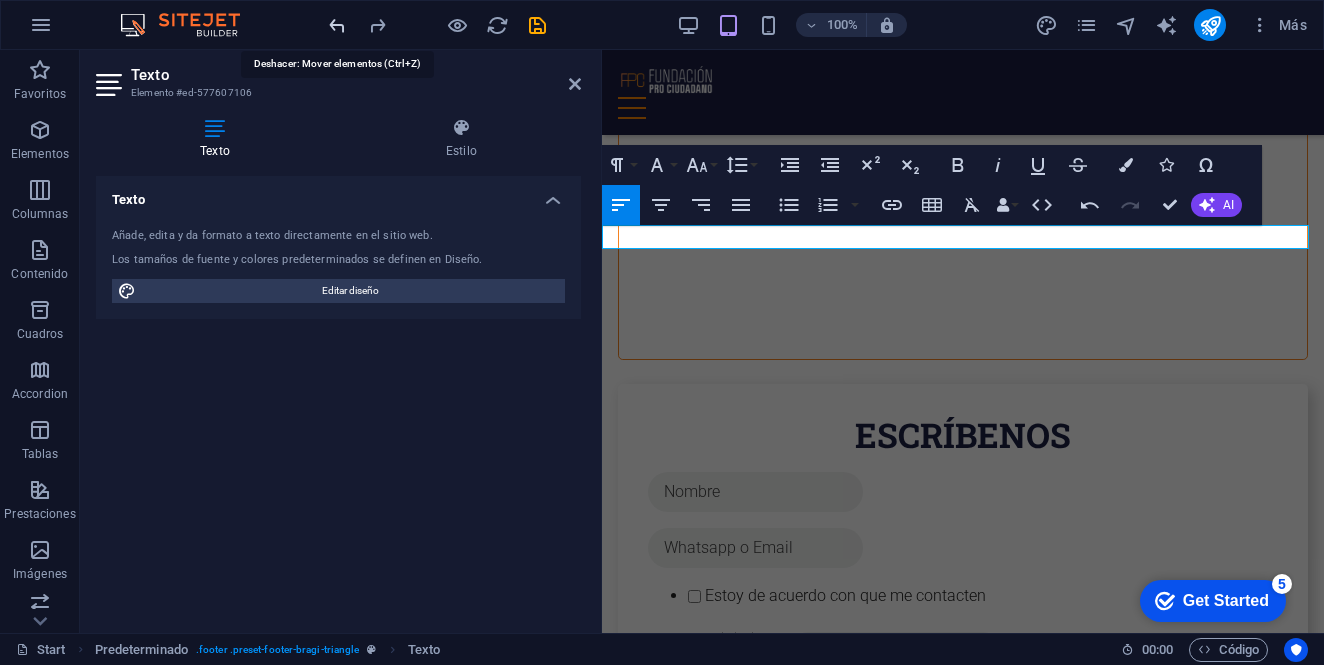 click at bounding box center (337, 25) 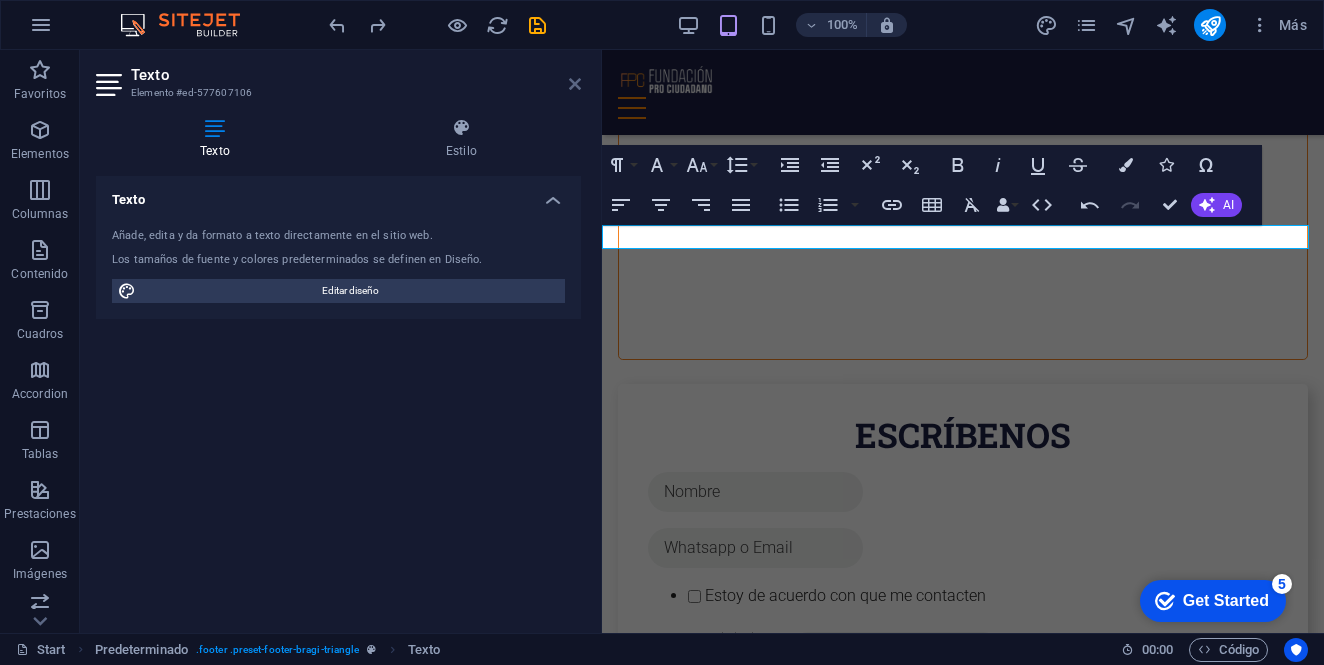click at bounding box center [575, 84] 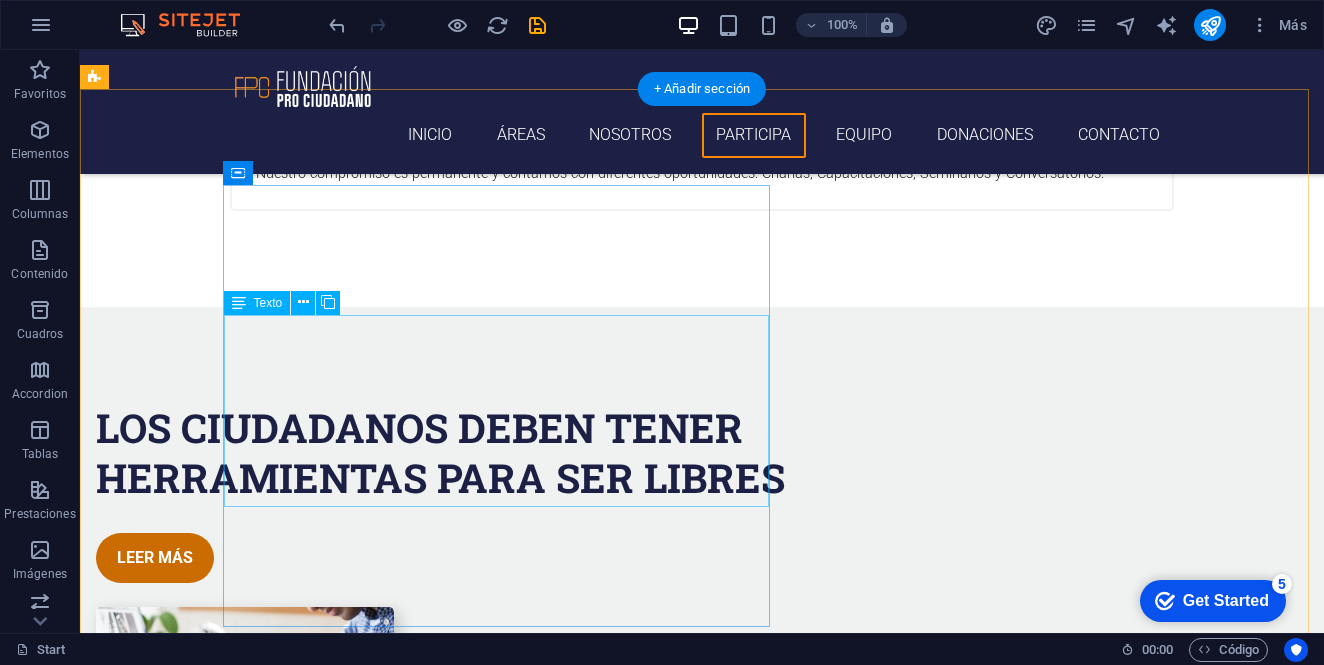 scroll, scrollTop: 5260, scrollLeft: 0, axis: vertical 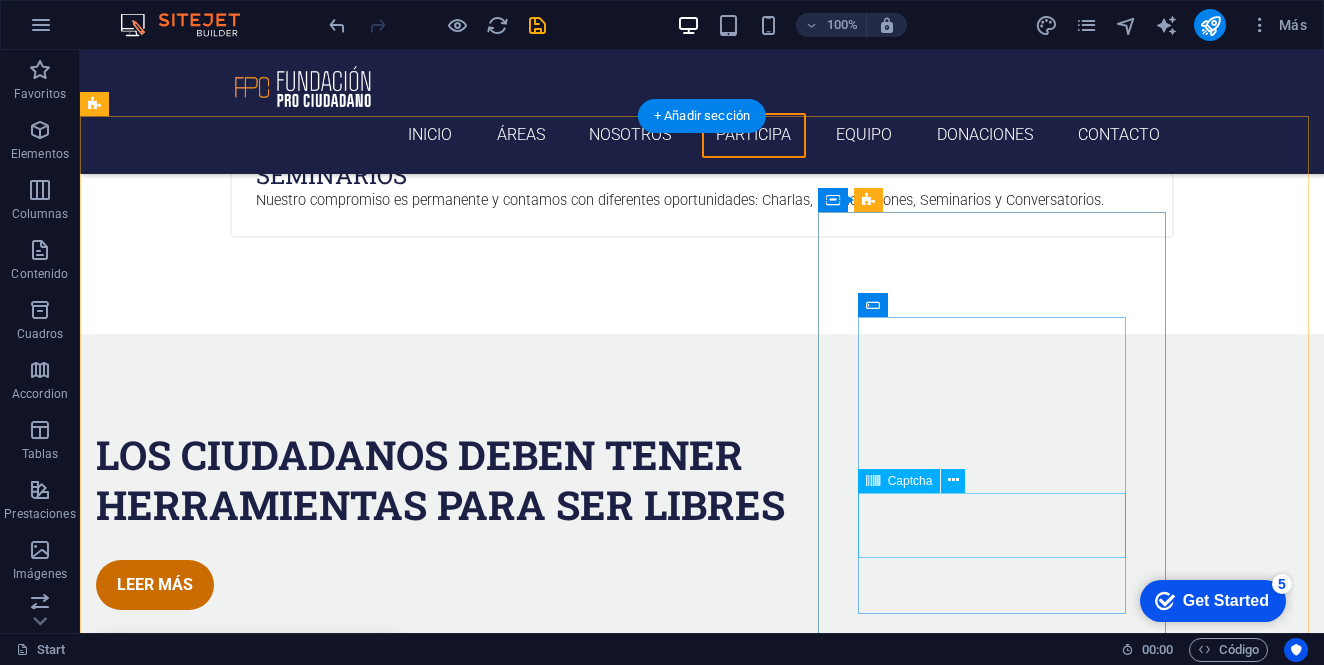 click on "¿Ilegible? Cargar nuevo" at bounding box center (568, 5654) 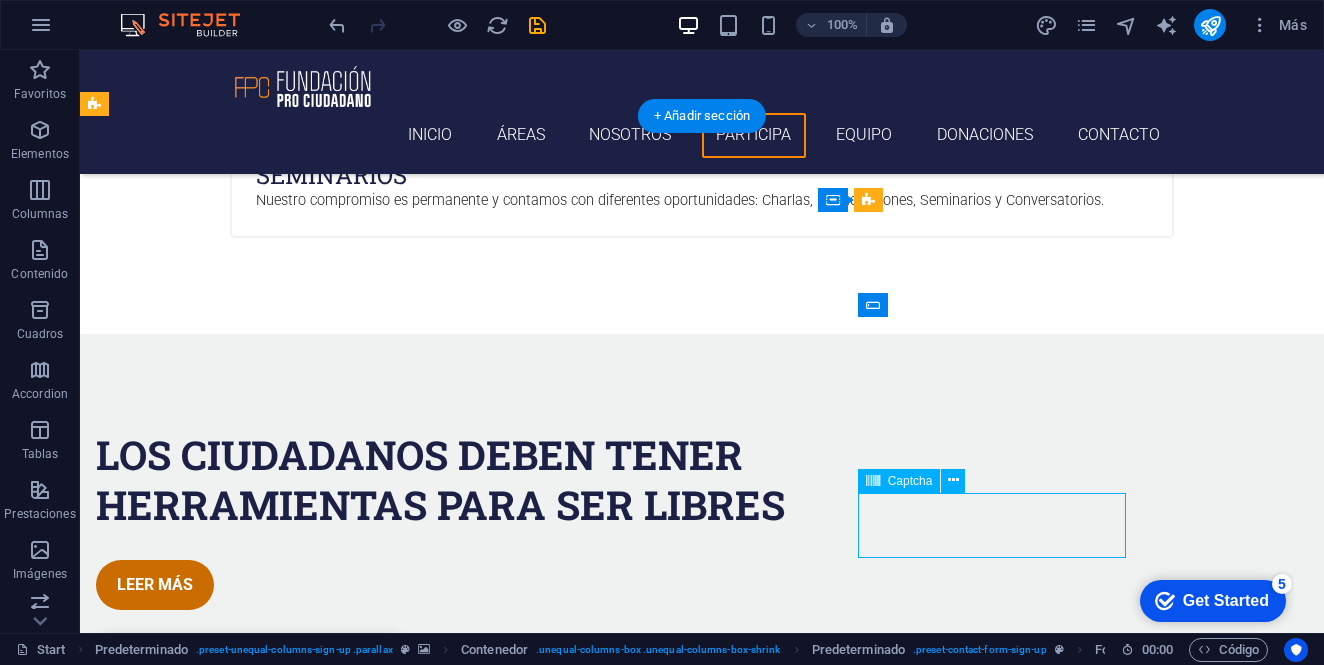 click on "¿Ilegible? Cargar nuevo" at bounding box center (568, 5654) 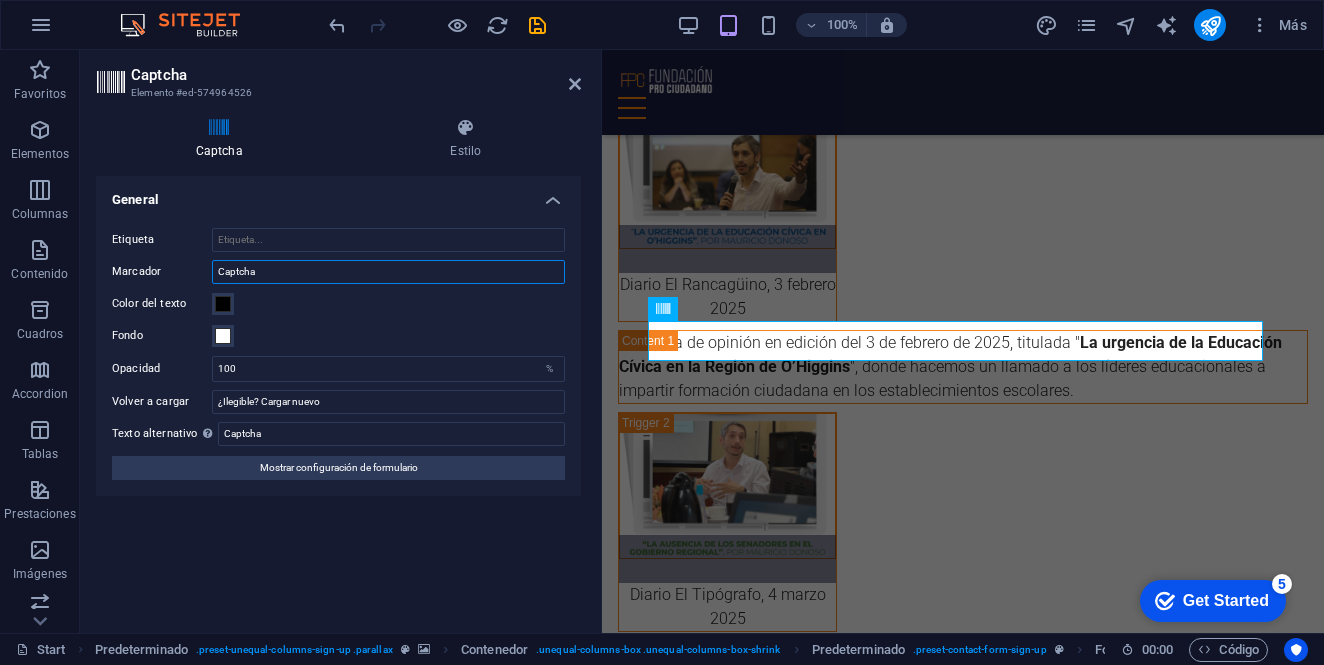 drag, startPoint x: 275, startPoint y: 274, endPoint x: 172, endPoint y: 274, distance: 103 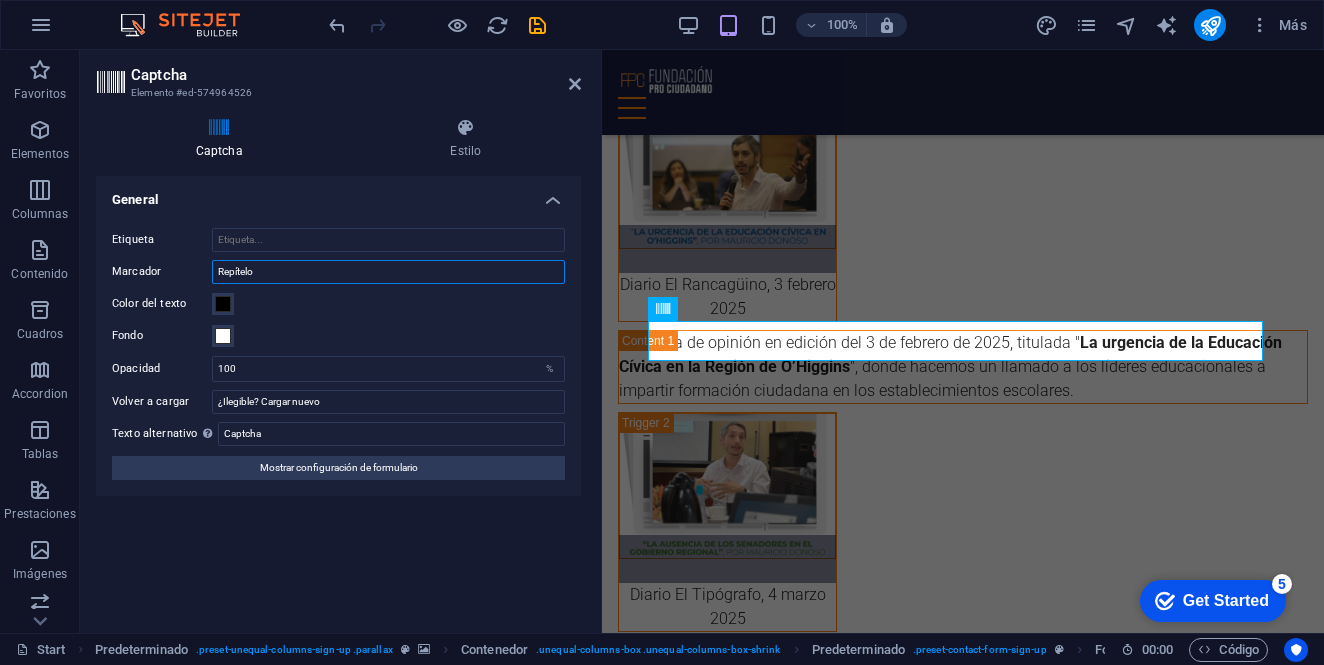 type on "Repítelo" 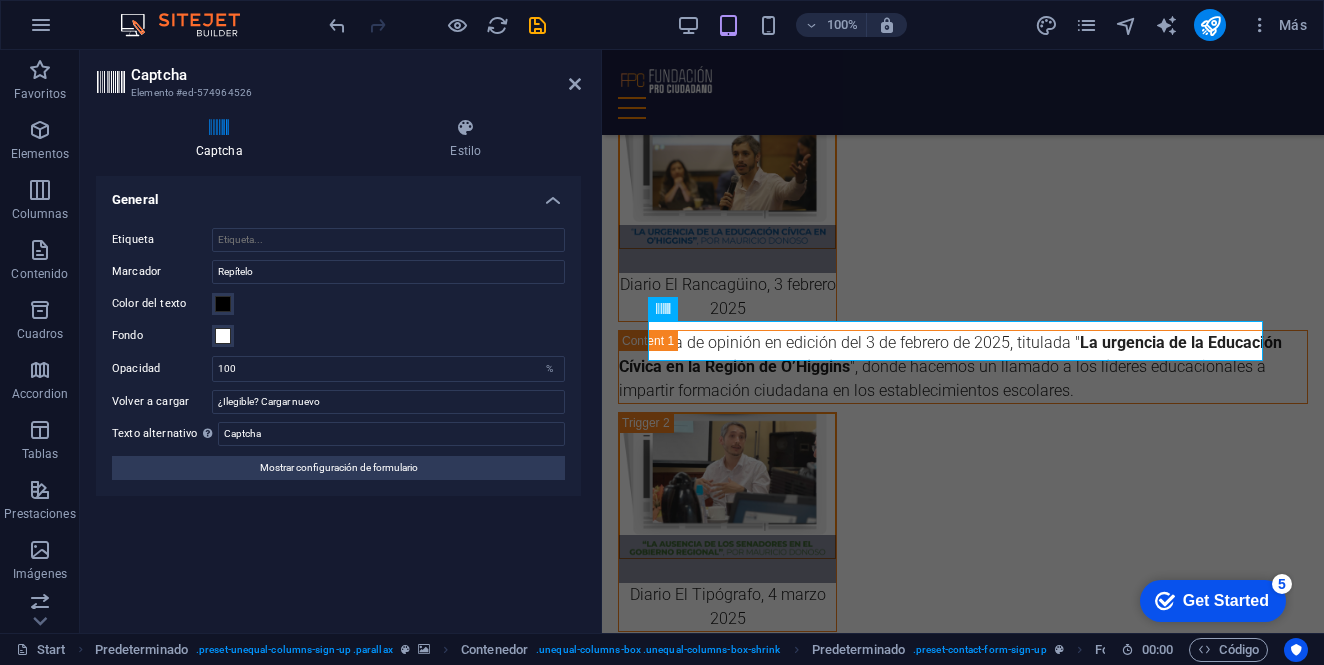 click at bounding box center (437, 25) 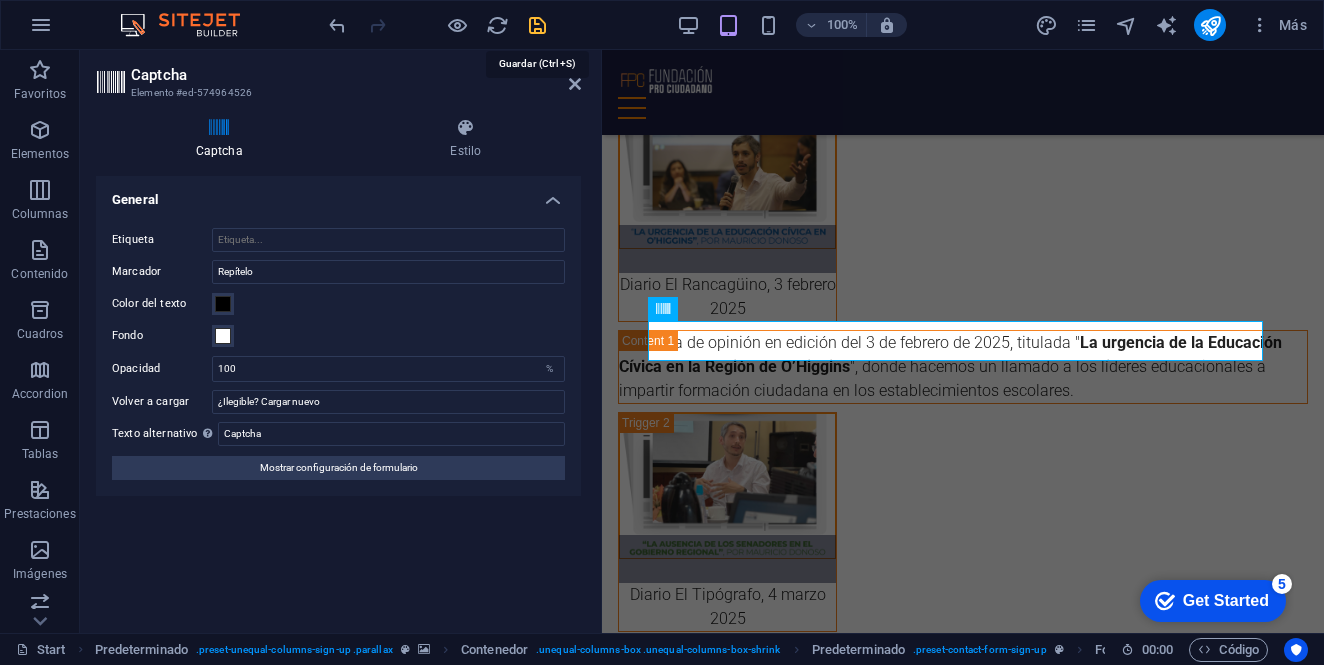 click at bounding box center (537, 25) 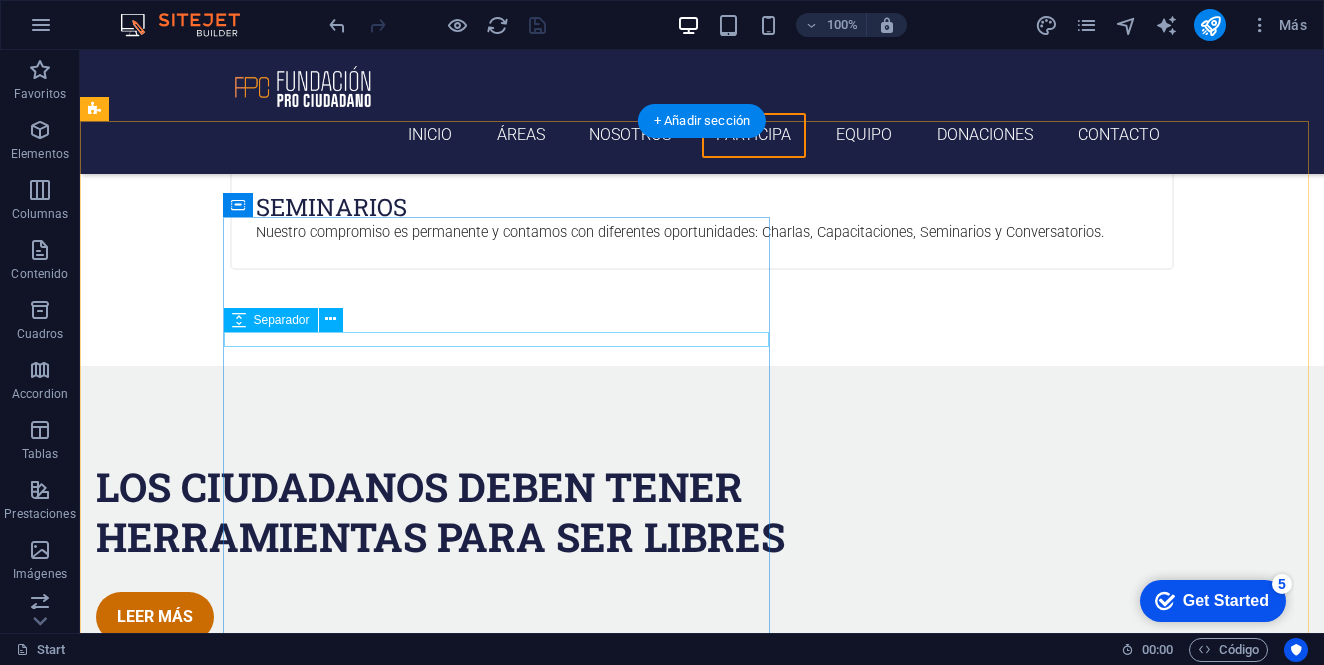 scroll, scrollTop: 5263, scrollLeft: 0, axis: vertical 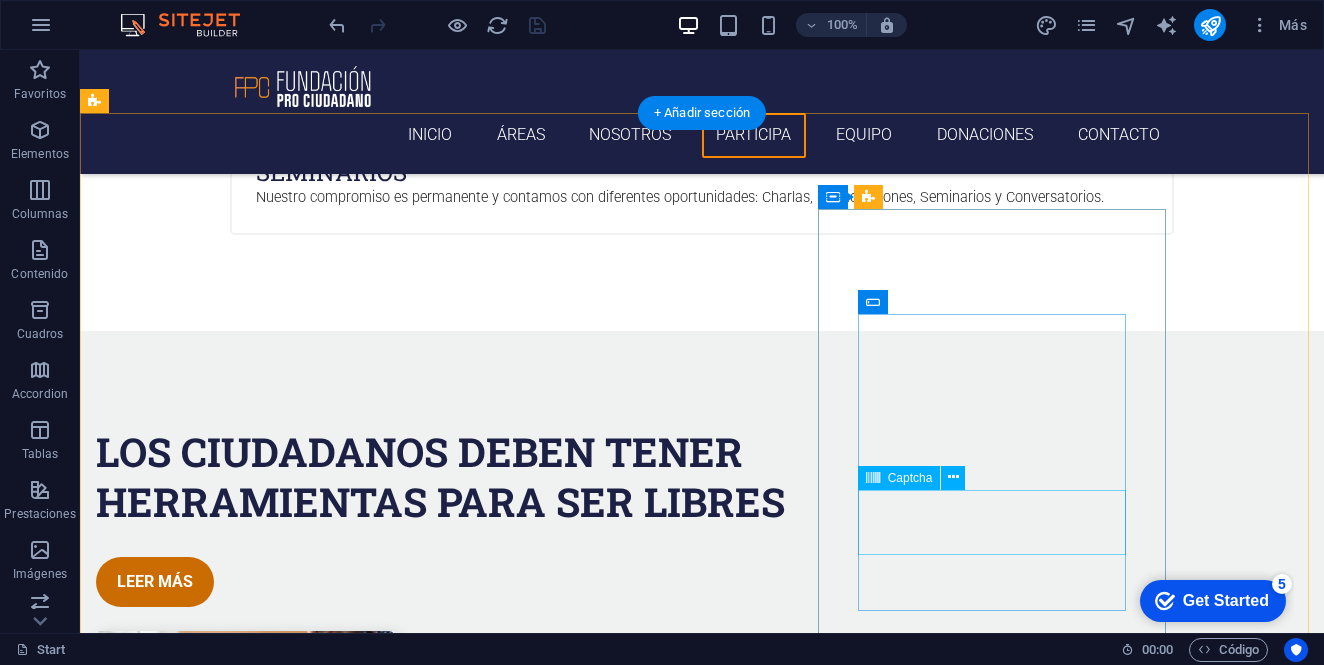 click on "¿Ilegible? Cargar nuevo" at bounding box center [568, 5651] 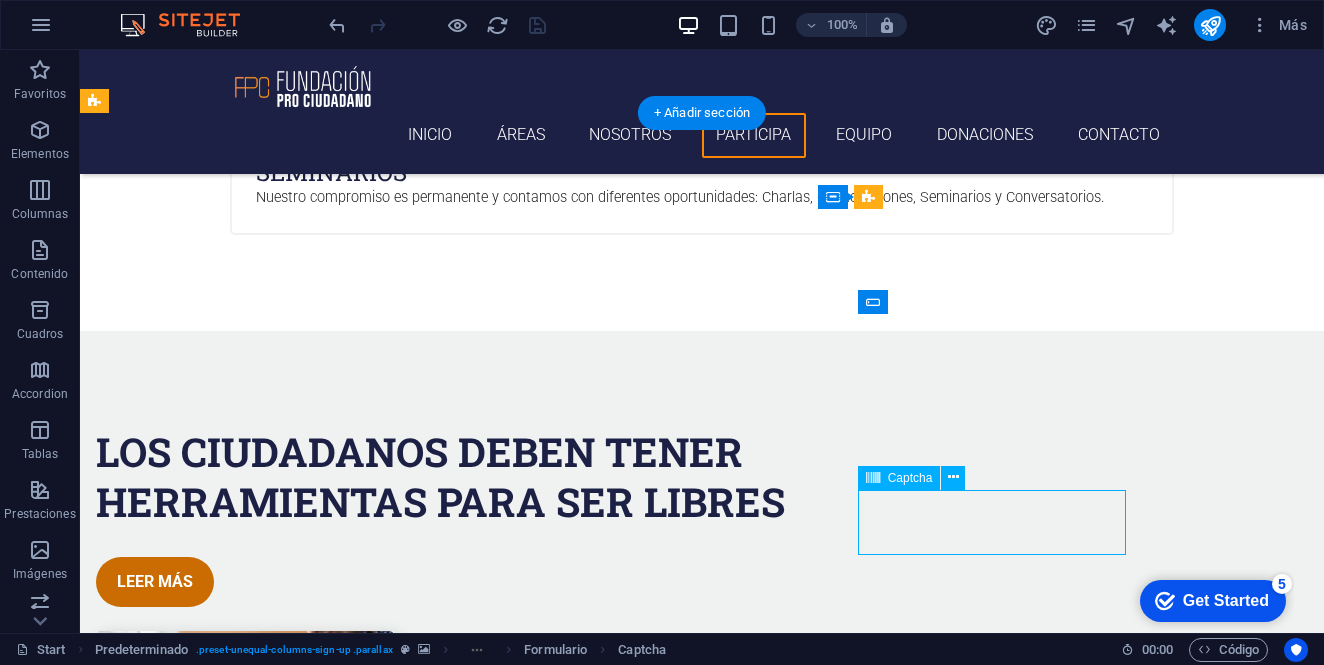 click on "¿Ilegible? Cargar nuevo" at bounding box center [568, 5651] 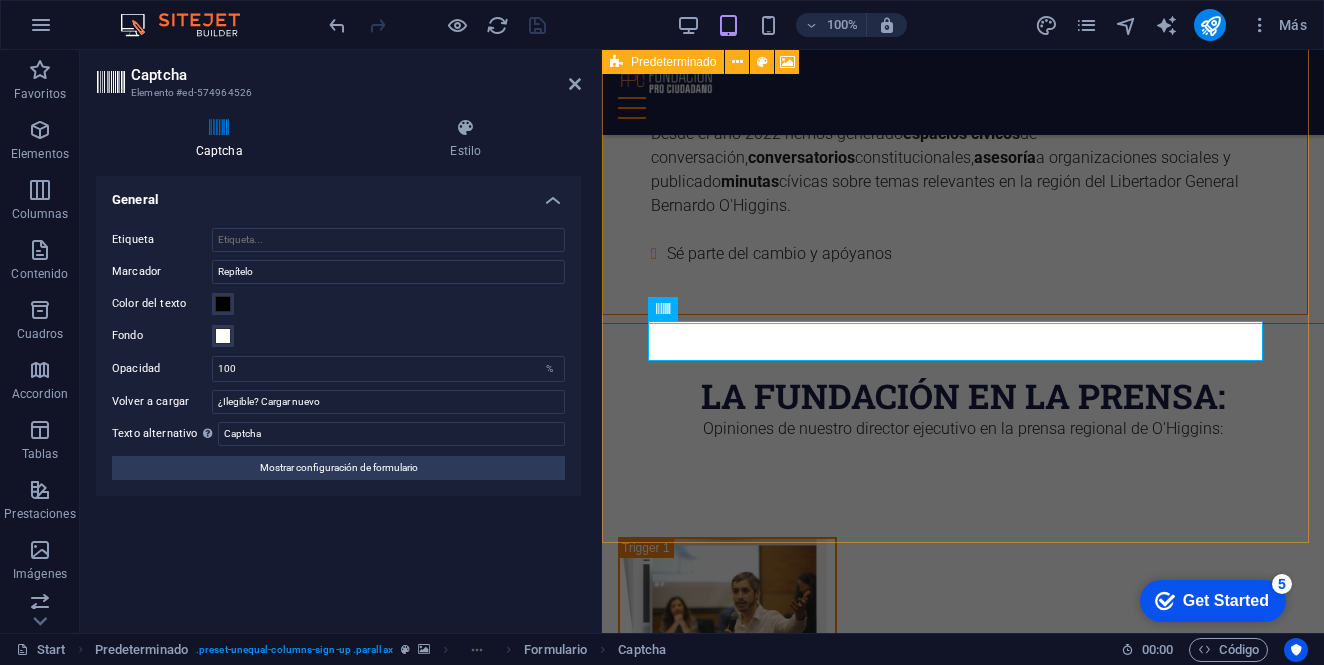 scroll, scrollTop: 5700, scrollLeft: 0, axis: vertical 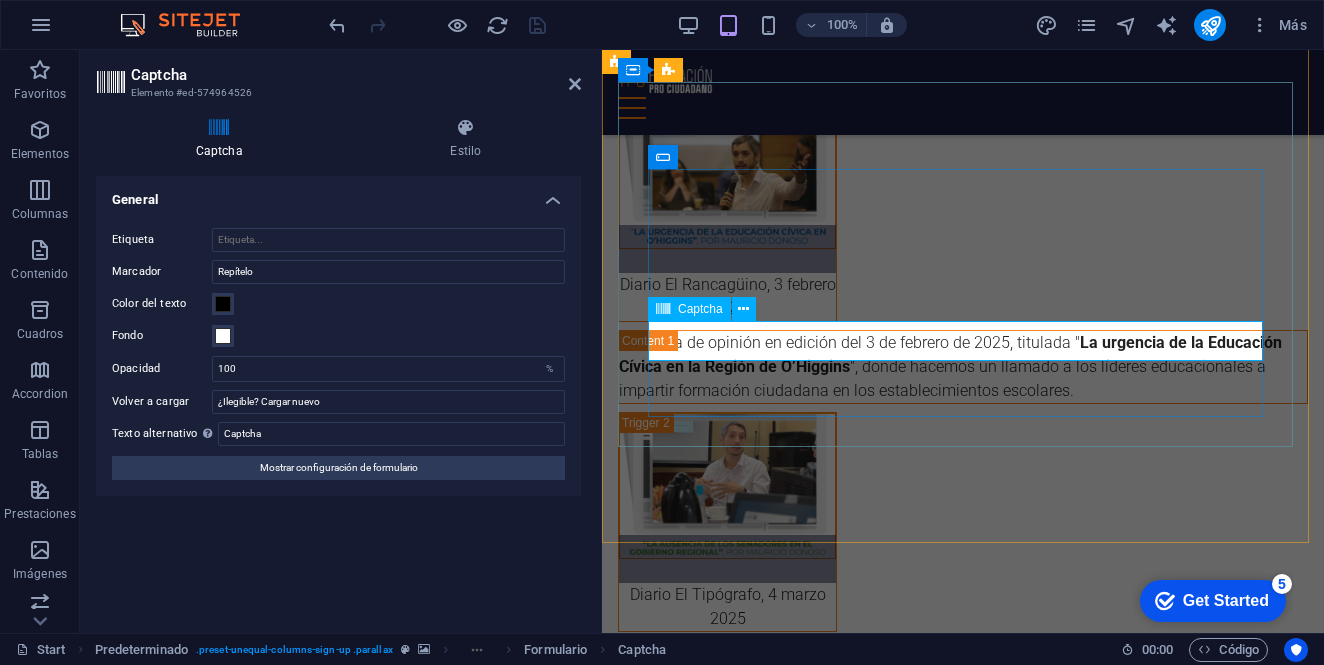 click at bounding box center [895, 4334] 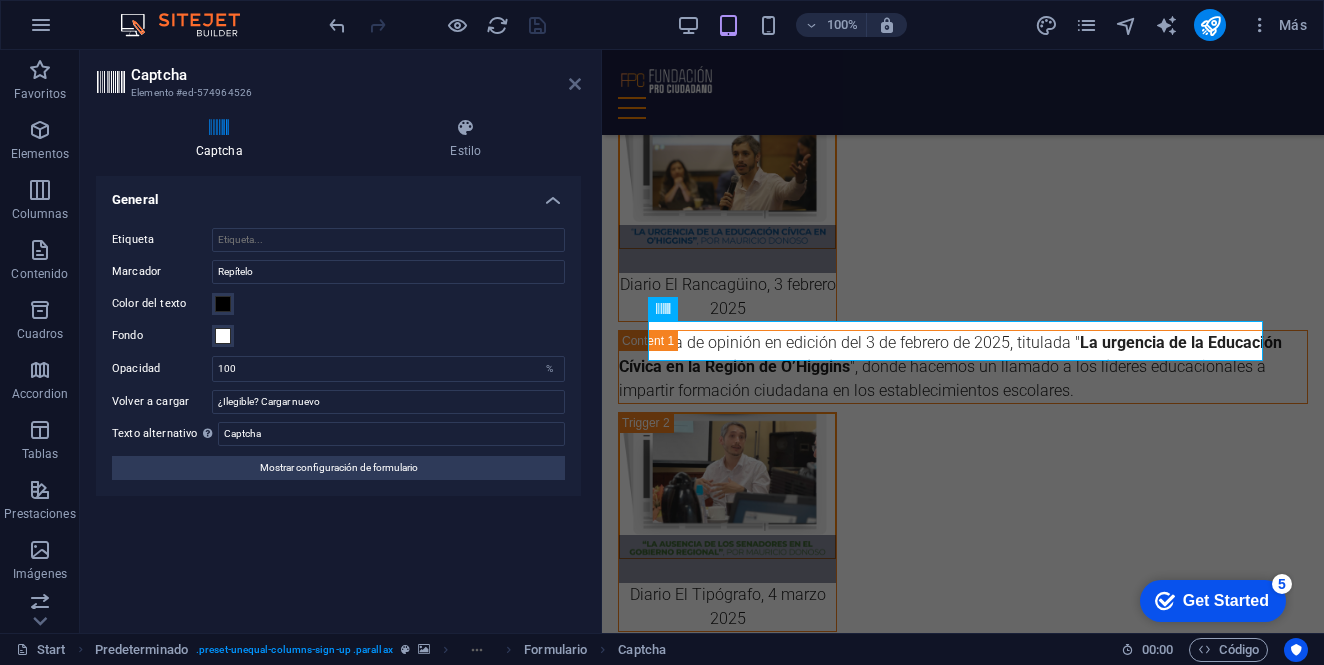 click at bounding box center [575, 84] 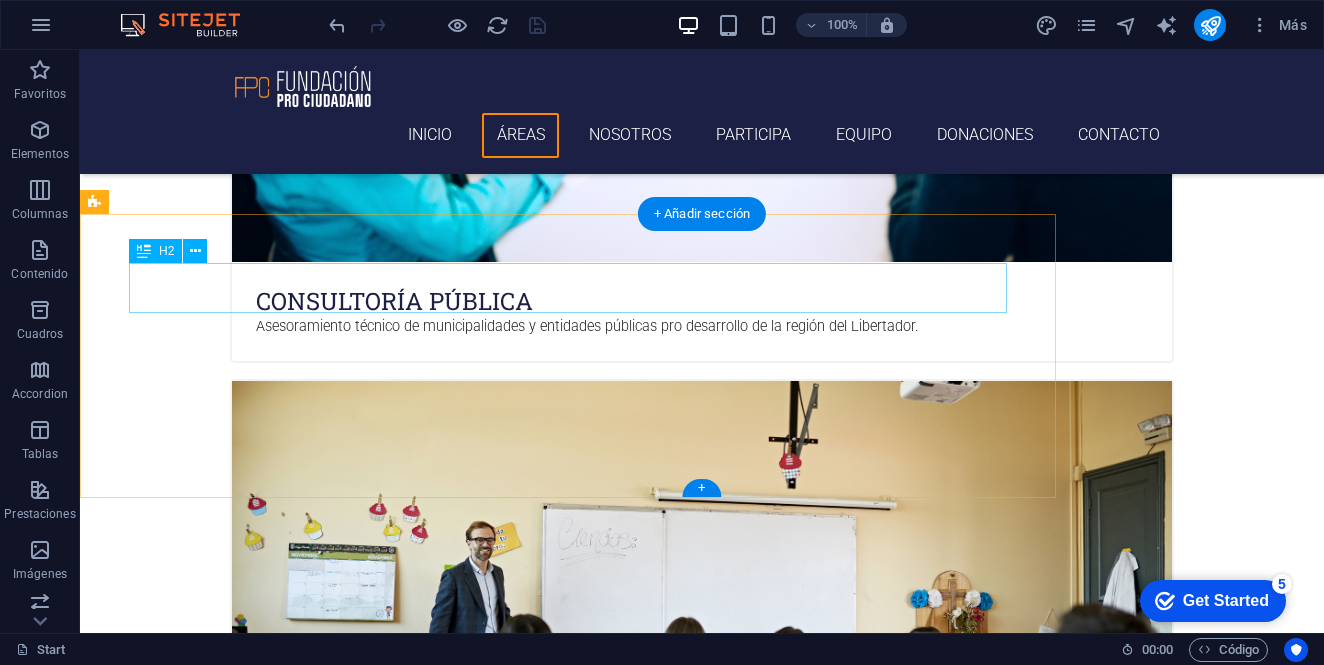 scroll, scrollTop: 2029, scrollLeft: 0, axis: vertical 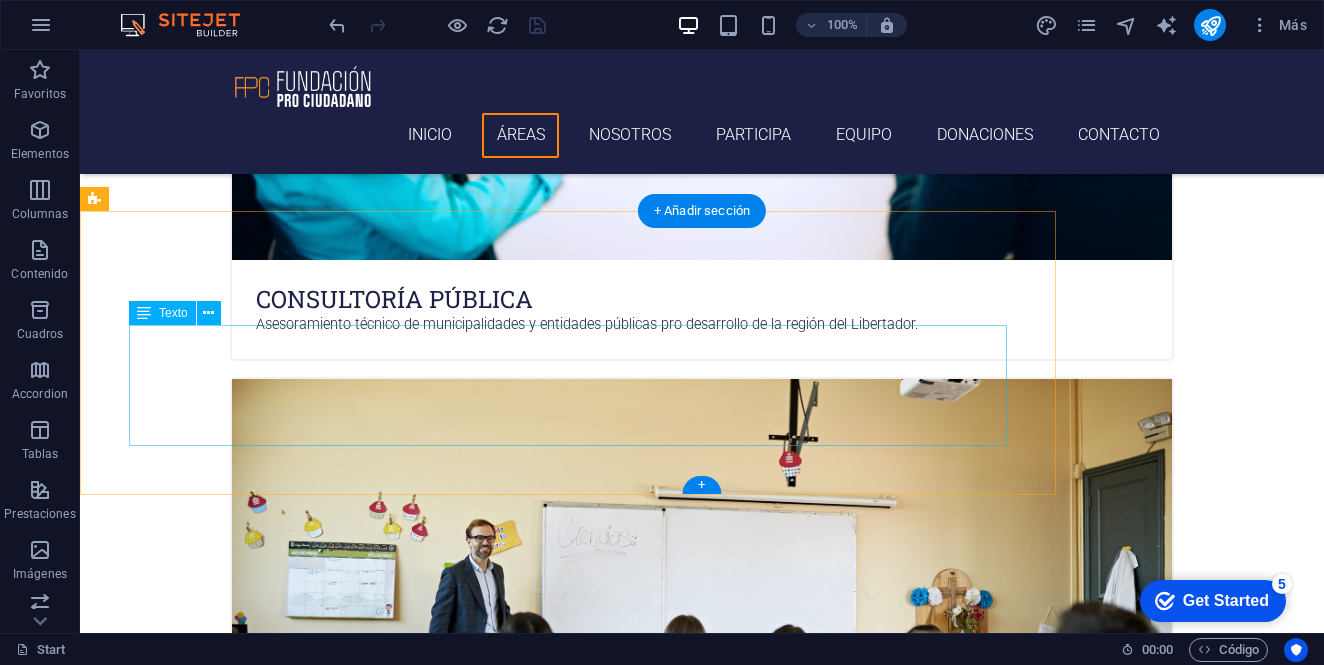 click on "Desde el año 2022 hemos generado  espacios cívicos  de conversación,  conversatorios  constitucionales,  asesoría  a organizaciones sociales y publicado  minutas  cívicas sobre temas relevantes en la región del Libertador General Bernardo O'Higgins. Sé parte del cambio y apóyanos" at bounding box center (568, 4235) 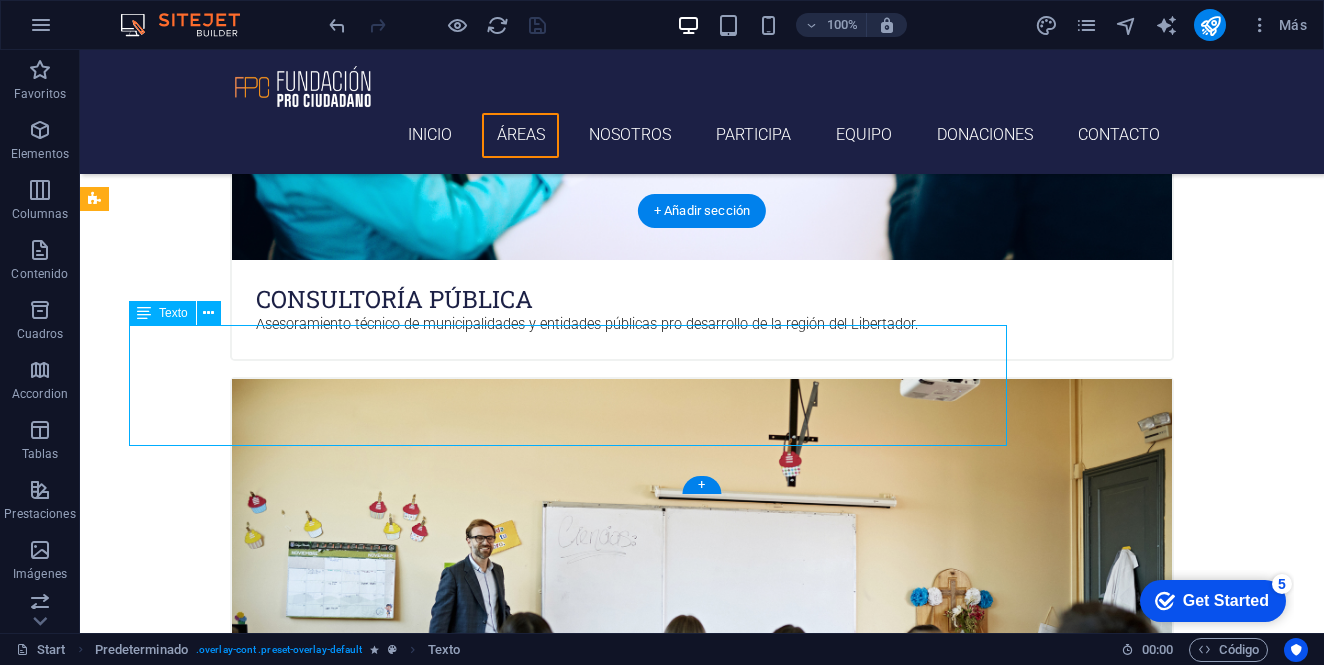 click on "Desde el año 2022 hemos generado  espacios cívicos  de conversación,  conversatorios  constitucionales,  asesoría  a organizaciones sociales y publicado  minutas  cívicas sobre temas relevantes en la región del Libertador General Bernardo O'Higgins. Sé parte del cambio y apóyanos" at bounding box center [568, 4235] 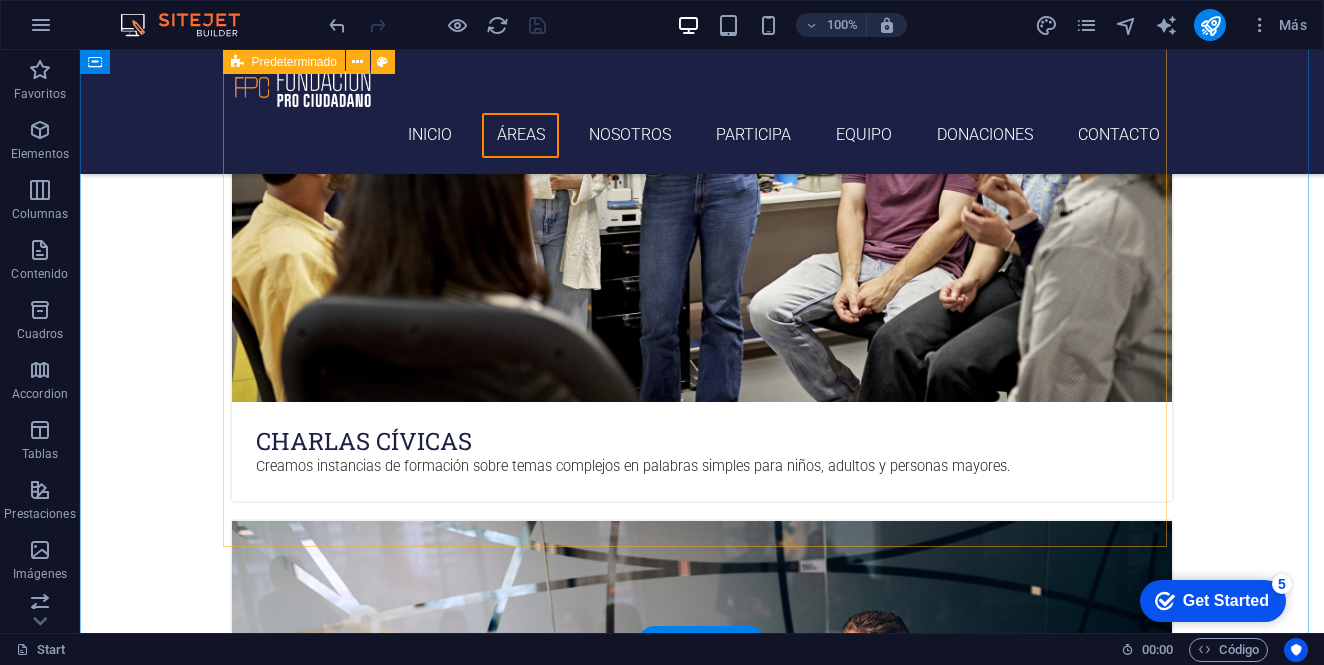scroll, scrollTop: 1161, scrollLeft: 0, axis: vertical 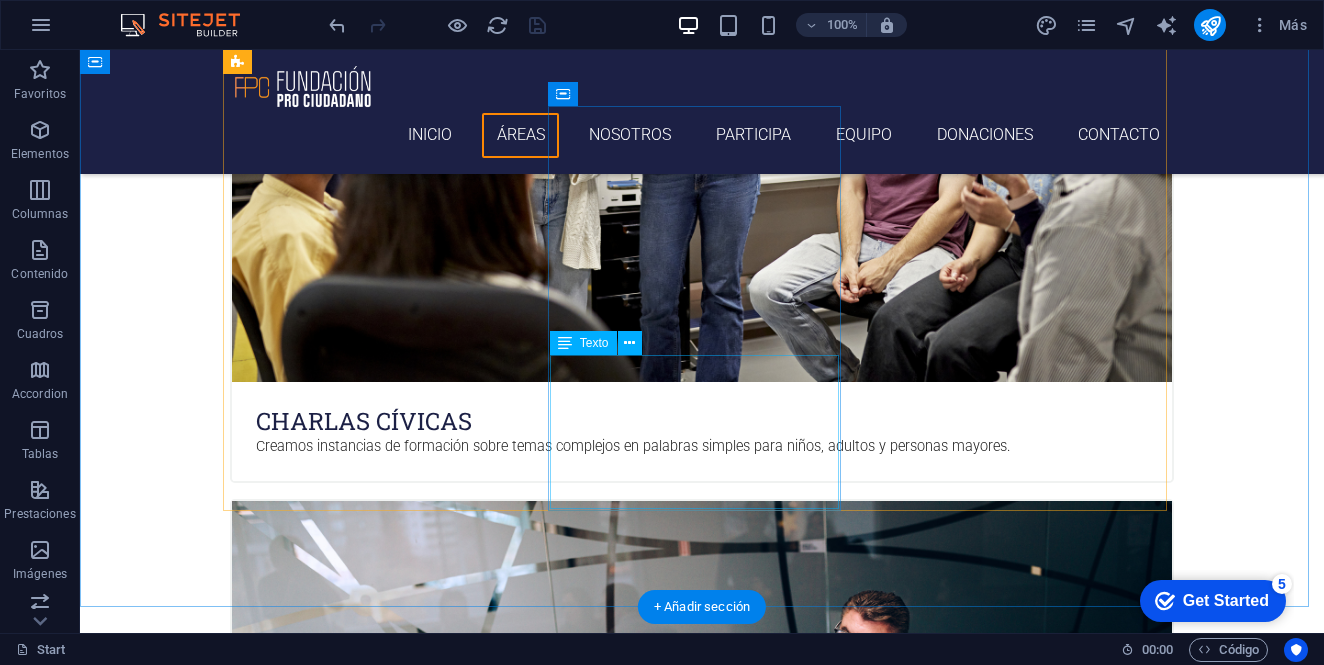 click on "Estadísticas y datos de nuestra región en fácil.  Descarga  las minutas cívicas sobre: Desempleo   Seguridad Pública Elecciones" at bounding box center [702, 3477] 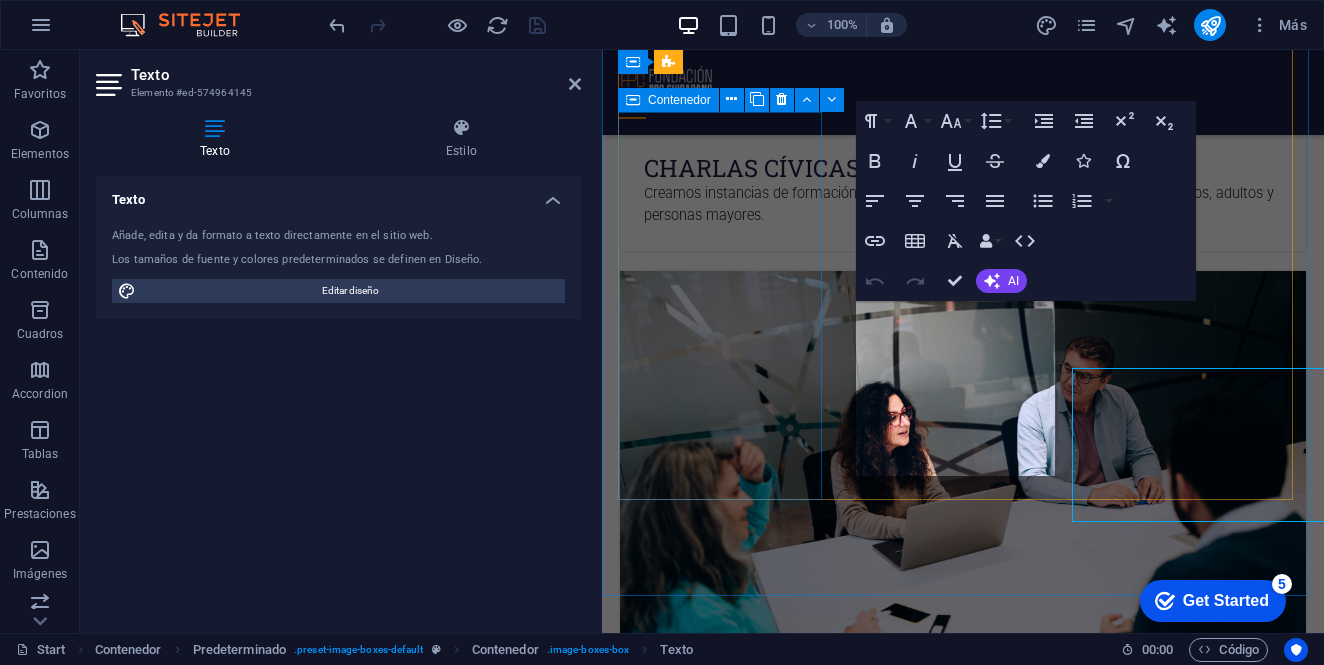 scroll, scrollTop: 1148, scrollLeft: 0, axis: vertical 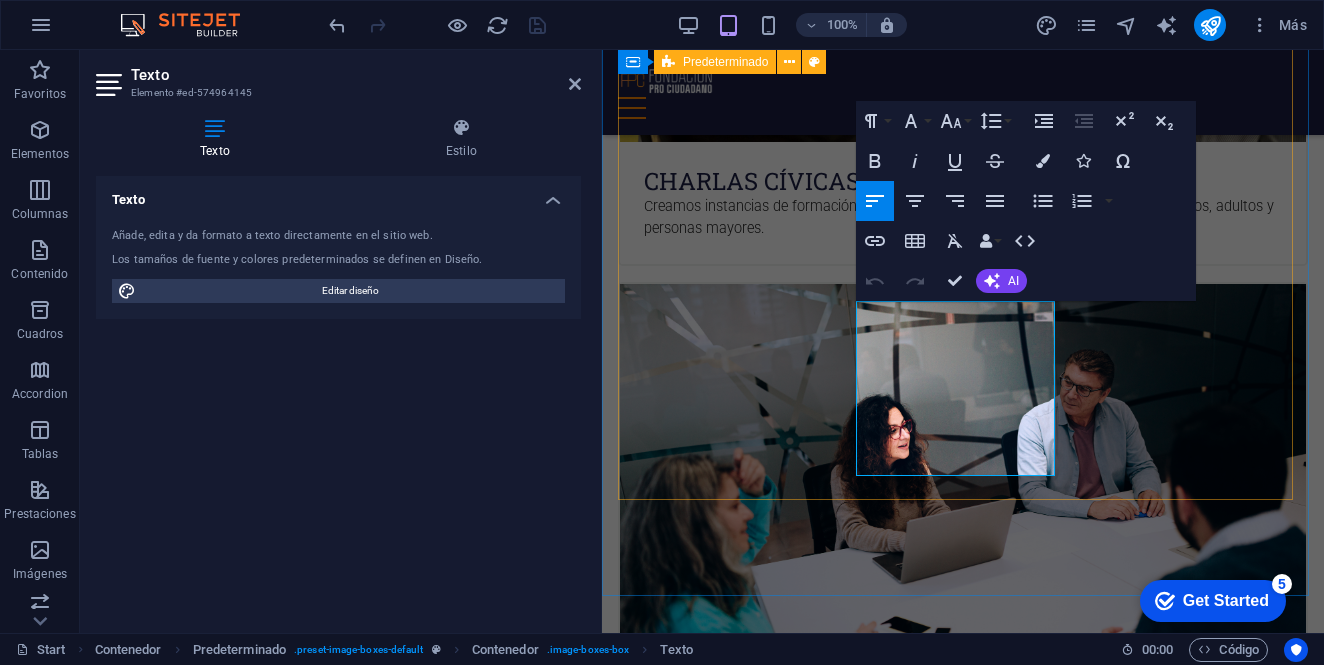 drag, startPoint x: 979, startPoint y: 445, endPoint x: 837, endPoint y: 445, distance: 142 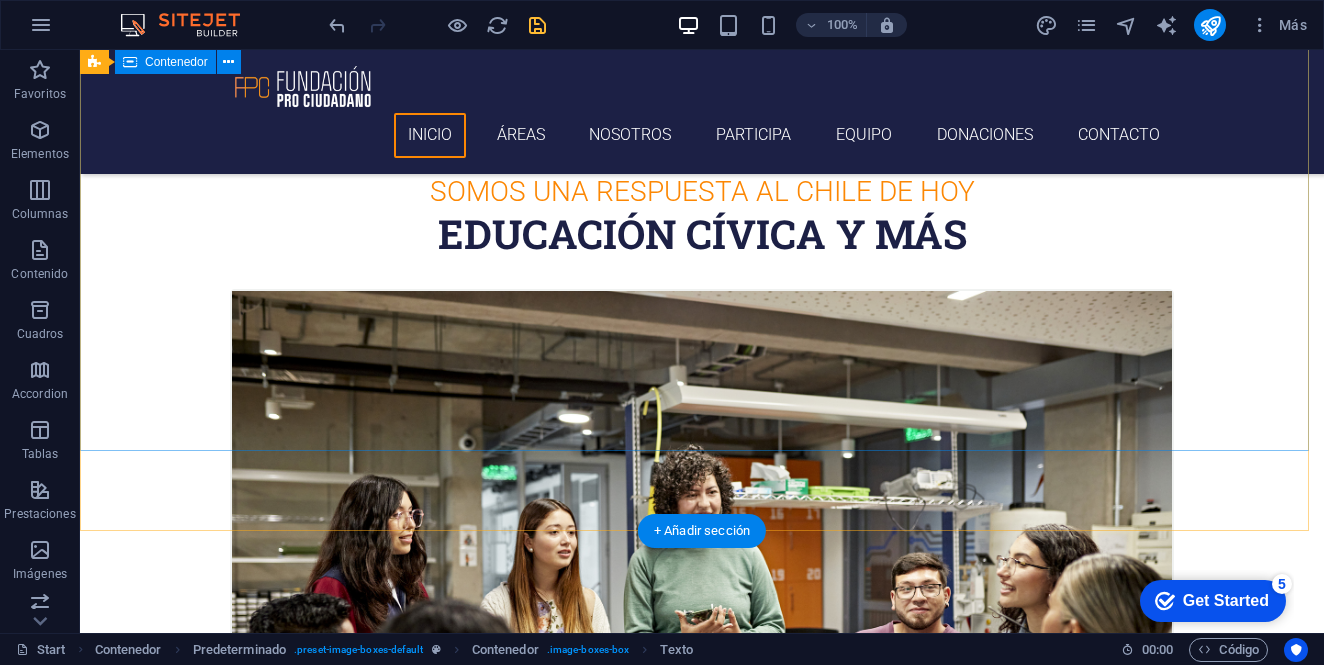 scroll, scrollTop: 0, scrollLeft: 0, axis: both 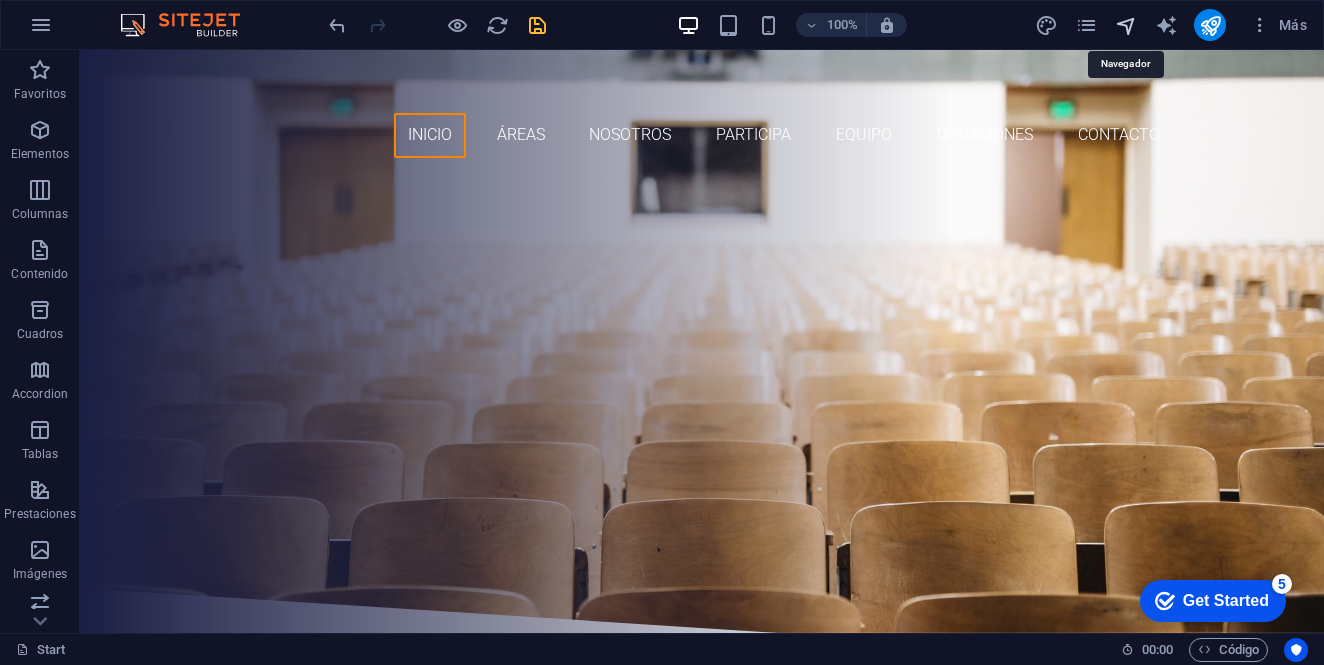 click at bounding box center [1126, 25] 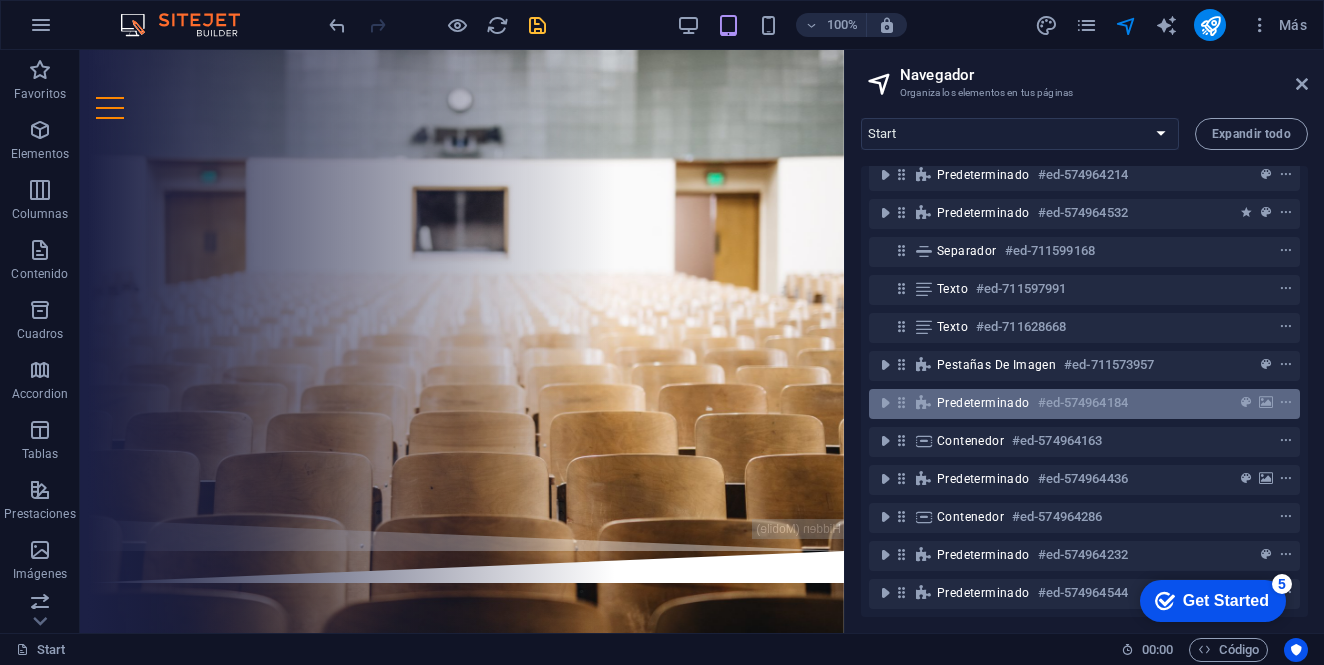 scroll, scrollTop: 0, scrollLeft: 0, axis: both 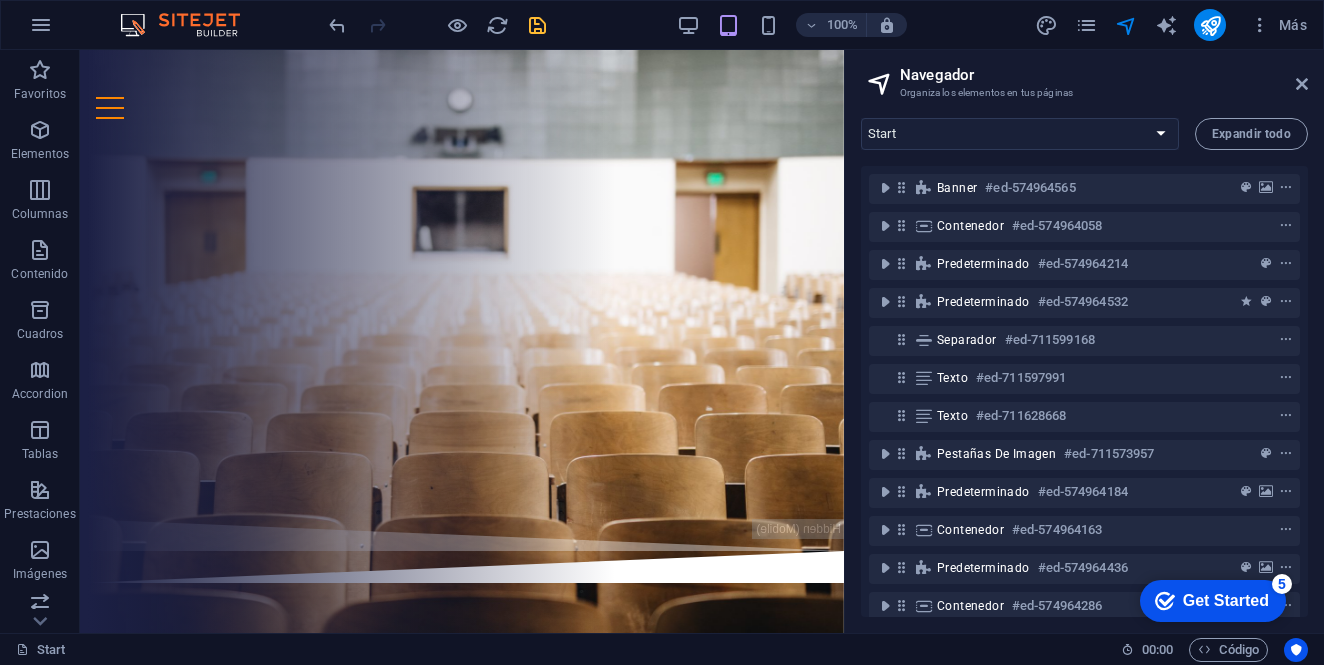 click on "Navegador Organiza los elementos en tus páginas Start  Subpage  Legal notice  Privacy  Expandir todo Banner #ed-574964565 Contenedor #ed-574964058 Predeterminado #ed-574964214 Predeterminado #ed-574964532 Separador #ed-711599168 Texto #ed-711597991 Texto #ed-711628668 Pestañas de imagen #ed-711573957 Predeterminado #ed-574964184 Contenedor #ed-574964163 Predeterminado #ed-574964436 Contenedor #ed-574964286 Predeterminado #ed-574964232 Predeterminado #ed-574964544" at bounding box center [1084, 341] 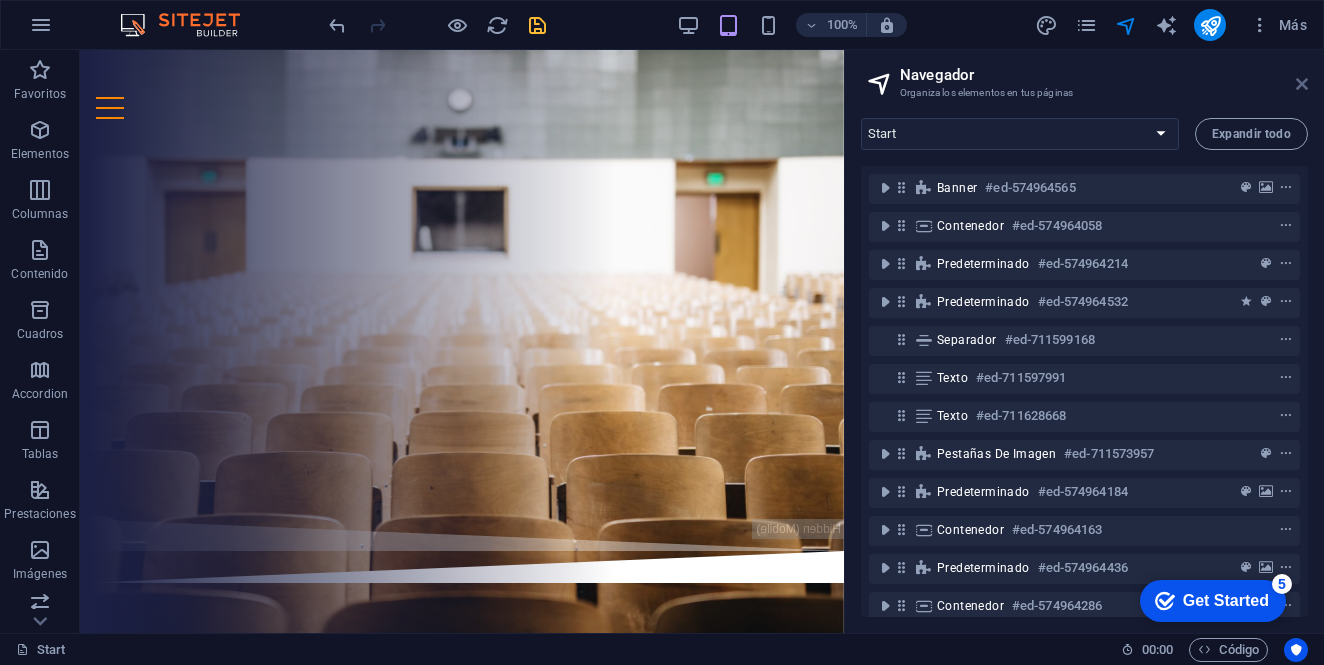 click at bounding box center (1302, 84) 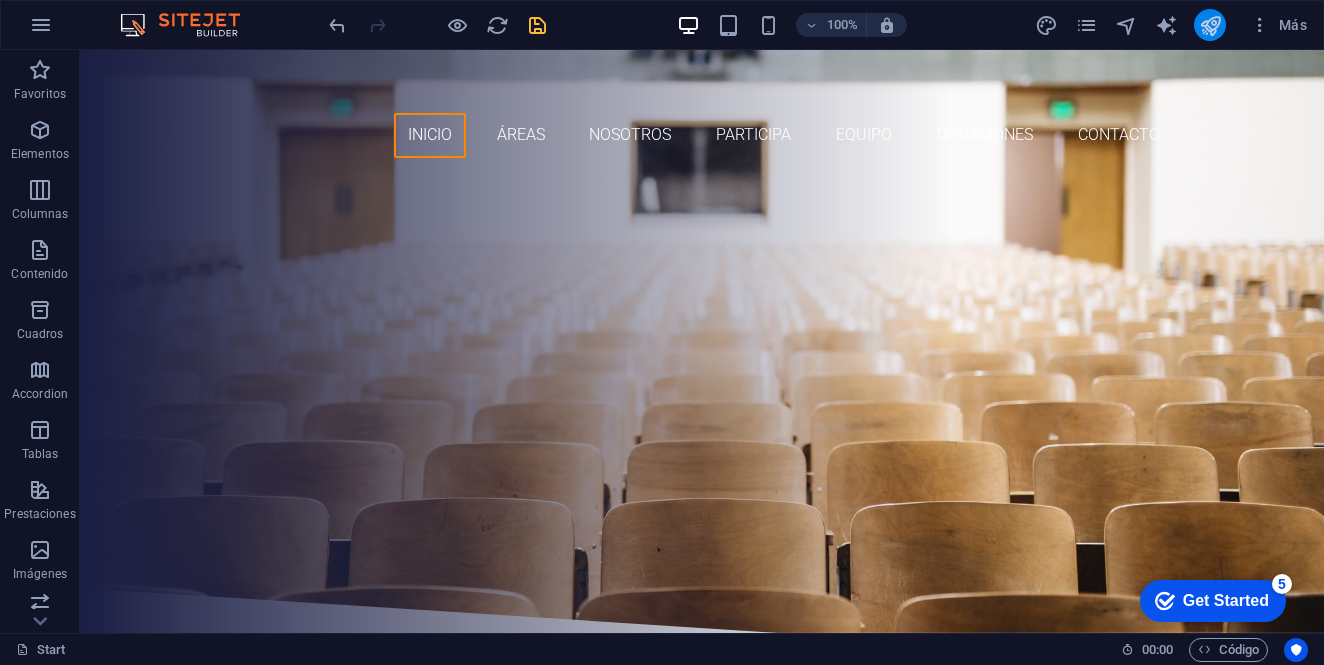 click at bounding box center (1210, 25) 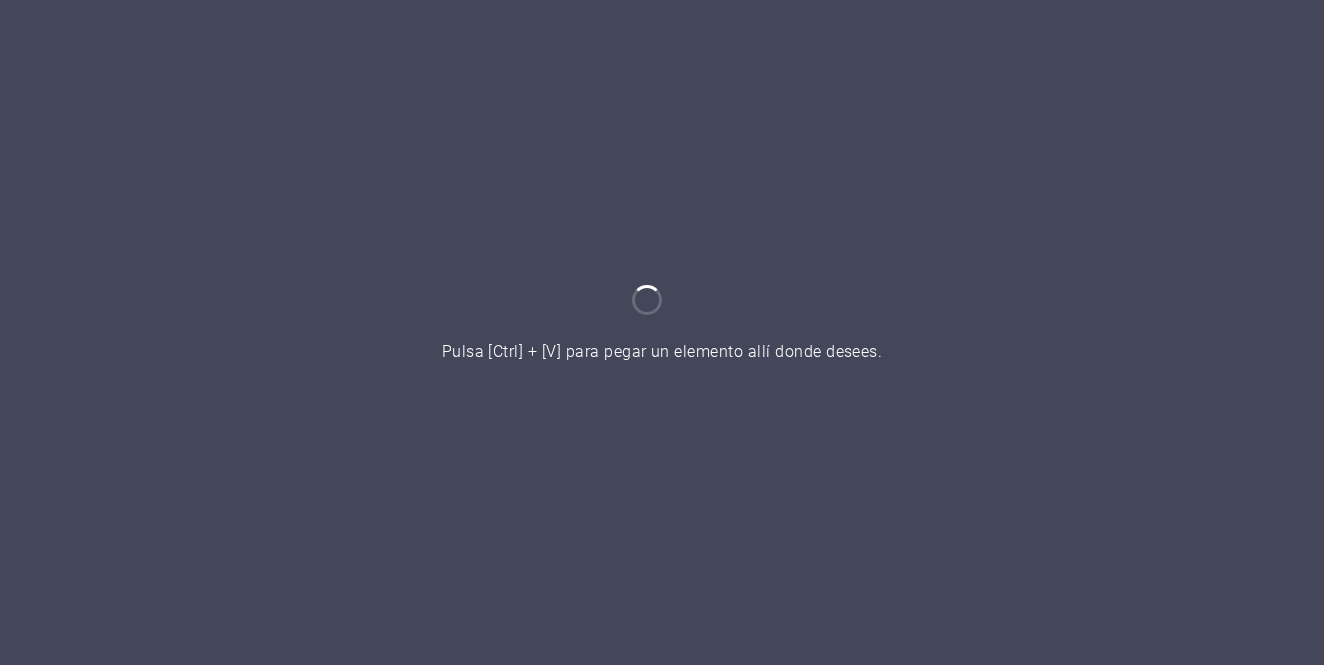 scroll, scrollTop: 0, scrollLeft: 0, axis: both 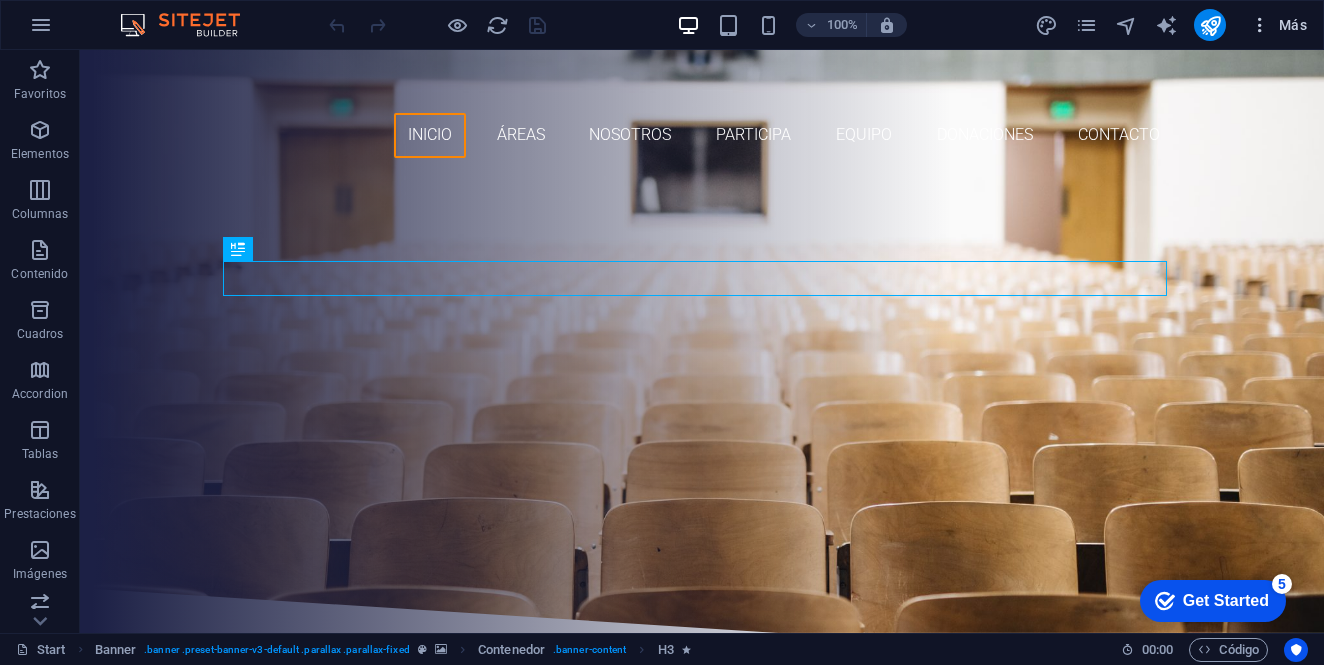 click on "Más" at bounding box center [1278, 25] 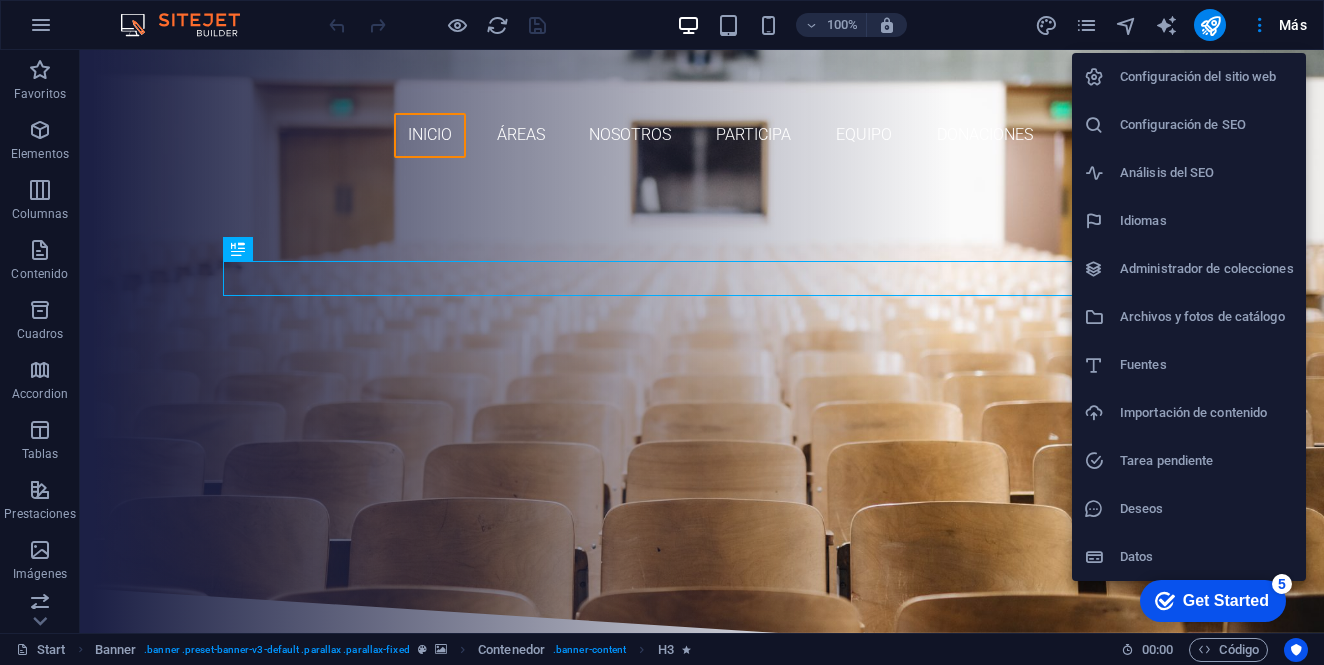 click at bounding box center [662, 332] 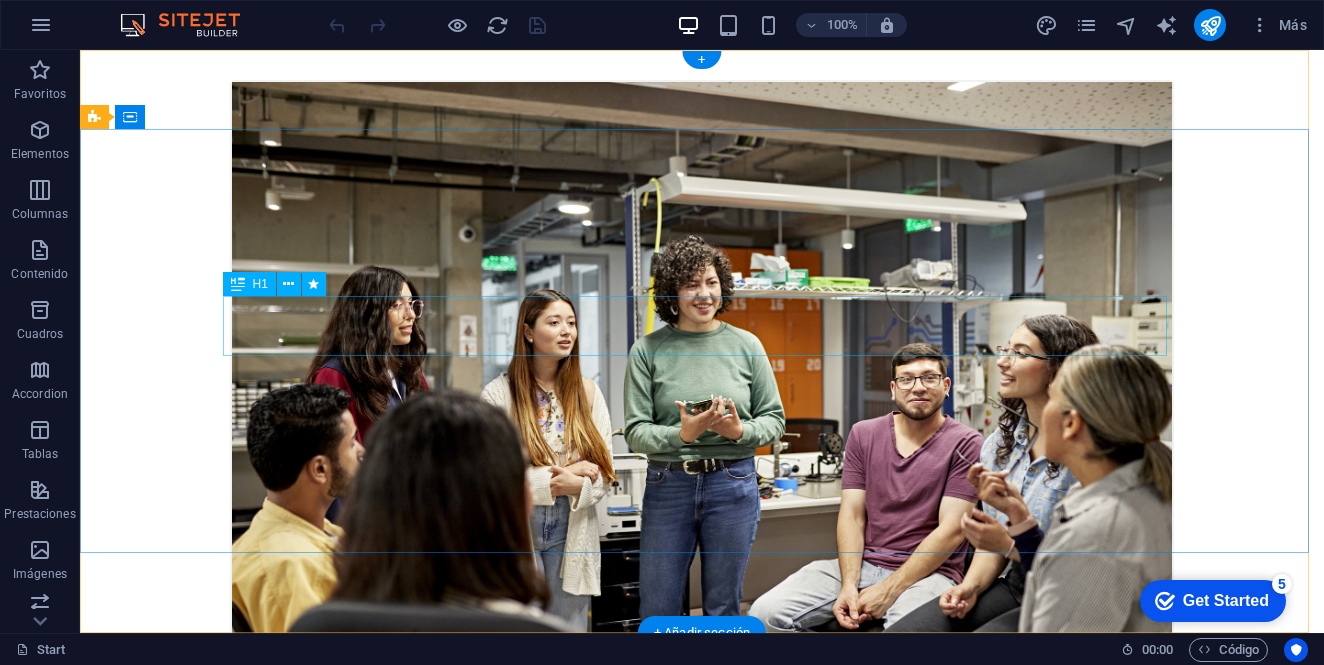 scroll, scrollTop: 0, scrollLeft: 0, axis: both 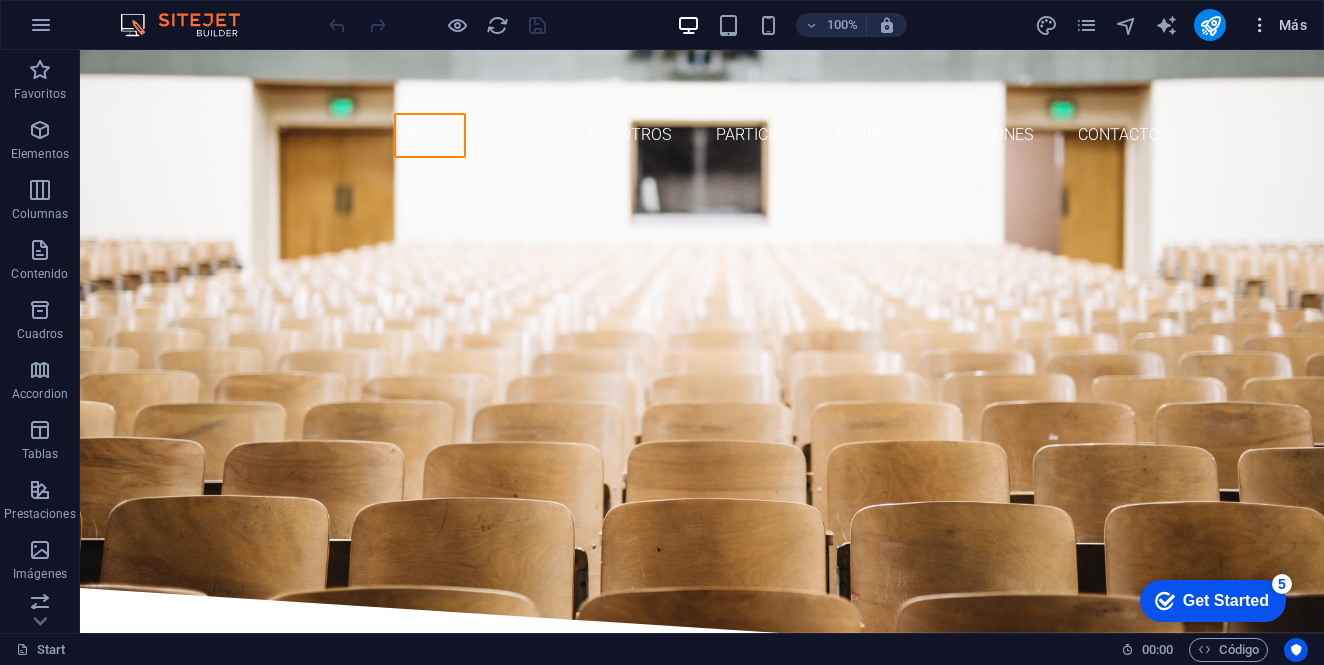 click on "Más" at bounding box center [1278, 25] 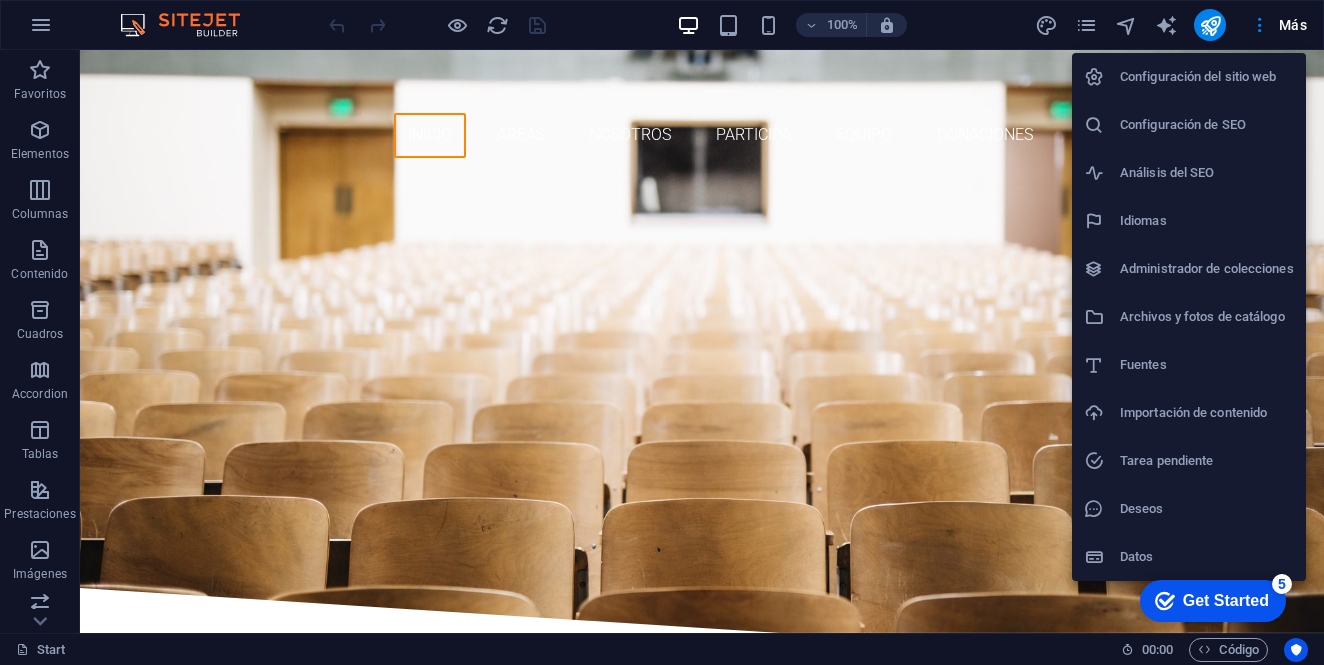 click on "Configuración del sitio web" at bounding box center [1207, 77] 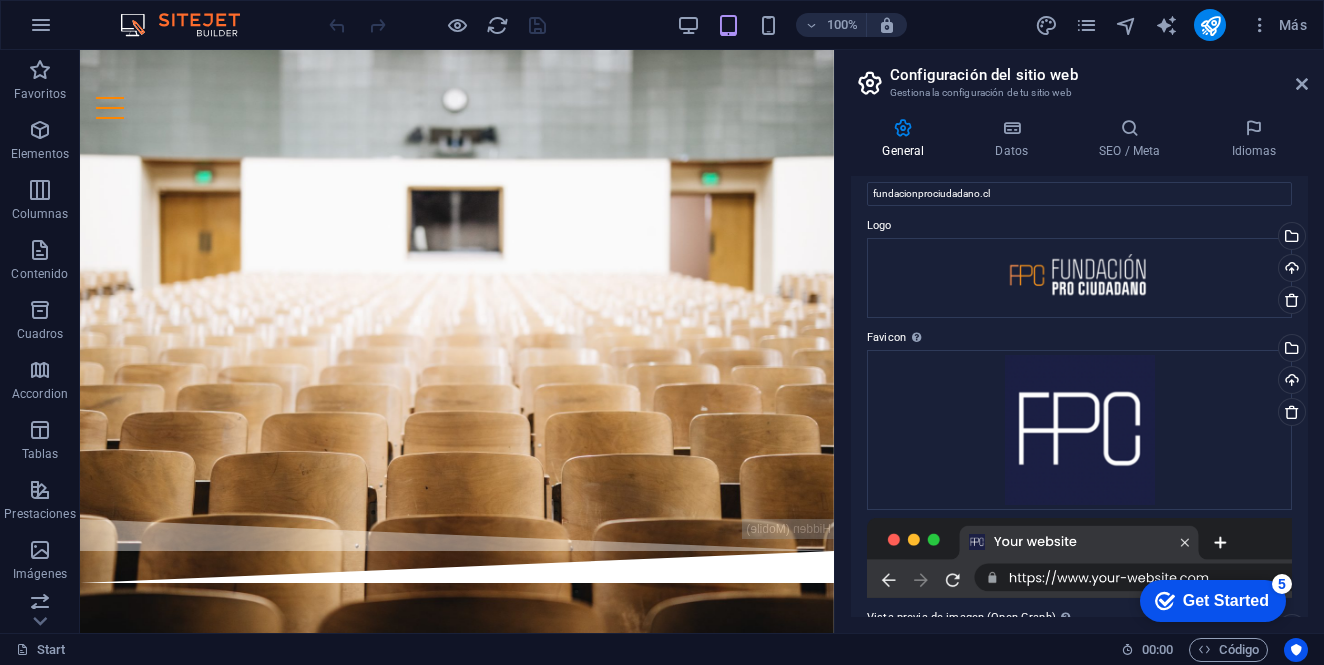 scroll, scrollTop: 0, scrollLeft: 0, axis: both 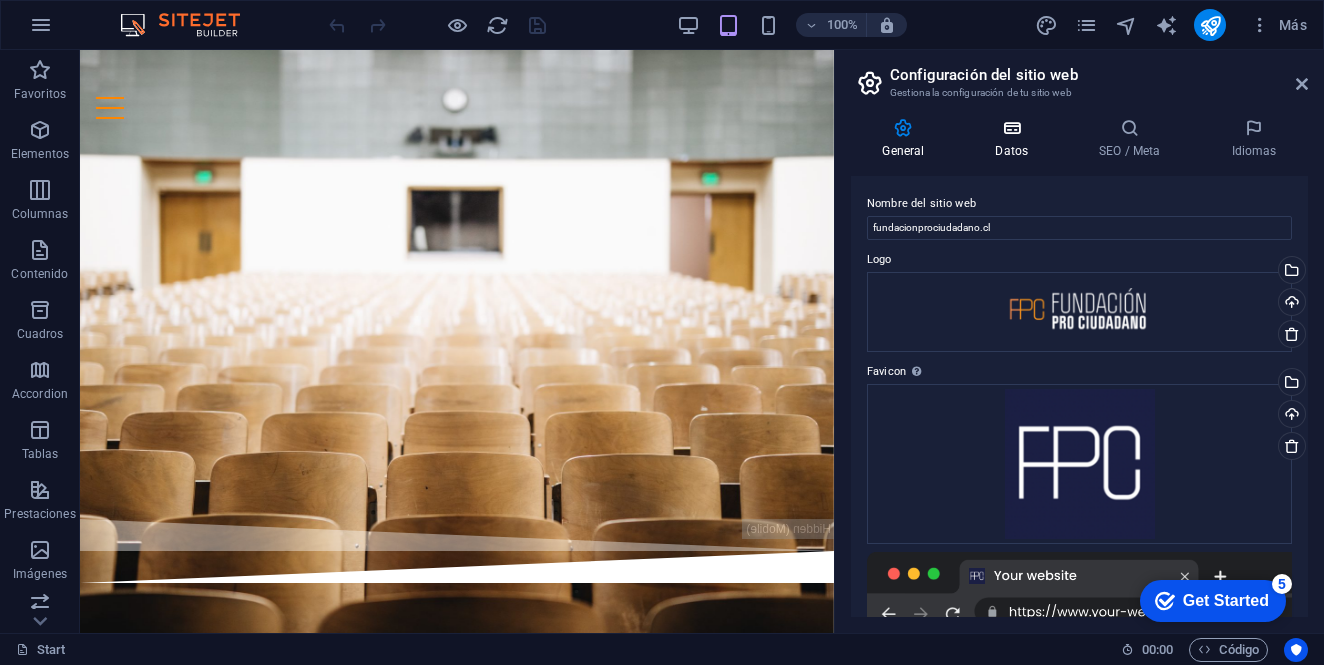 click on "Datos" at bounding box center [1016, 139] 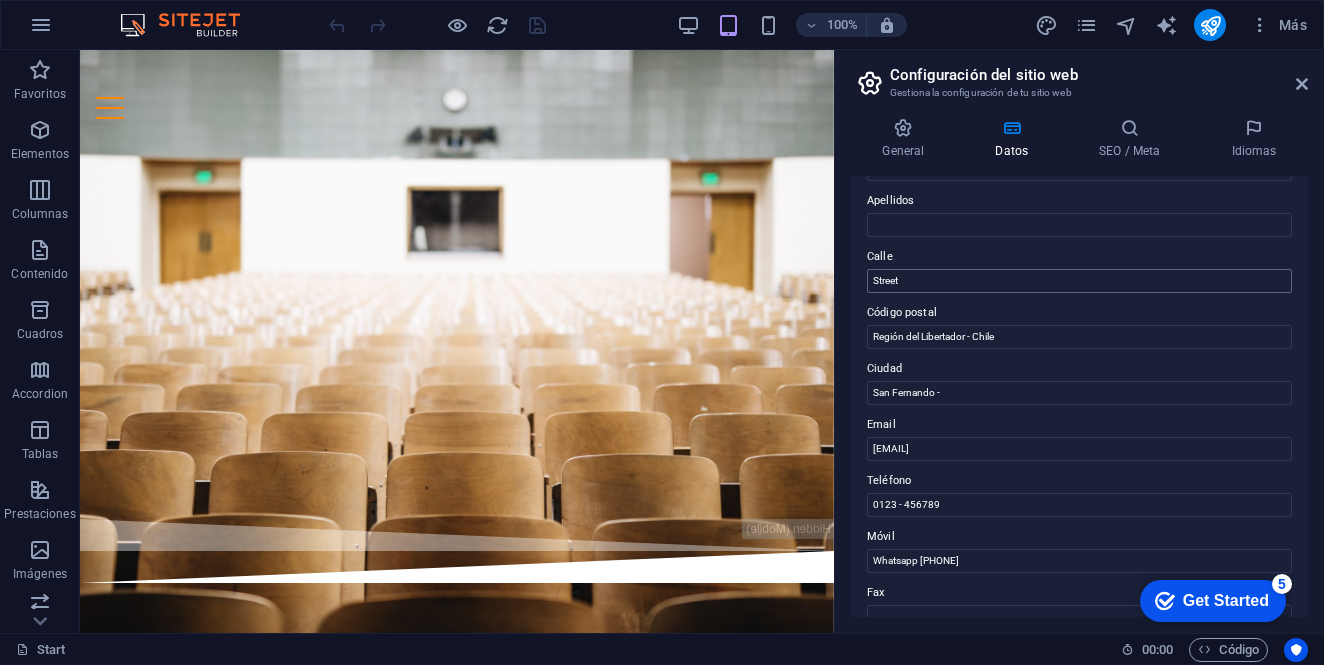 scroll, scrollTop: 0, scrollLeft: 0, axis: both 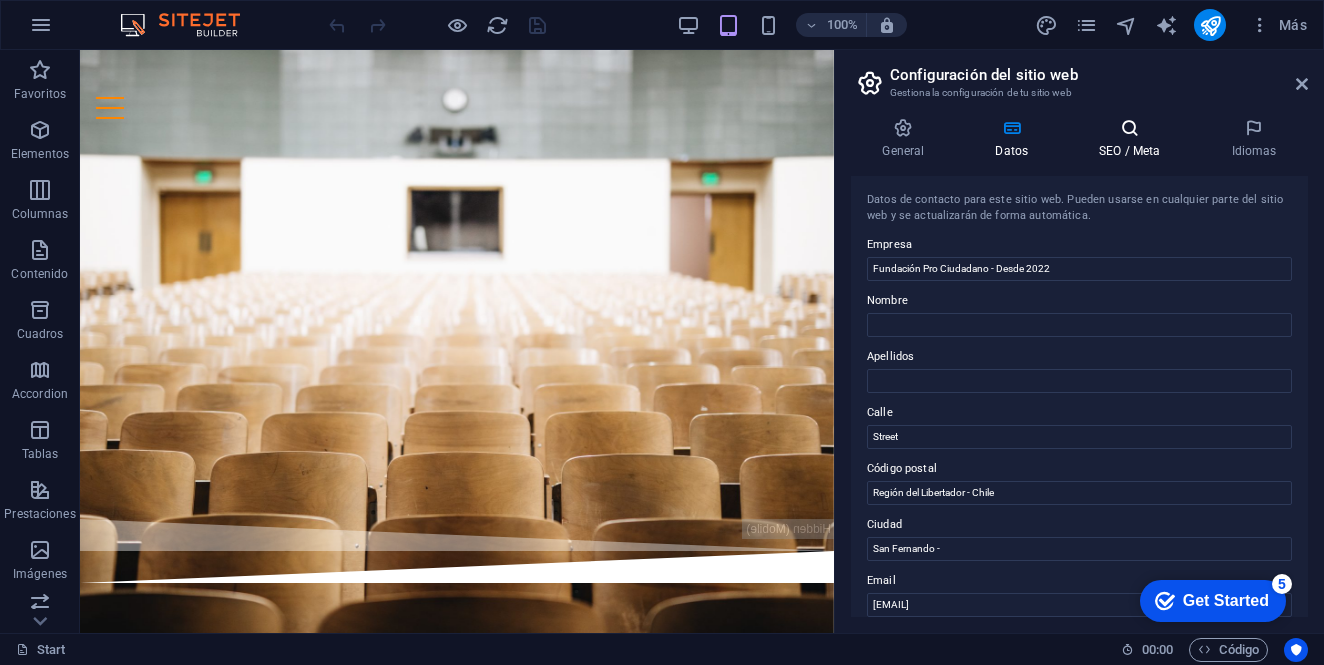 click on "SEO / Meta" at bounding box center [1134, 139] 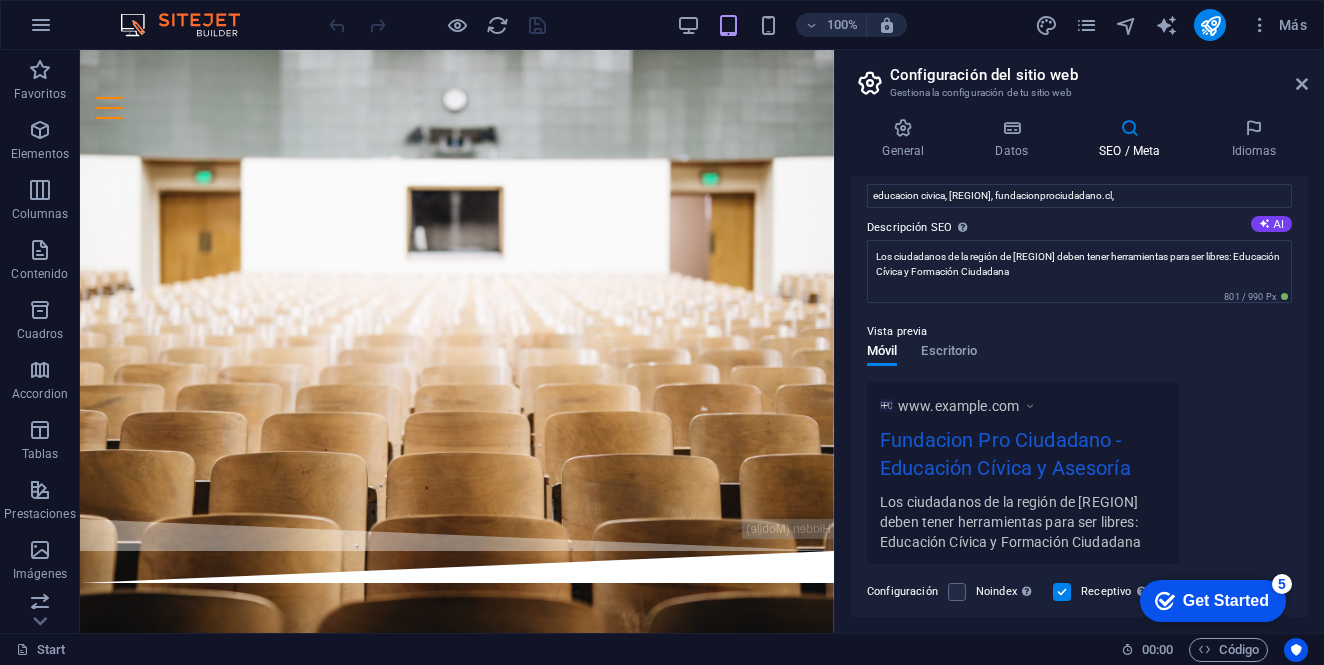 scroll, scrollTop: 116, scrollLeft: 0, axis: vertical 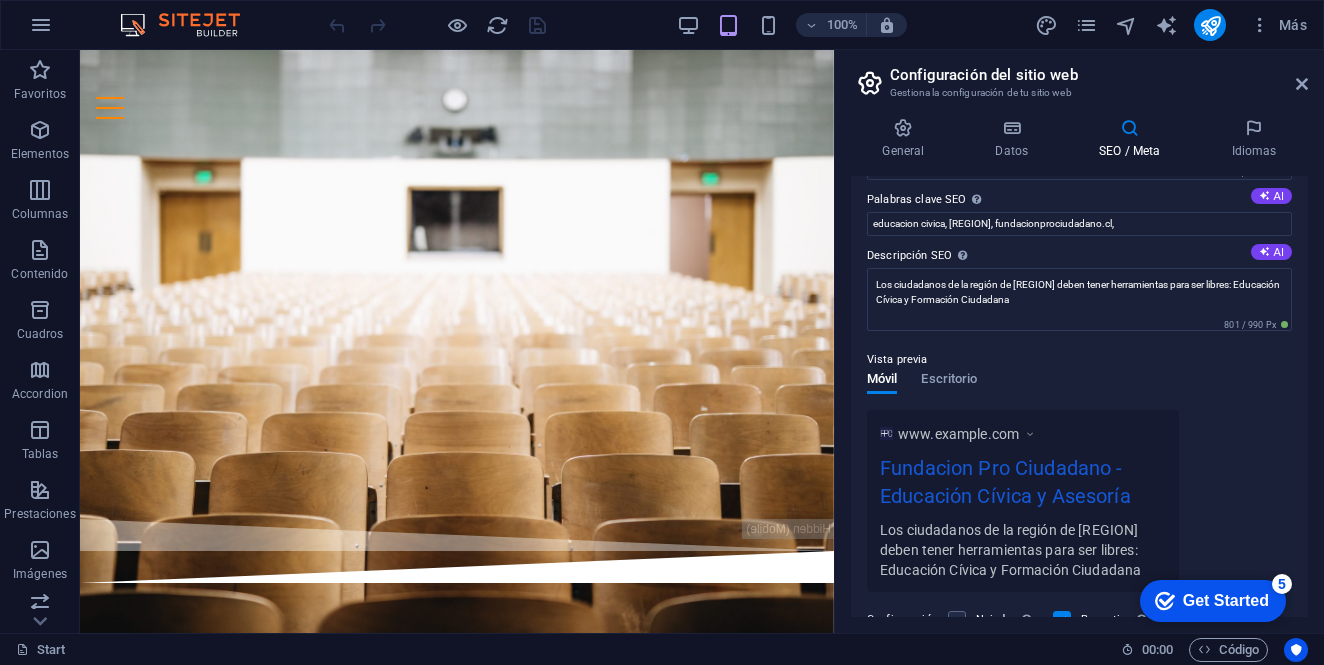 click on "Vista previa" at bounding box center (1079, 360) 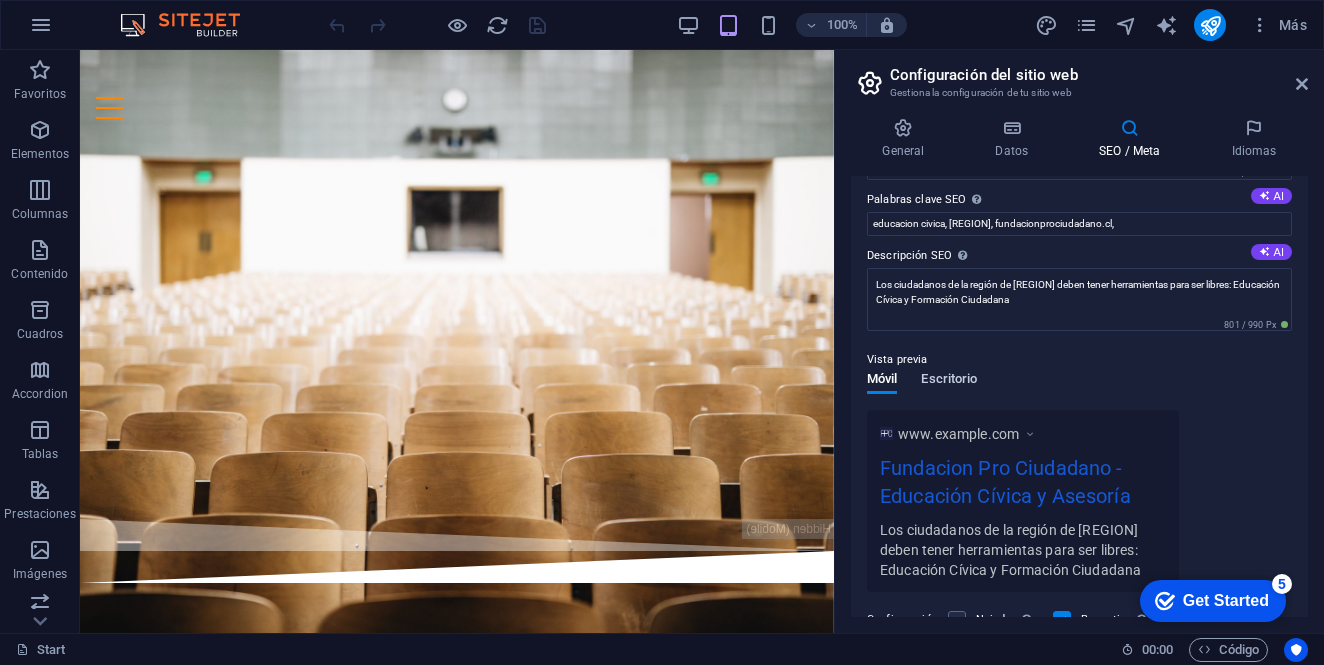 click on "Escritorio" at bounding box center [949, 381] 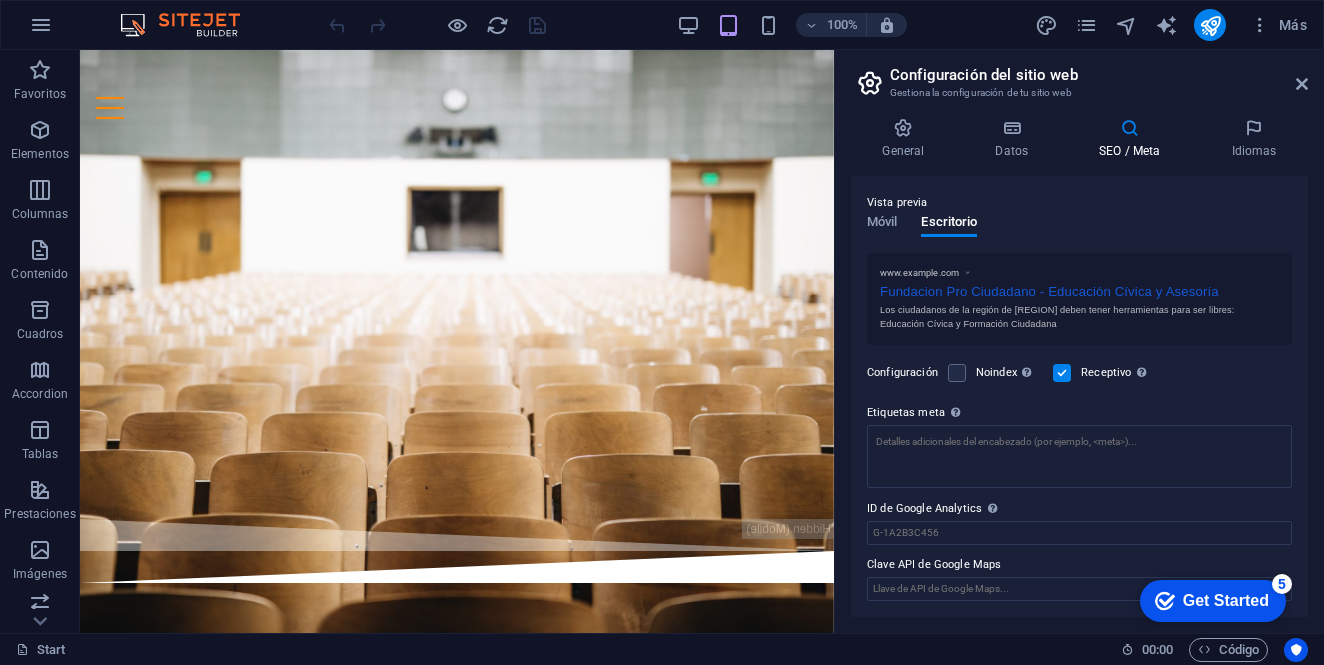 scroll, scrollTop: 0, scrollLeft: 0, axis: both 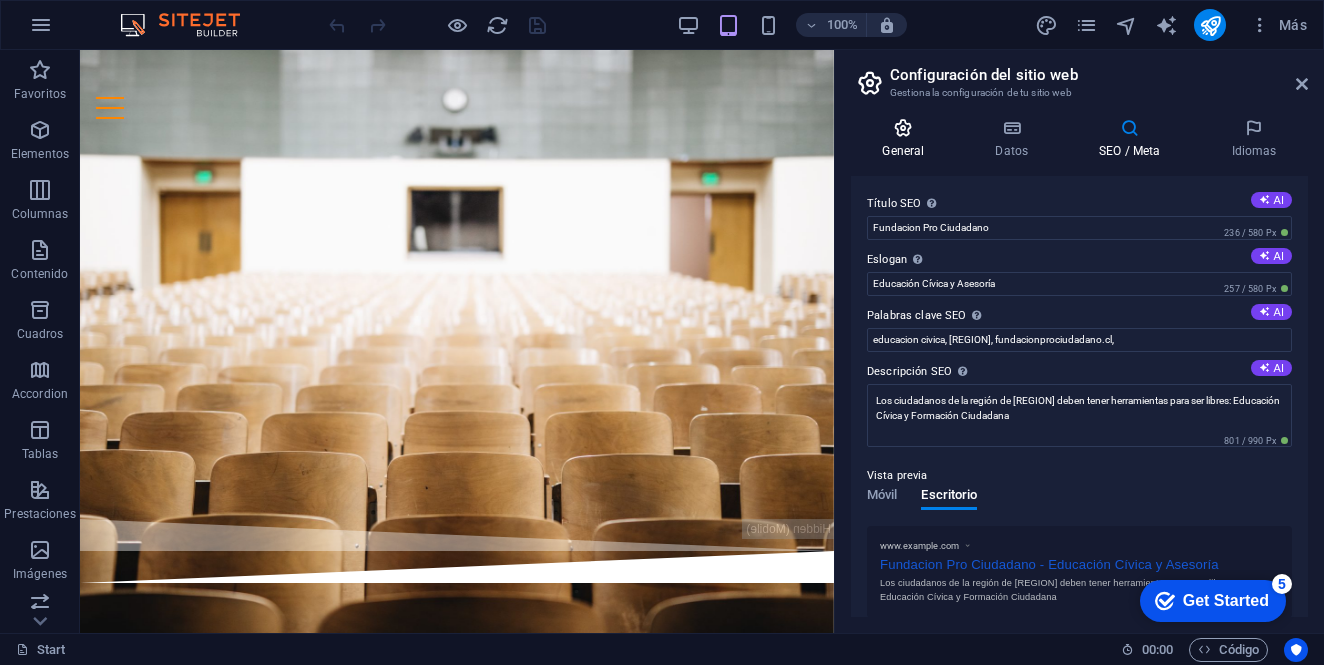 click on "General" at bounding box center [907, 139] 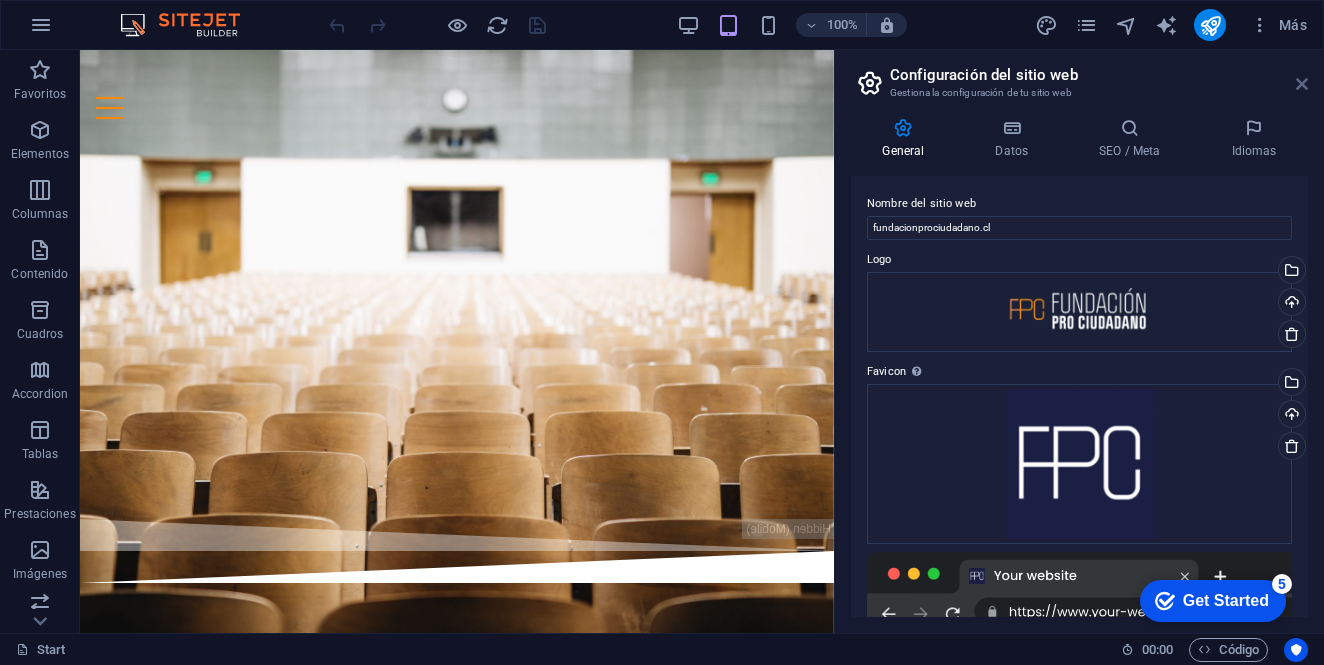 click at bounding box center (1302, 84) 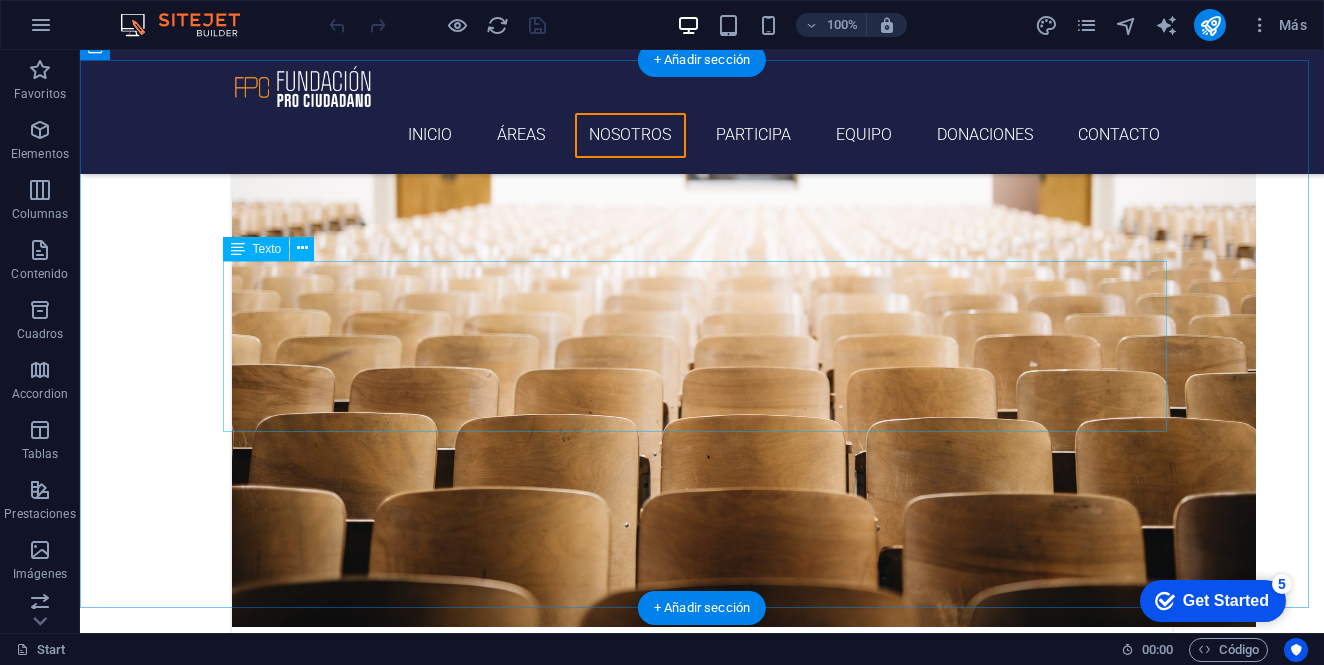 scroll, scrollTop: 4752, scrollLeft: 0, axis: vertical 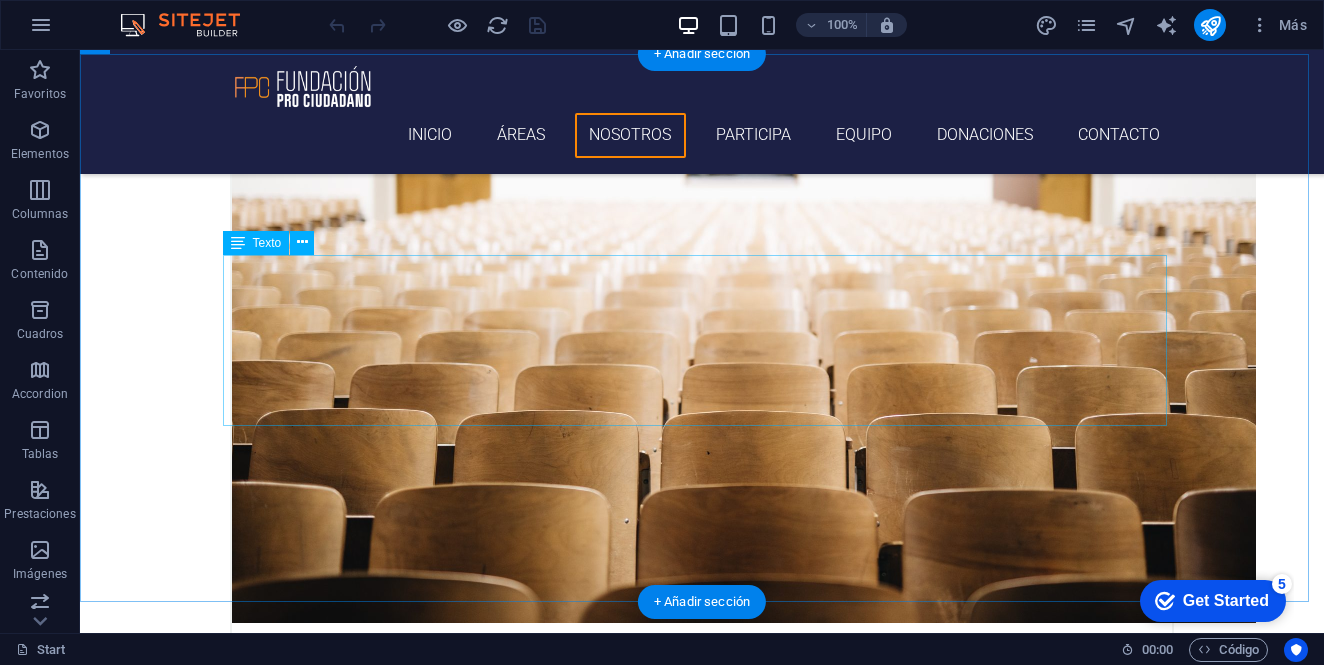 click on "Creemos firmemente que los habitantes de la región del Libertador Gral. Bernardo O'Higgins sin distinción de clase social ni credo, deben contar con las mínimas herramientas intelectuales para defenderse como ciudadanos libres. Qué proponemos: Formación cívica en áreas básicas para desenvolverse en sociedad Difusión de contenido ágil y en lenguaje sencillo ante temas complejos Apoyo técnico para actuales y futuros líderes sociales y autoridades" at bounding box center (702, 4601) 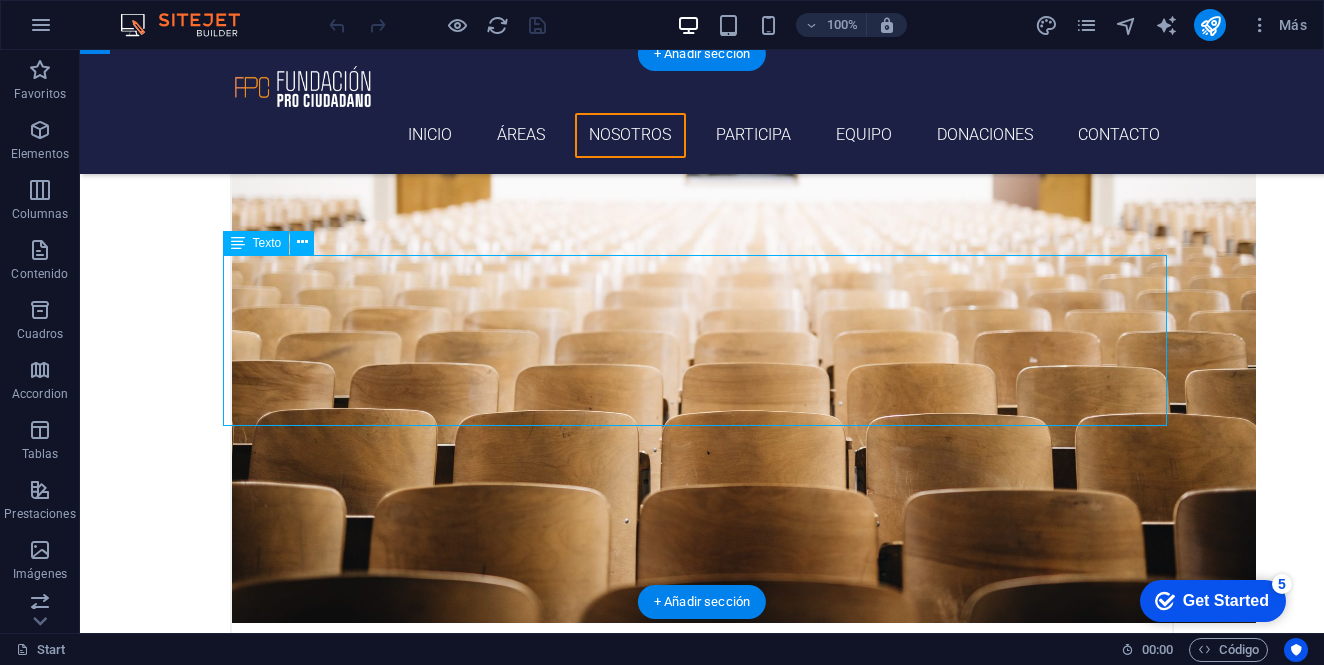 click on "Creemos firmemente que los habitantes de la región del Libertador Gral. Bernardo O'Higgins sin distinción de clase social ni credo, deben contar con las mínimas herramientas intelectuales para defenderse como ciudadanos libres. Qué proponemos: Formación cívica en áreas básicas para desenvolverse en sociedad Difusión de contenido ágil y en lenguaje sencillo ante temas complejos Apoyo técnico para actuales y futuros líderes sociales y autoridades" at bounding box center [702, 4601] 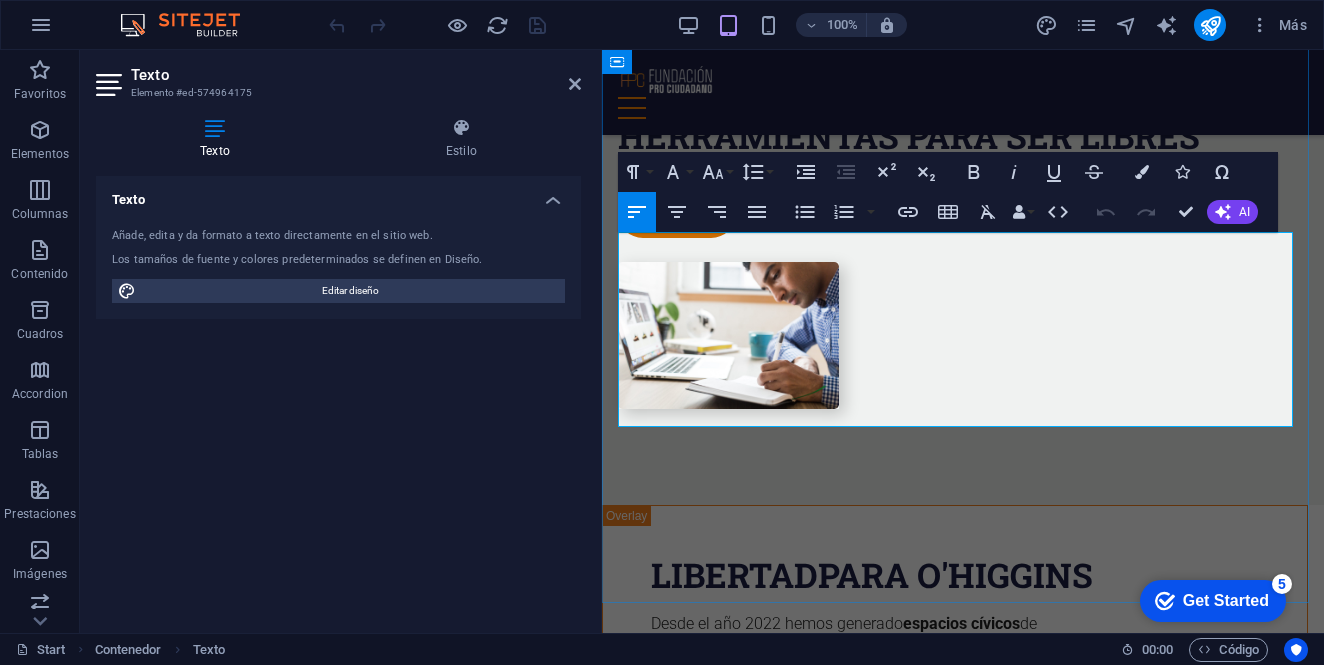 click on "Formación cívica en áreas básicas para desenvolverse en sociedad" at bounding box center (971, 3784) 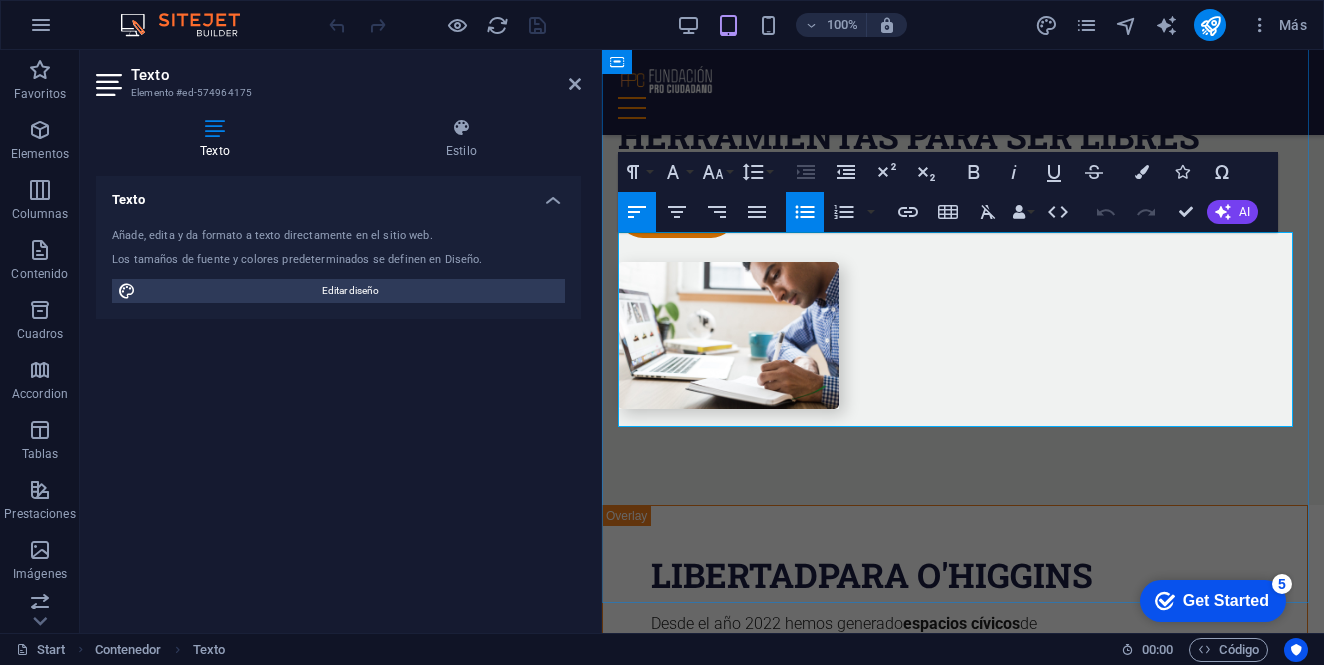 drag, startPoint x: 709, startPoint y: 365, endPoint x: 637, endPoint y: 362, distance: 72.06247 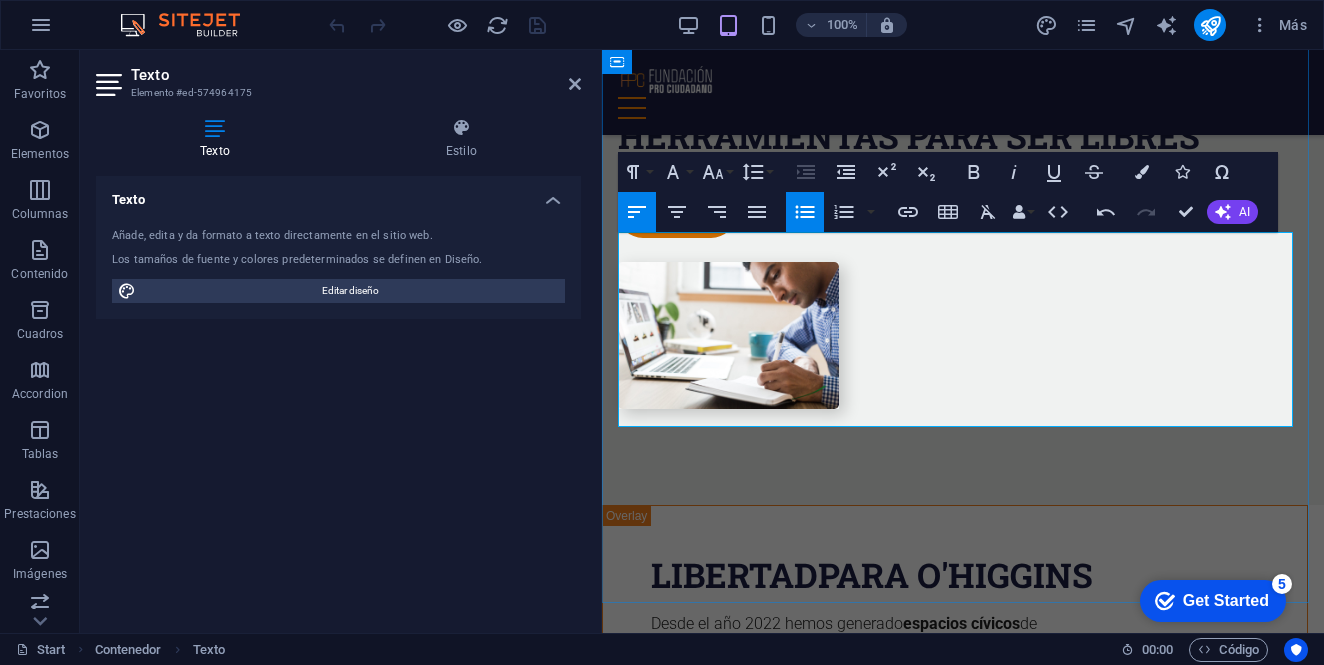 drag, startPoint x: 638, startPoint y: 389, endPoint x: 911, endPoint y: 391, distance: 273.00732 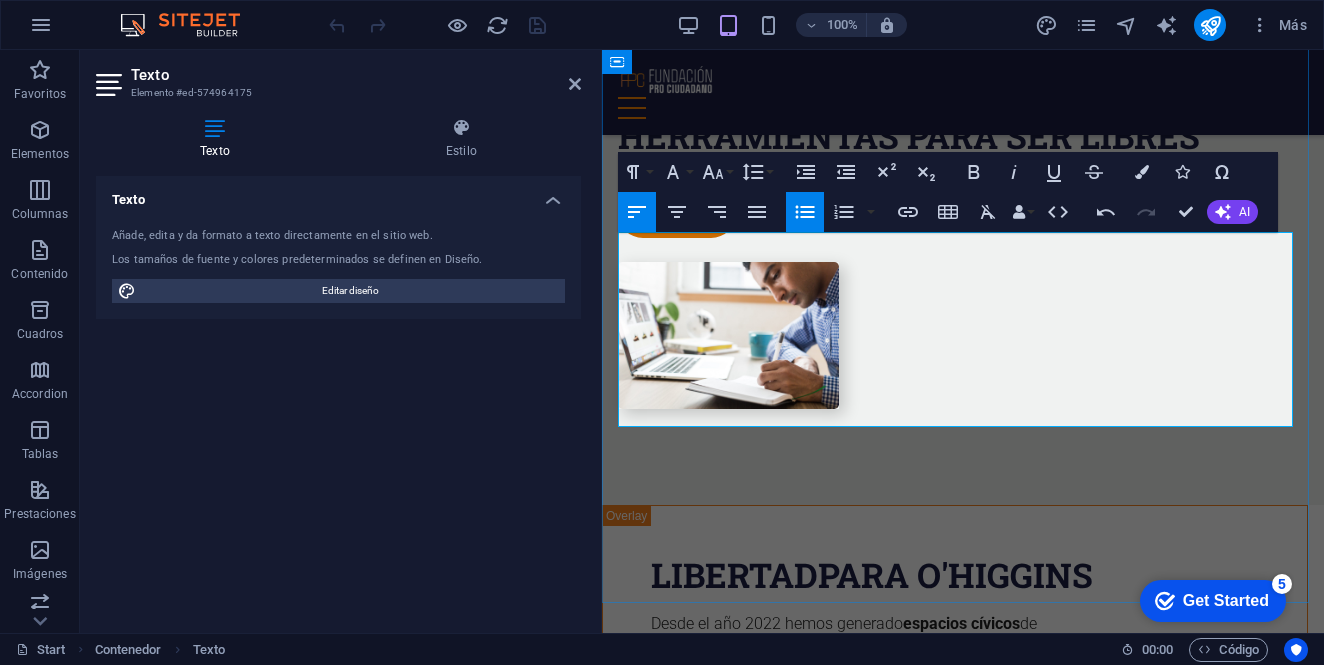 click on "Difusión de contenido ágil y en lenguaje sencillo ante temas complejos" at bounding box center [971, 3642] 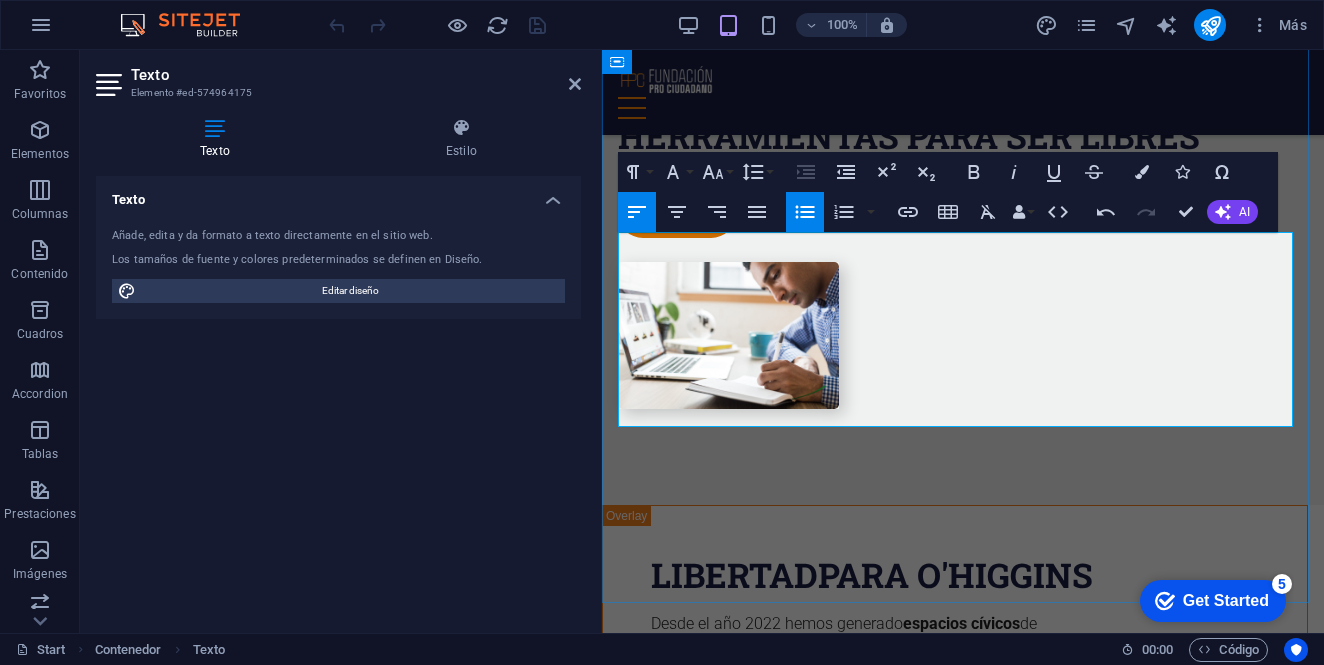 click on "Apoyo técnico para actuales y futuros líderes sociales y autoridades" at bounding box center (971, 3666) 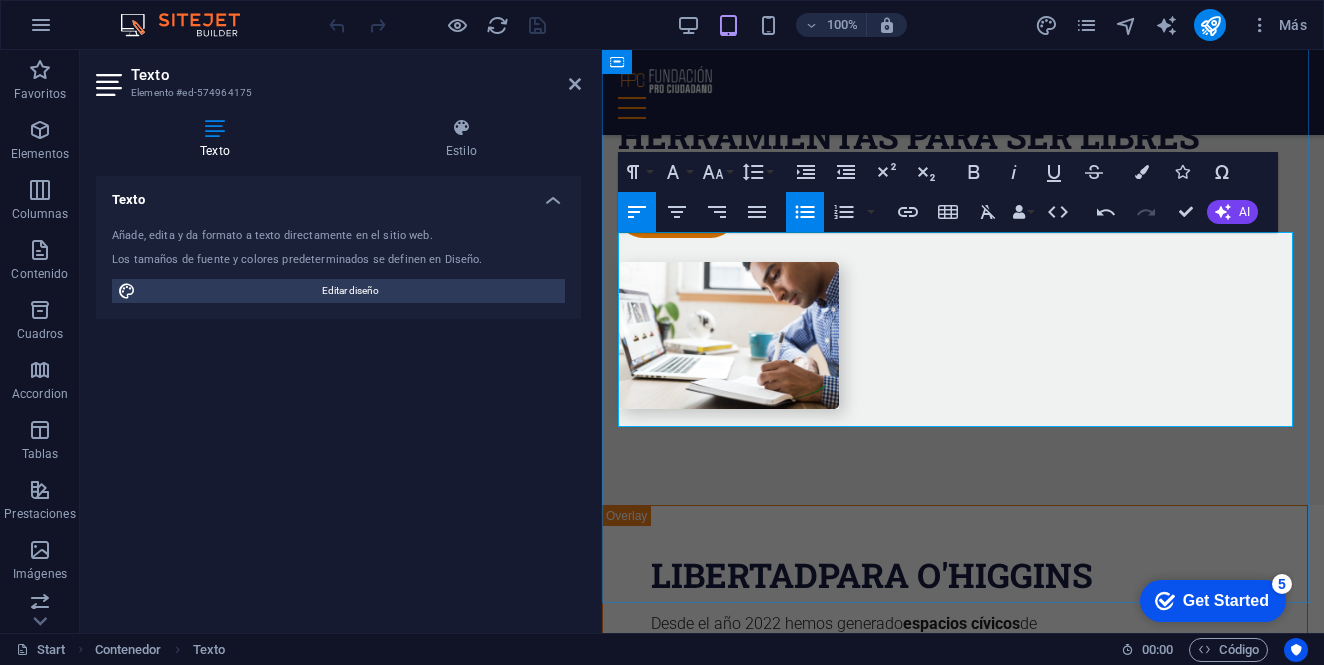 click on "Difusión de contenido ágil y en lenguaje sencillo ante temas ciudadanos" at bounding box center [971, 3642] 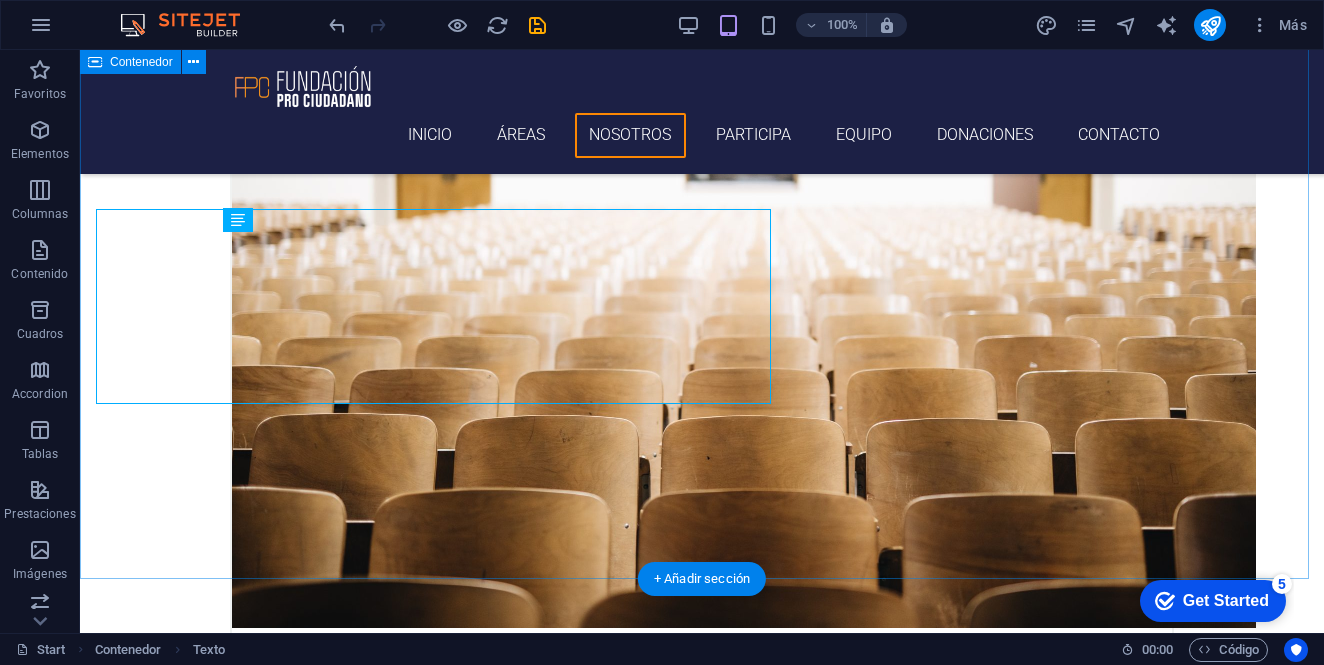 scroll, scrollTop: 4775, scrollLeft: 0, axis: vertical 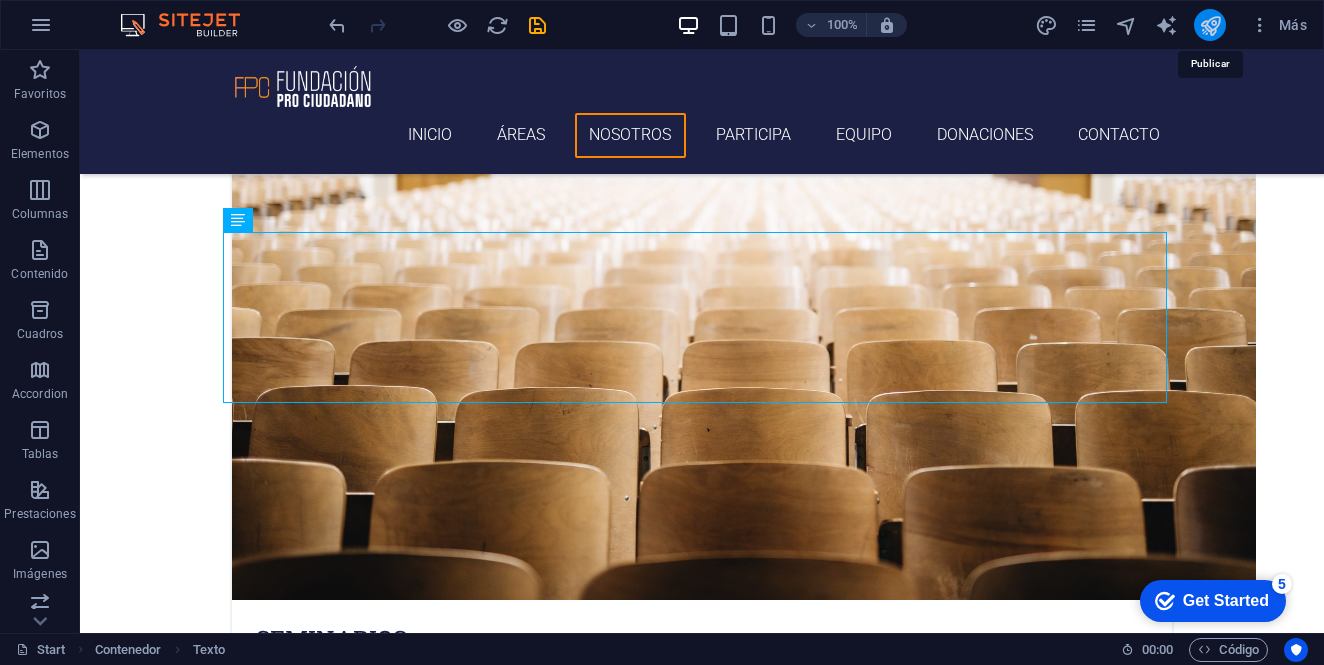 click at bounding box center [1210, 25] 